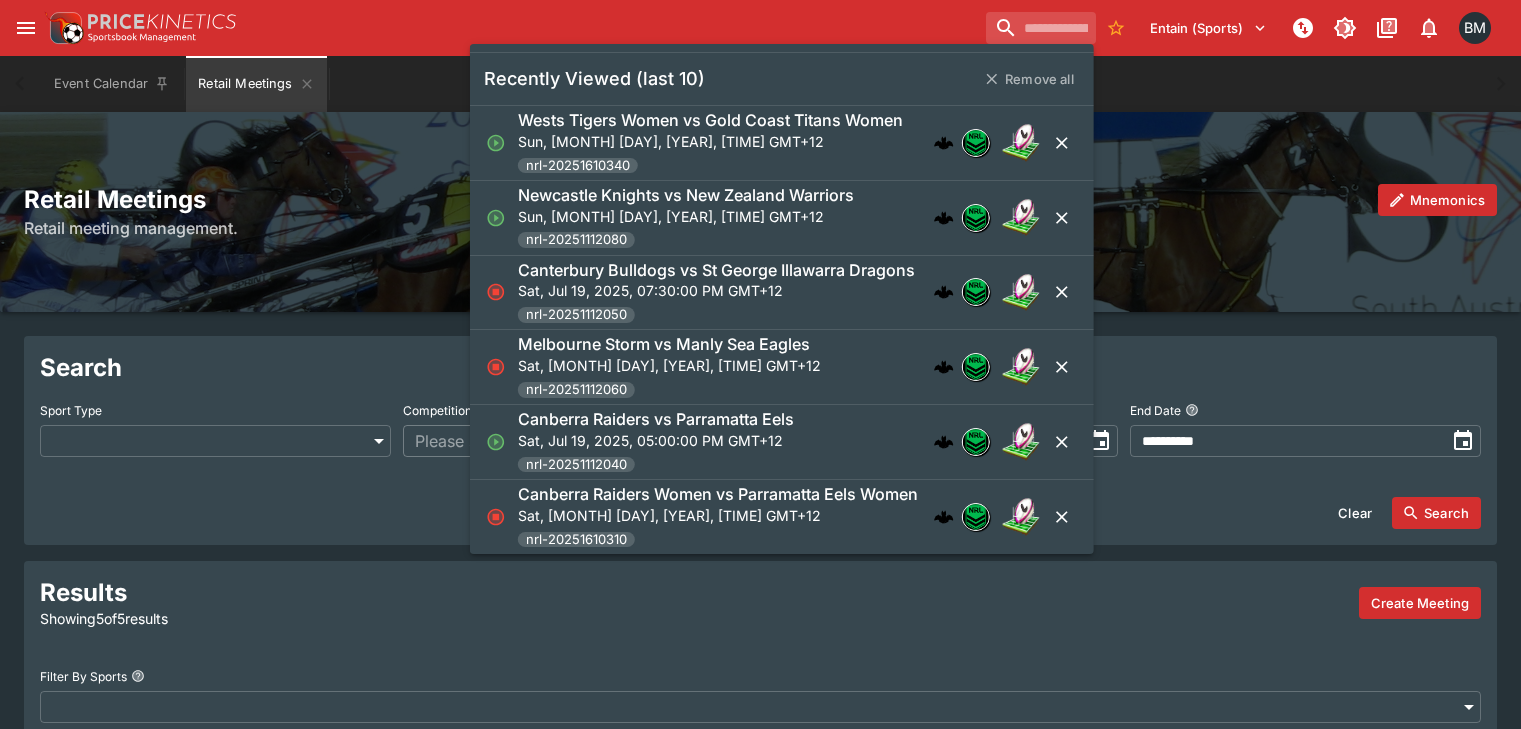 scroll, scrollTop: 0, scrollLeft: 0, axis: both 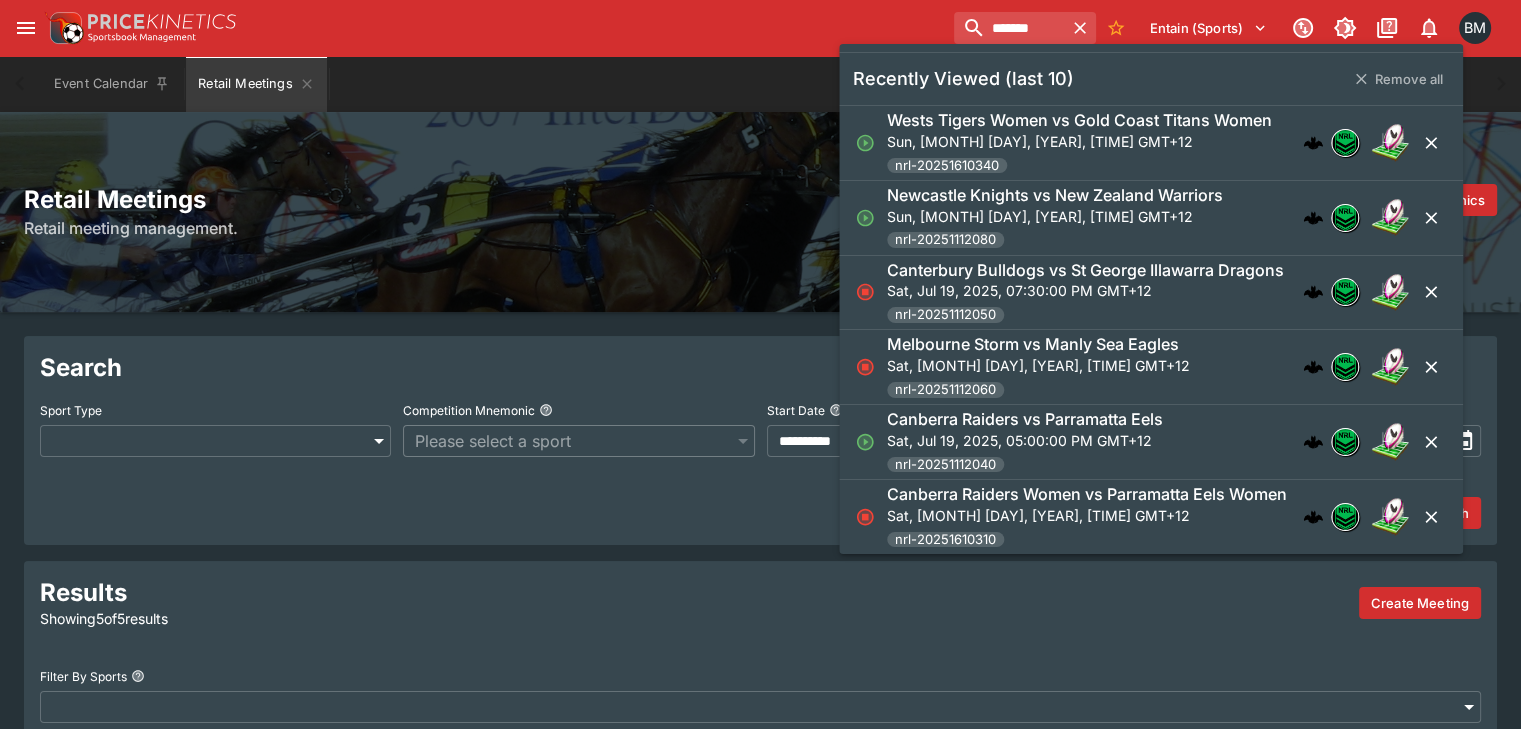type on "*******" 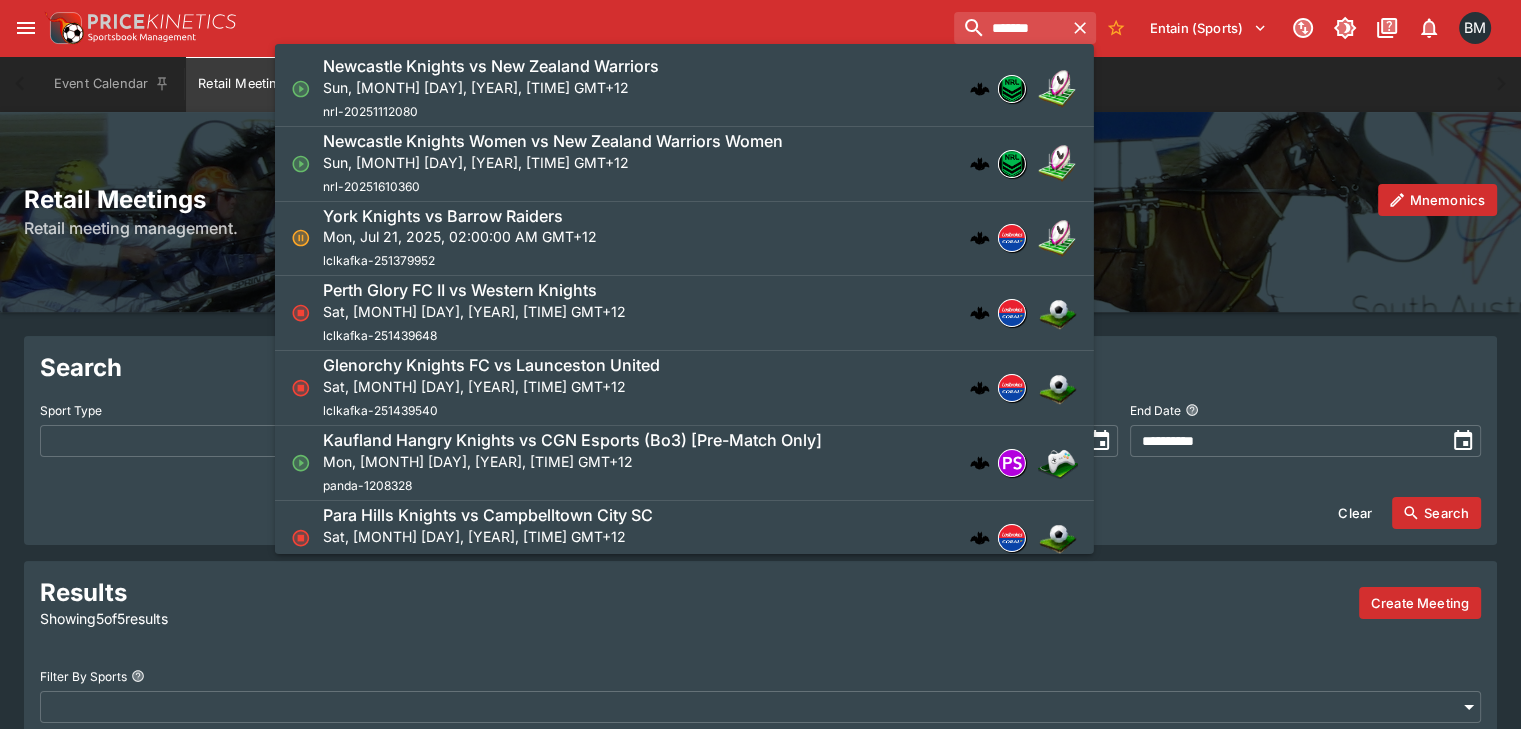 click on "[TEAM] vs [TEAM] Sun, [MONTH] [DAY], [YEAR], [TIME] GMT+12 nrl-20251112080" at bounding box center [674, 89] 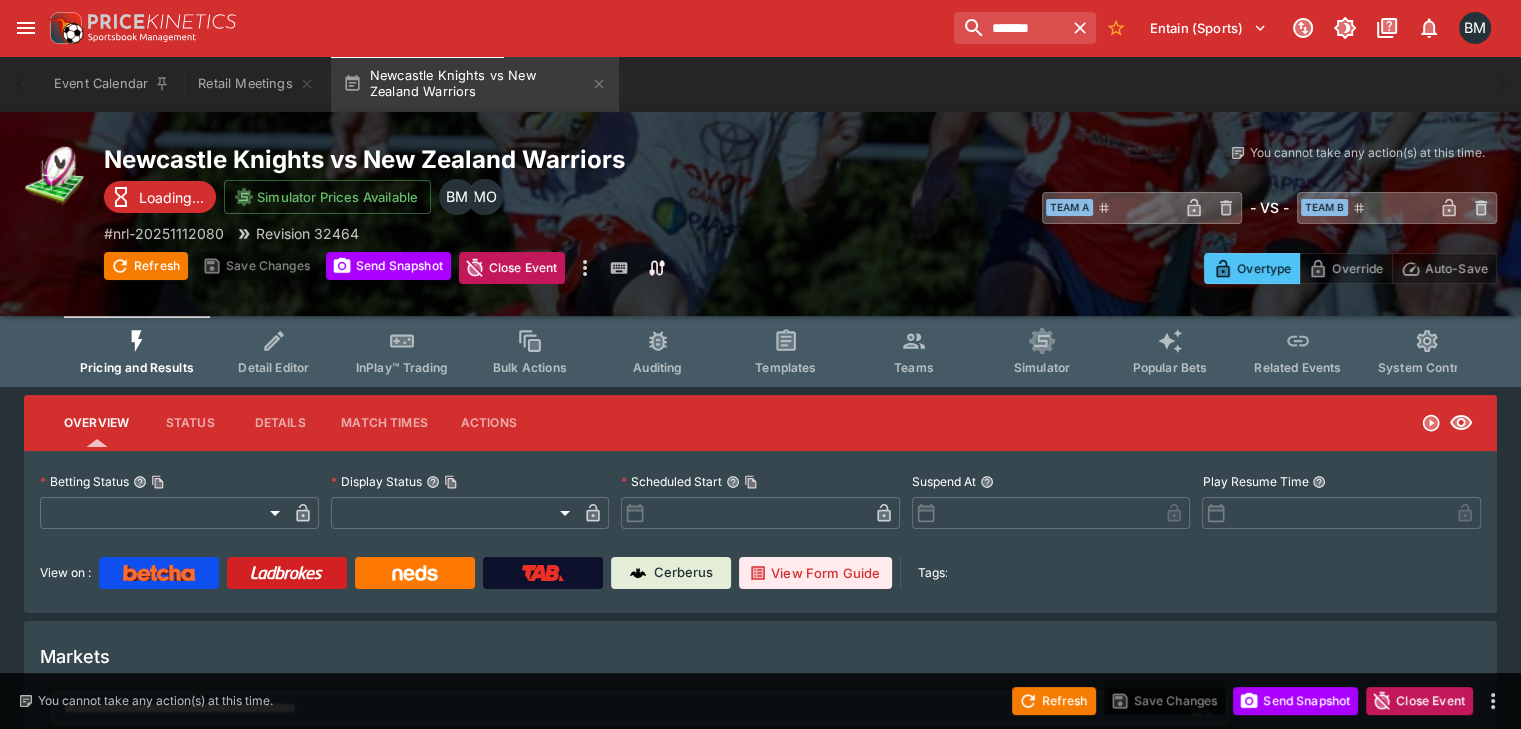 type on "**********" 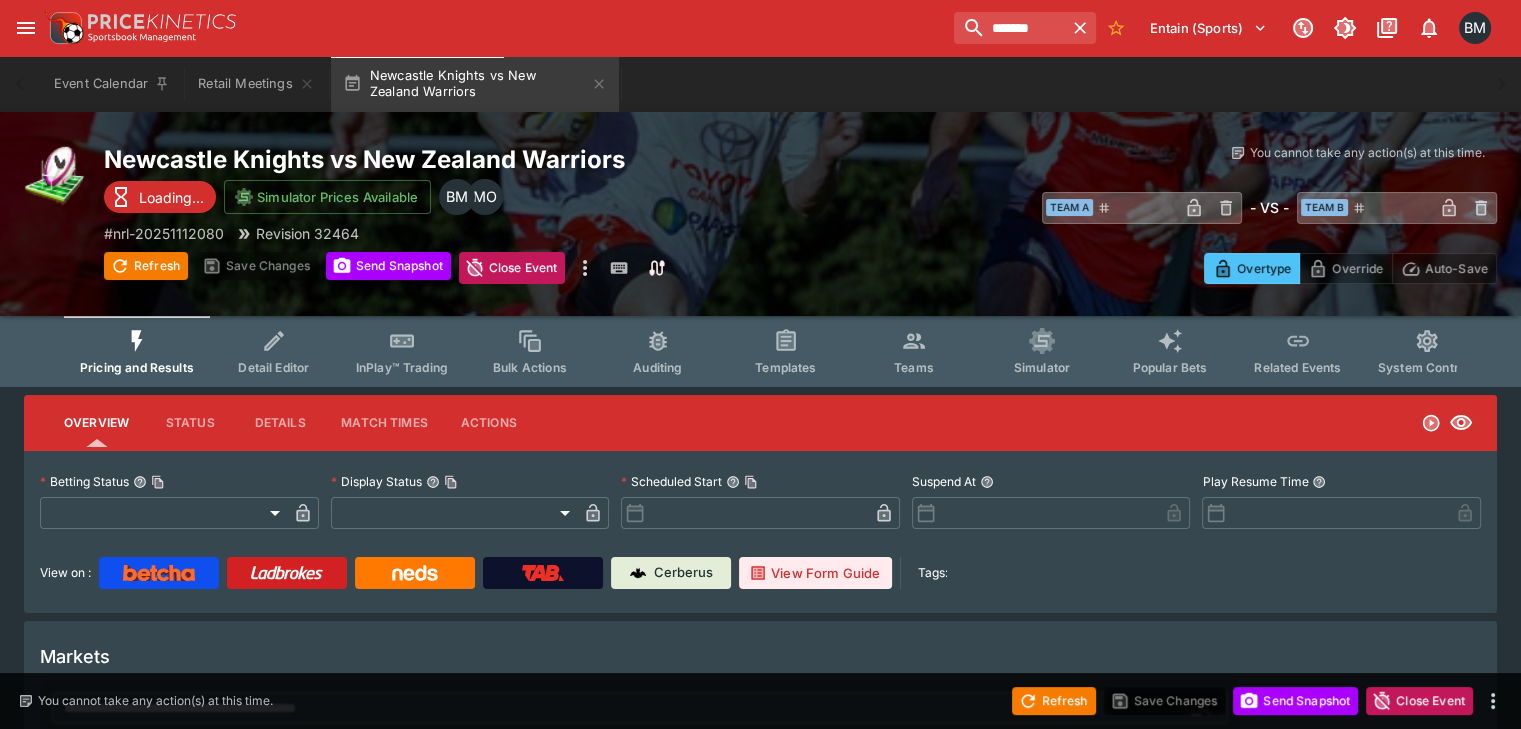 type on "*******" 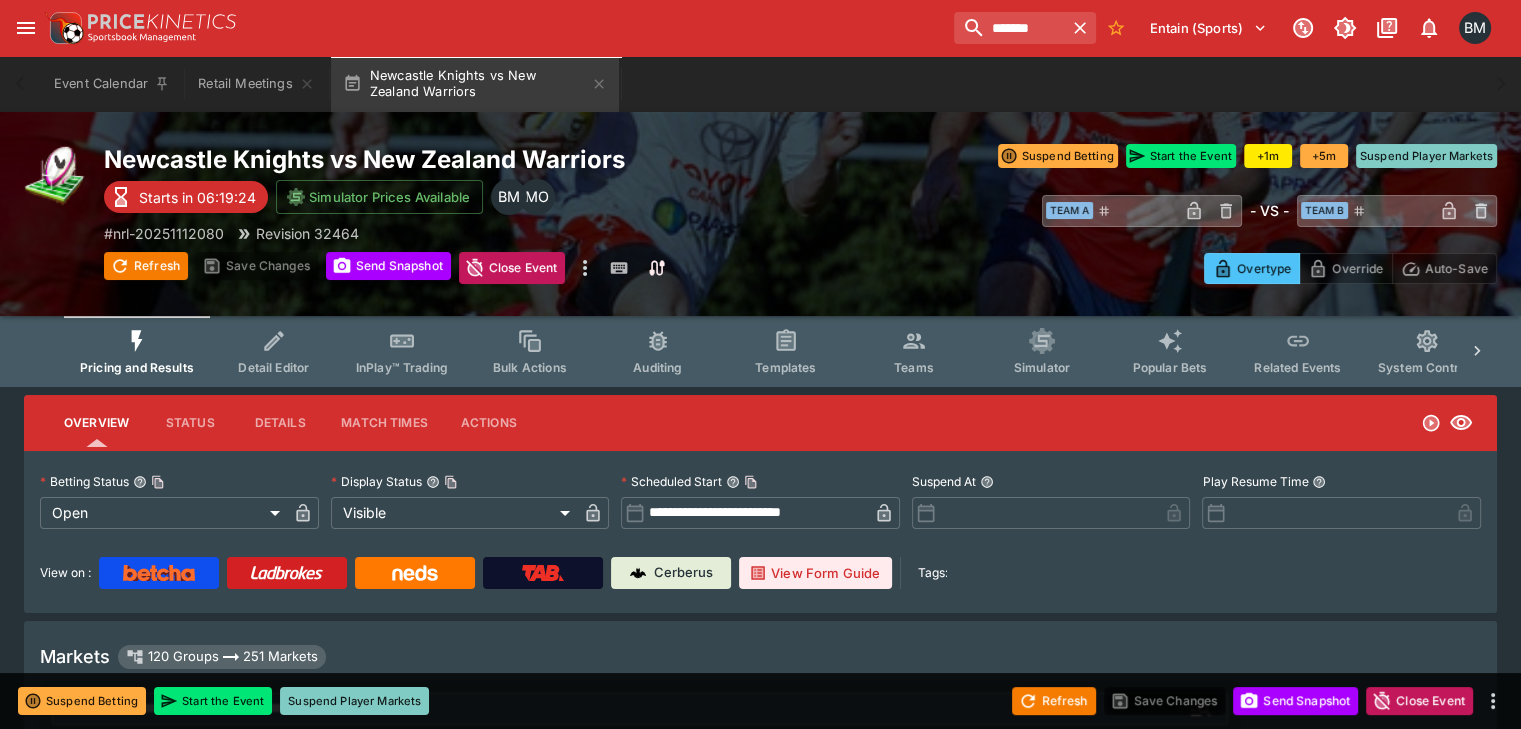 click on "Teams" at bounding box center (914, 351) 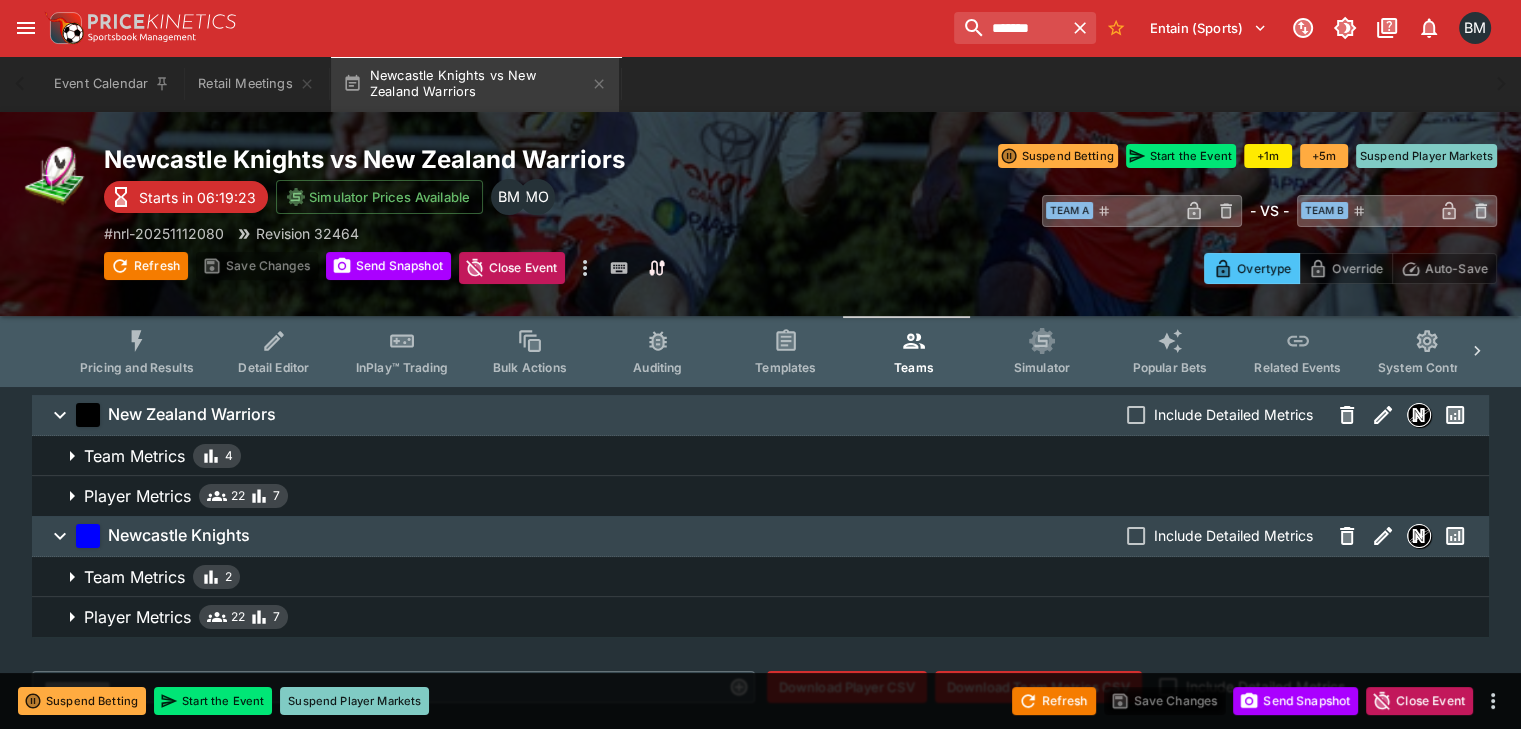click on "Player Metrics 22 7" at bounding box center (760, 617) 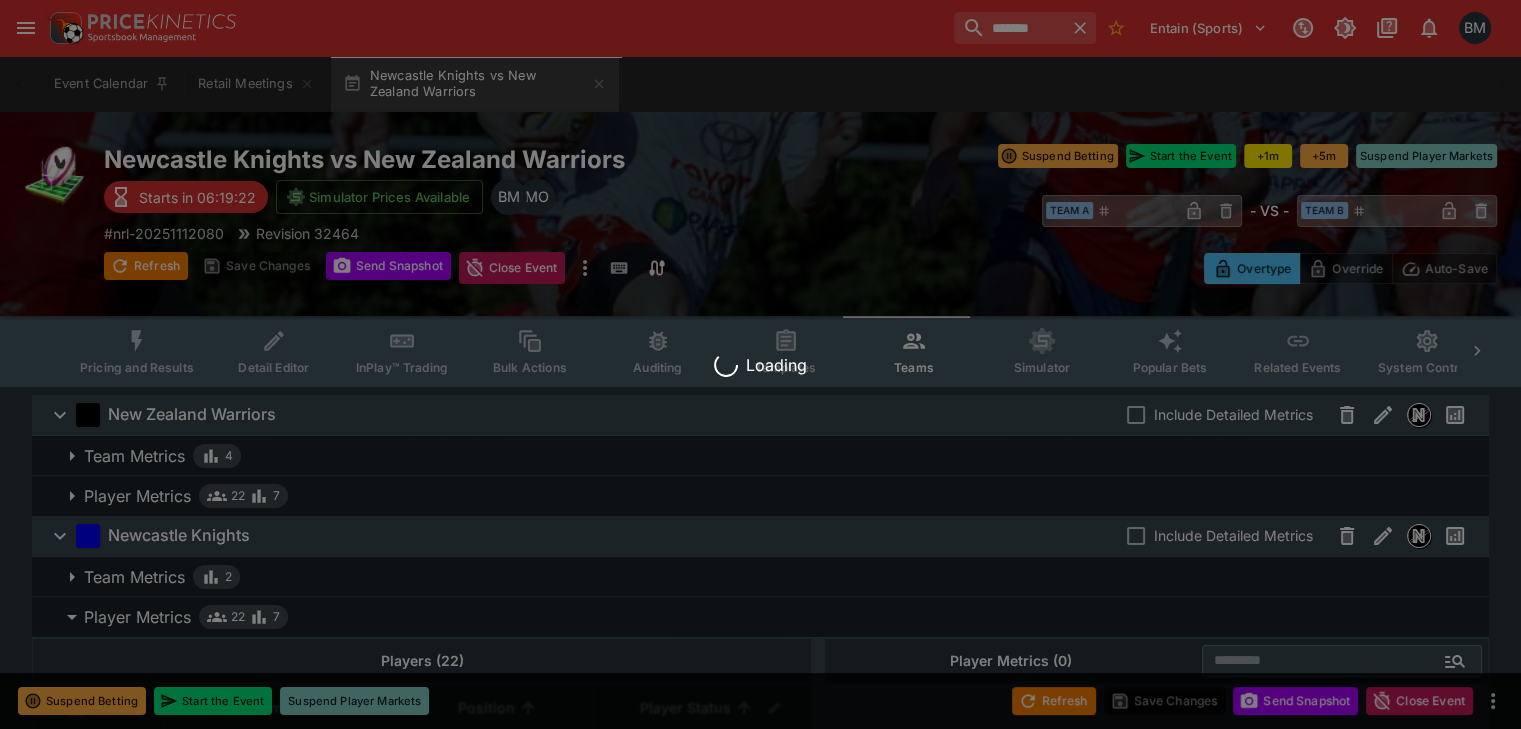 type 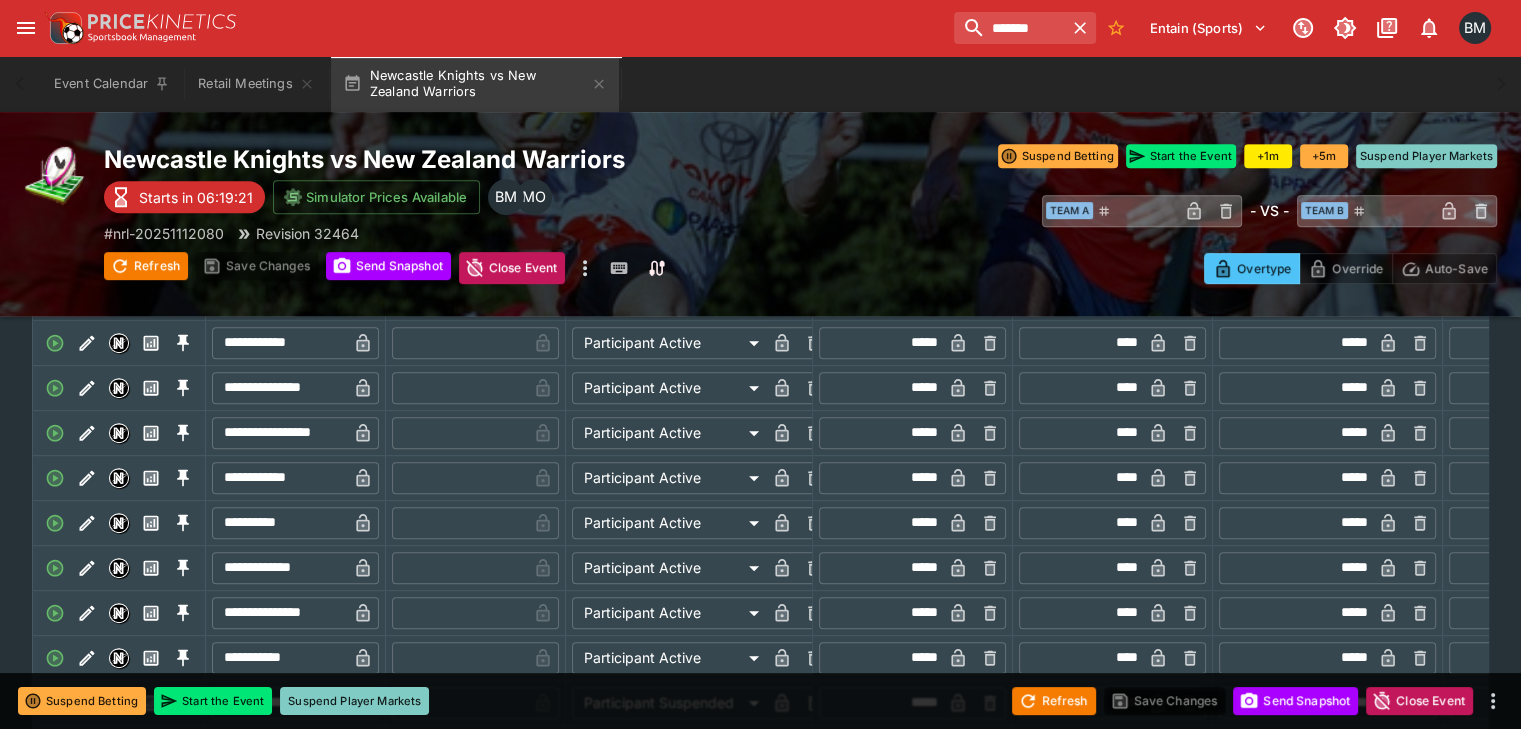 scroll, scrollTop: 1040, scrollLeft: 0, axis: vertical 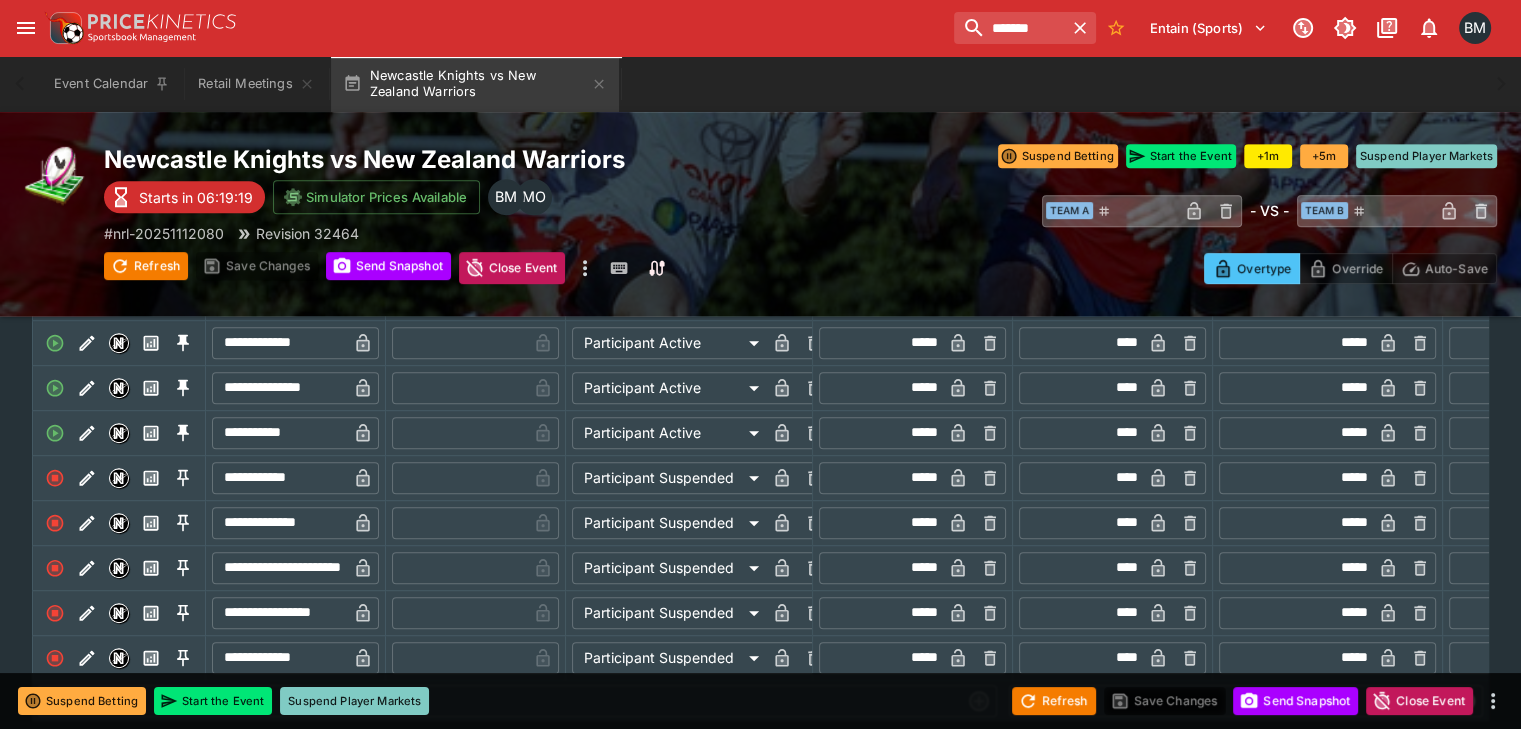 click on "**********" at bounding box center (760, -87) 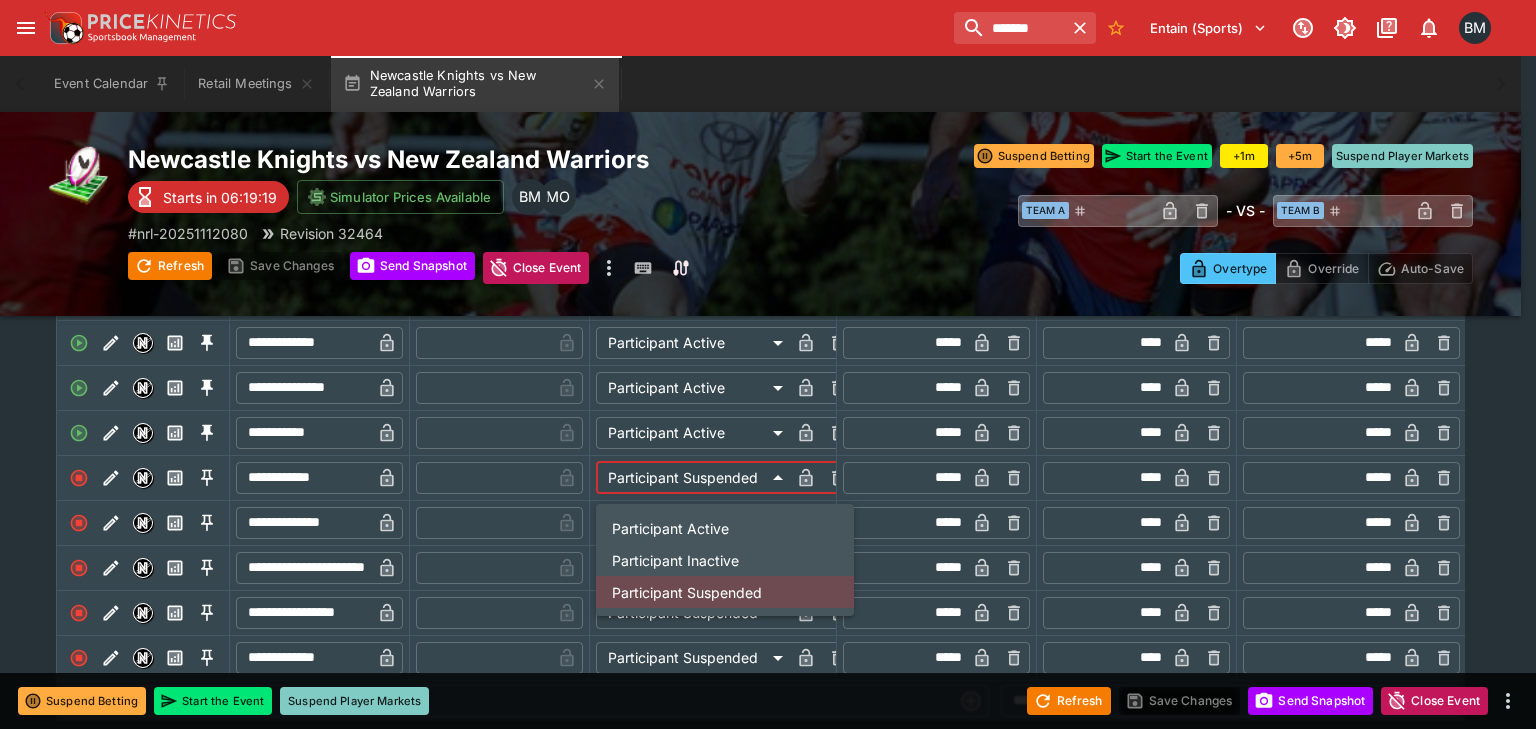 click on "Participant Inactive" at bounding box center (725, 560) 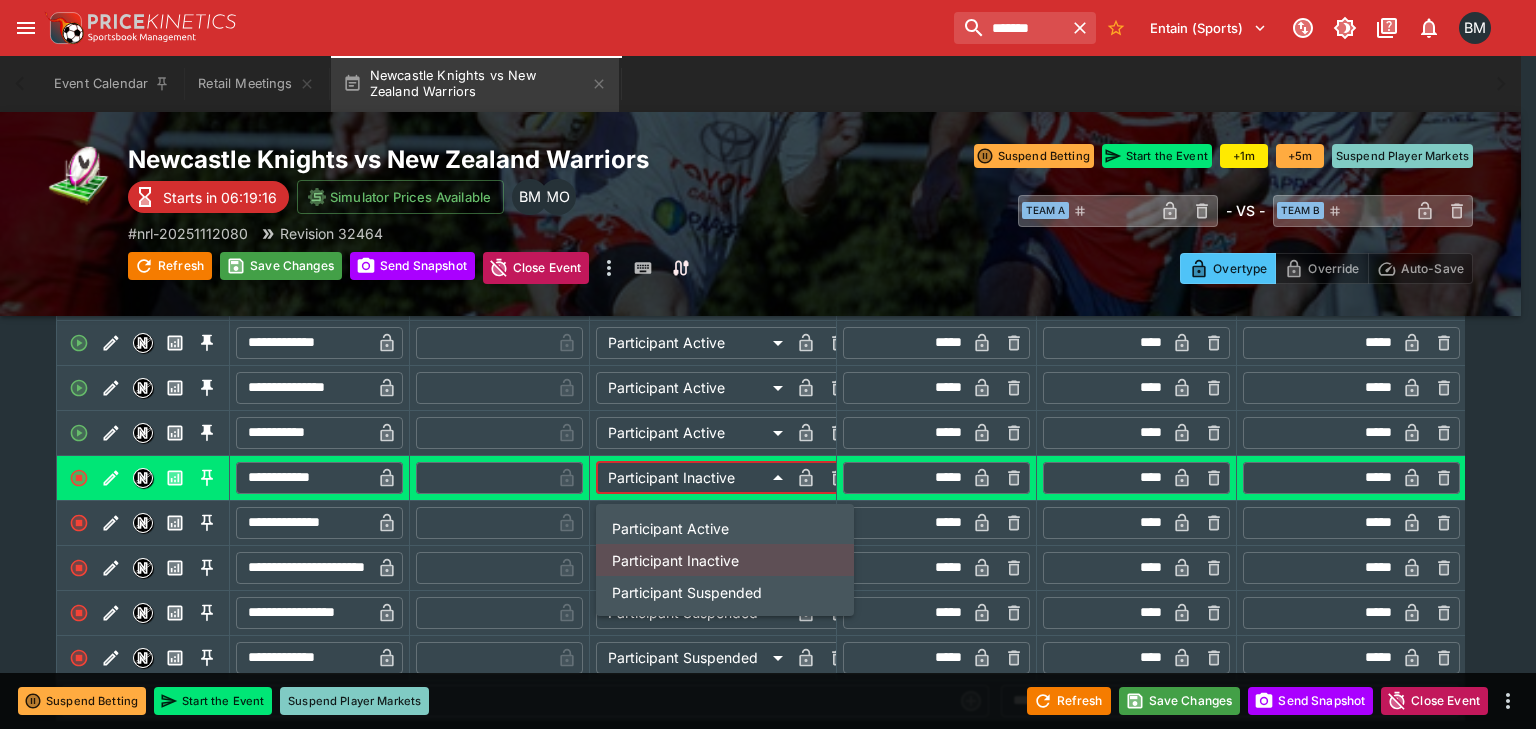 click at bounding box center [768, 364] 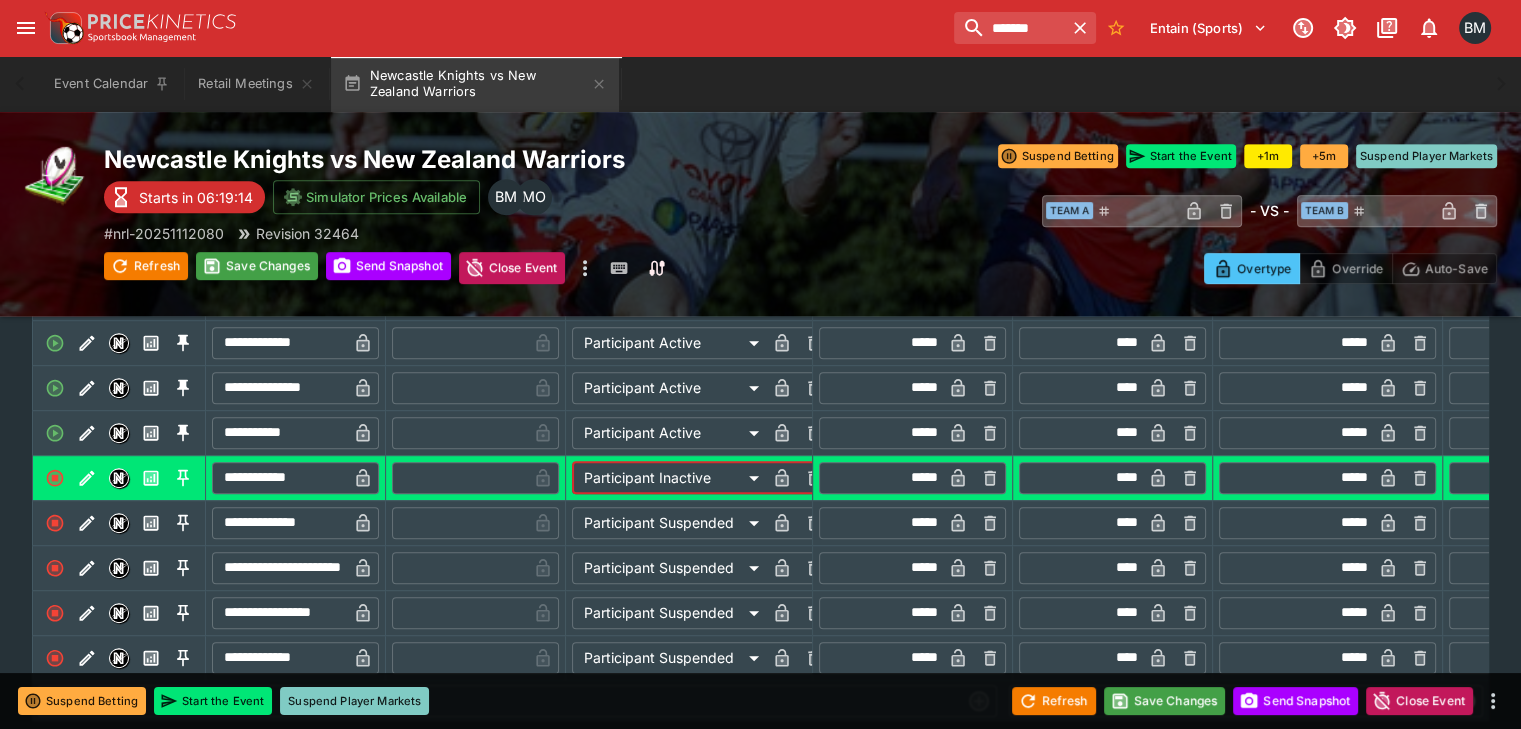click on "*****" at bounding box center [1297, 433] 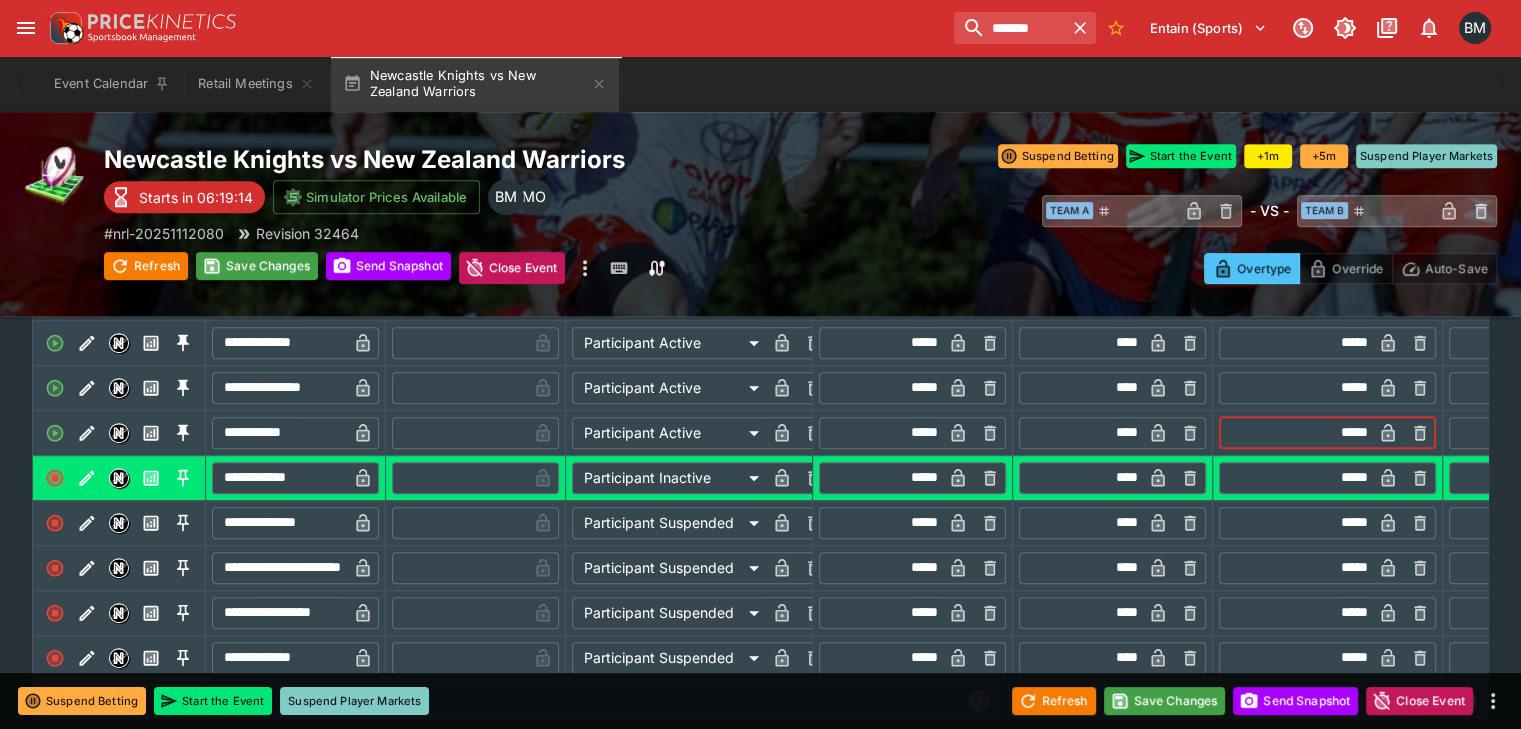 click on "*****" at bounding box center [1297, 433] 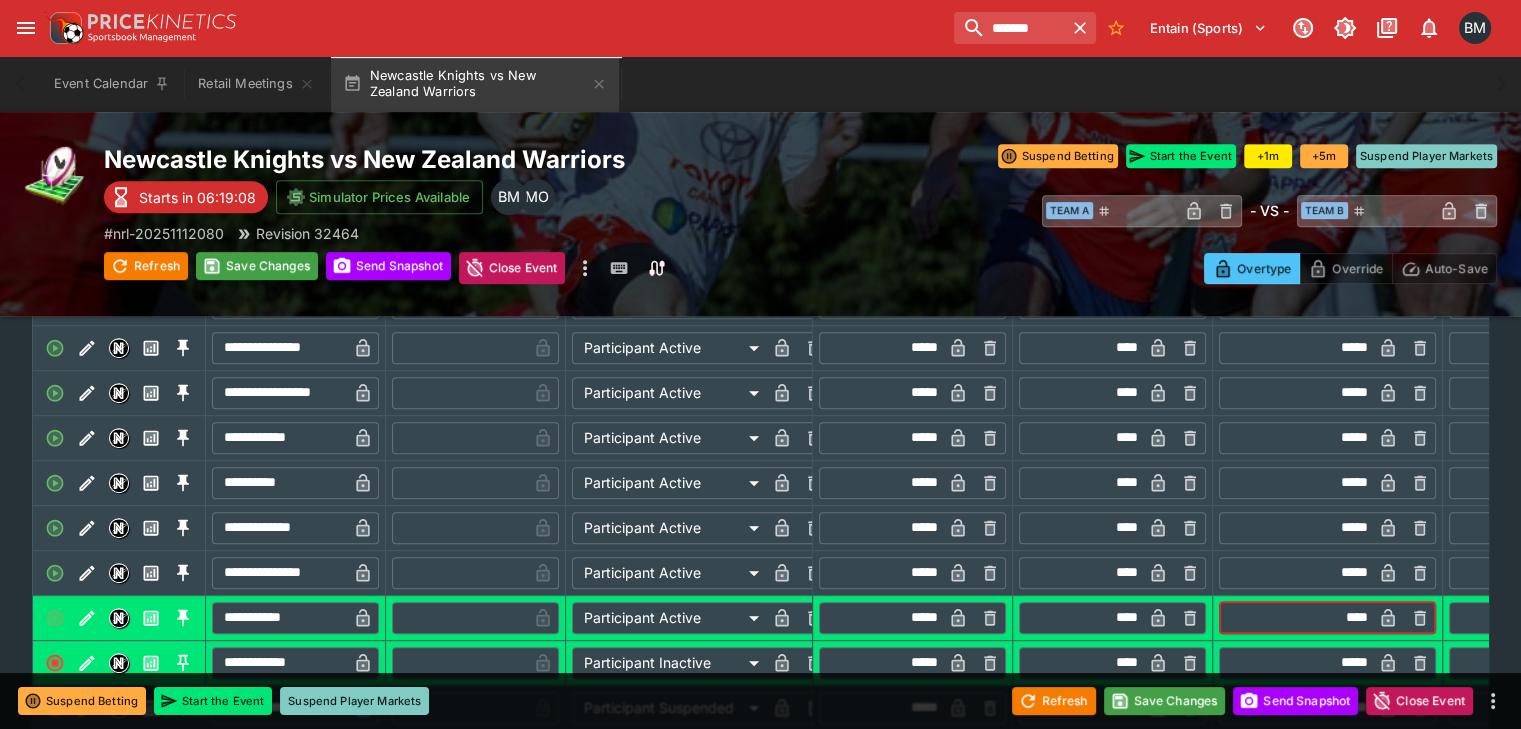 scroll, scrollTop: 850, scrollLeft: 0, axis: vertical 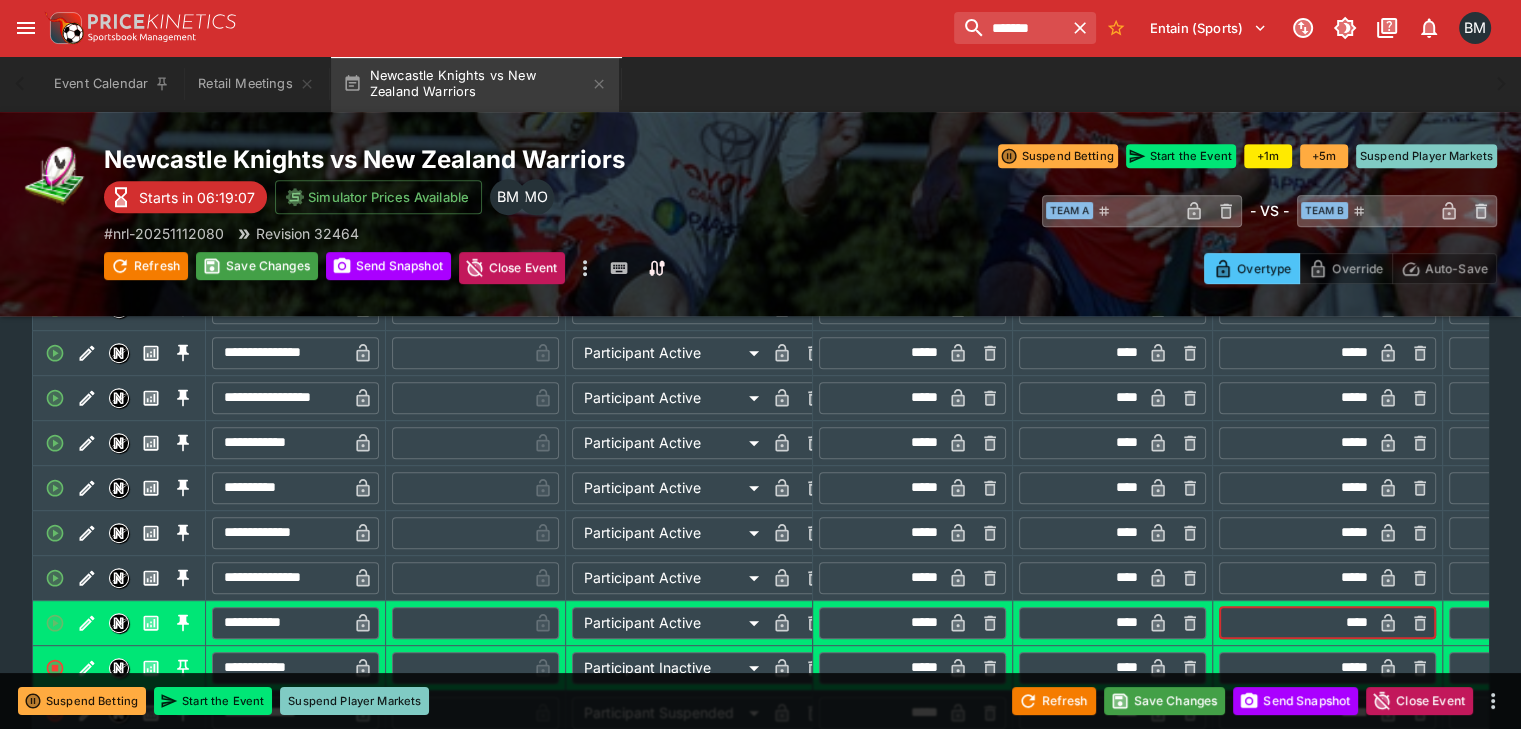 click on "*****" at bounding box center (1297, 578) 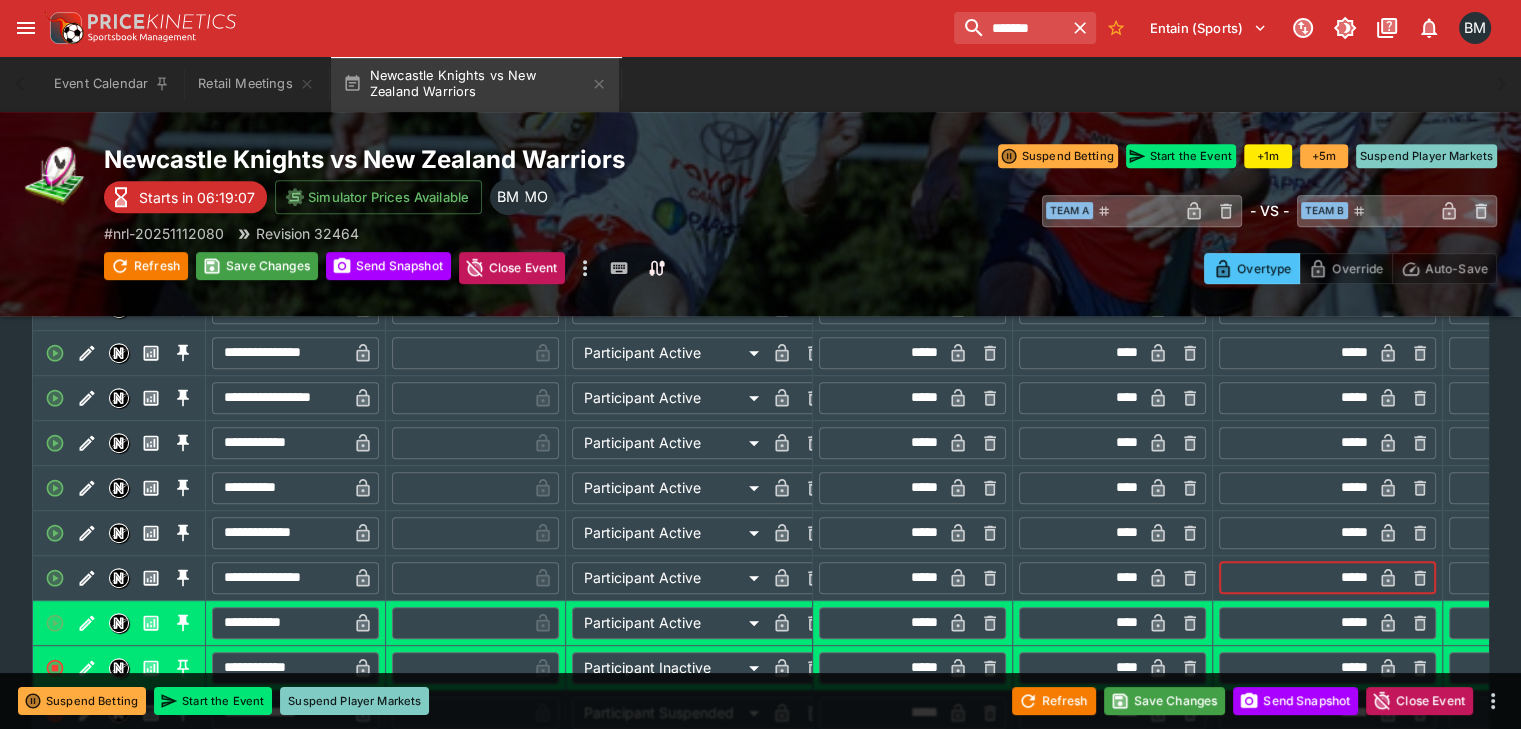 click on "*****" at bounding box center [1297, 578] 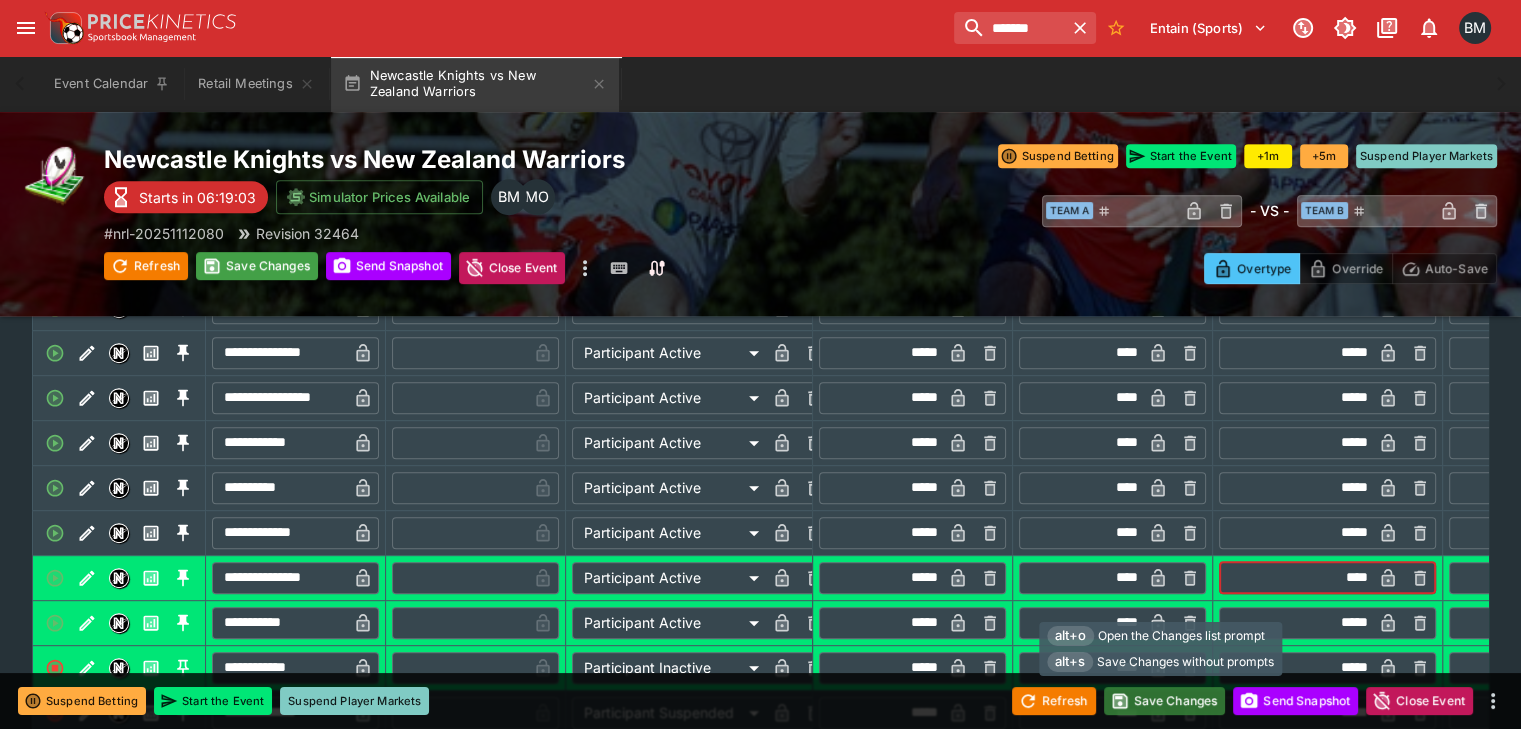 click on "Save Changes" at bounding box center (1165, 701) 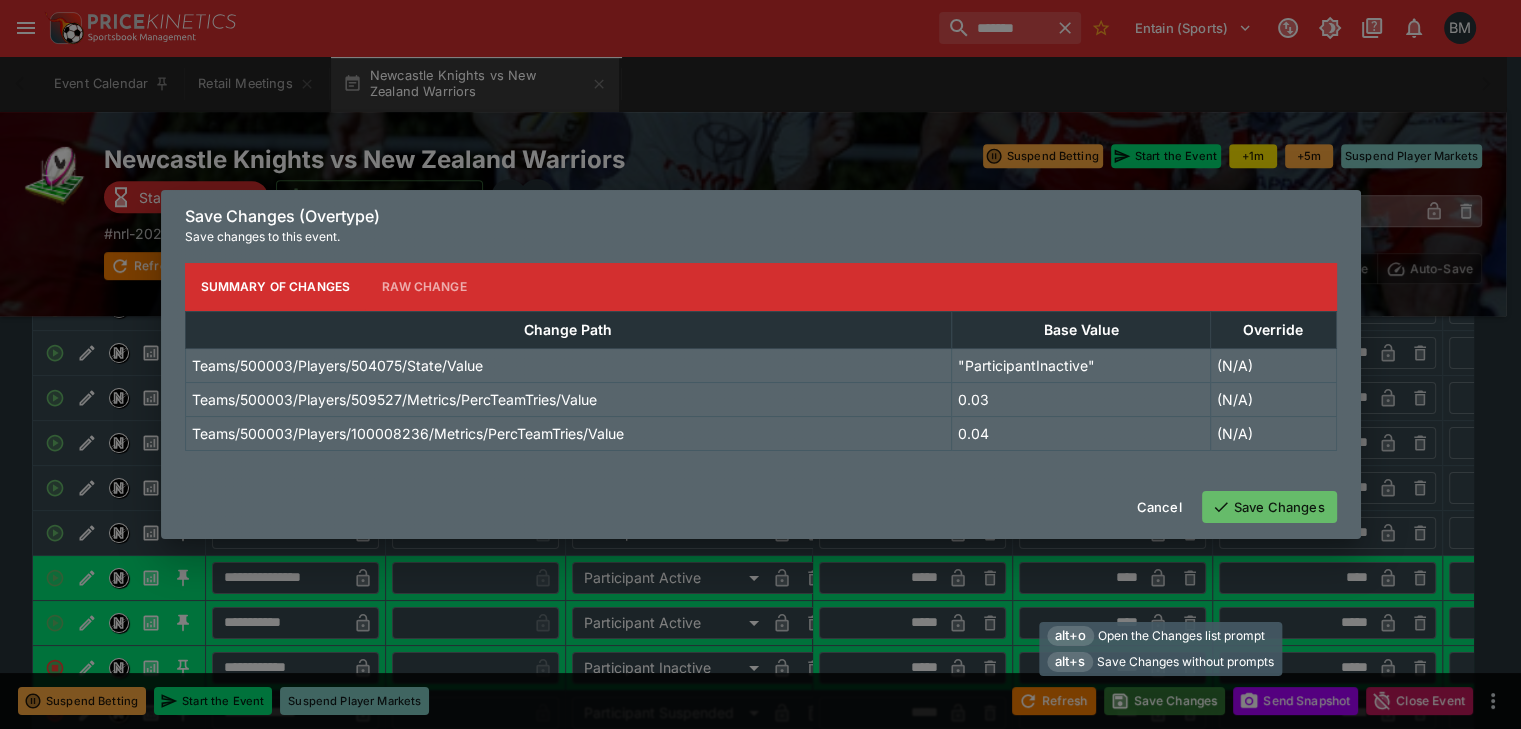 type on "*****" 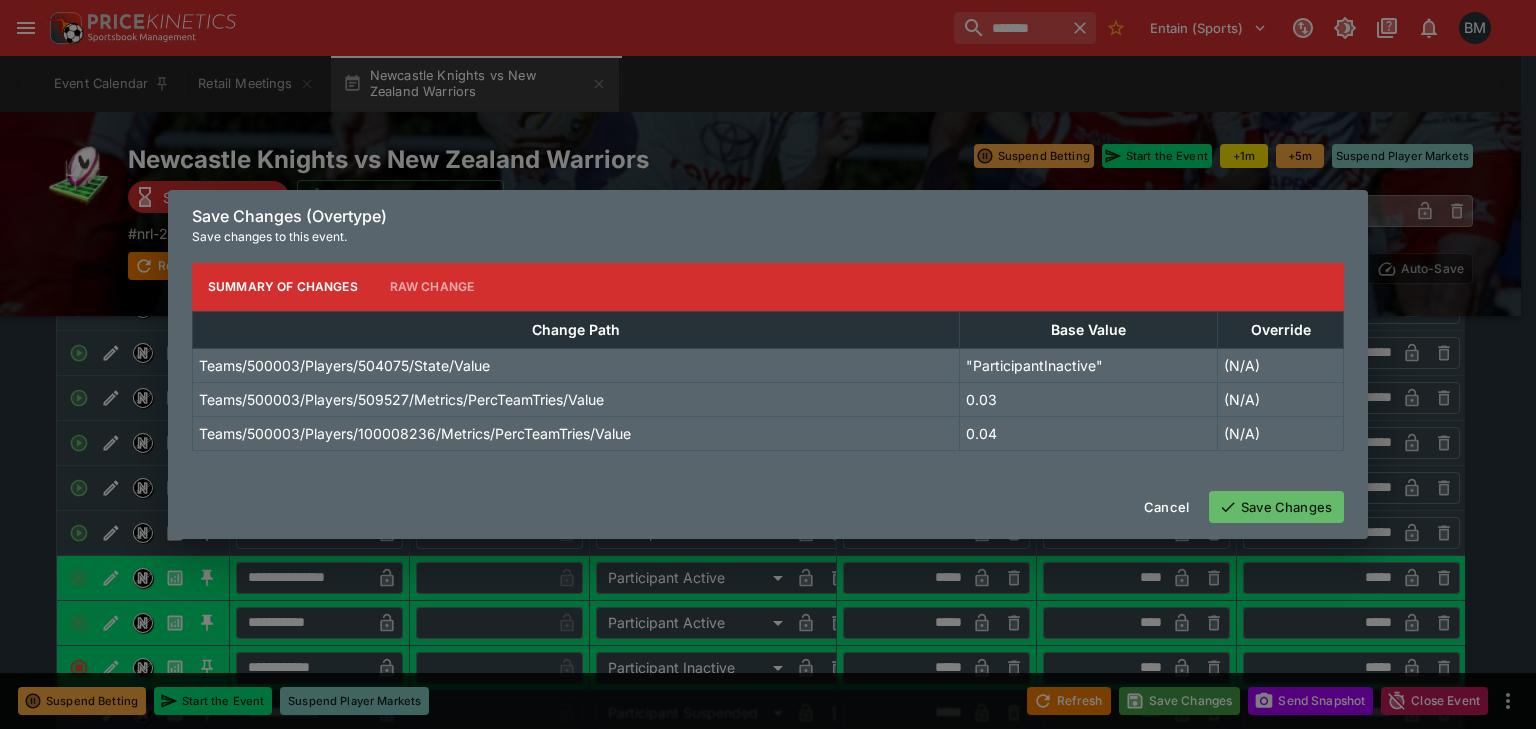 click on "Save Changes" at bounding box center (1276, 507) 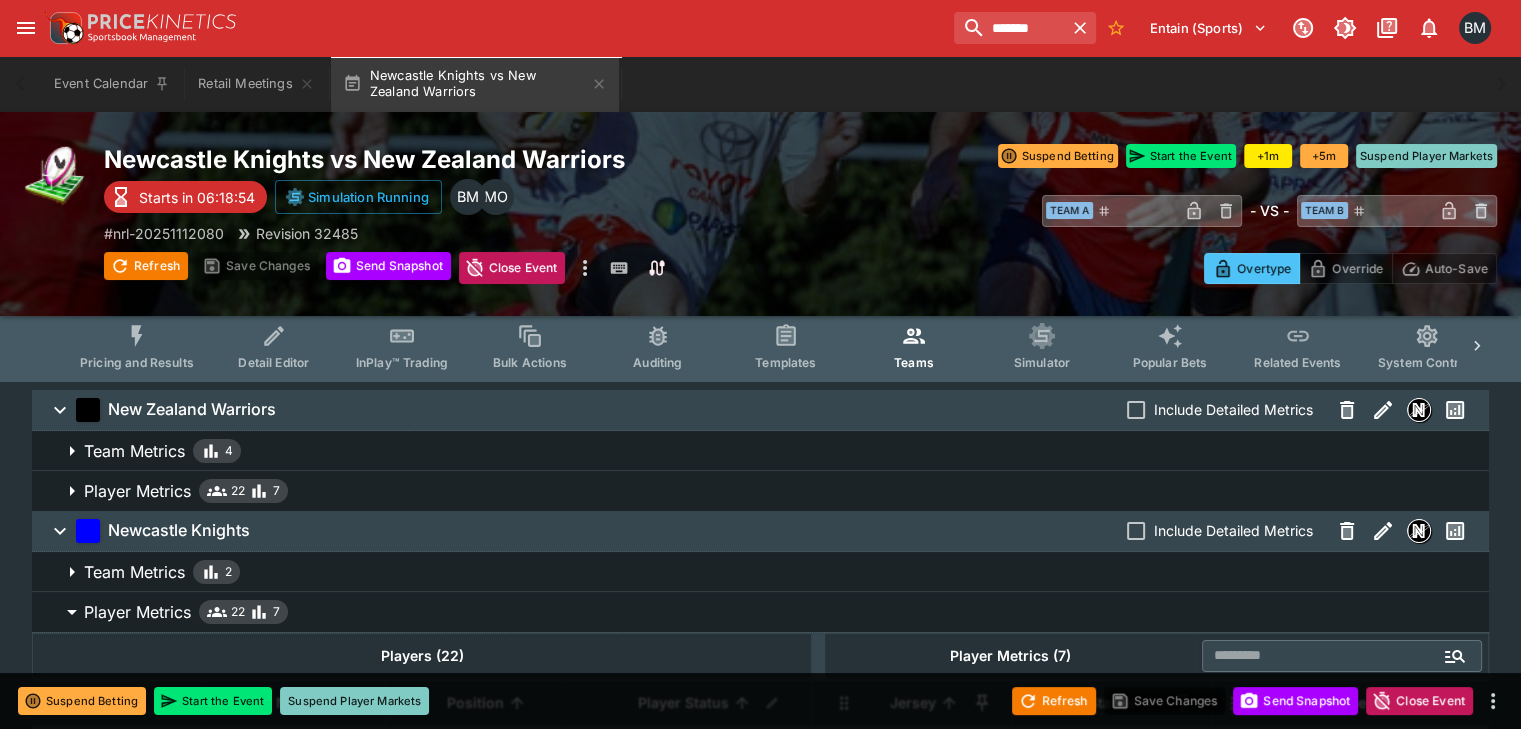 scroll, scrollTop: 0, scrollLeft: 0, axis: both 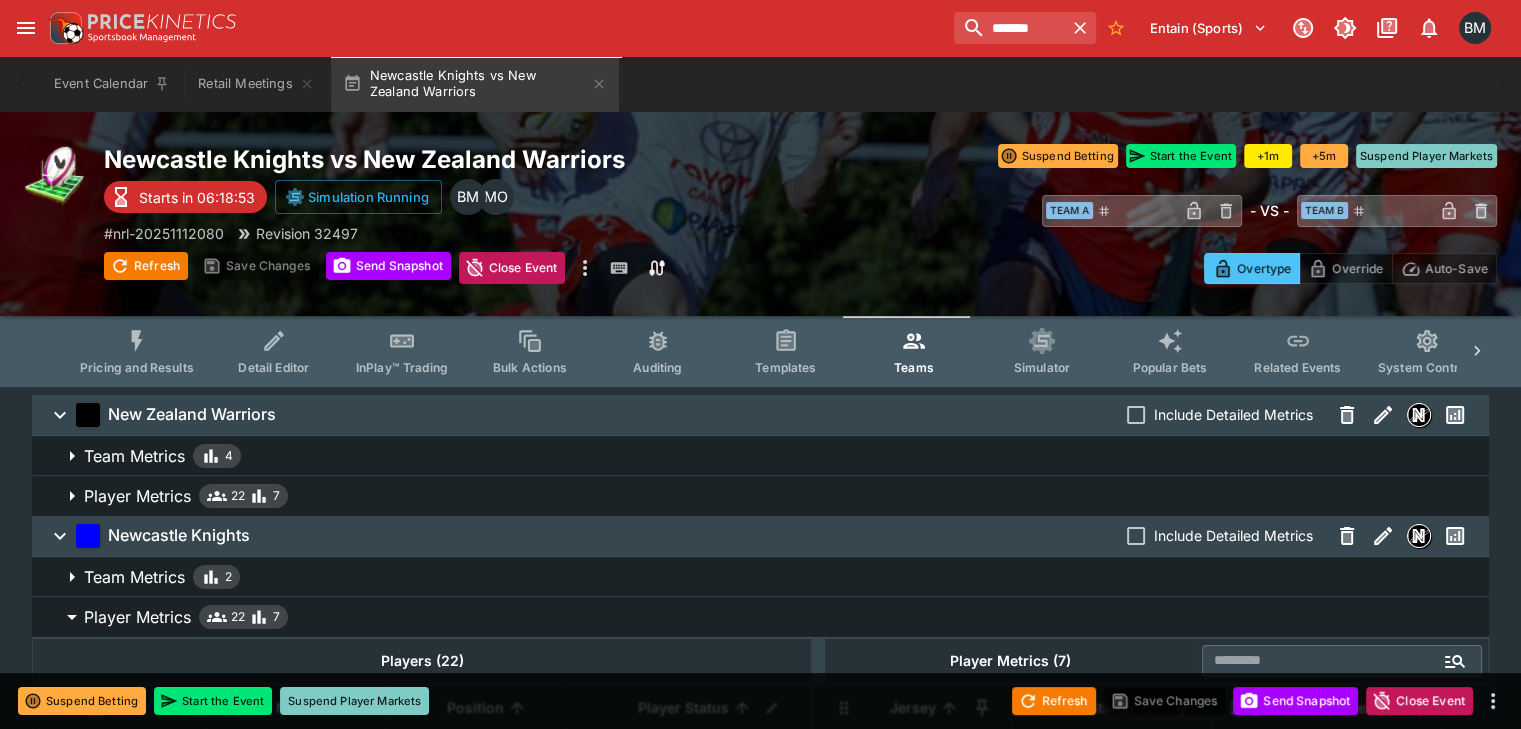 click on "Pricing and Results" at bounding box center [137, 351] 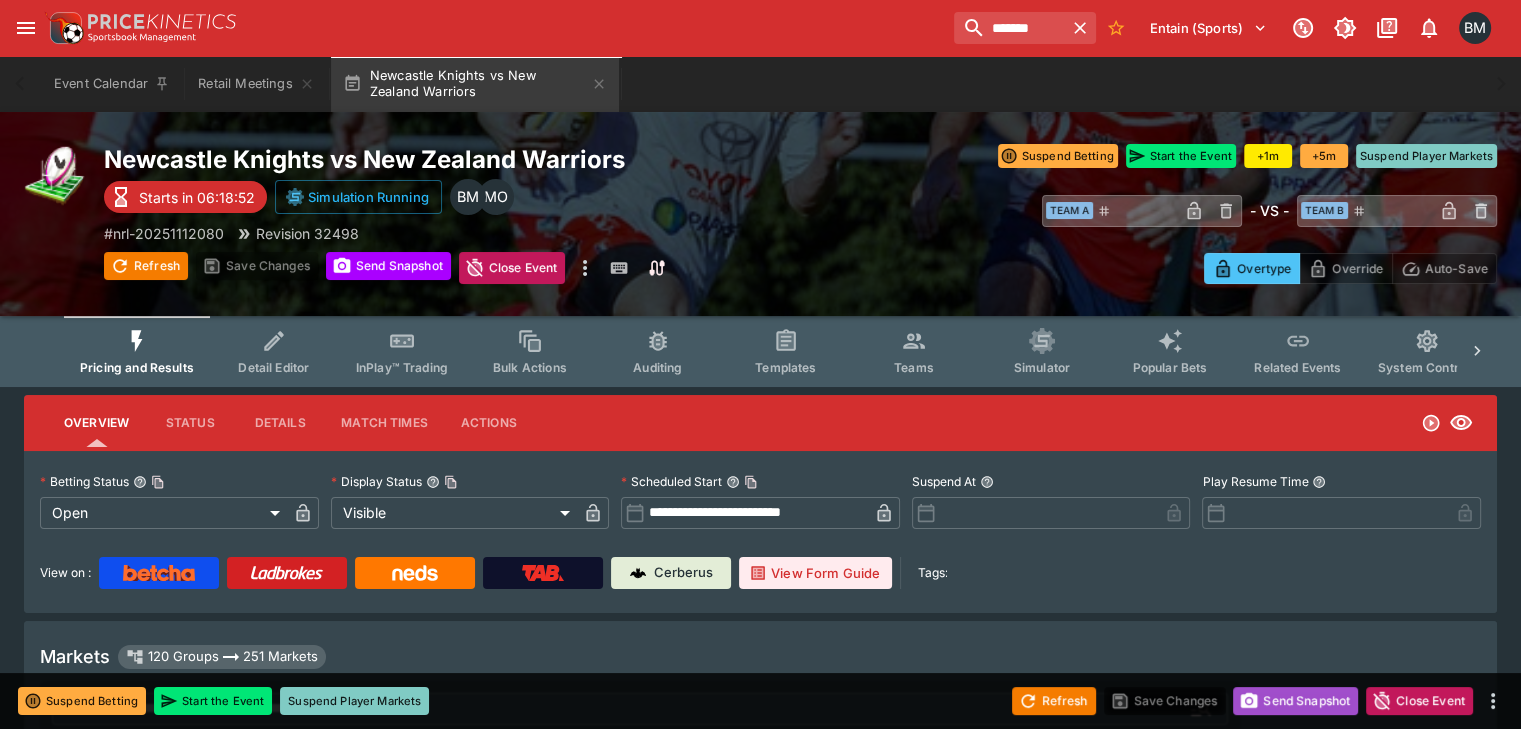click on "Send Snapshot" at bounding box center [1295, 701] 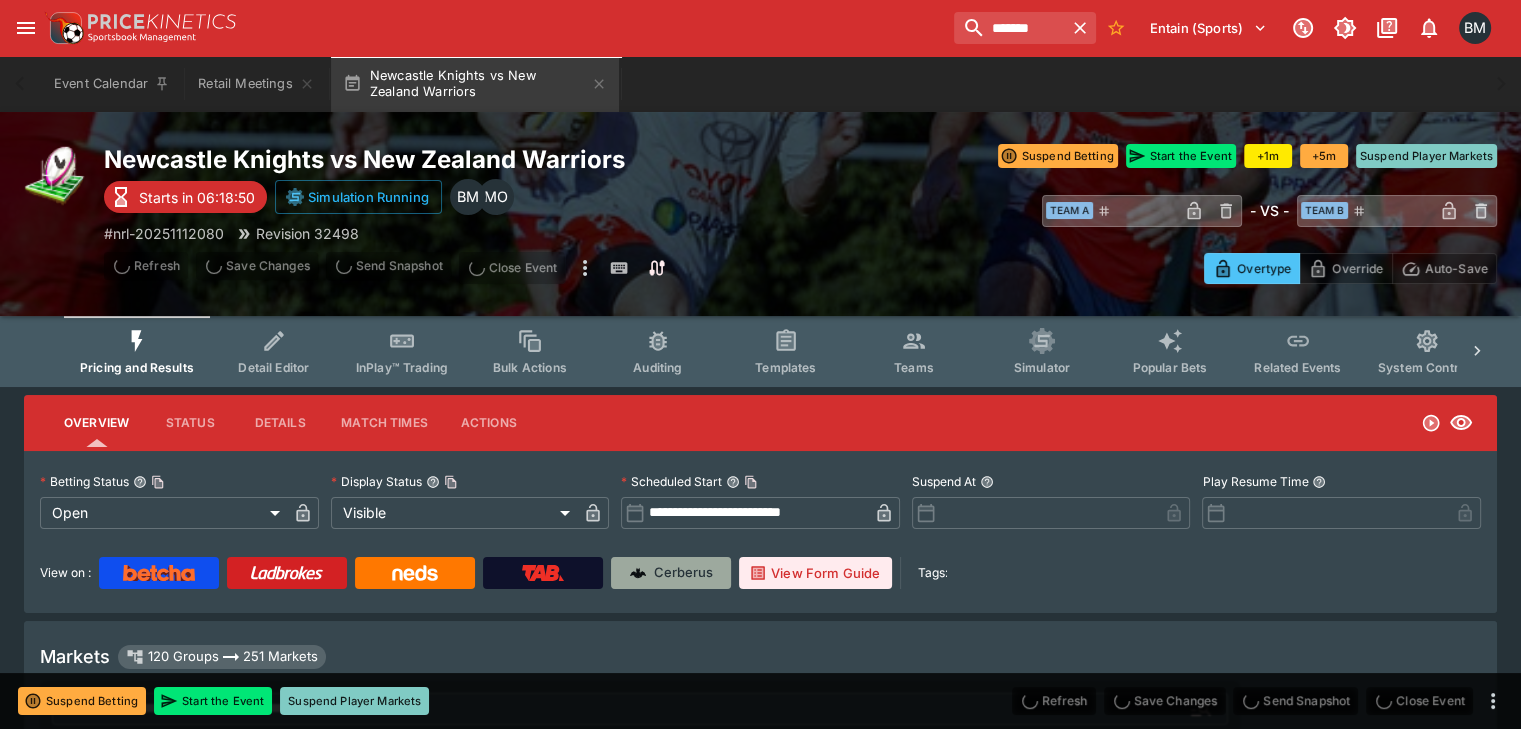 click on "Cerberus" at bounding box center (671, 573) 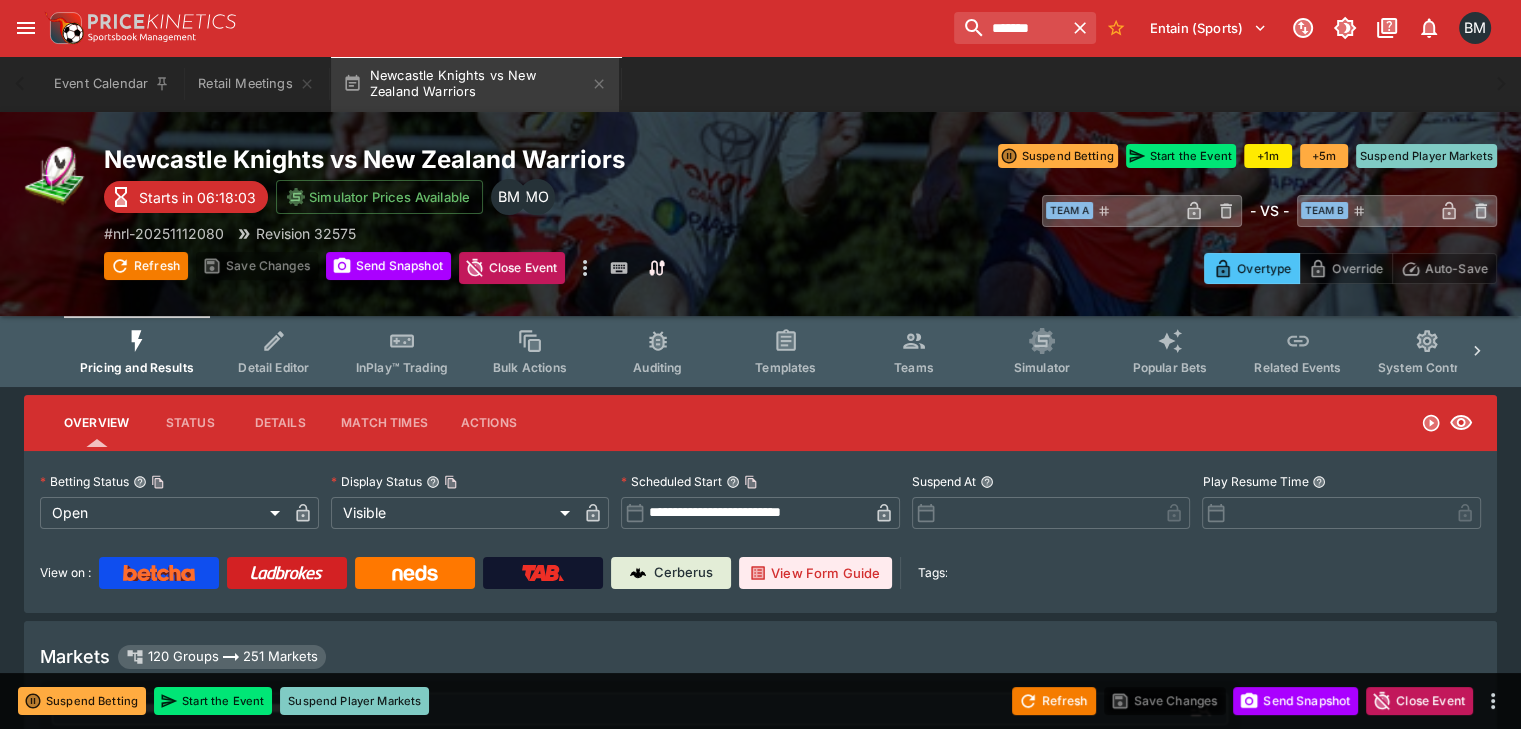 click at bounding box center (543, 573) 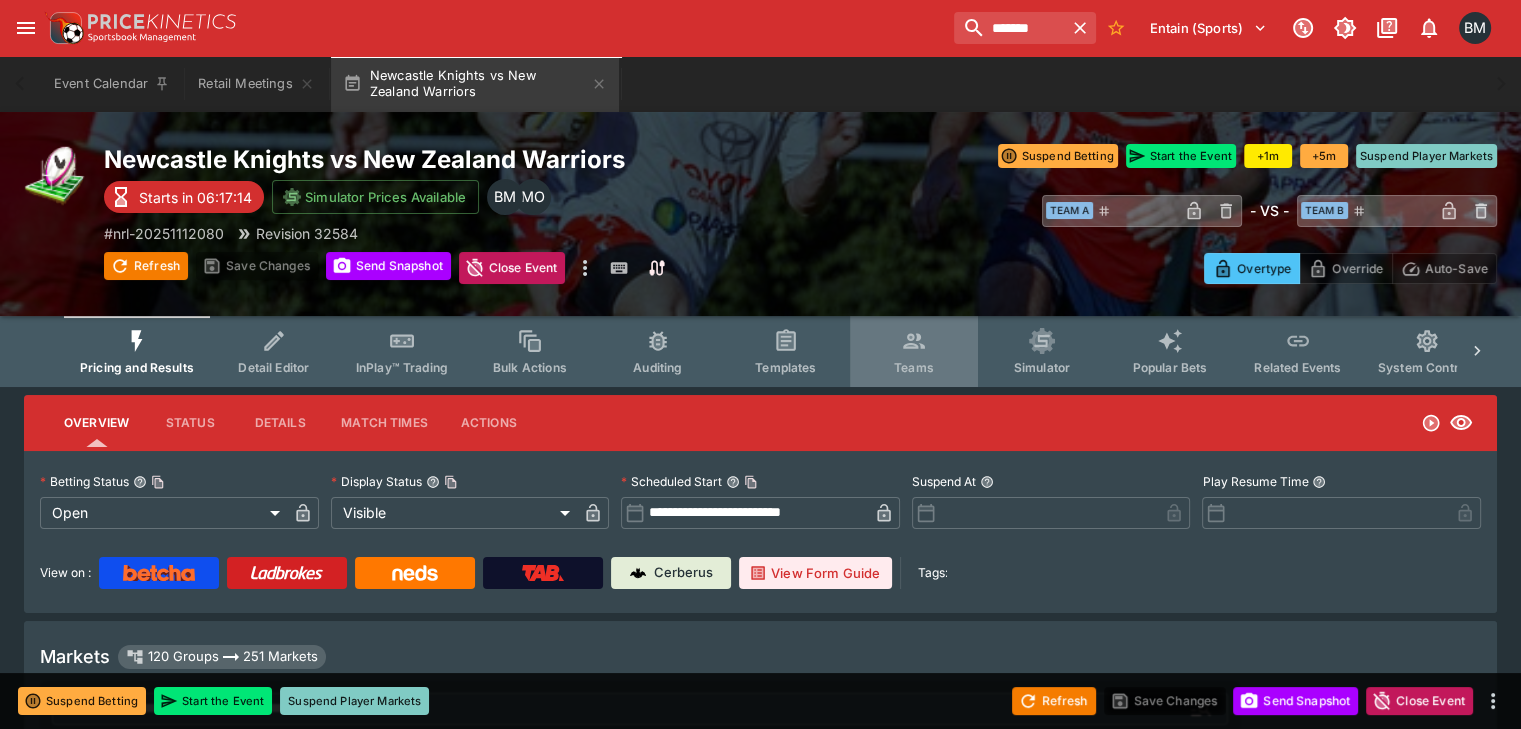 click 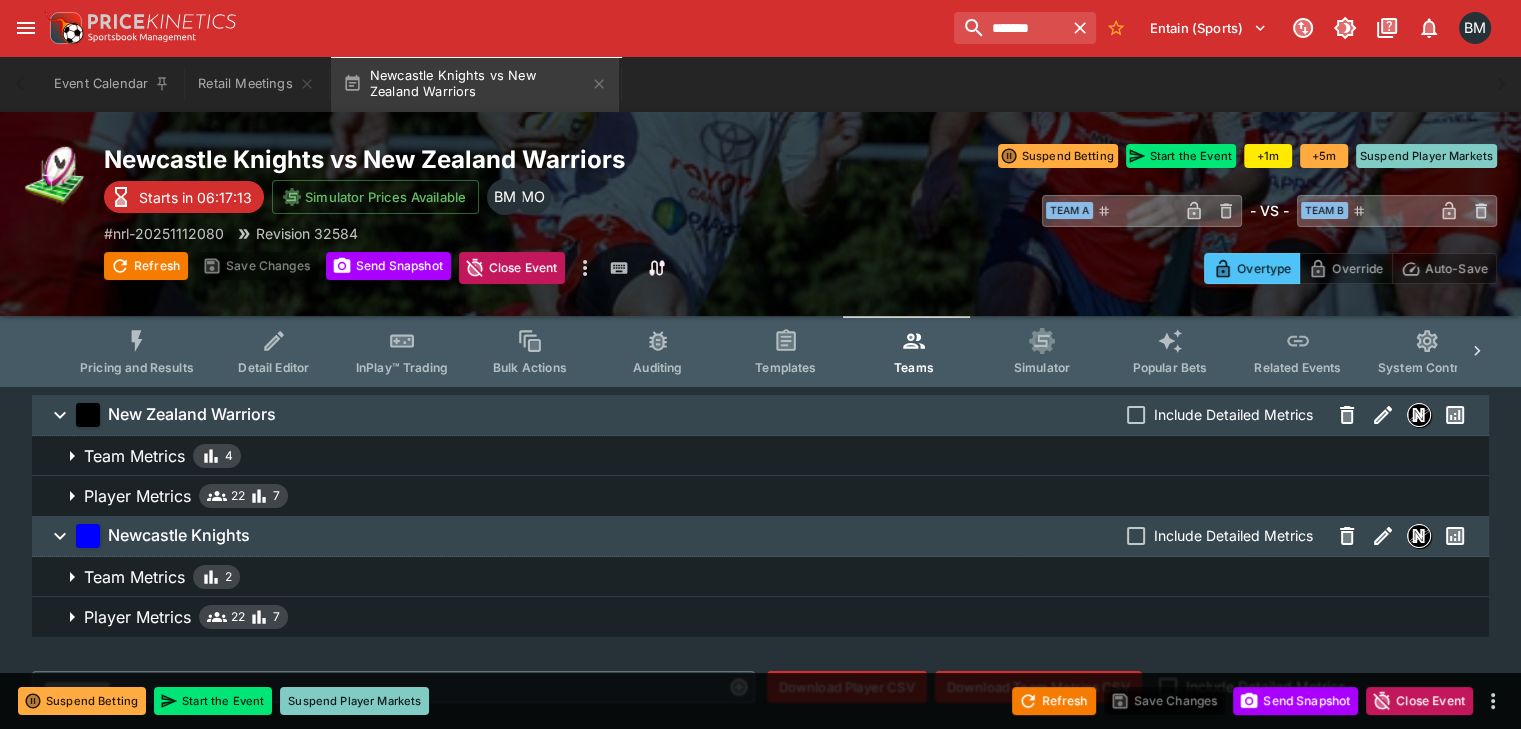 click on "Player Metrics 22 7" at bounding box center [760, 617] 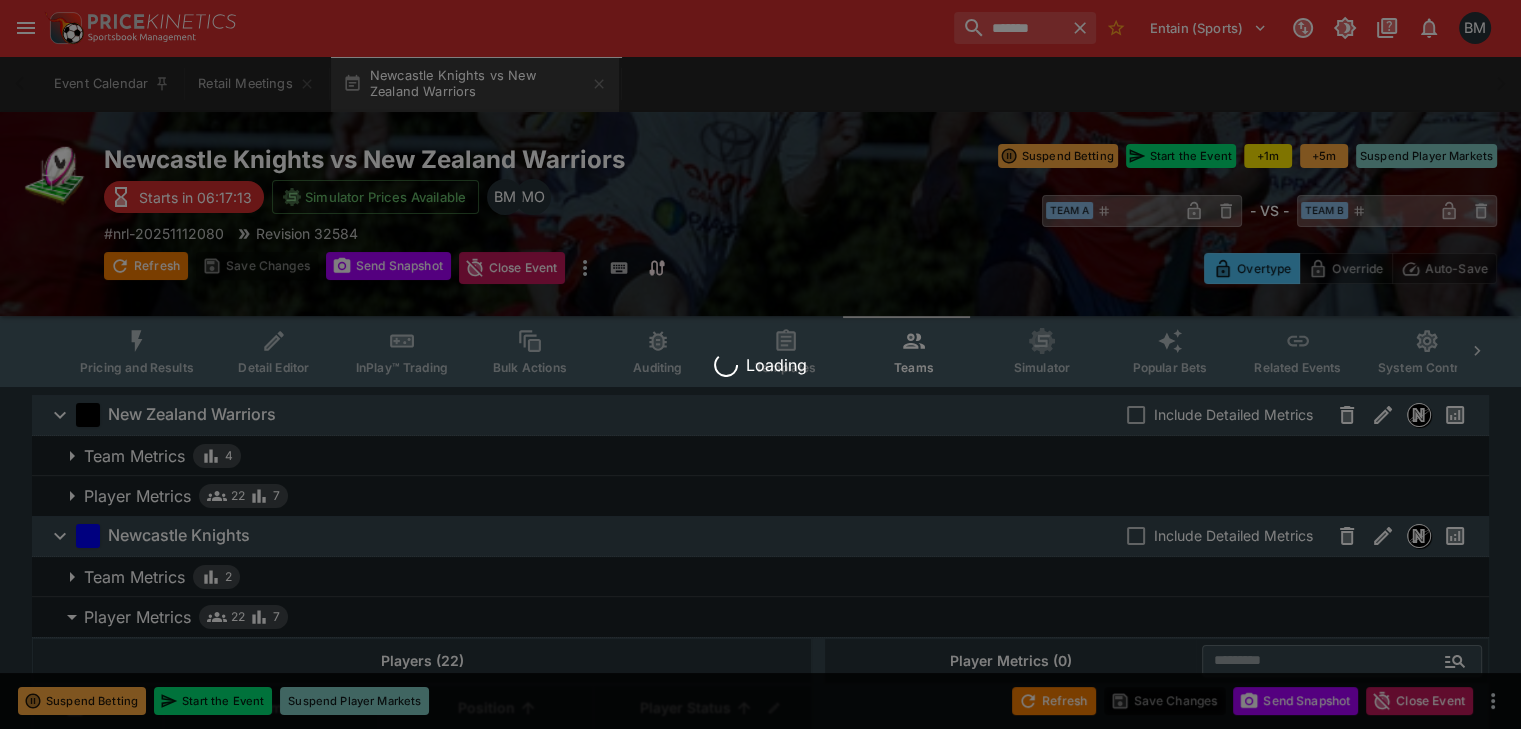 type 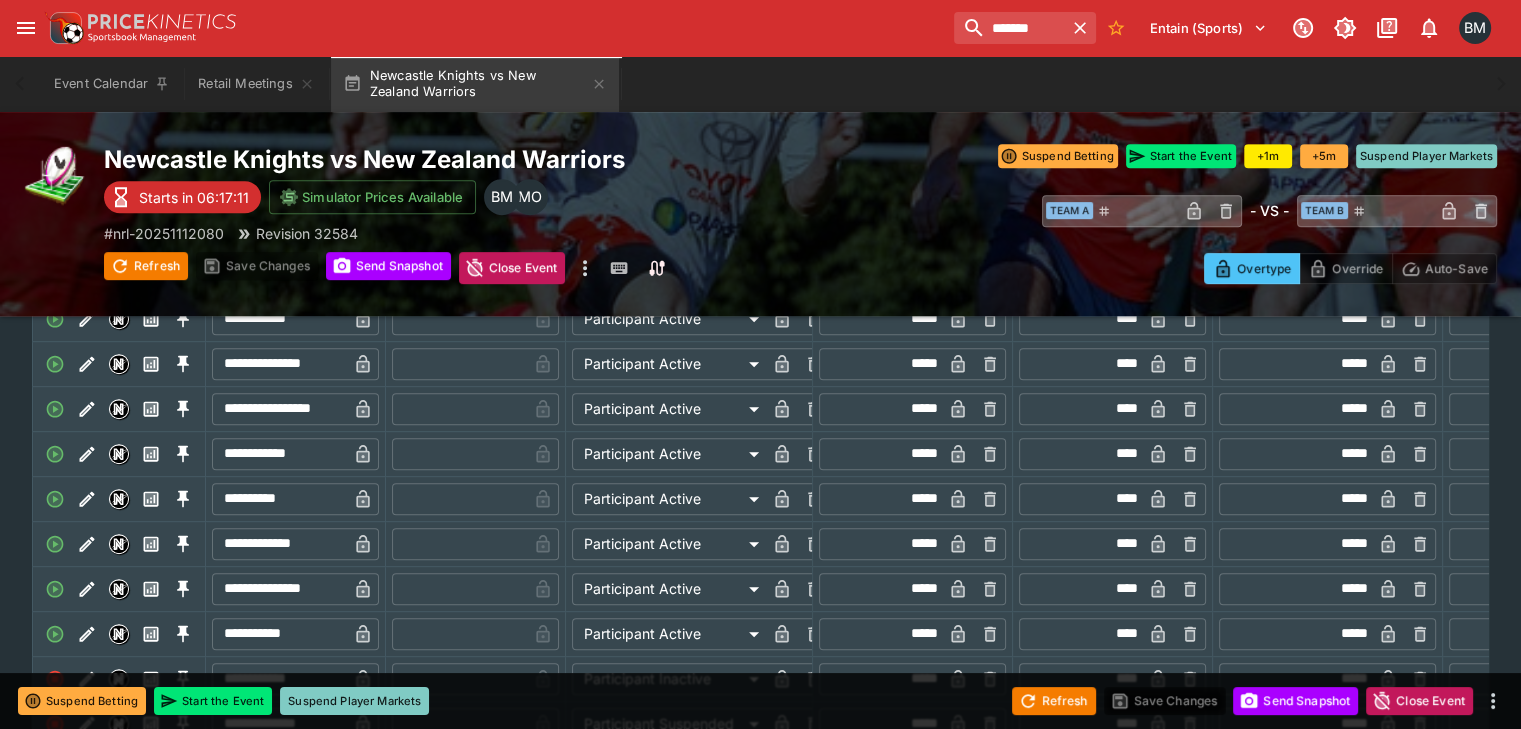 scroll, scrollTop: 1040, scrollLeft: 0, axis: vertical 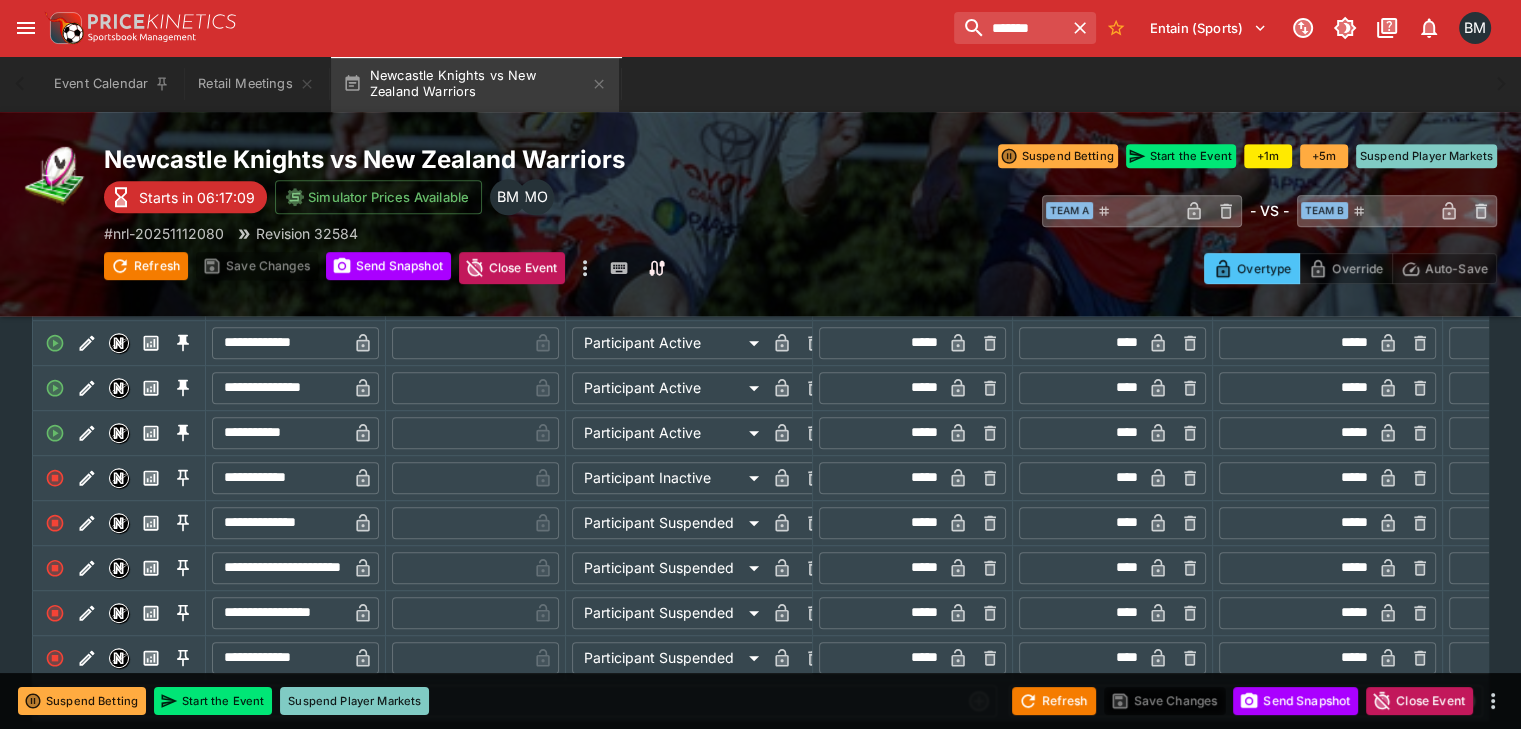 click on "​ ***** ​" at bounding box center (1328, 387) 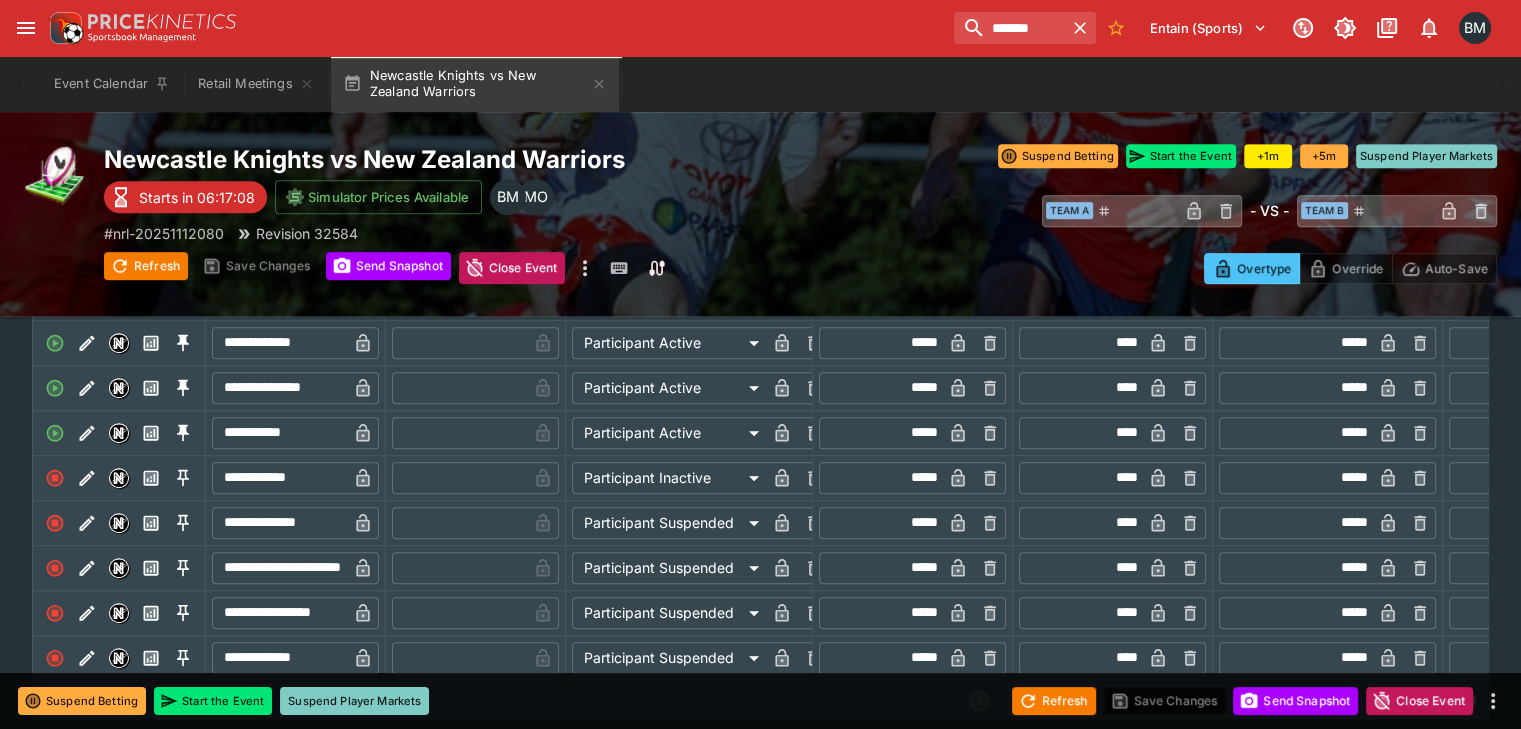 click on "*****" at bounding box center [1297, 388] 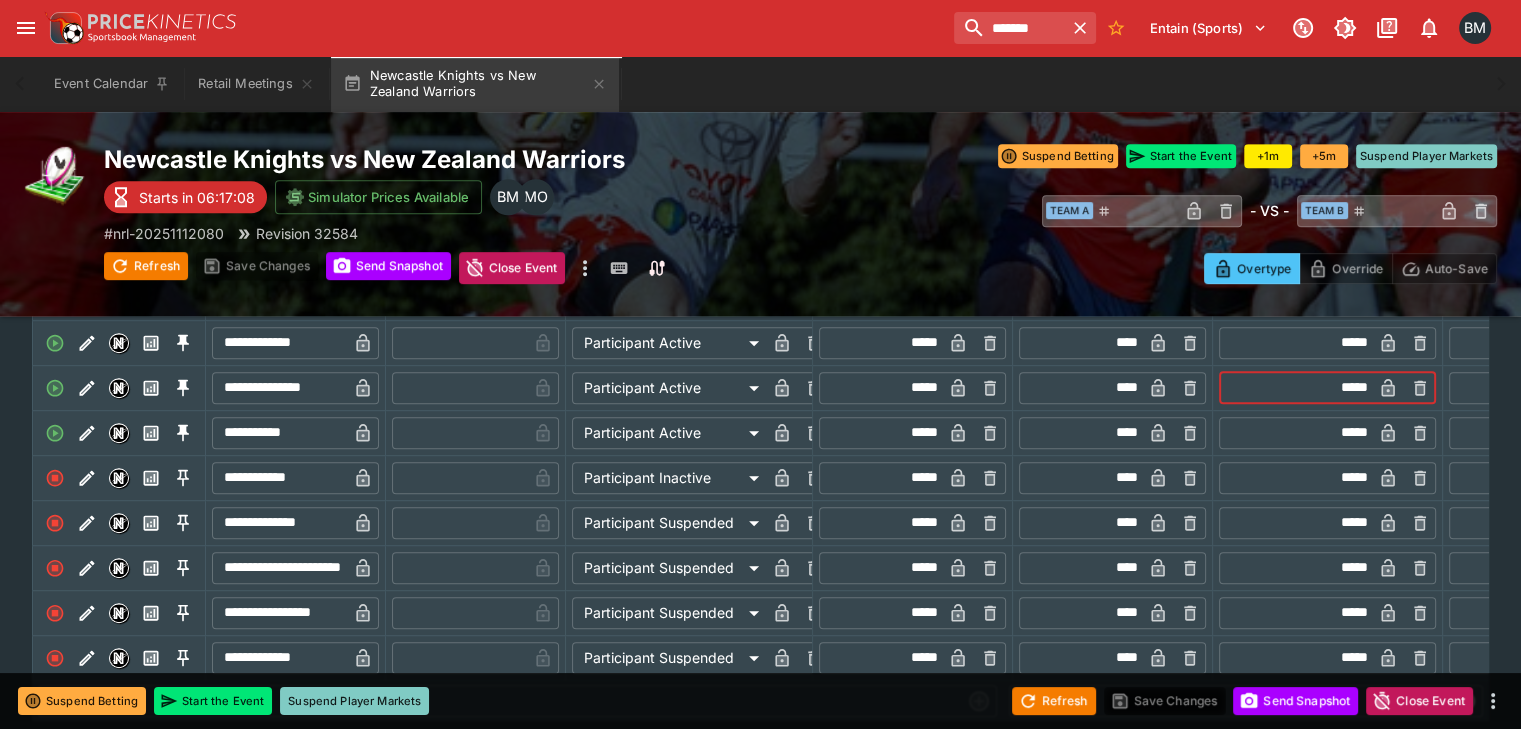 click on "*****" at bounding box center [1297, 388] 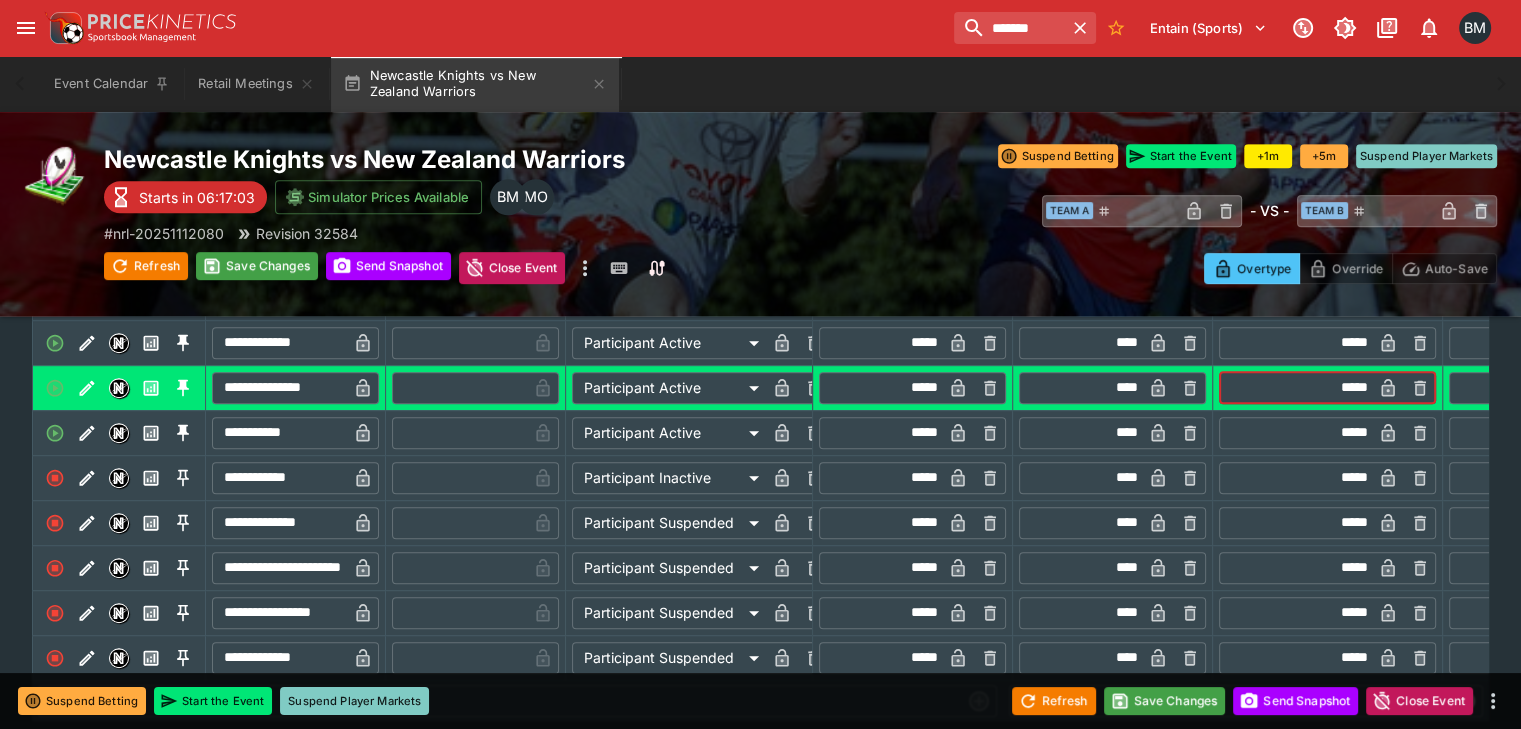 type on "*****" 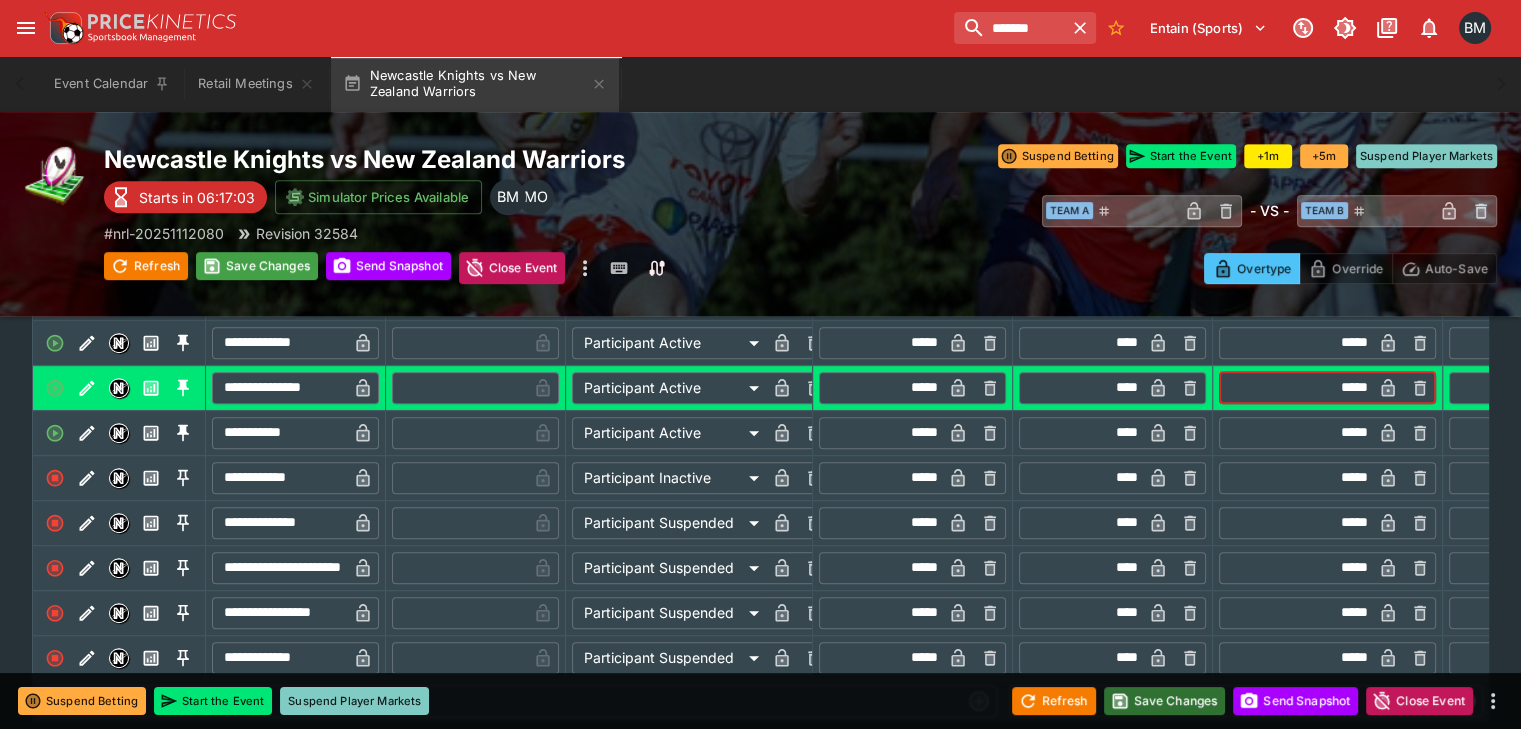click 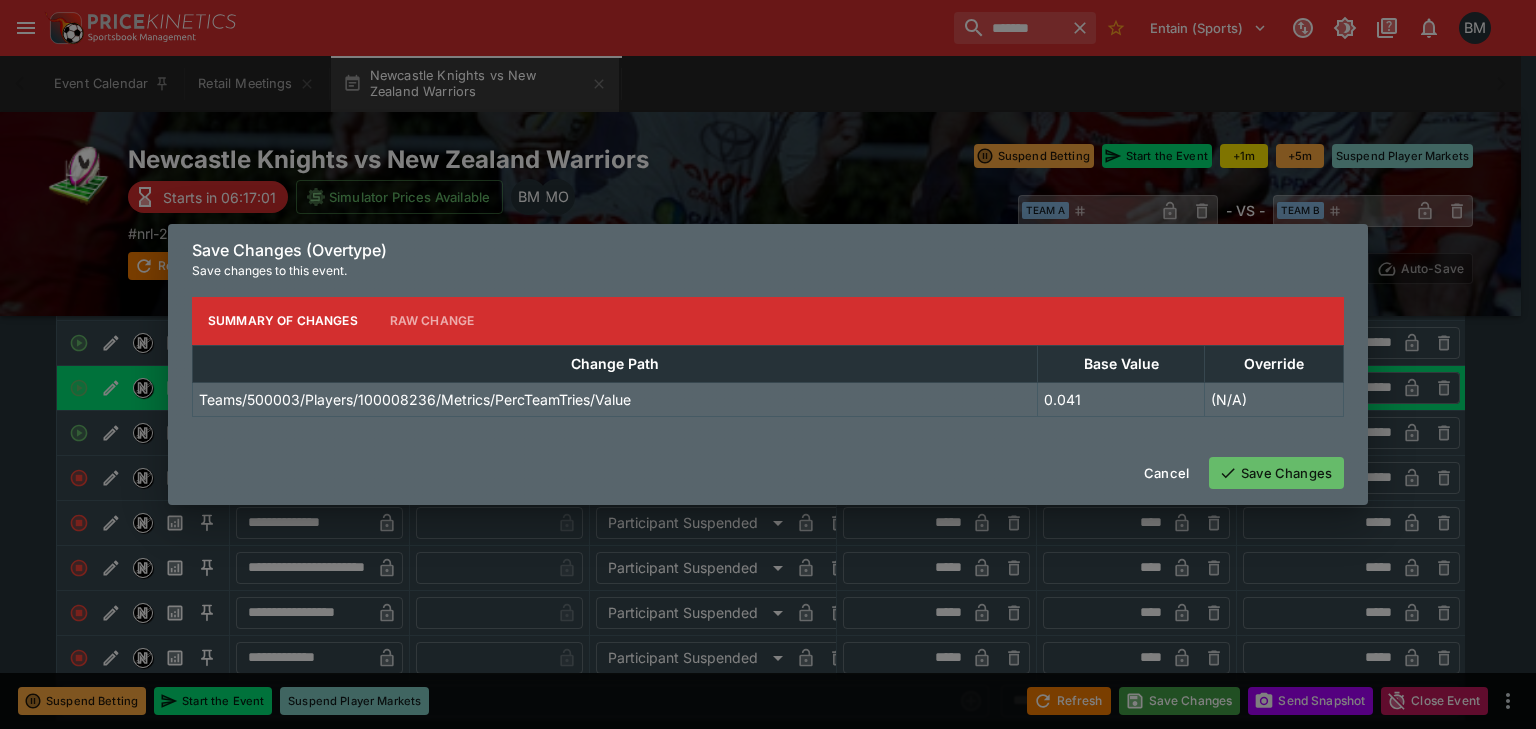 click on "Save Changes" at bounding box center [1276, 473] 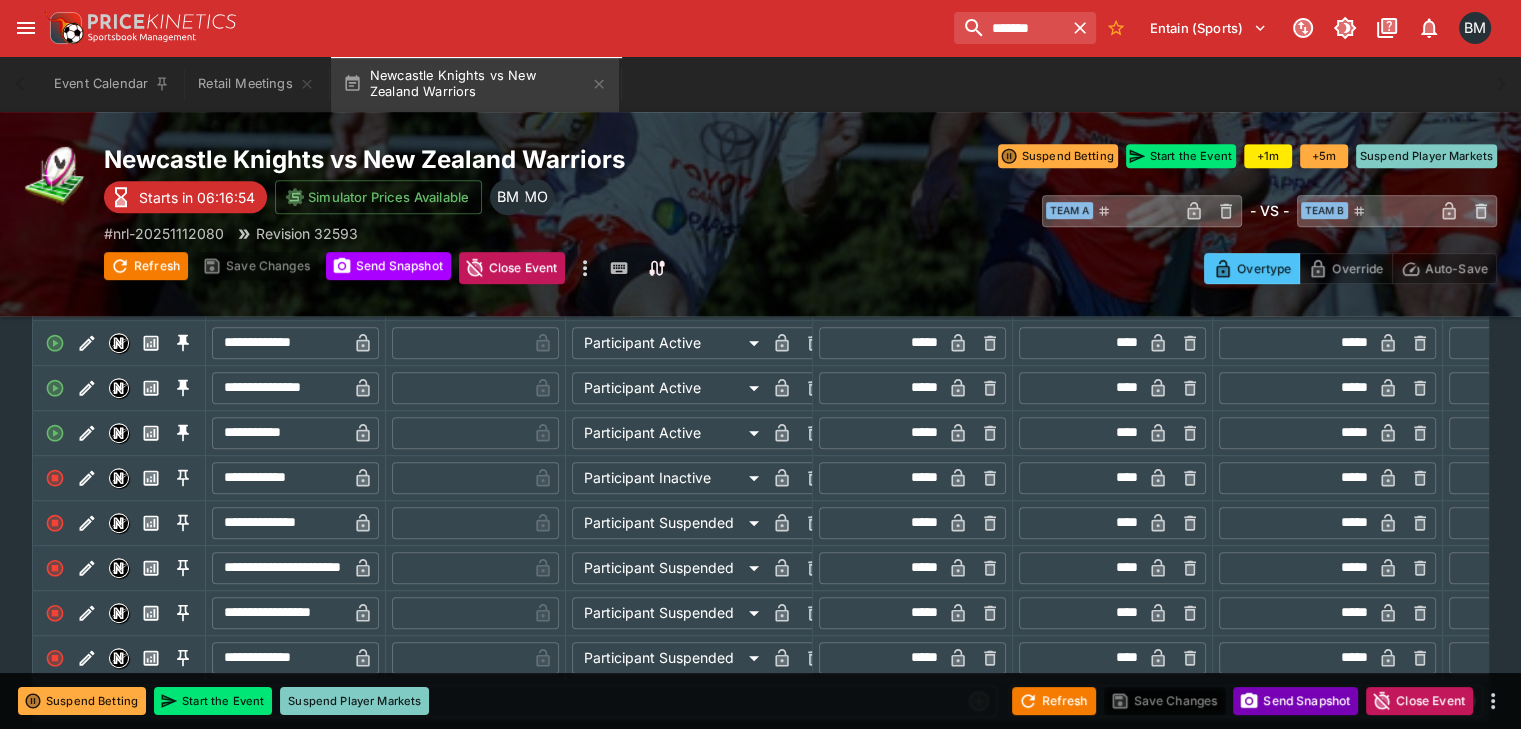 click on "Send Snapshot" at bounding box center (1295, 701) 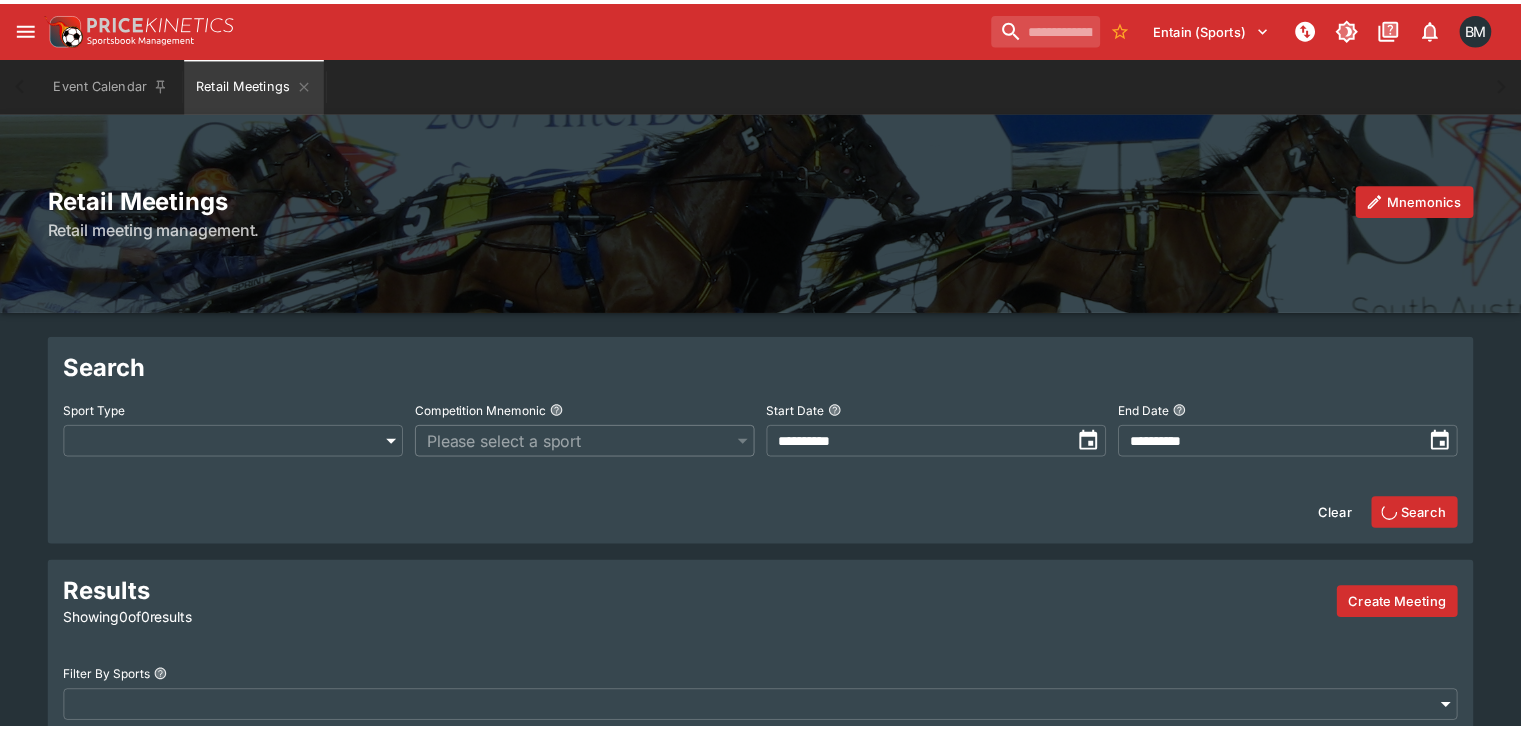 scroll, scrollTop: 0, scrollLeft: 0, axis: both 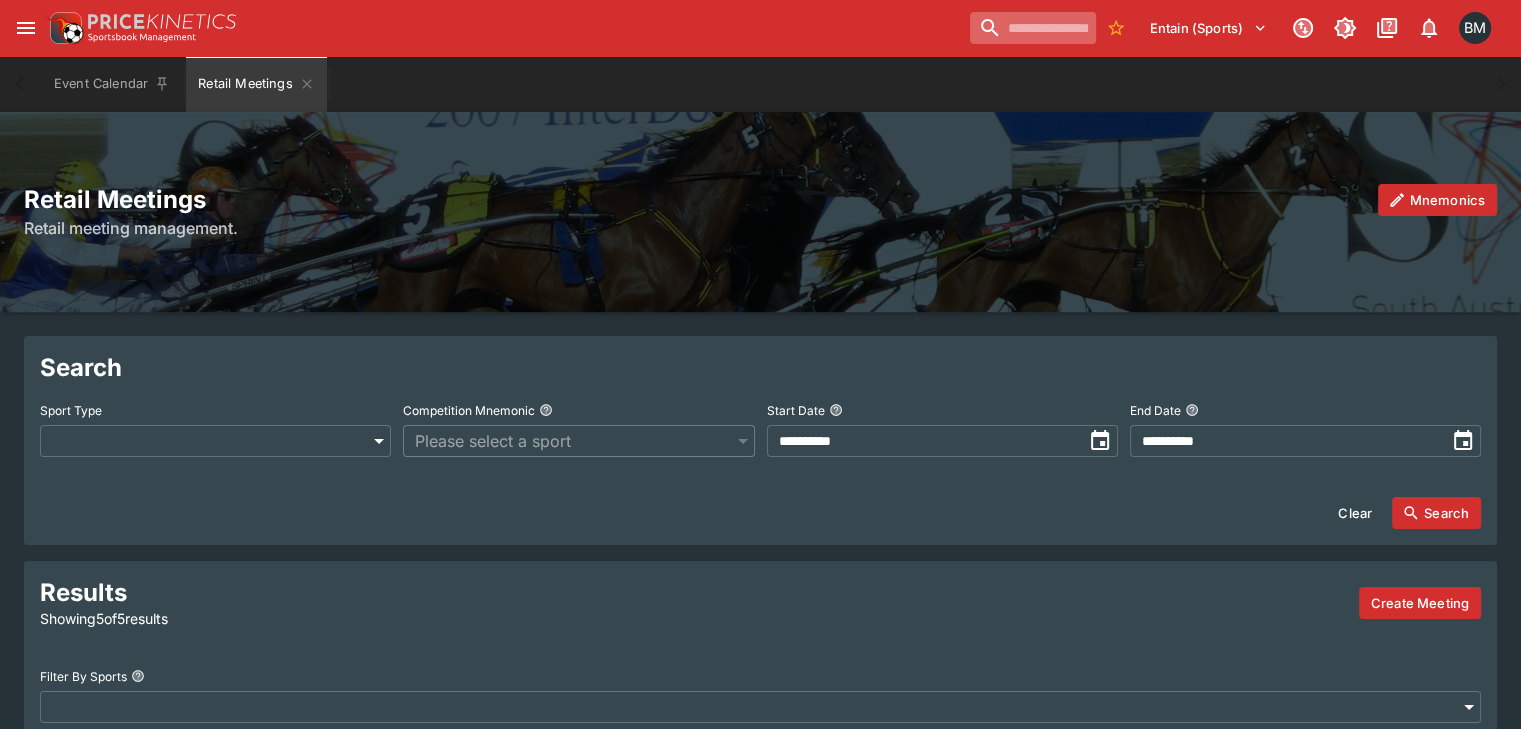 click at bounding box center [1033, 28] 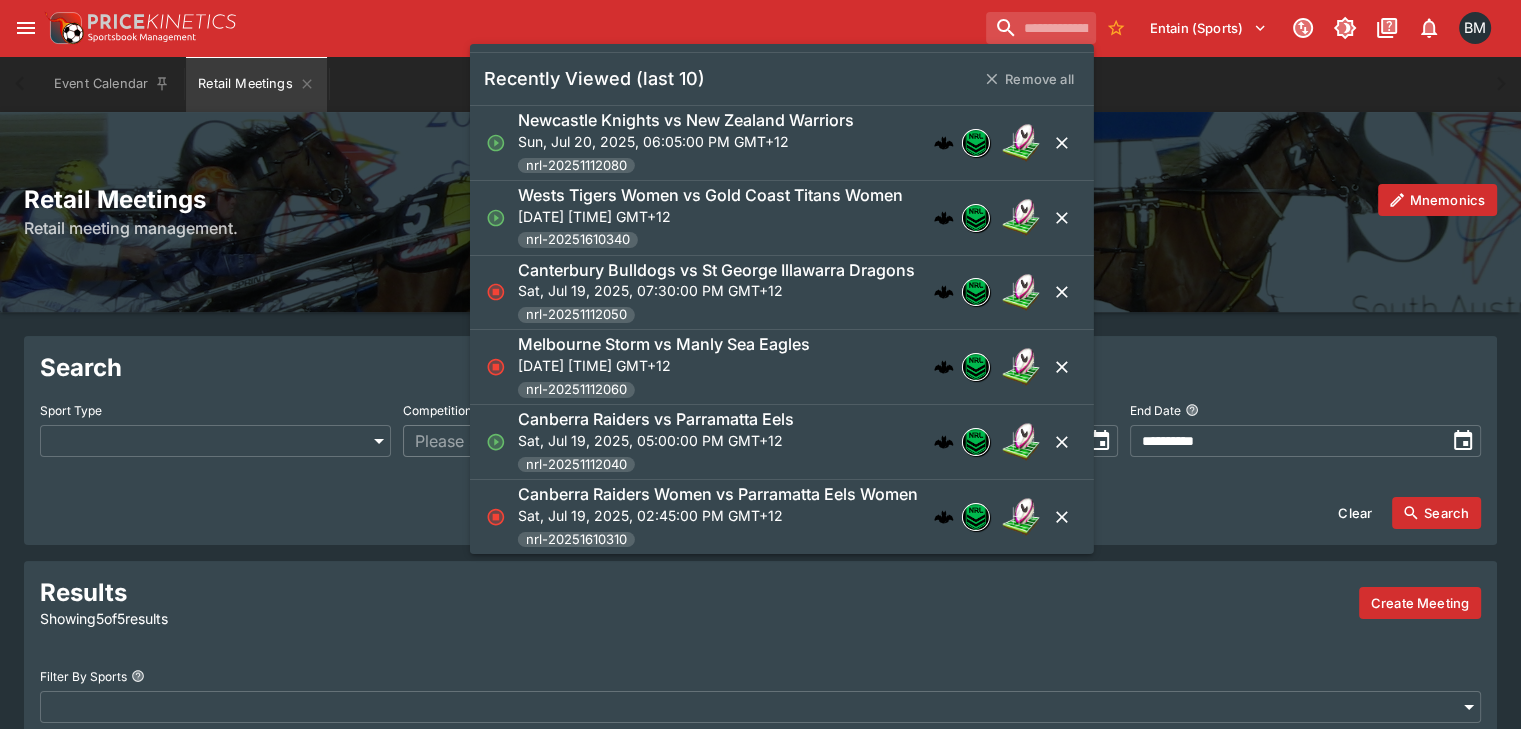 click on "Sun, Jul 20, 2025, 06:05:00 PM GMT+12" at bounding box center [686, 141] 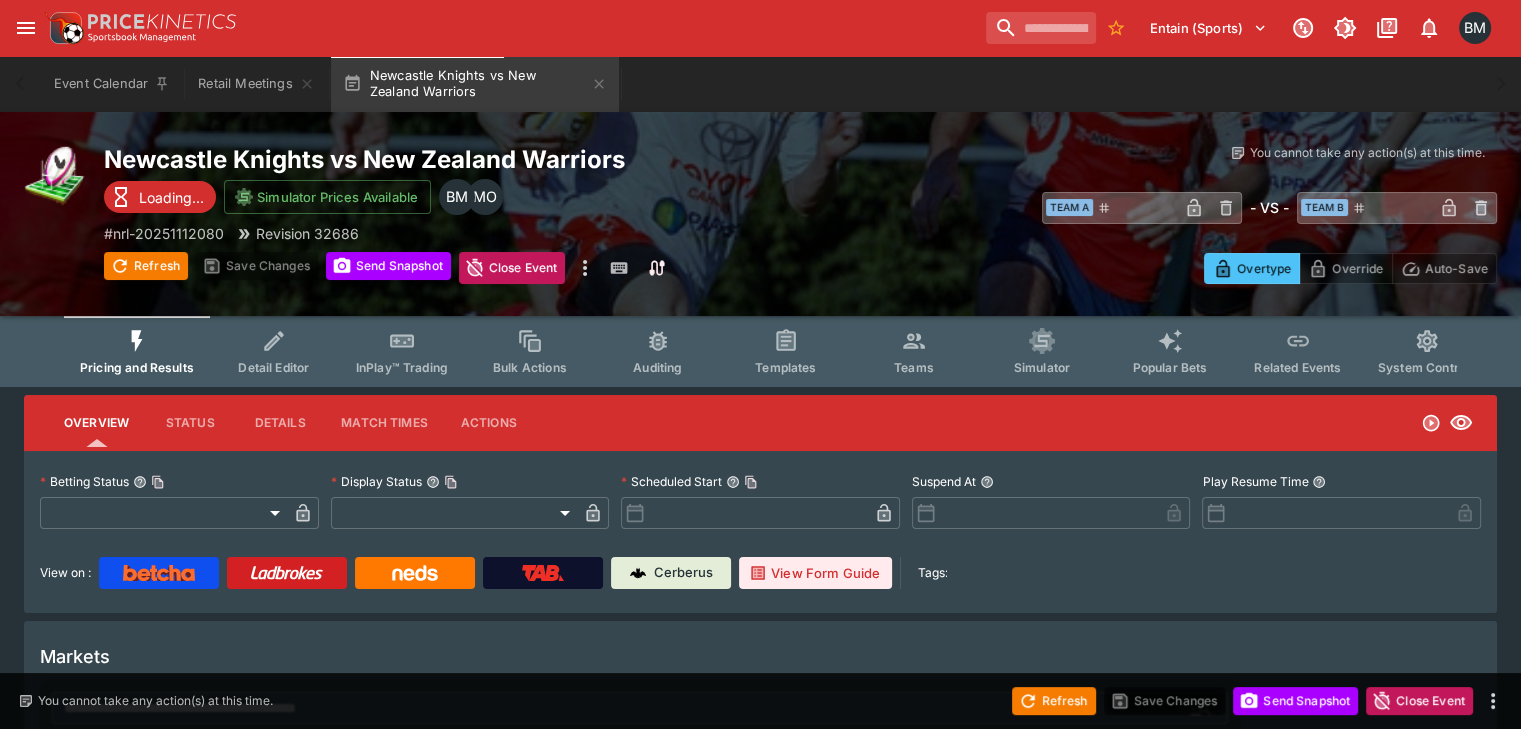 type on "**********" 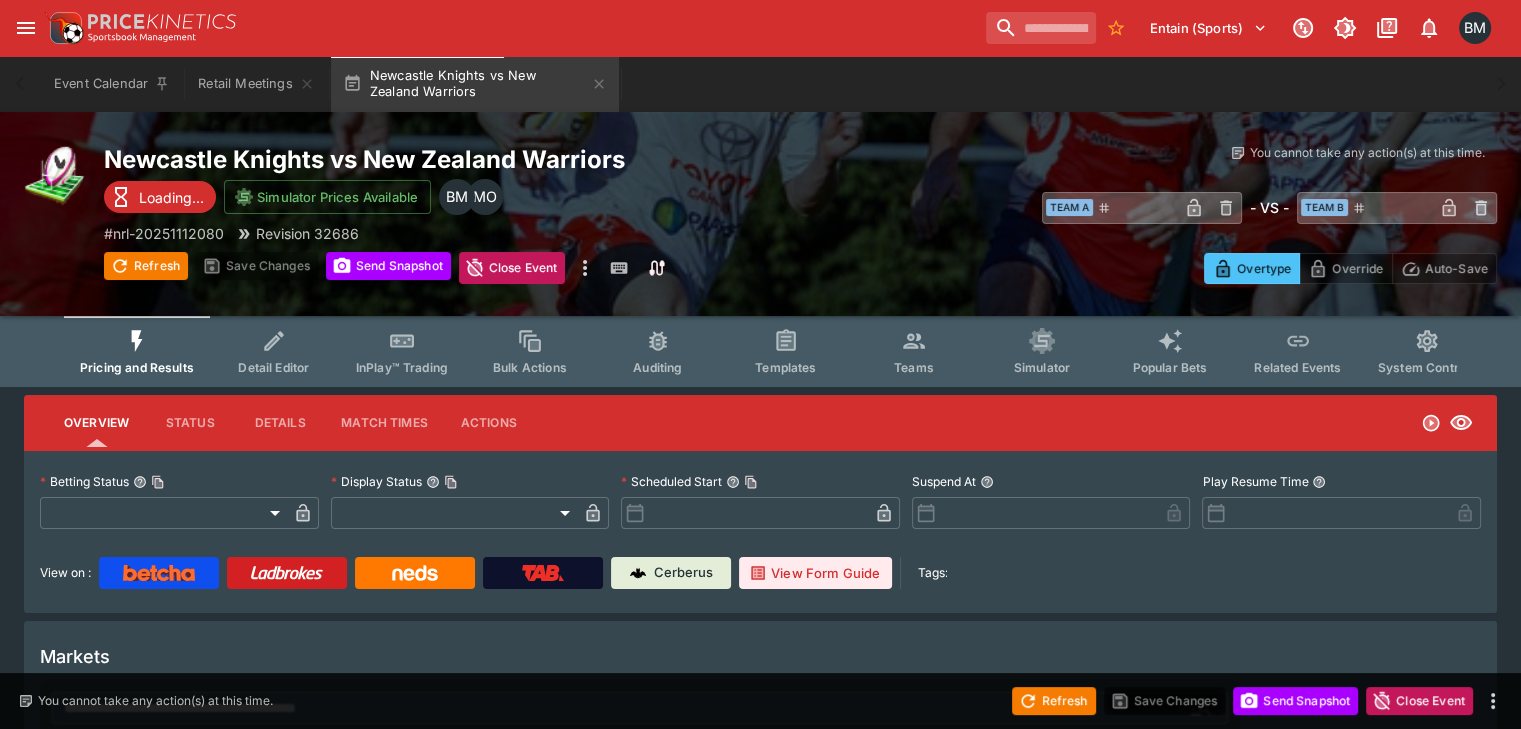 type on "*******" 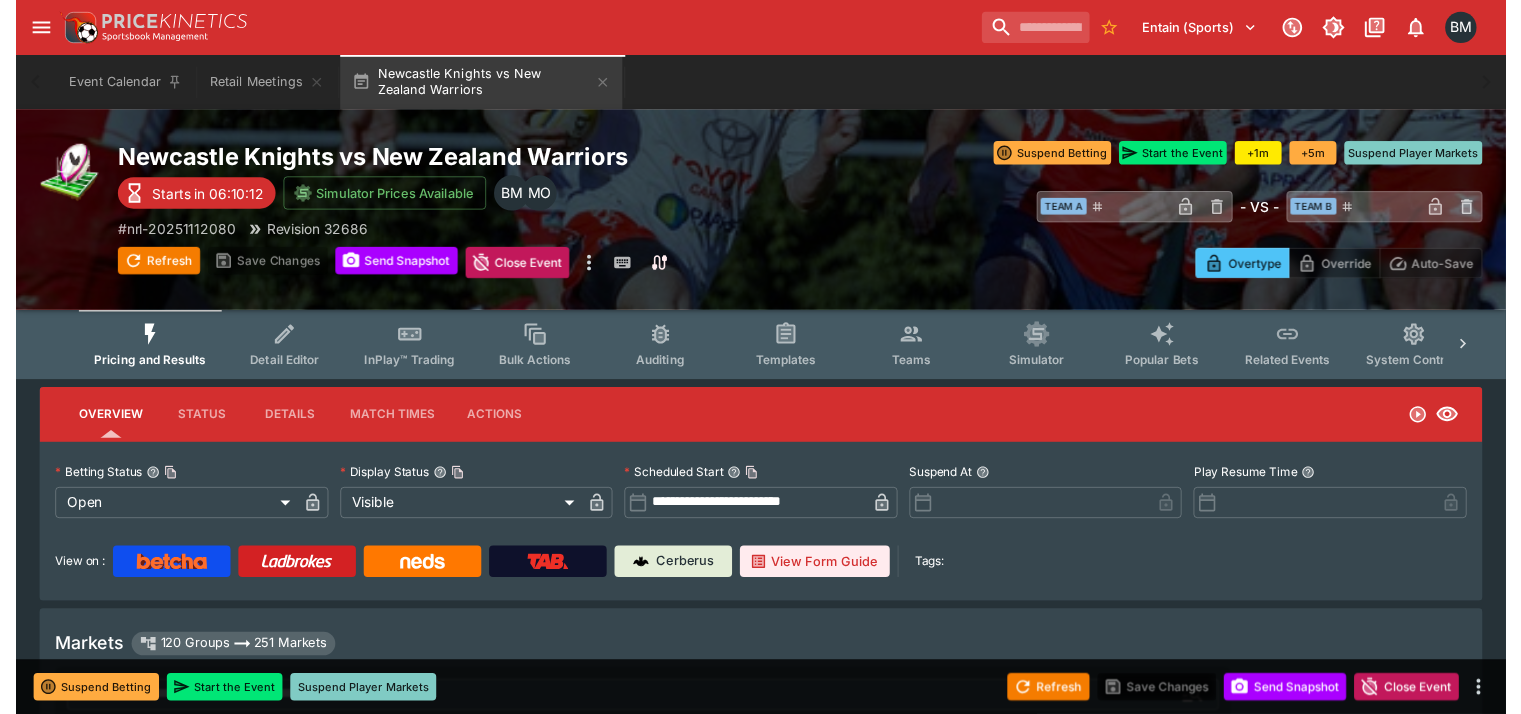 scroll, scrollTop: 166, scrollLeft: 0, axis: vertical 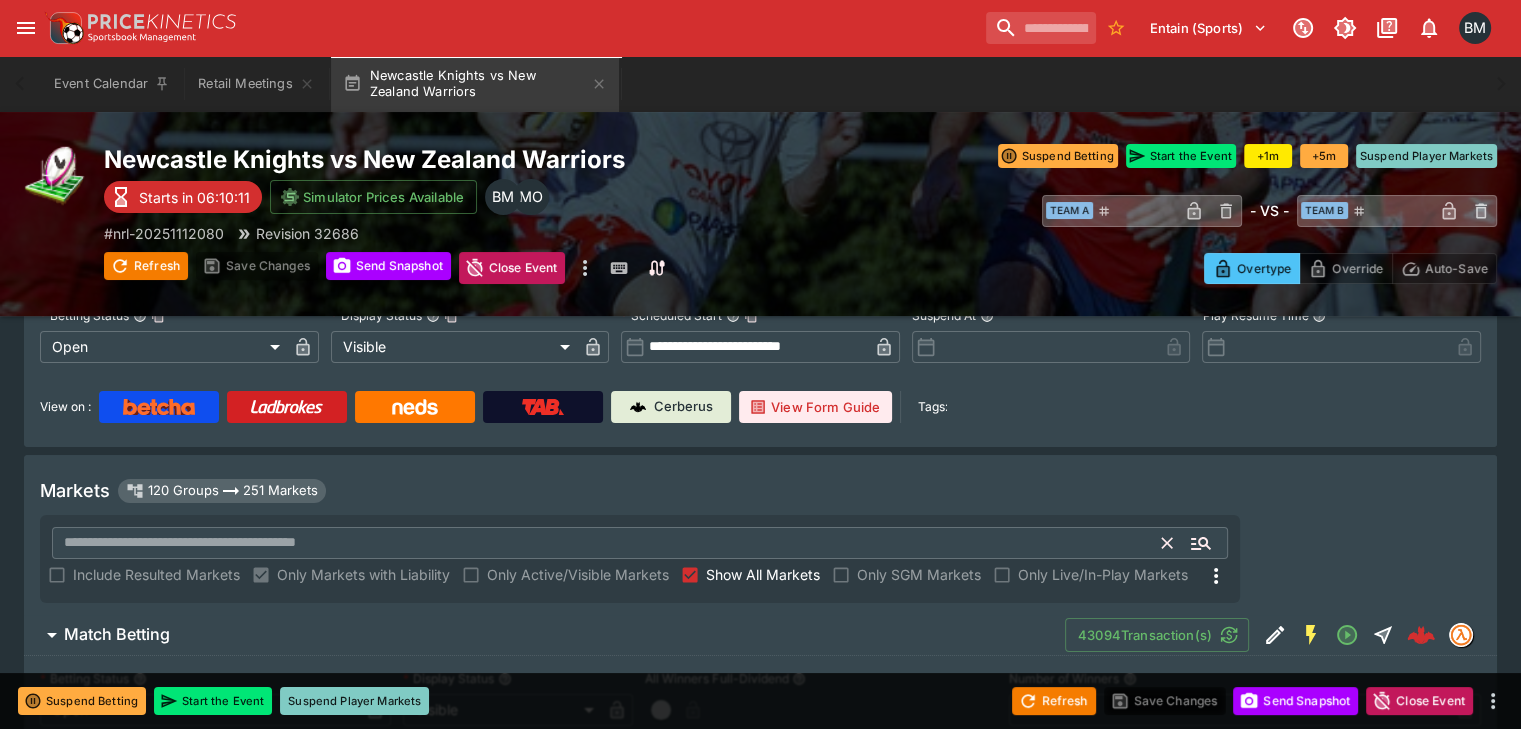 click at bounding box center [607, 543] 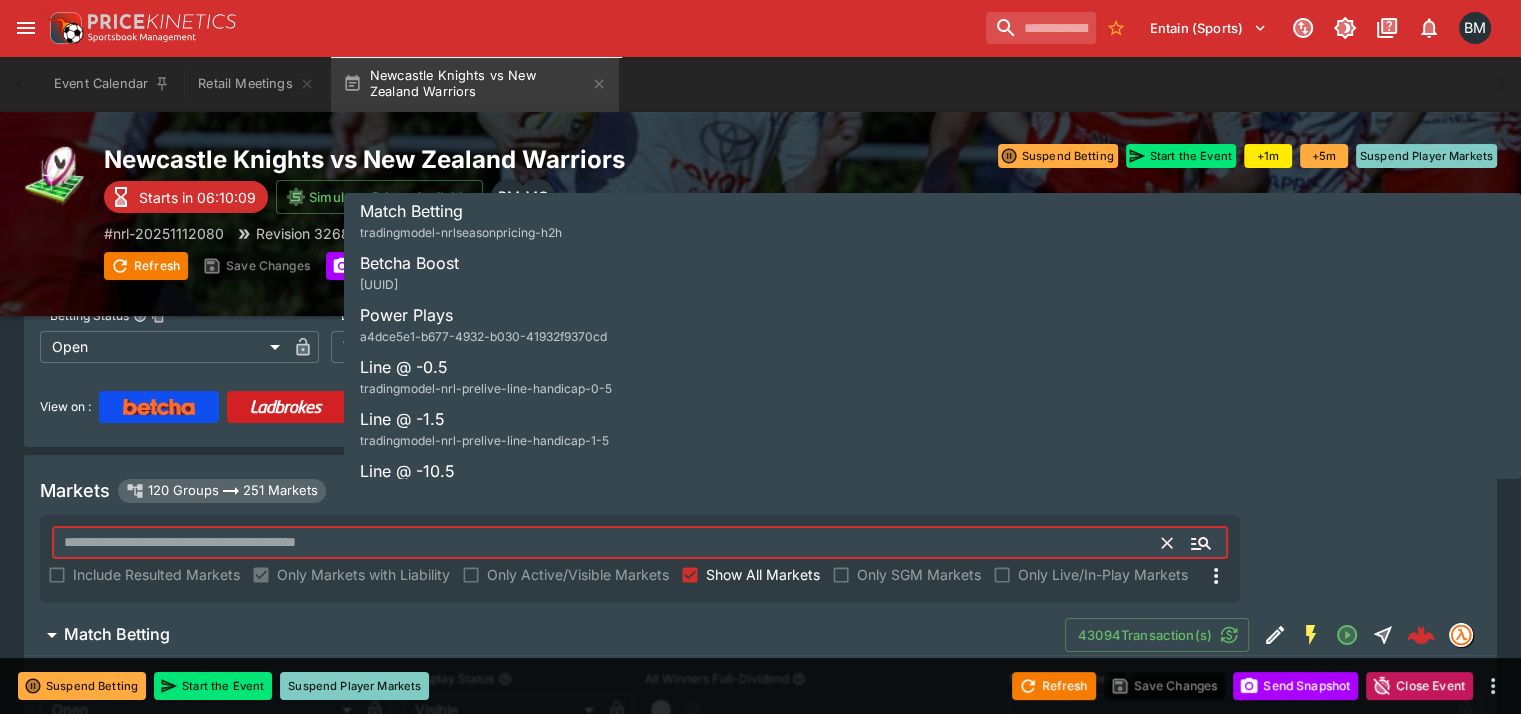 click on "Power Plays a4dce5e1-b677-4932-b030-41932f9370cd" at bounding box center (483, 325) 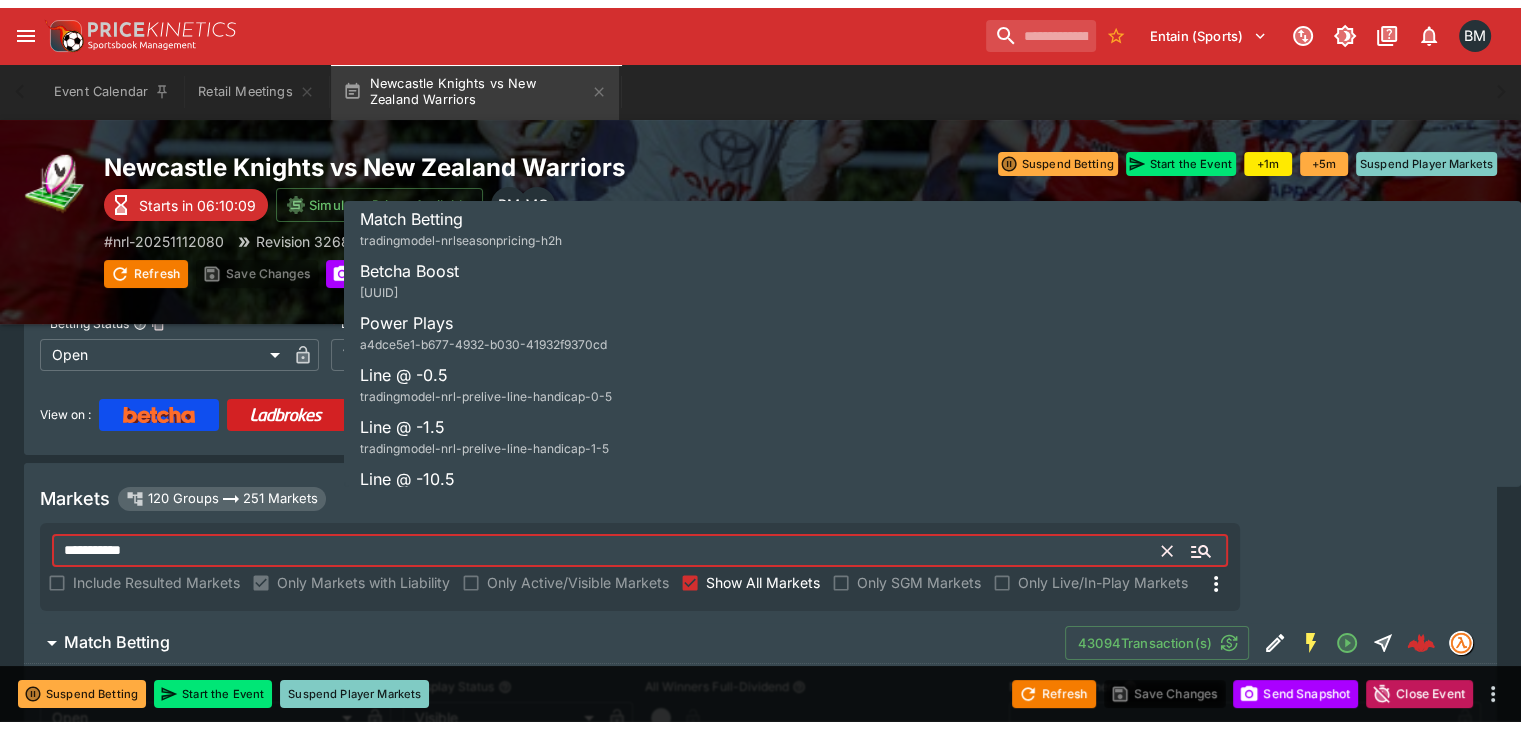 scroll, scrollTop: 112, scrollLeft: 0, axis: vertical 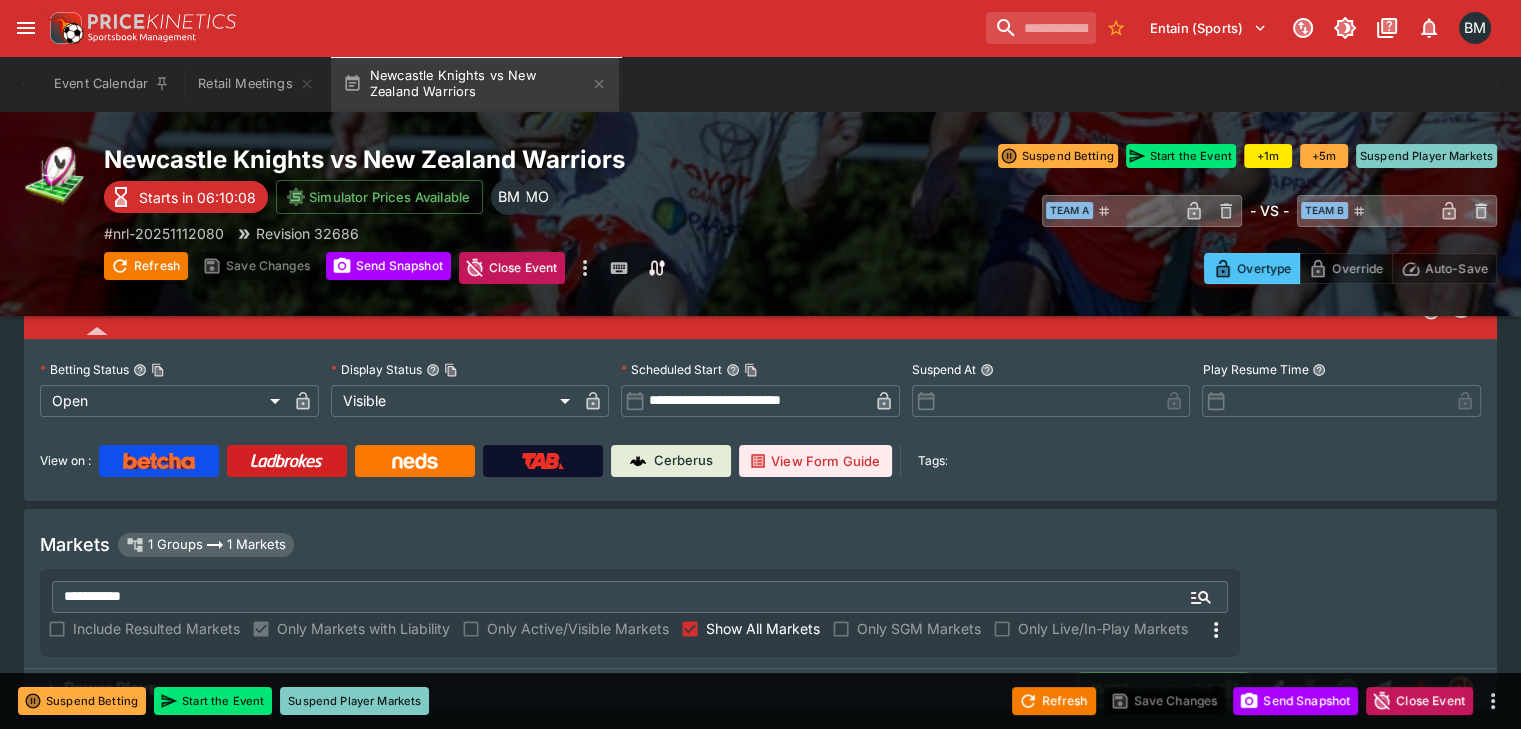 click on "Power Plays 1503  Transaction(s)" at bounding box center [760, 689] 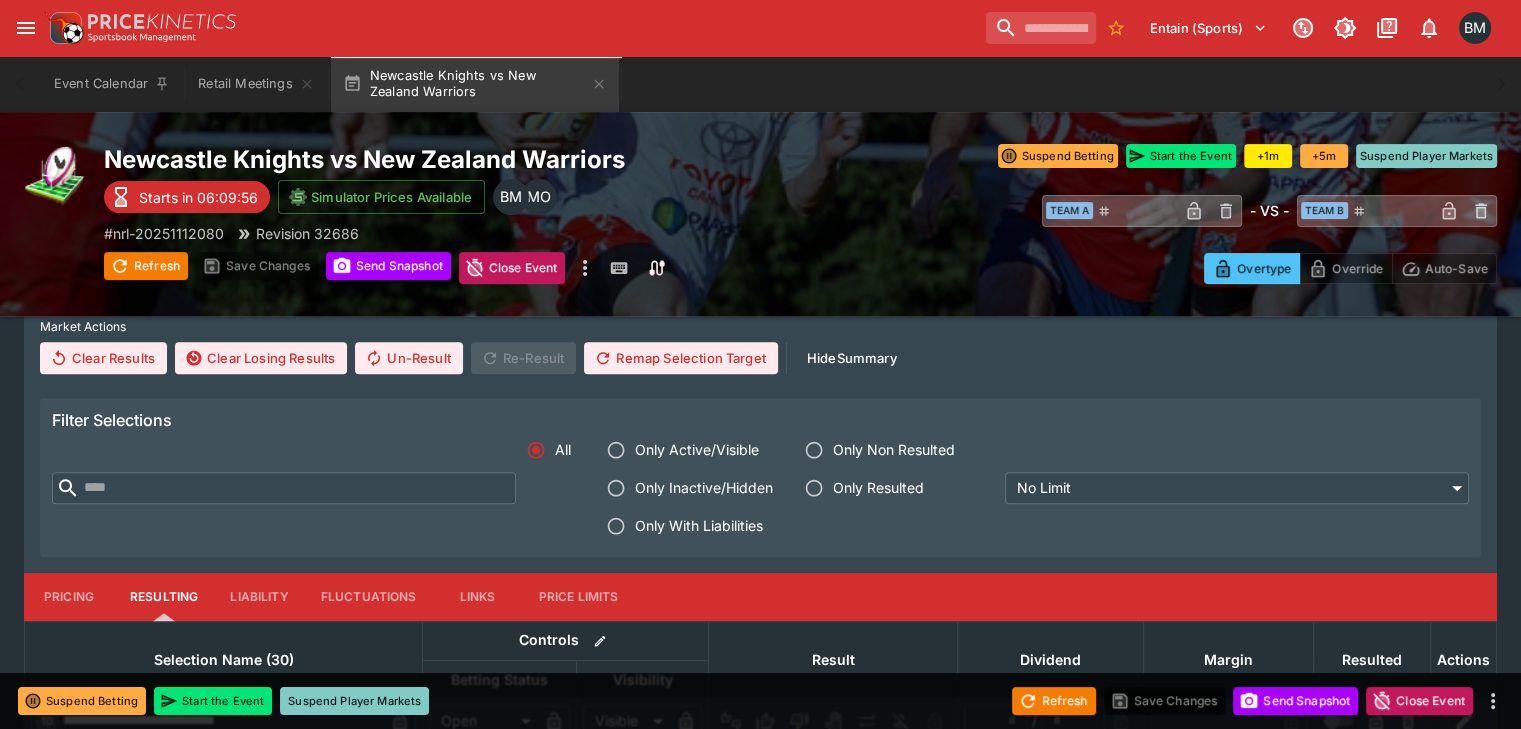 scroll, scrollTop: 833, scrollLeft: 0, axis: vertical 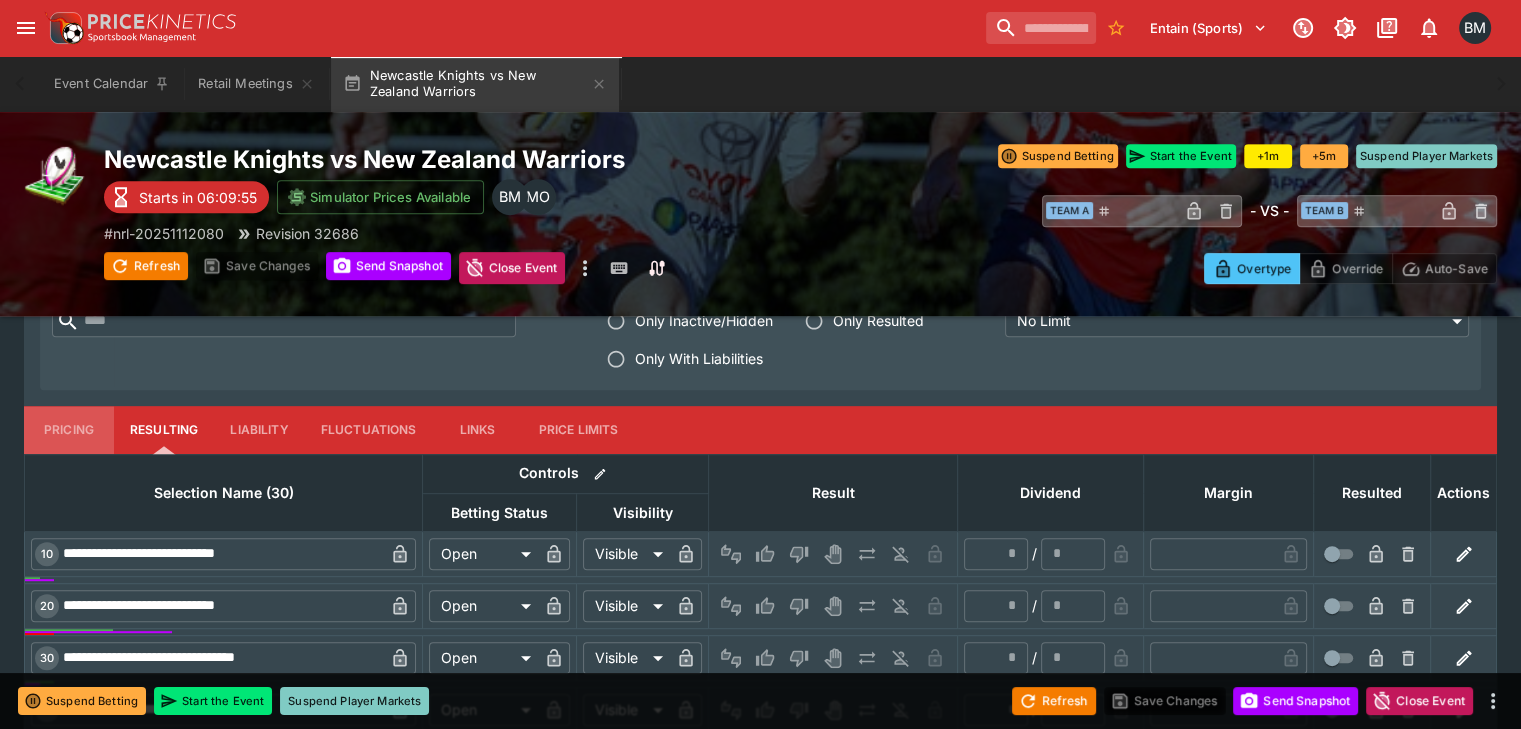 click on "Pricing" at bounding box center [69, 430] 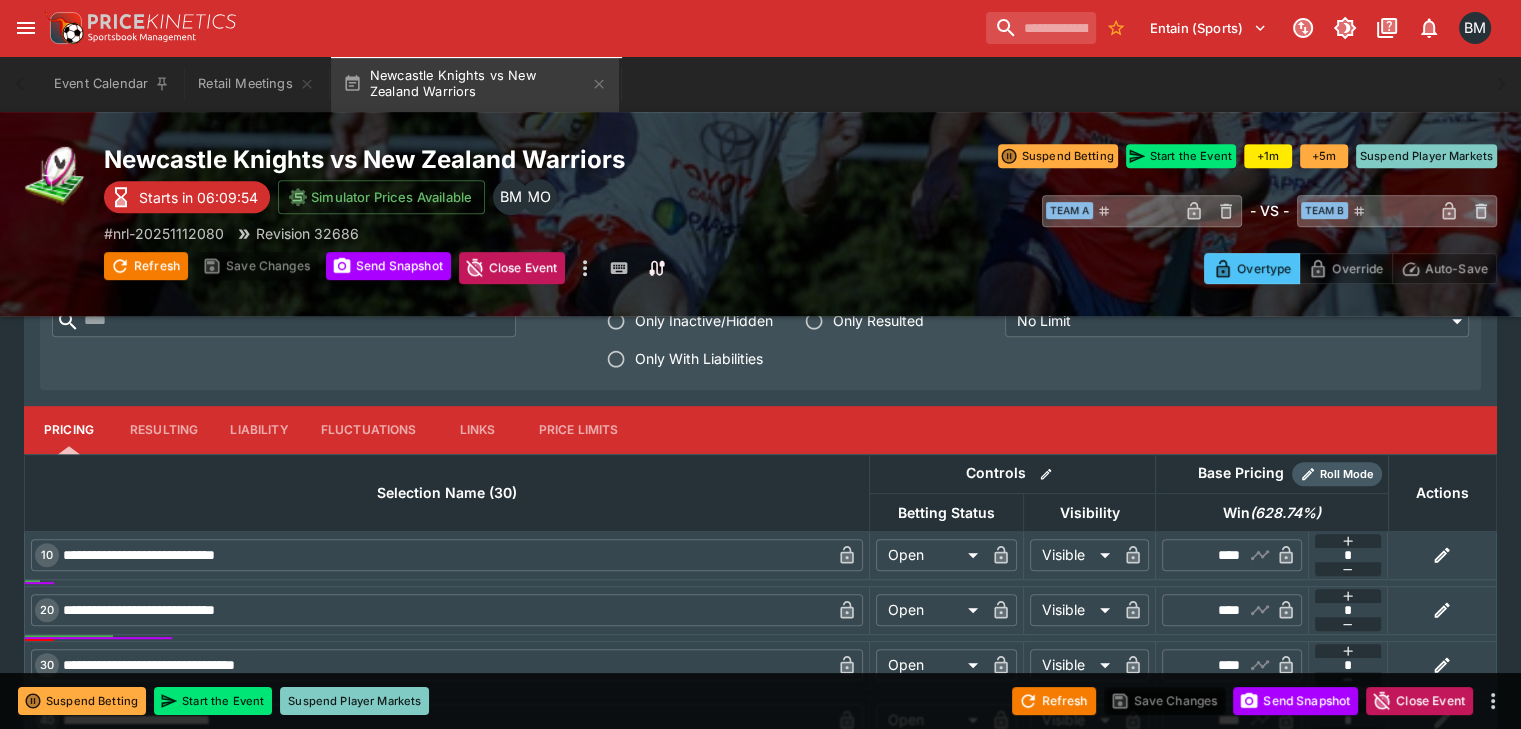 click on "****" at bounding box center [1215, 555] 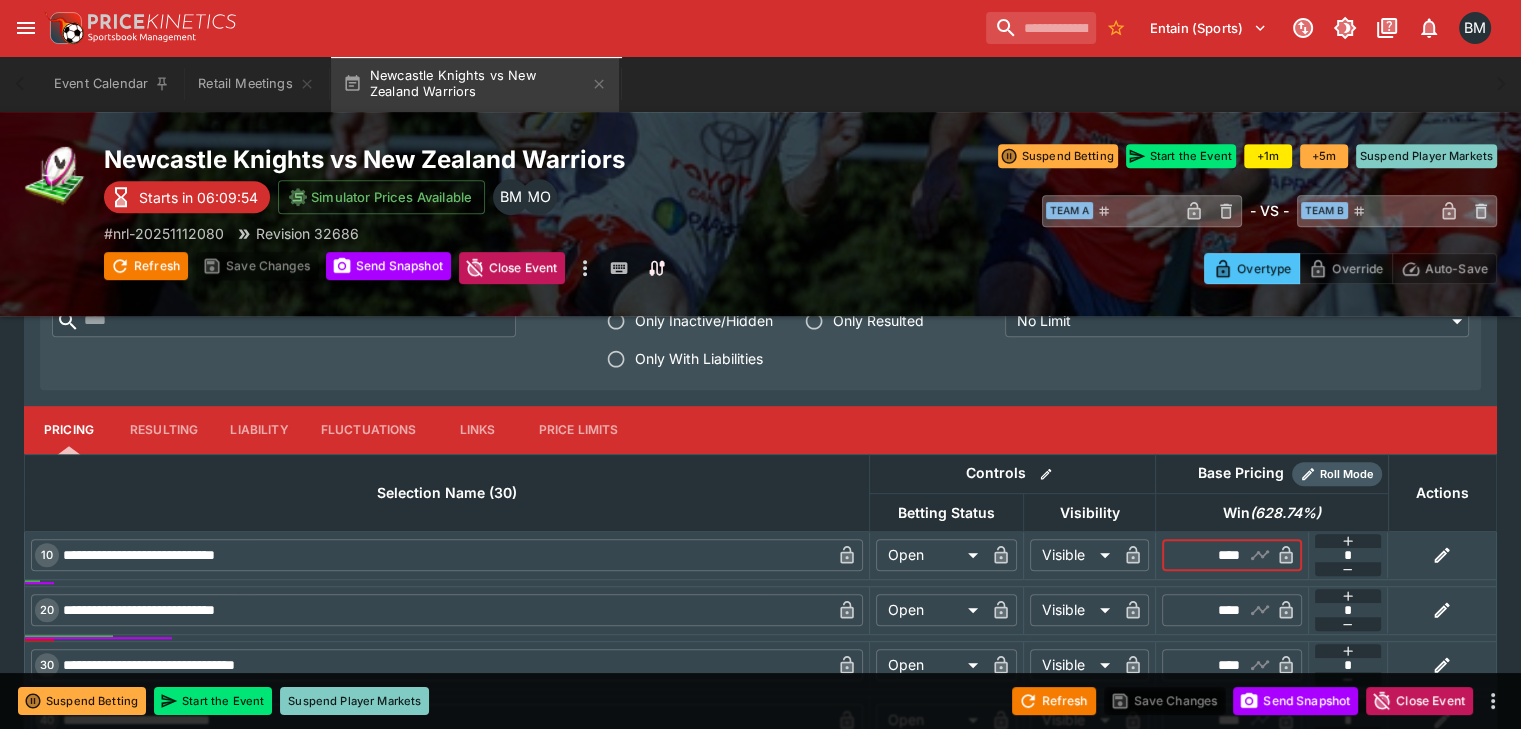 click on "****" at bounding box center [1215, 555] 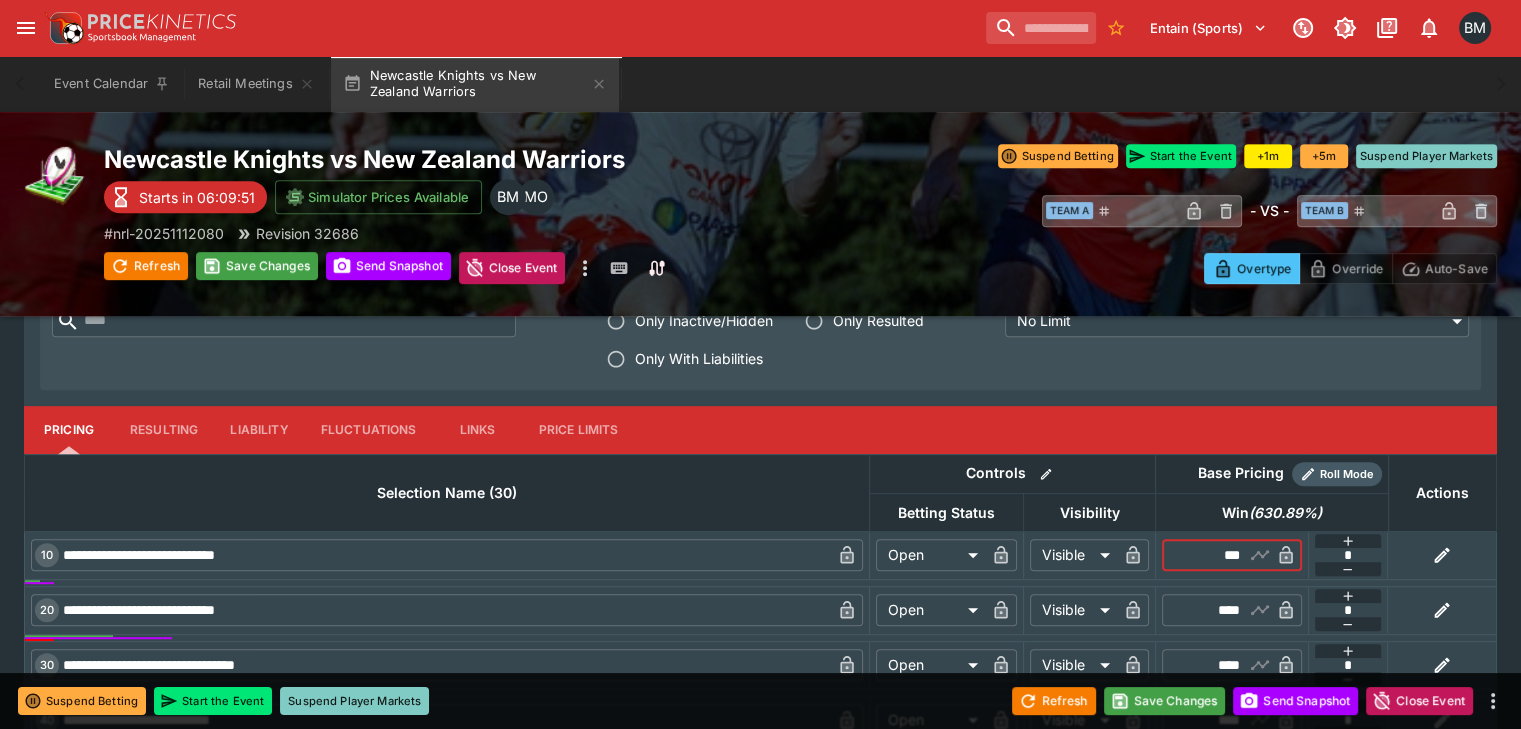 type on "****" 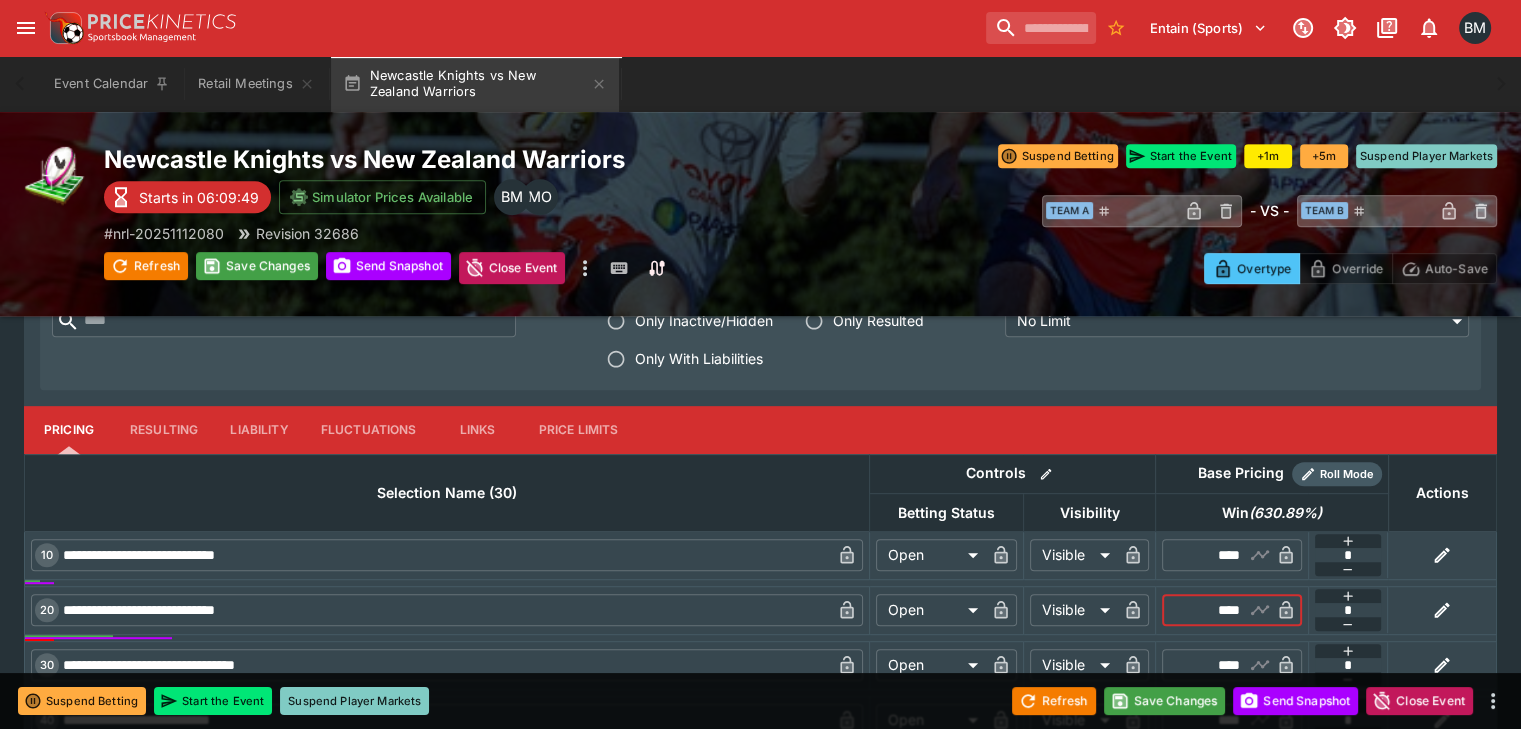 click on "****" at bounding box center [1215, 610] 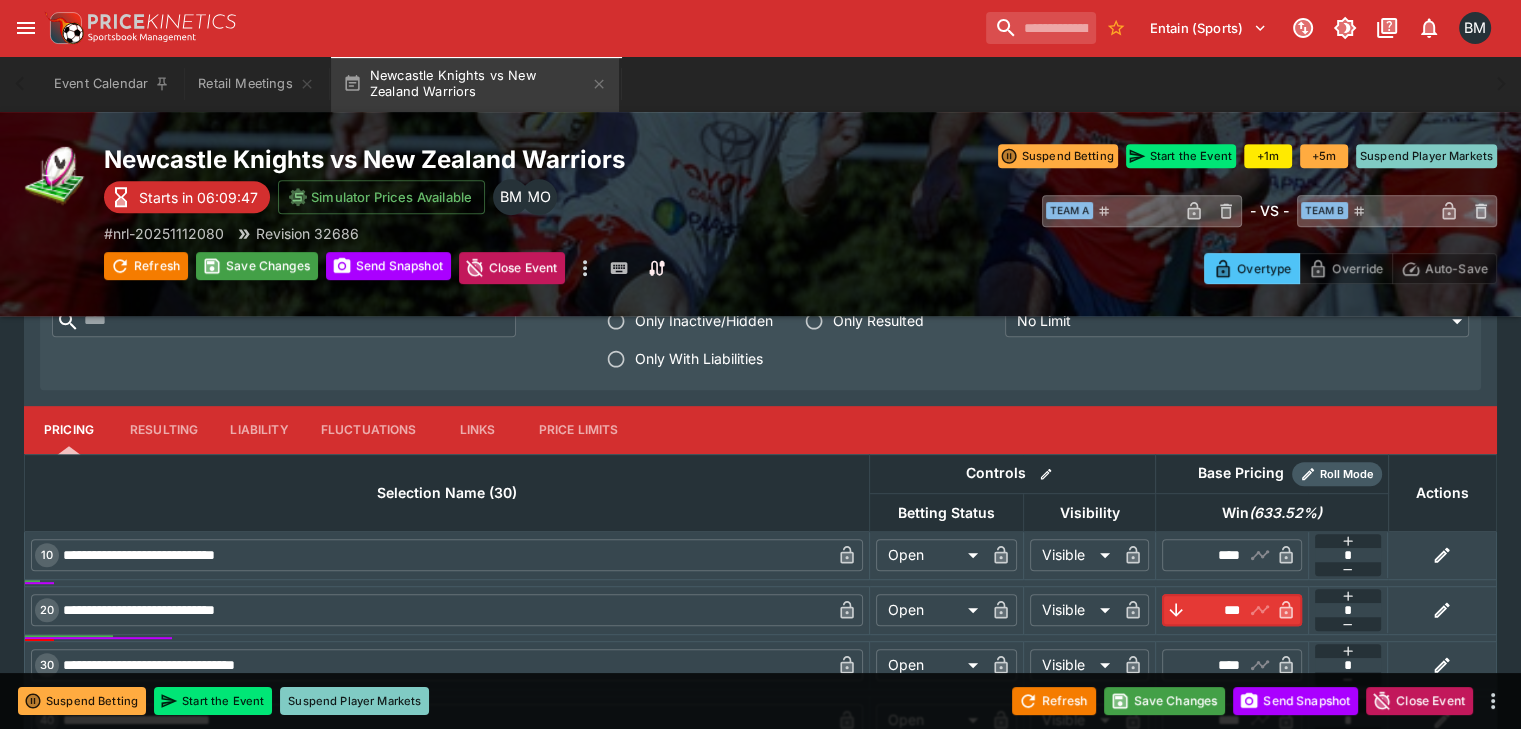scroll, scrollTop: 1000, scrollLeft: 0, axis: vertical 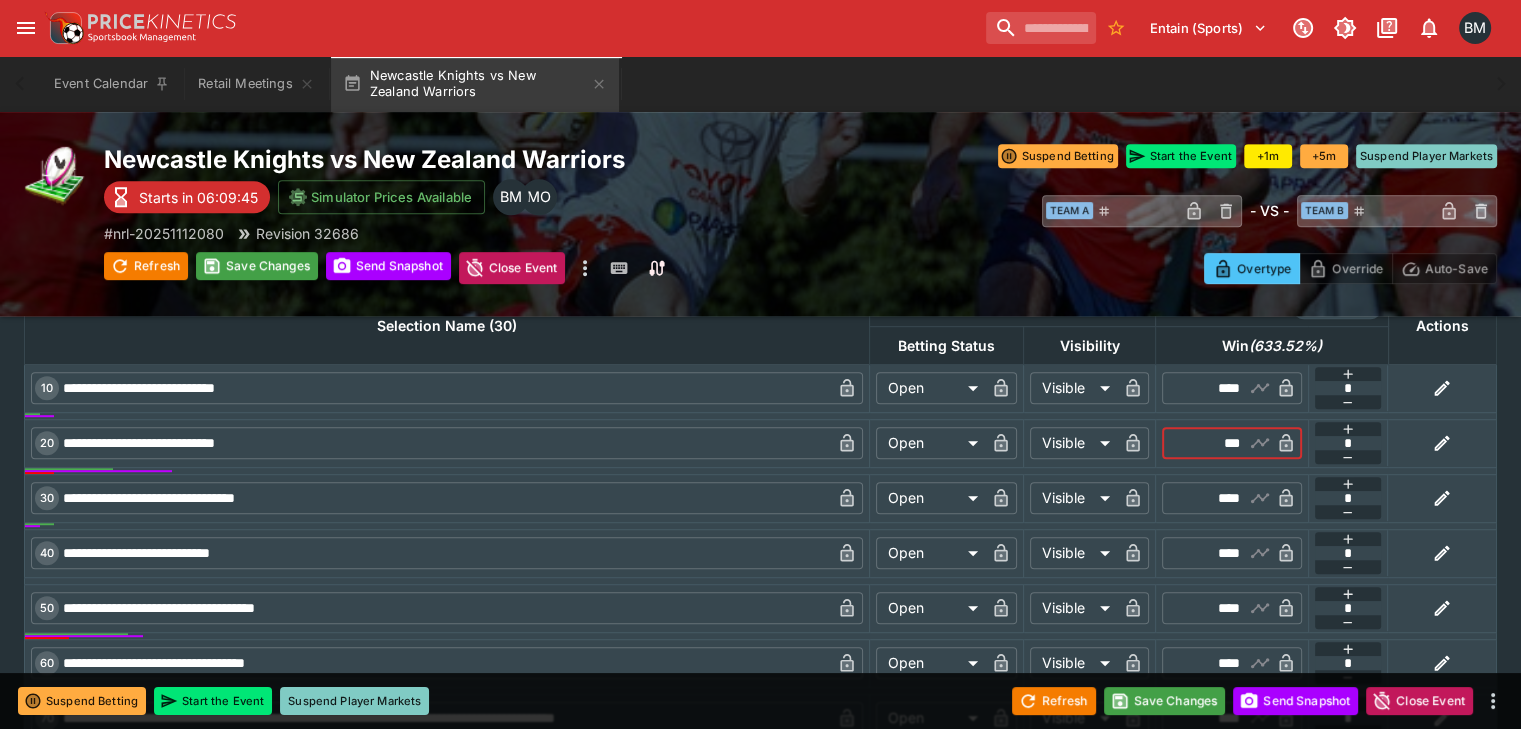 type on "****" 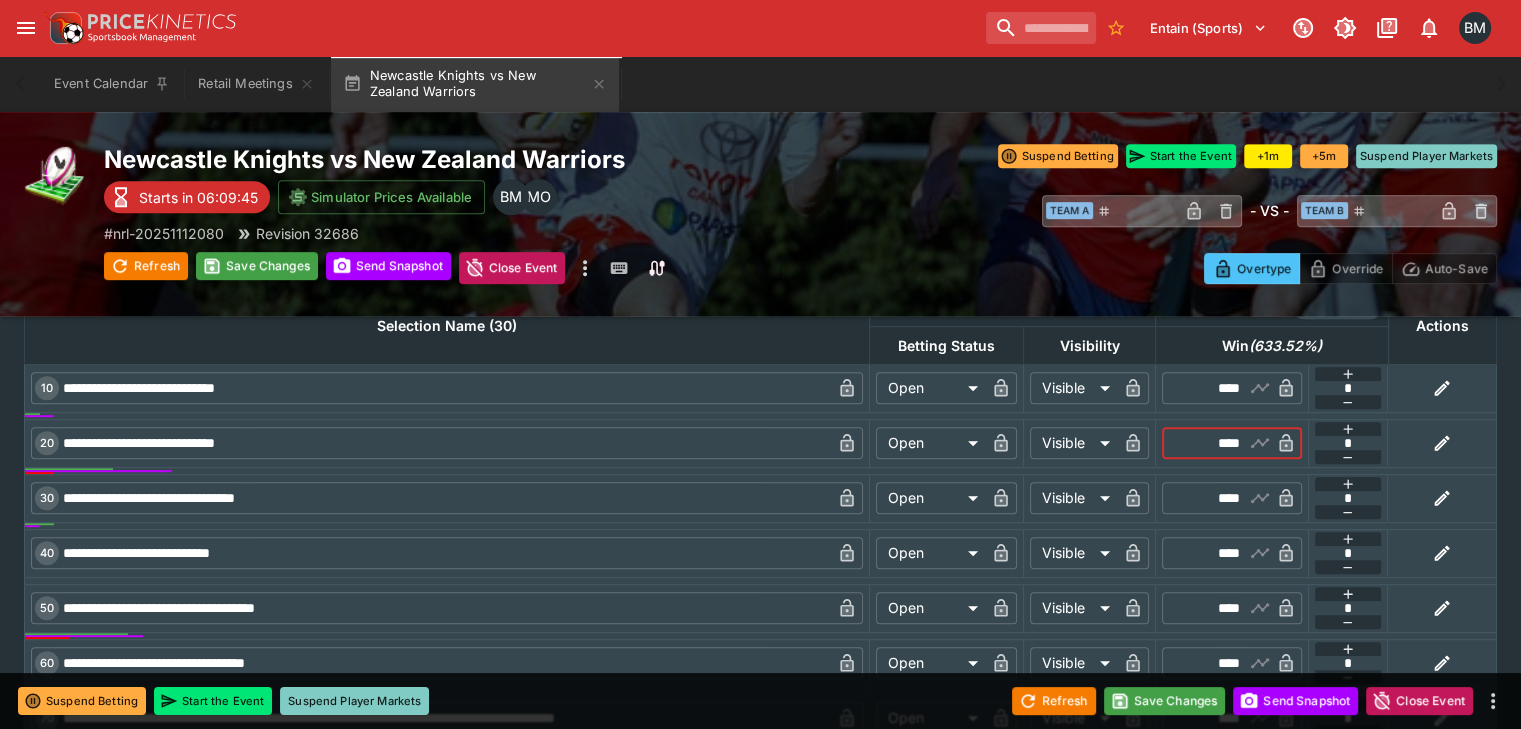 click on "****" at bounding box center [1215, 553] 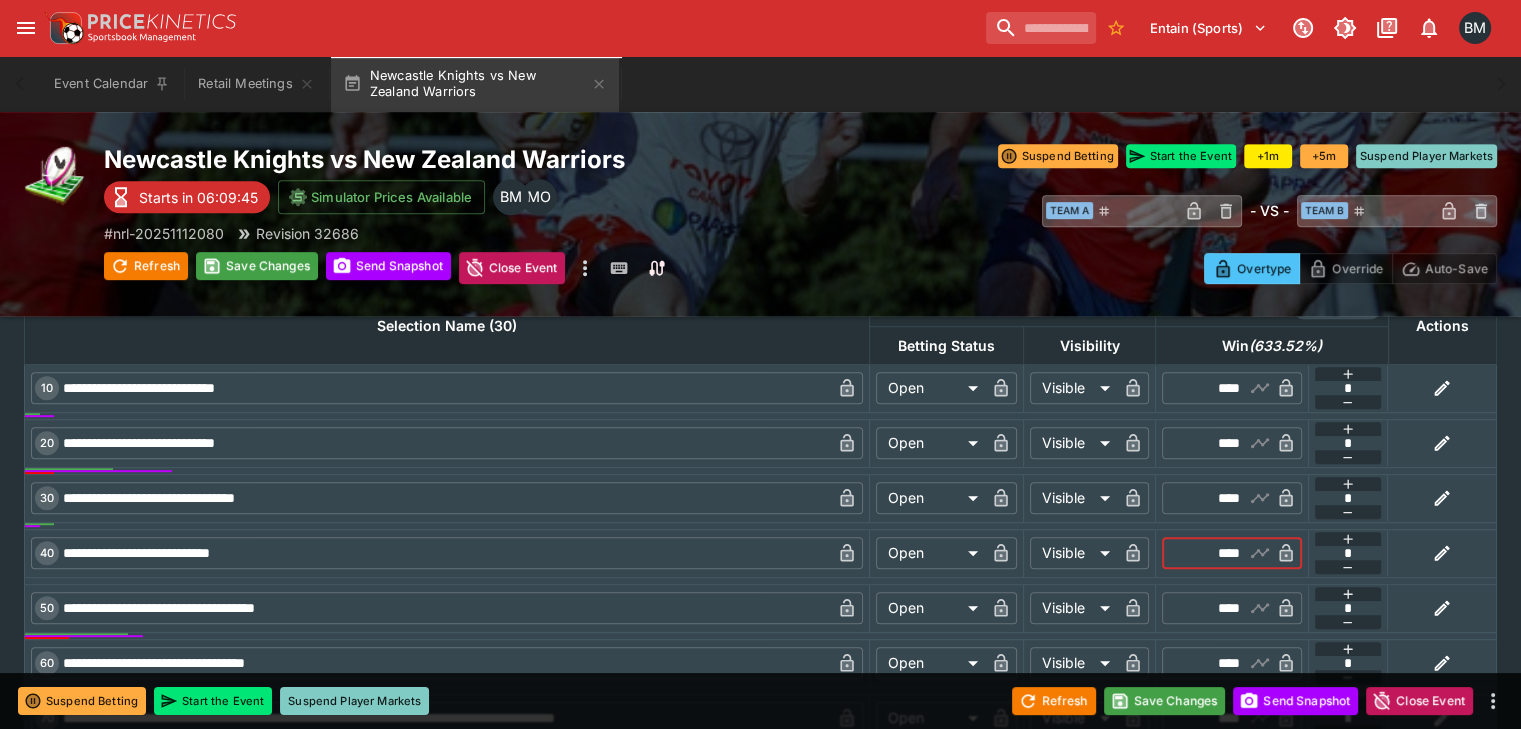 click on "****" at bounding box center (1215, 553) 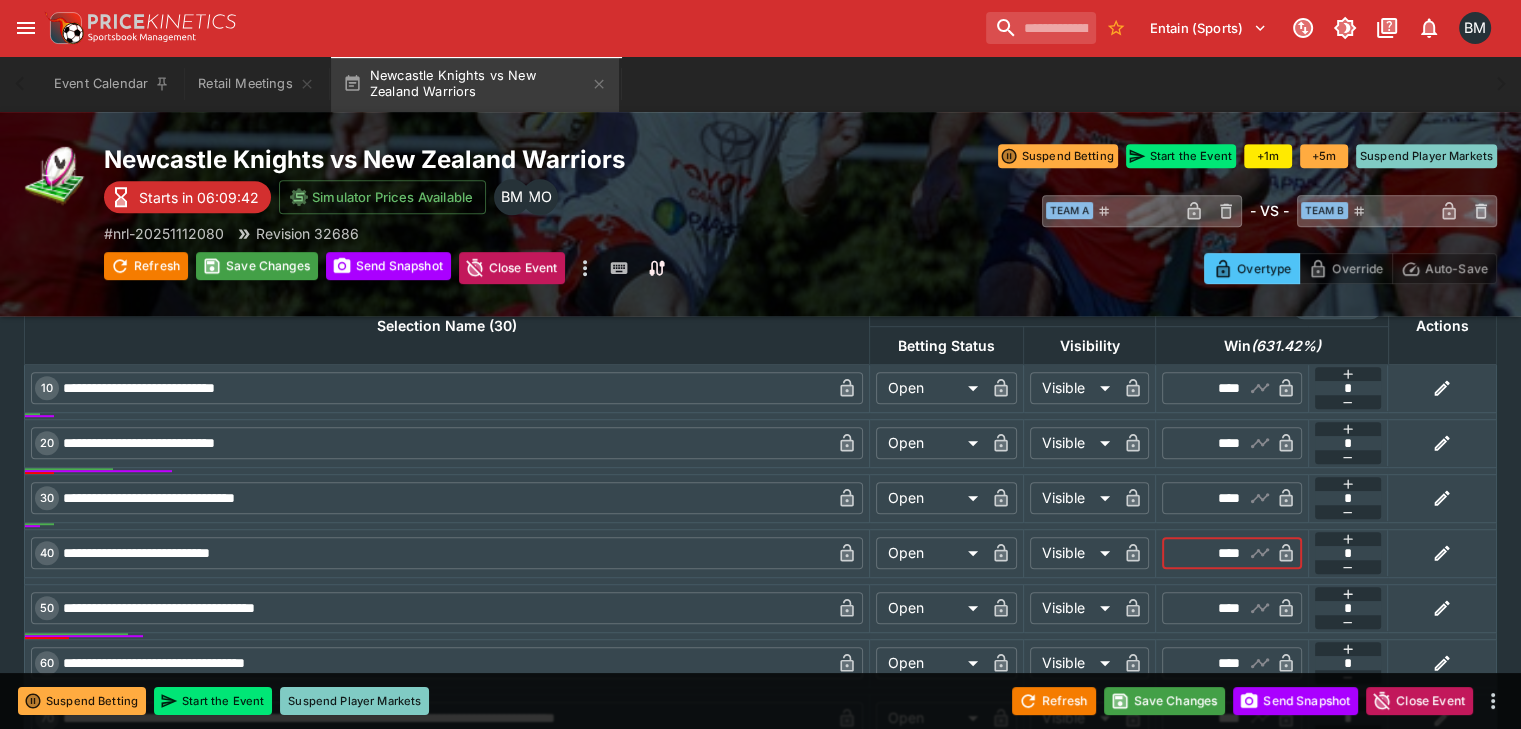 scroll, scrollTop: 1166, scrollLeft: 0, axis: vertical 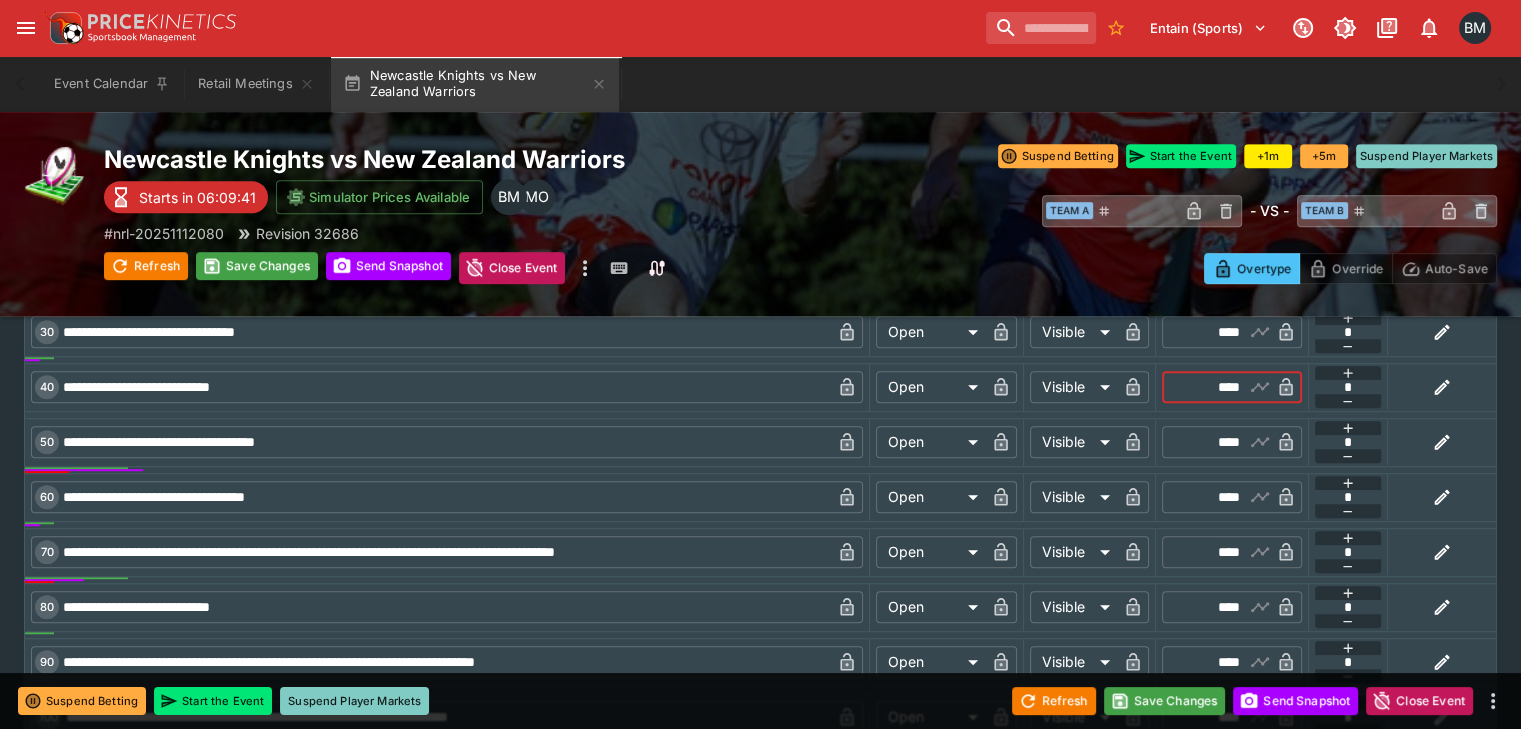type on "****" 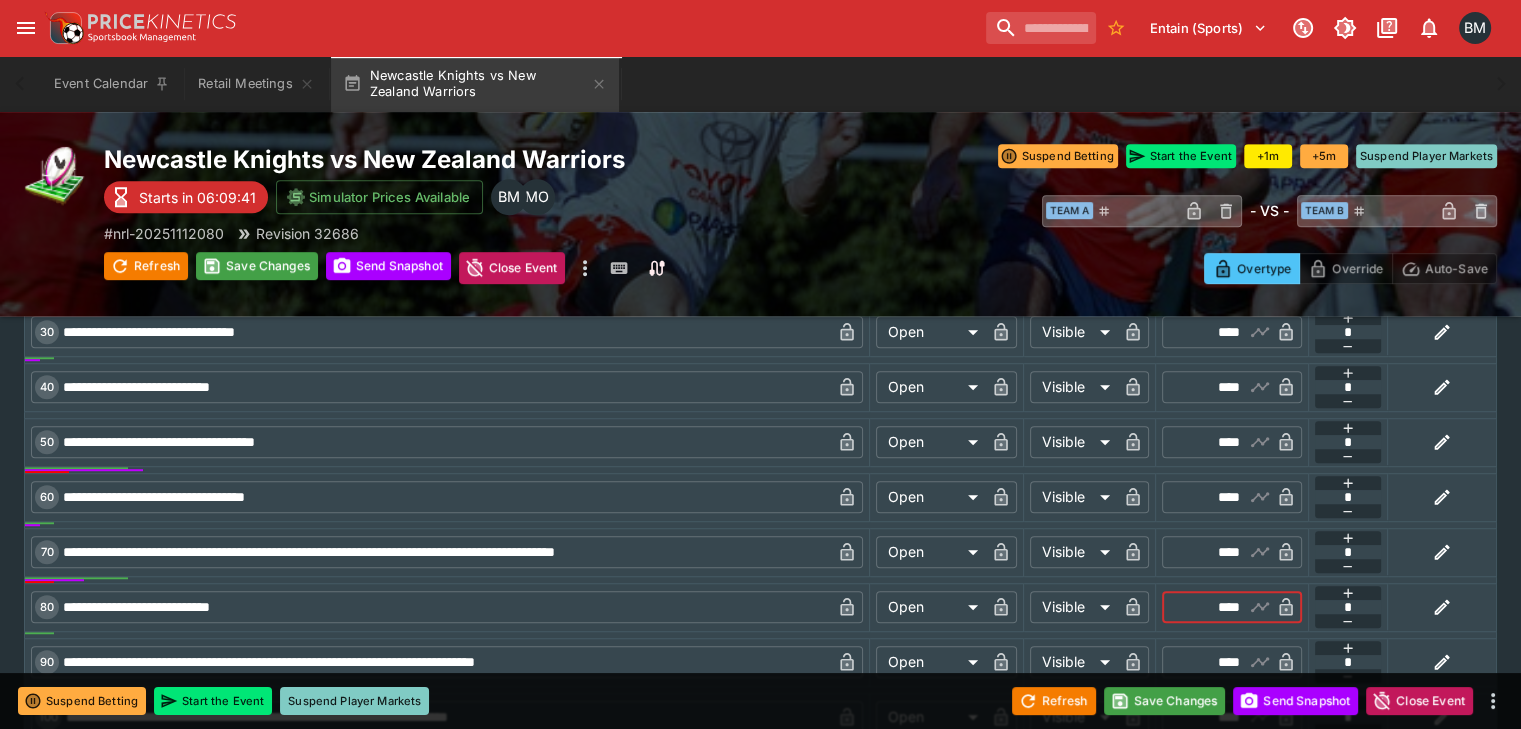 click on "****" at bounding box center [1215, 607] 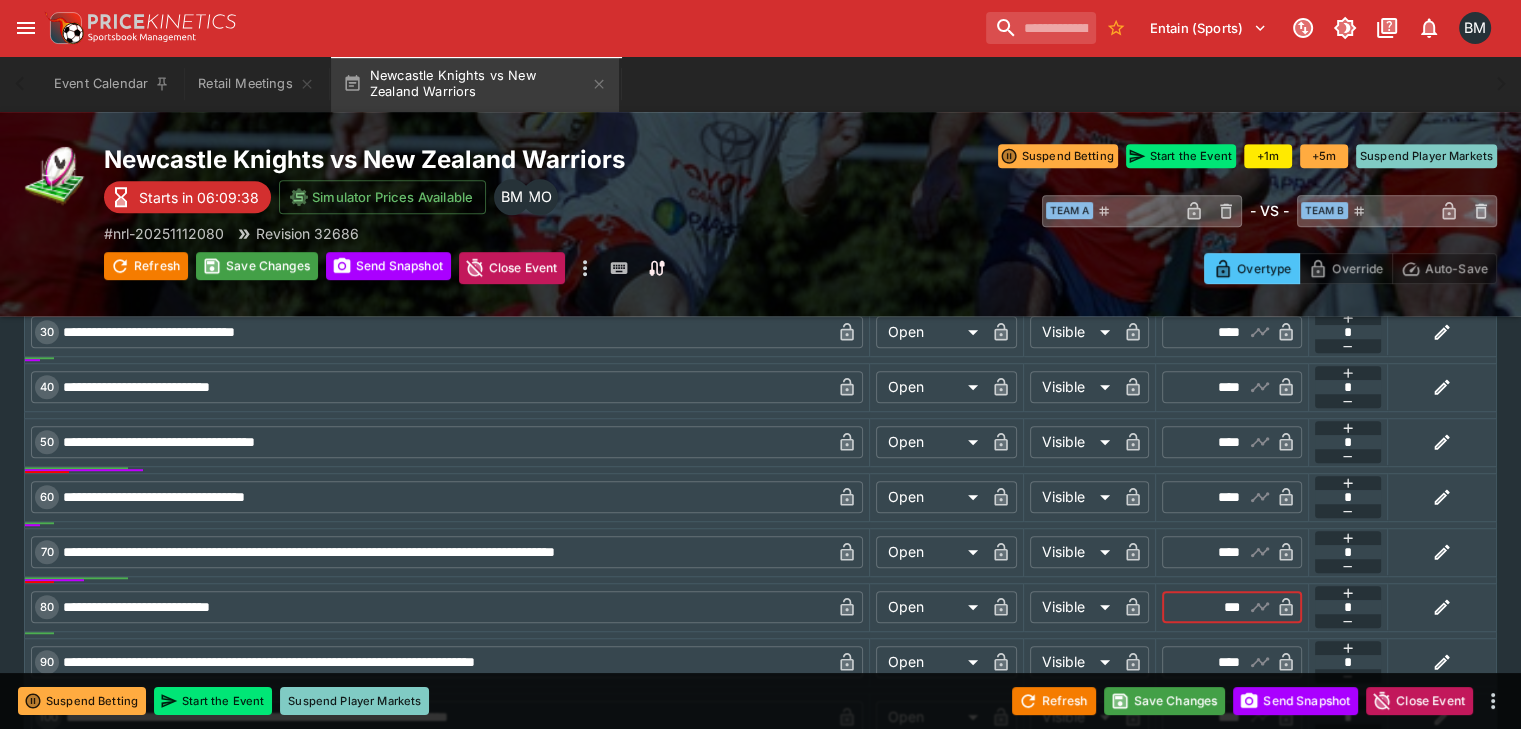 scroll, scrollTop: 1333, scrollLeft: 0, axis: vertical 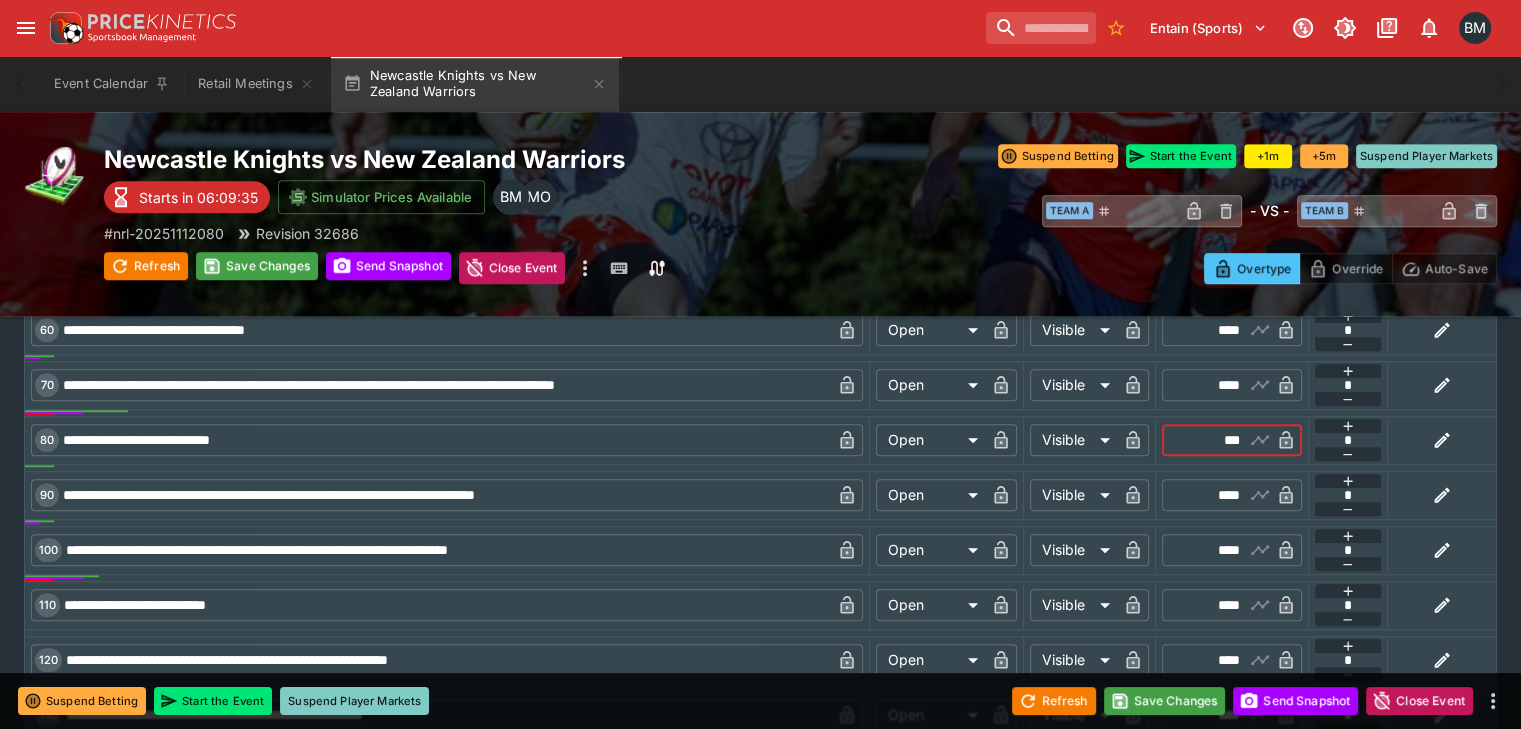 type on "****" 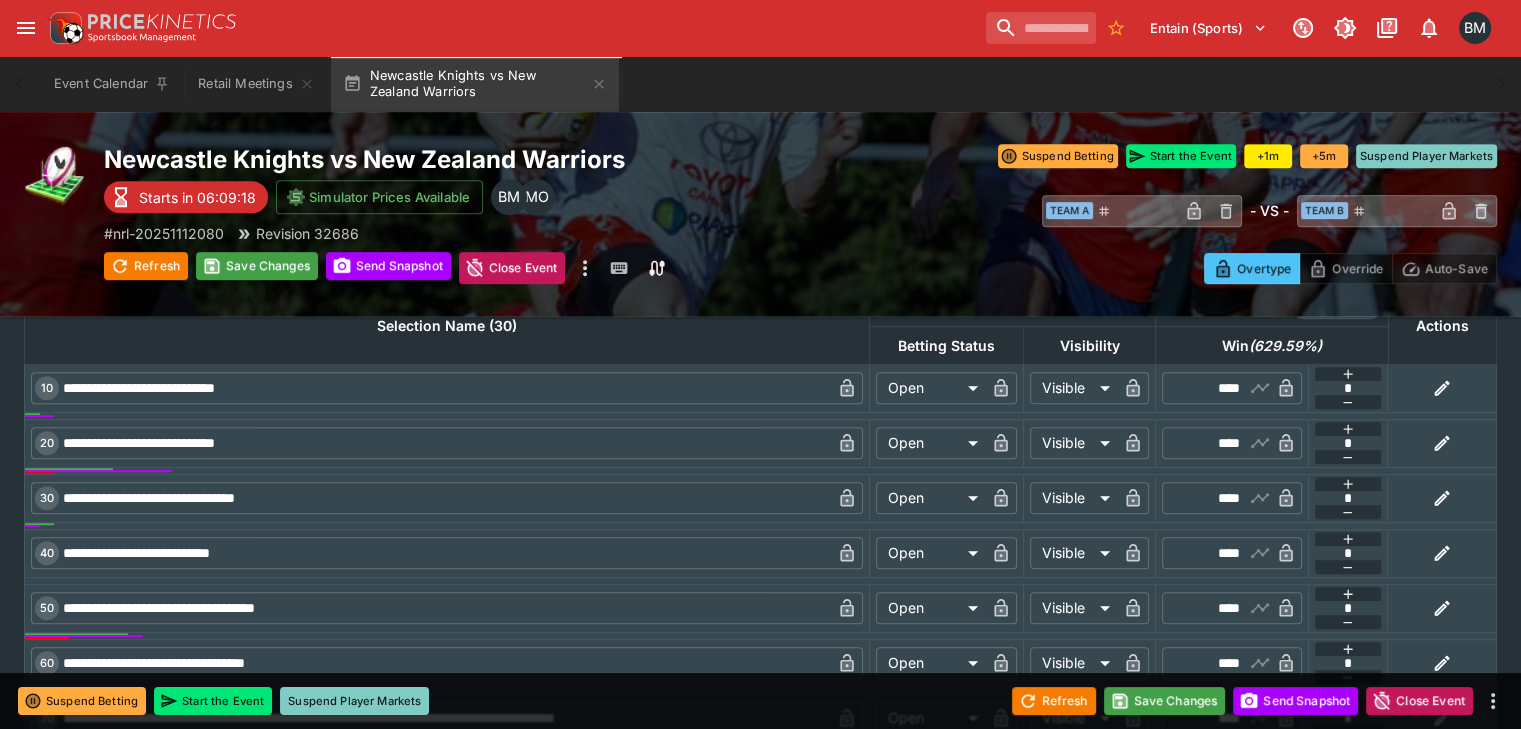 scroll, scrollTop: 1166, scrollLeft: 0, axis: vertical 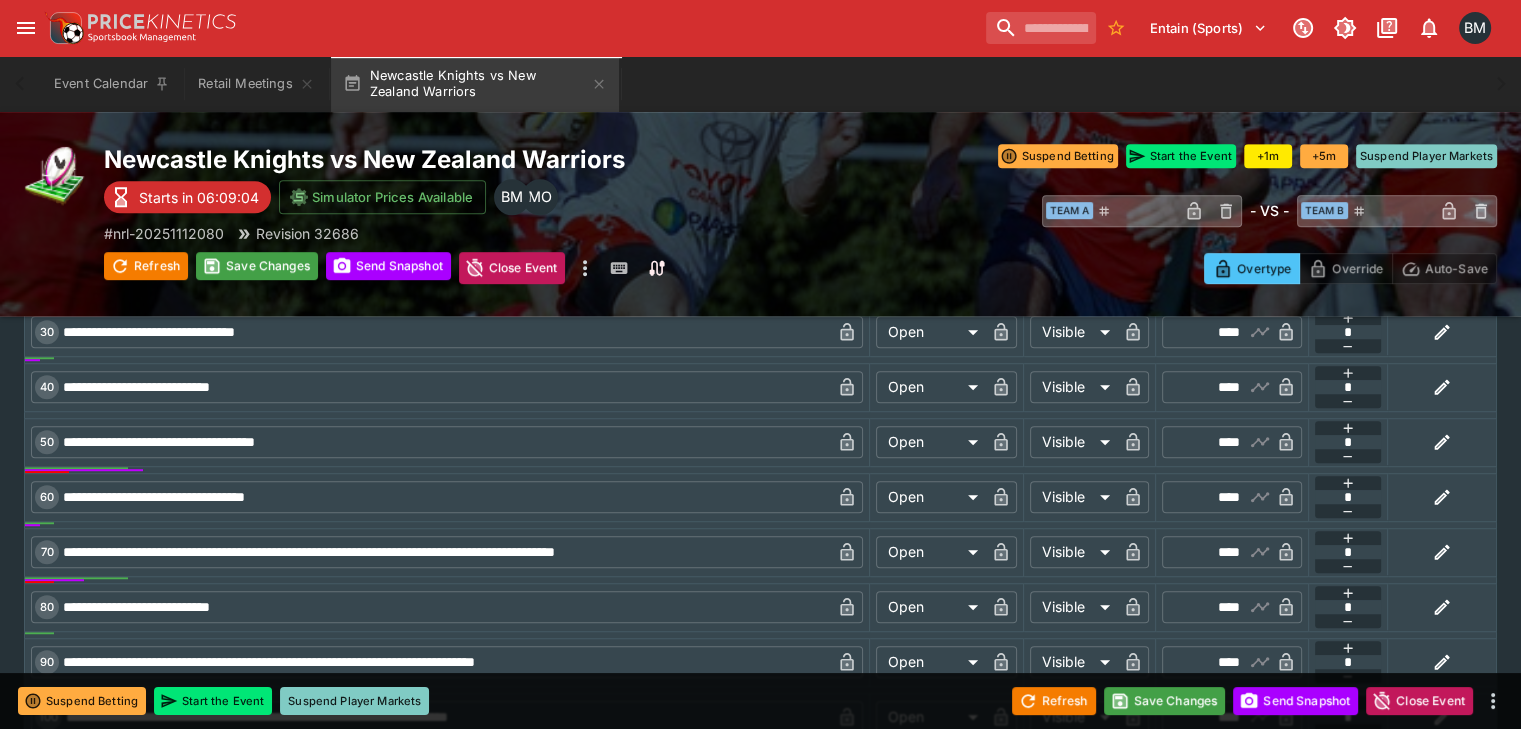click on "****" at bounding box center (1215, 497) 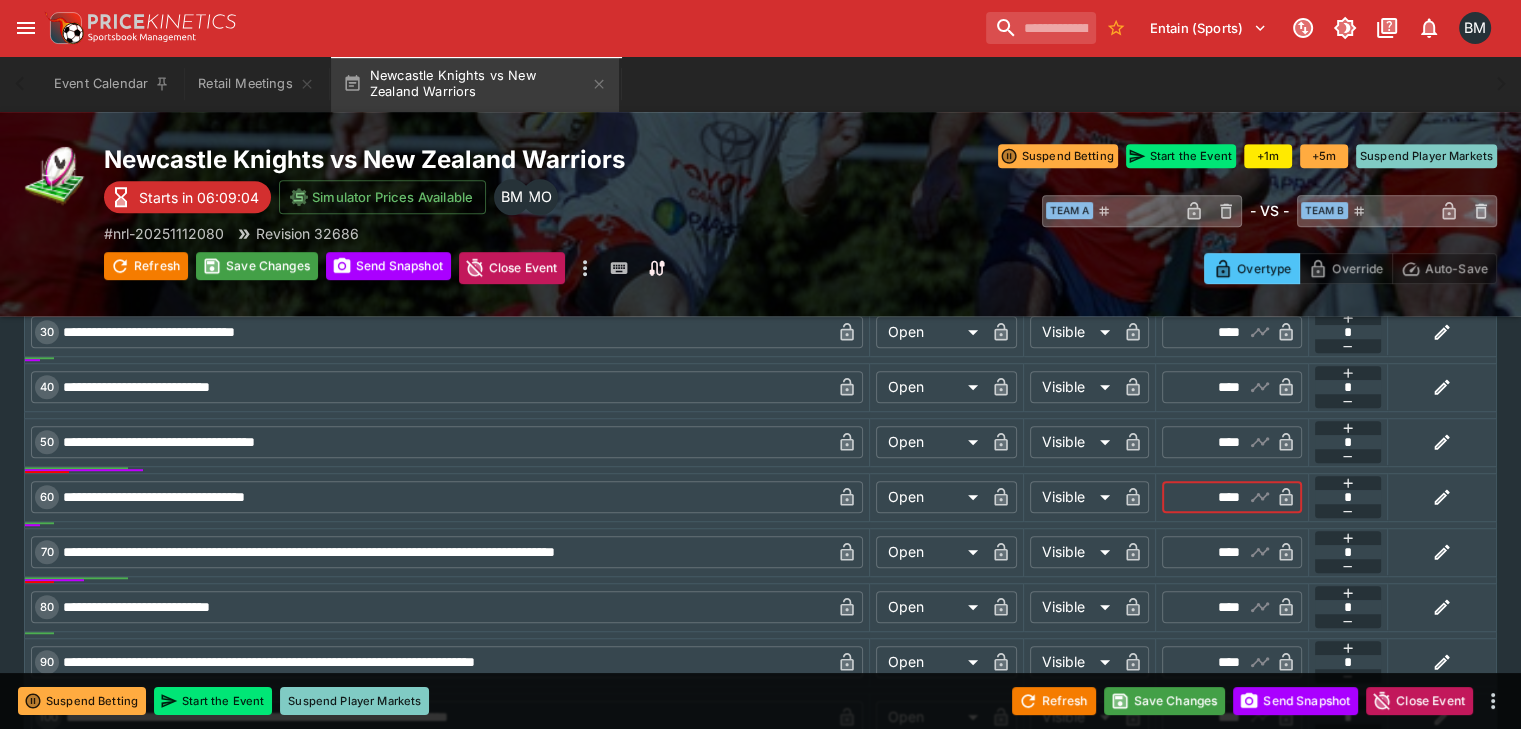 click on "****" at bounding box center [1215, 497] 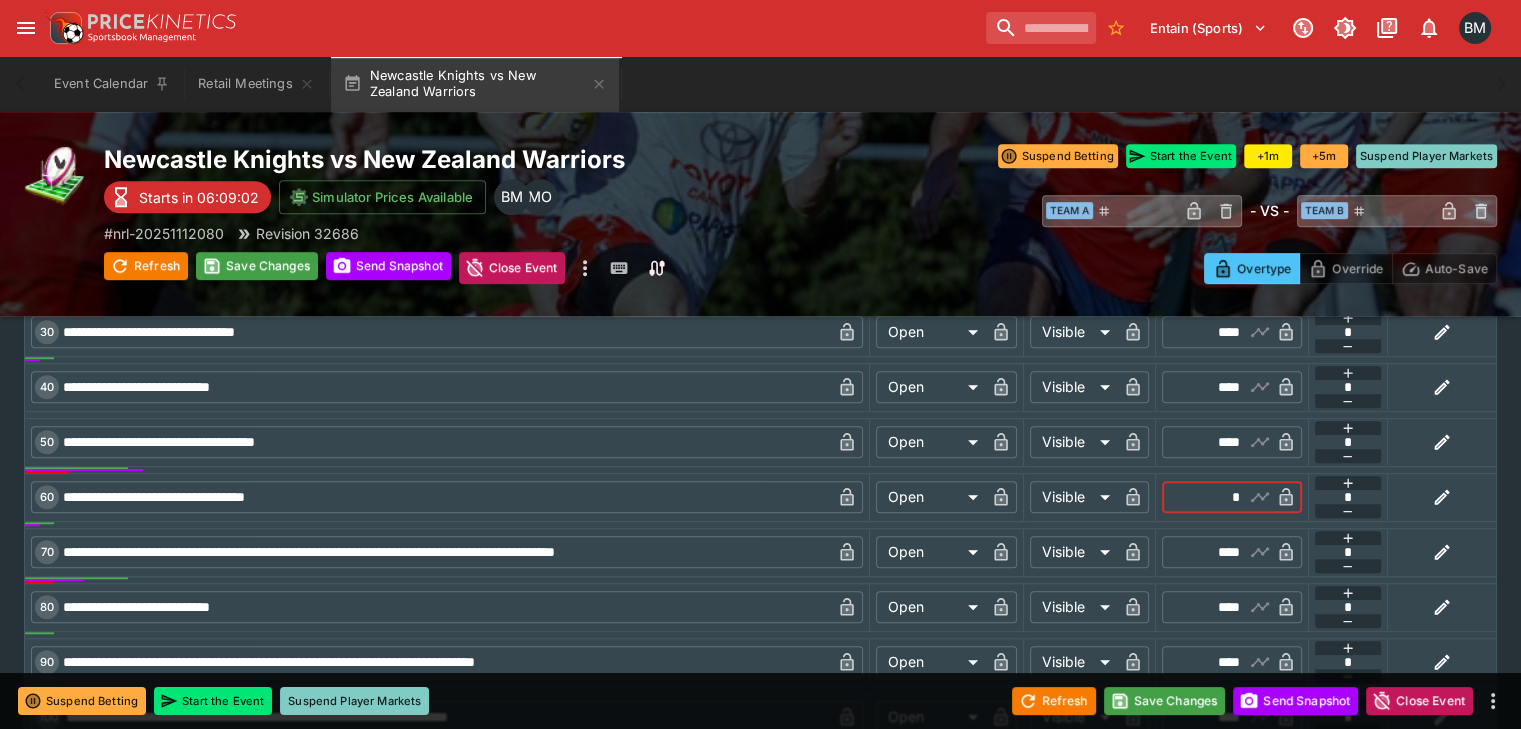 type on "****" 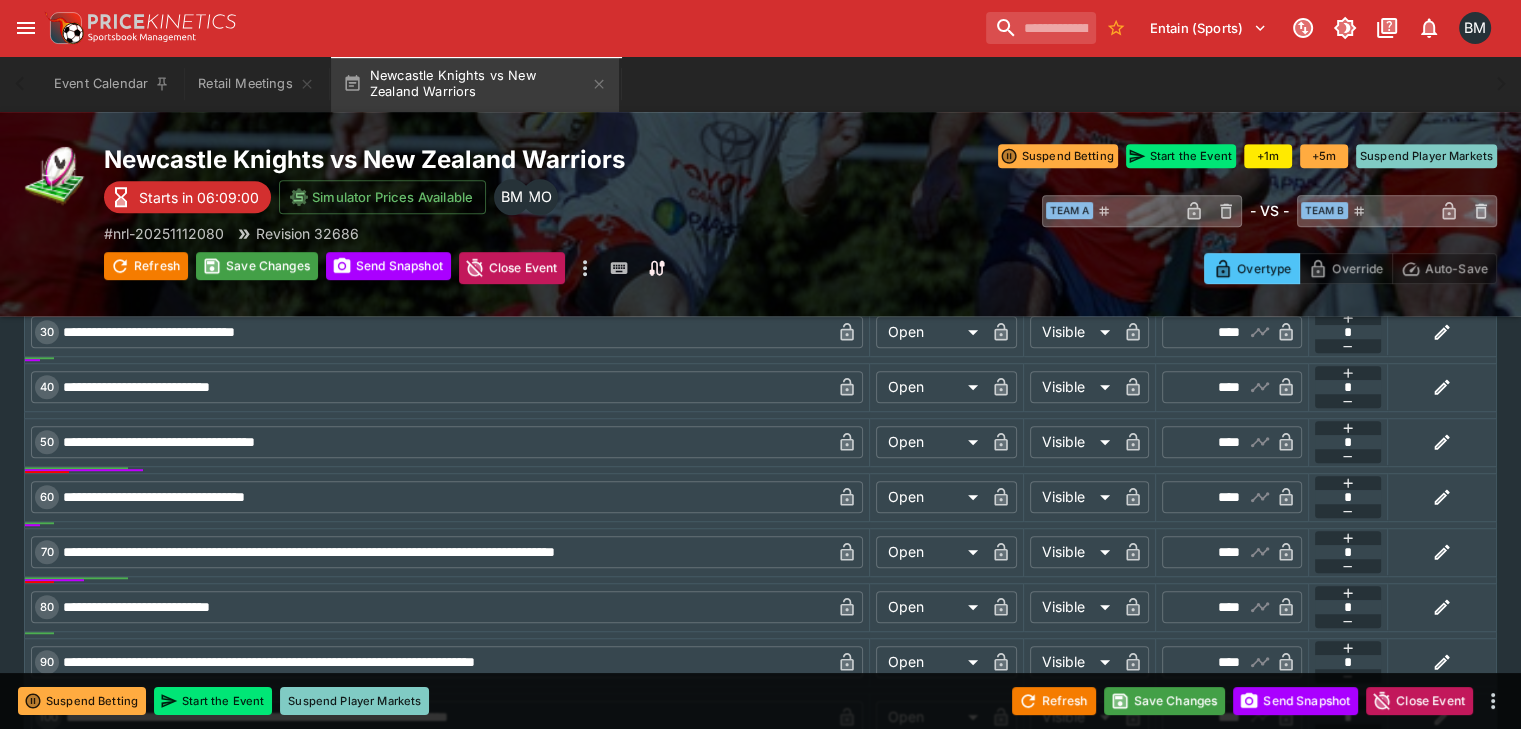click on "**********" at bounding box center [760, 413] 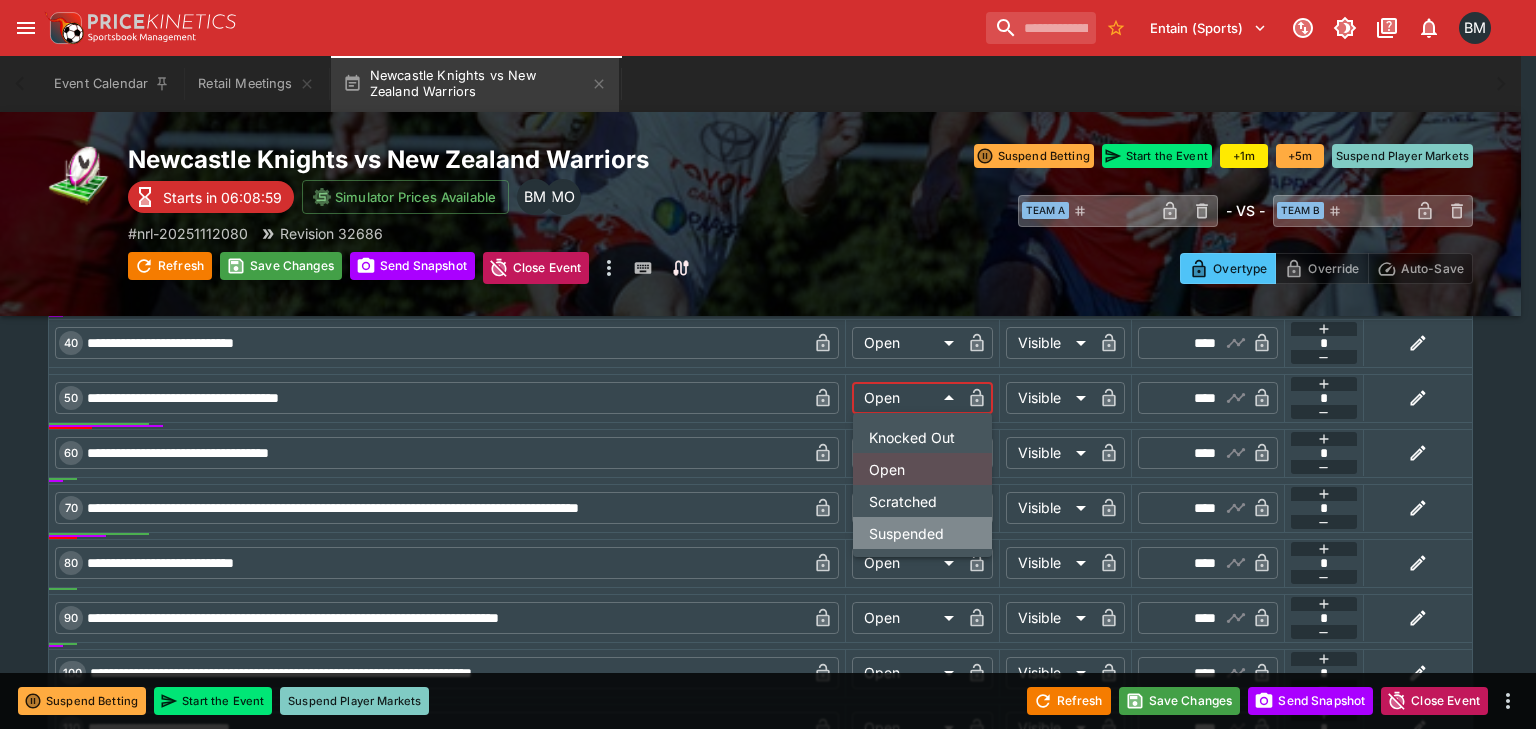 click on "Suspended" at bounding box center [922, 533] 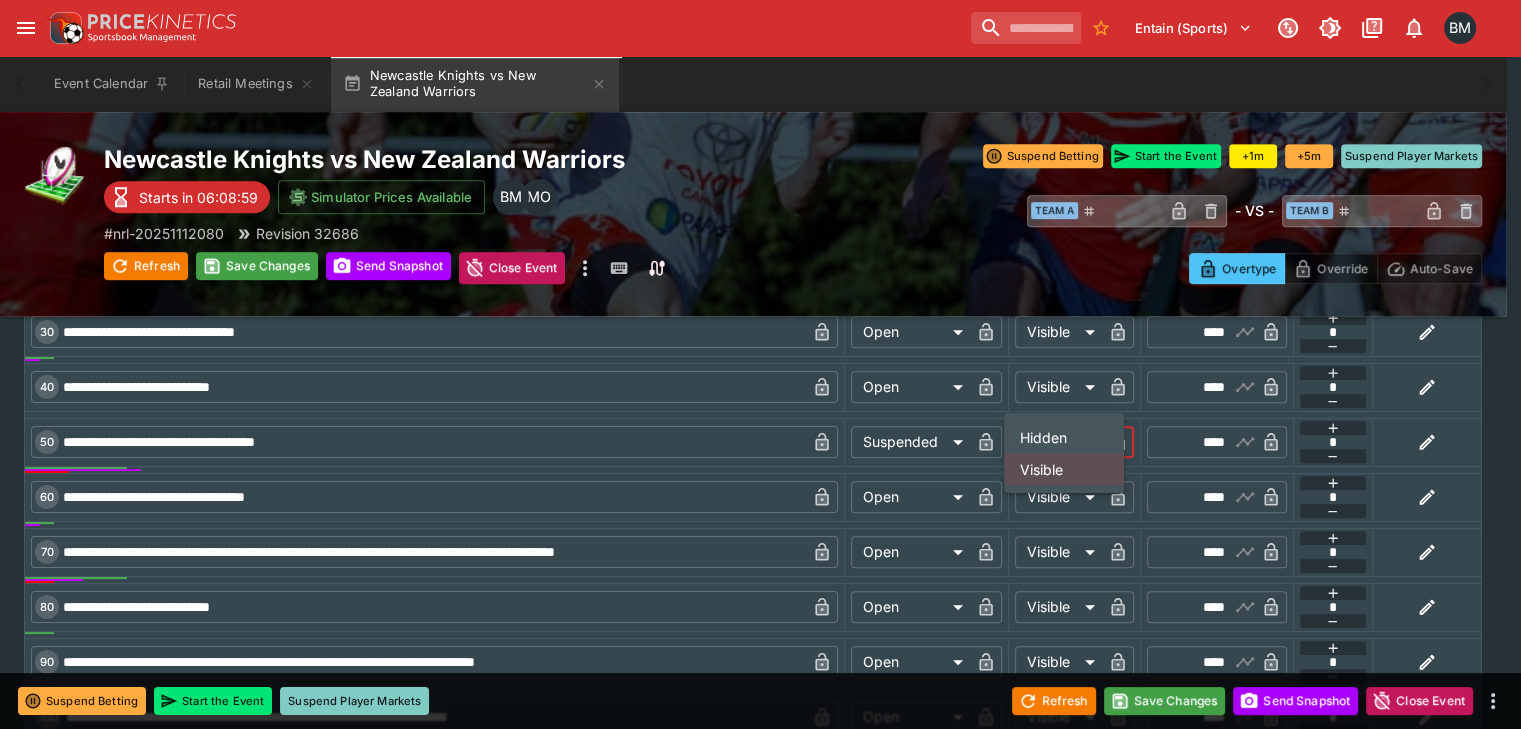 click on "**********" at bounding box center [760, 413] 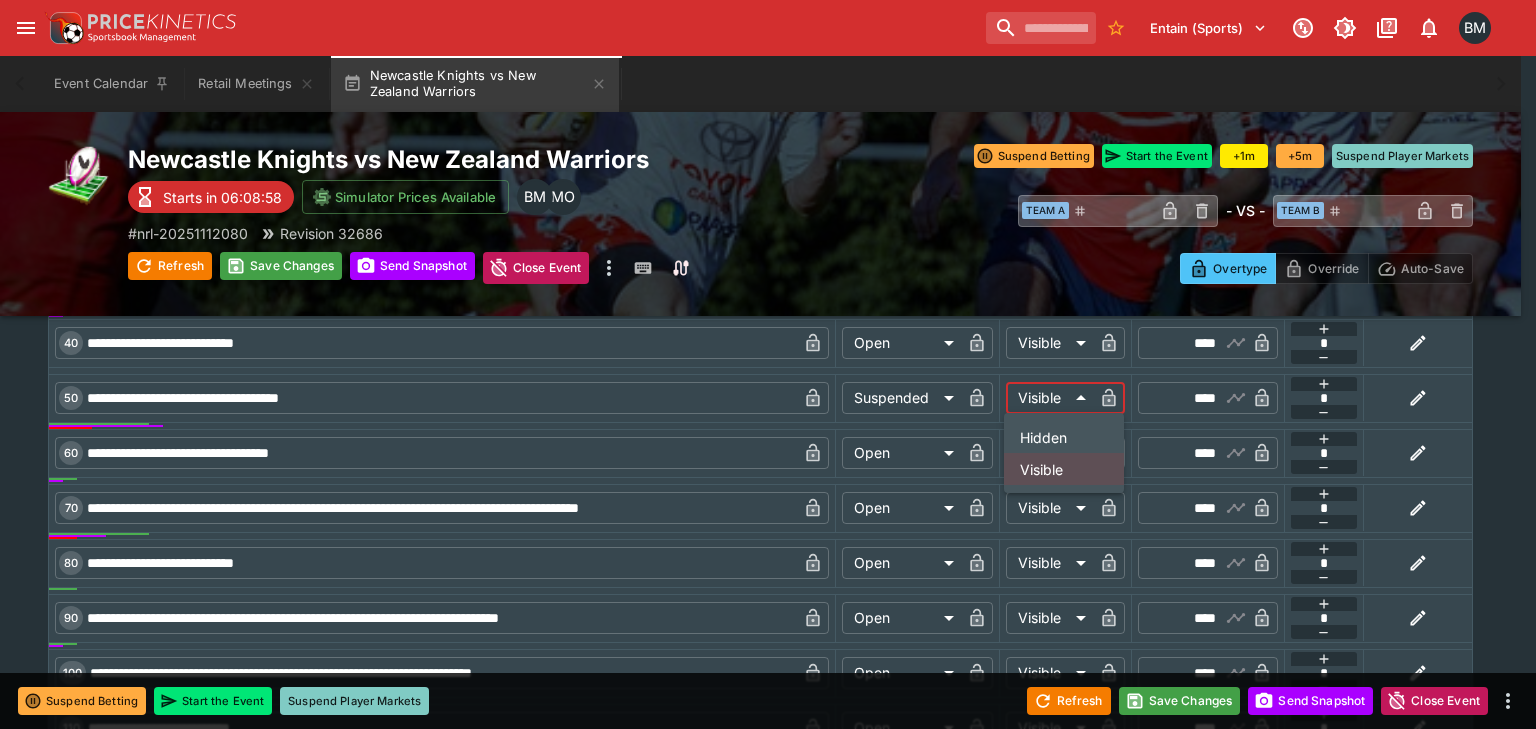 click on "Hidden" at bounding box center [1064, 437] 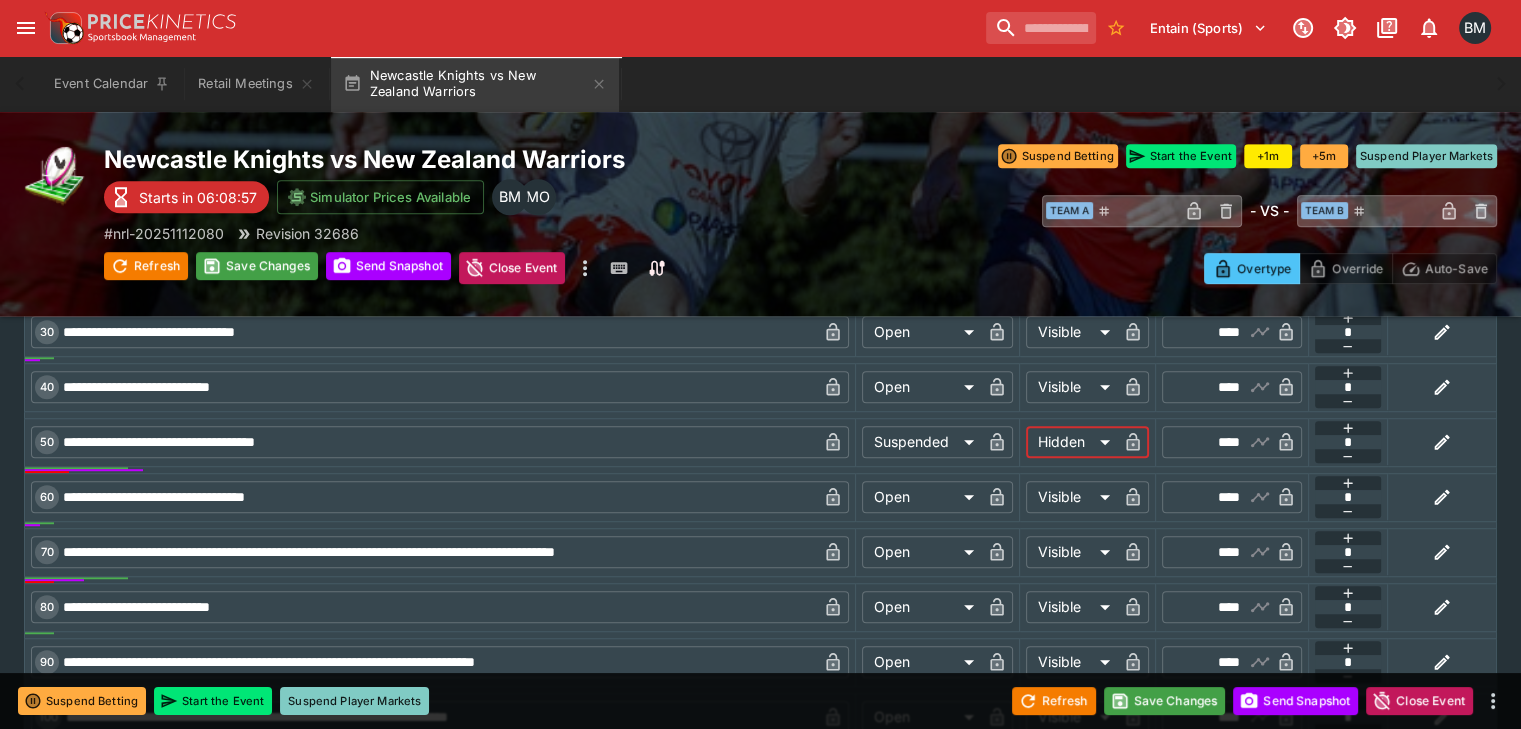 click on "**********" at bounding box center (438, 442) 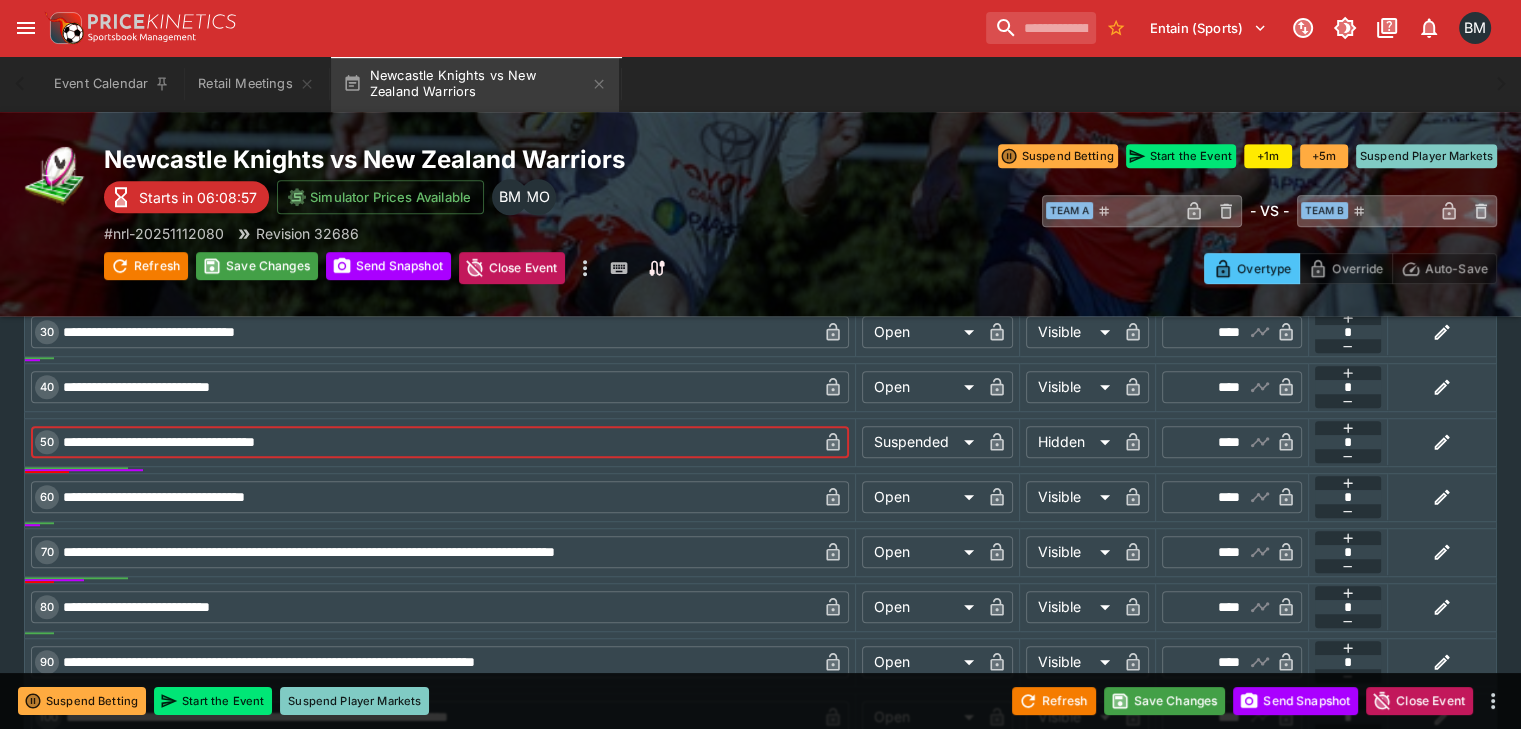 click on "**********" at bounding box center (438, 442) 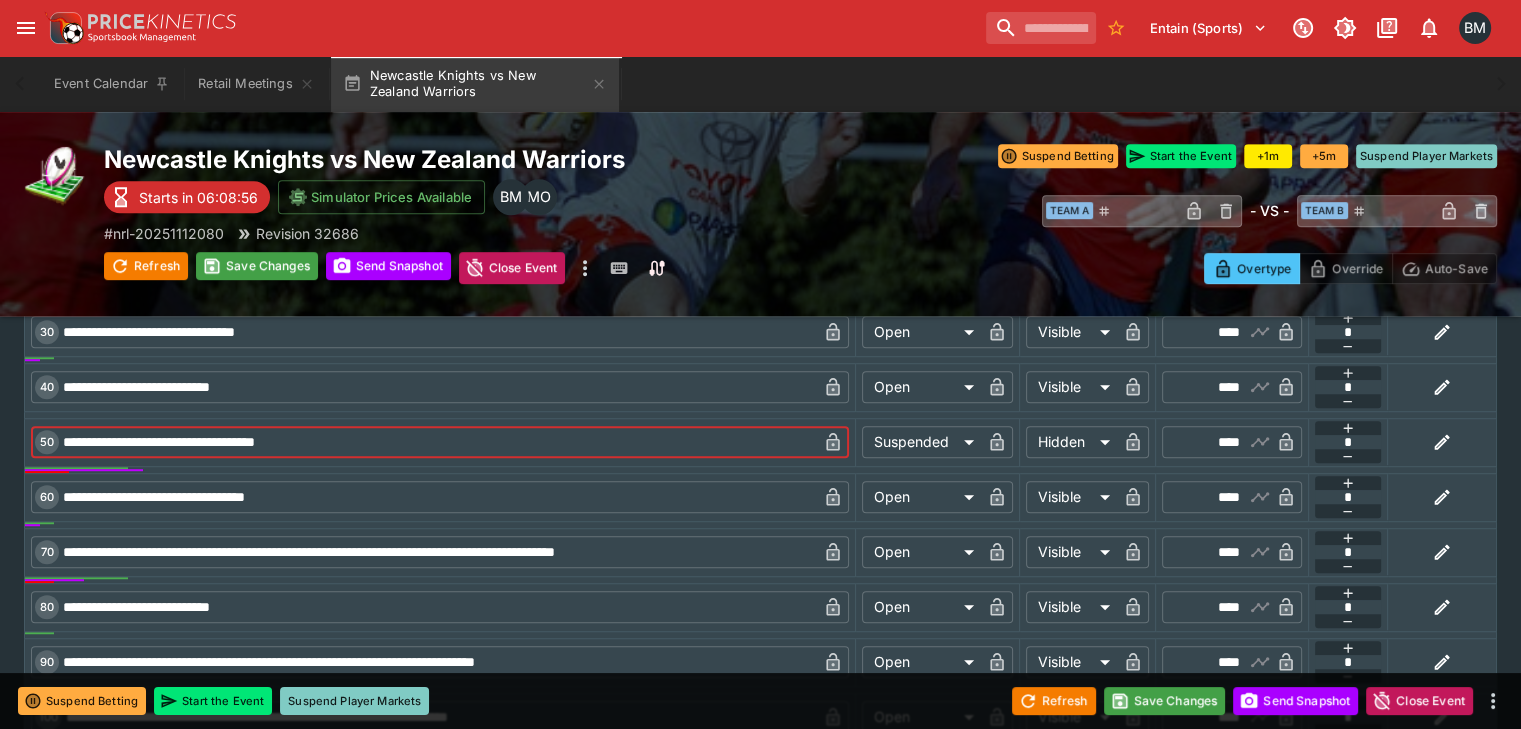 click on "**********" at bounding box center (438, 442) 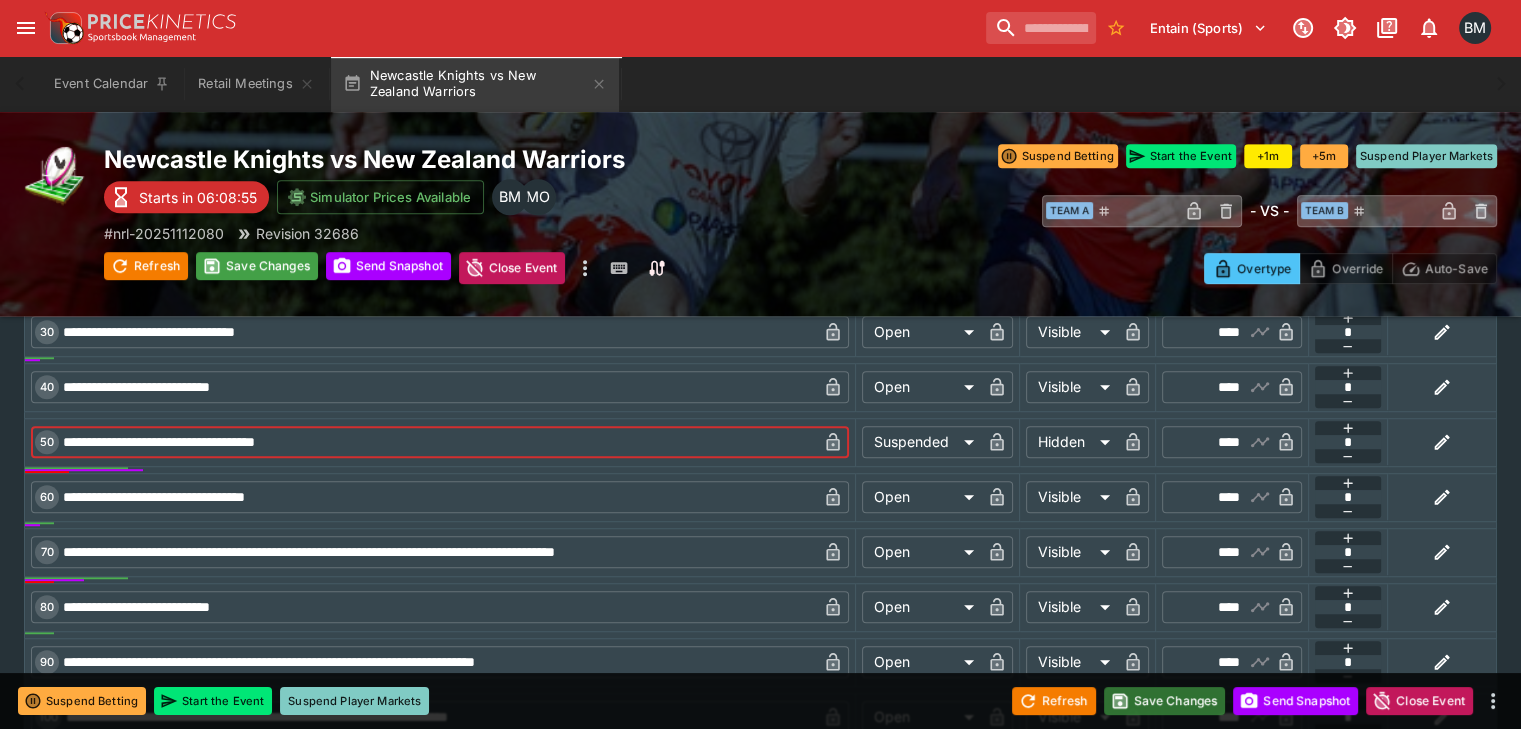 click on "Save Changes" at bounding box center (1165, 701) 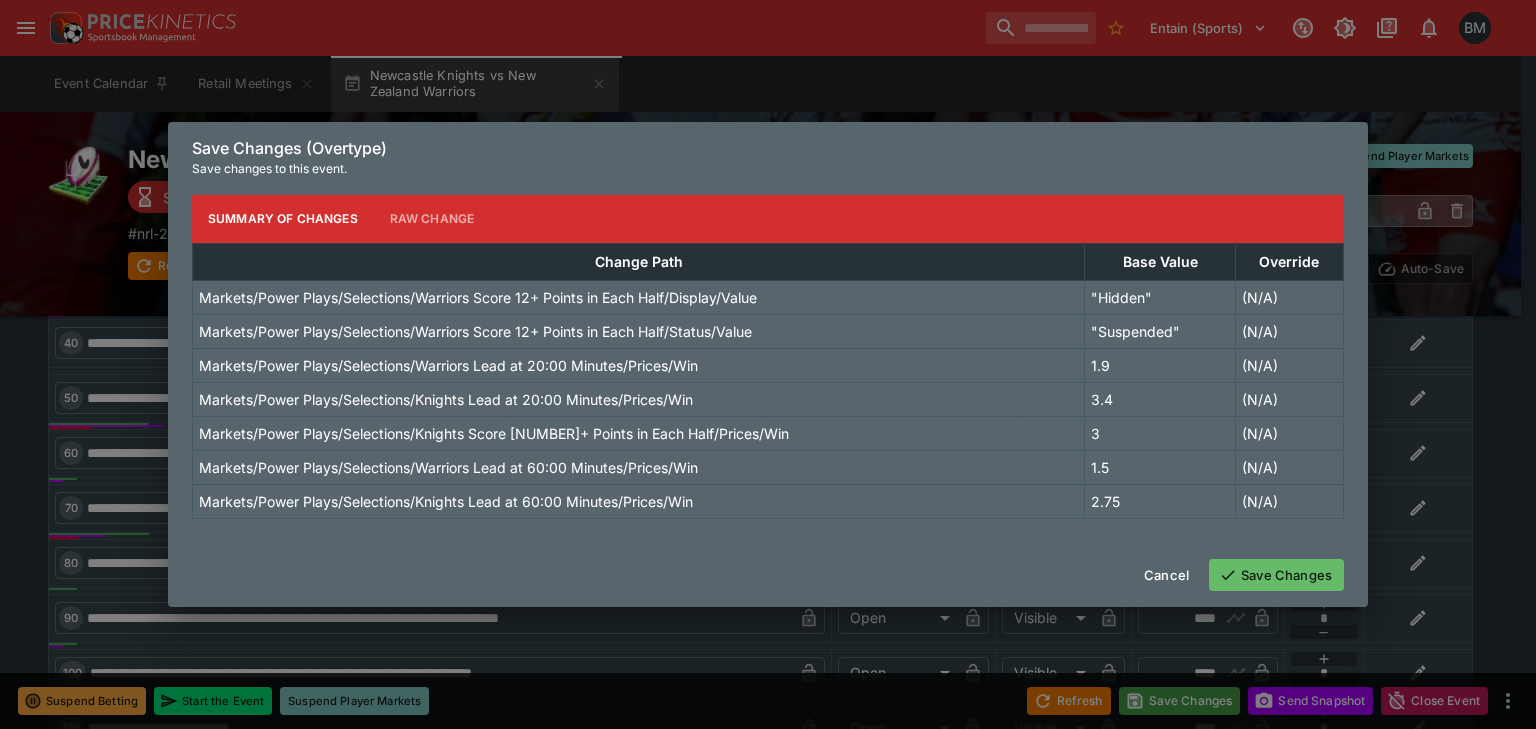 click on "Save Changes" at bounding box center [1276, 575] 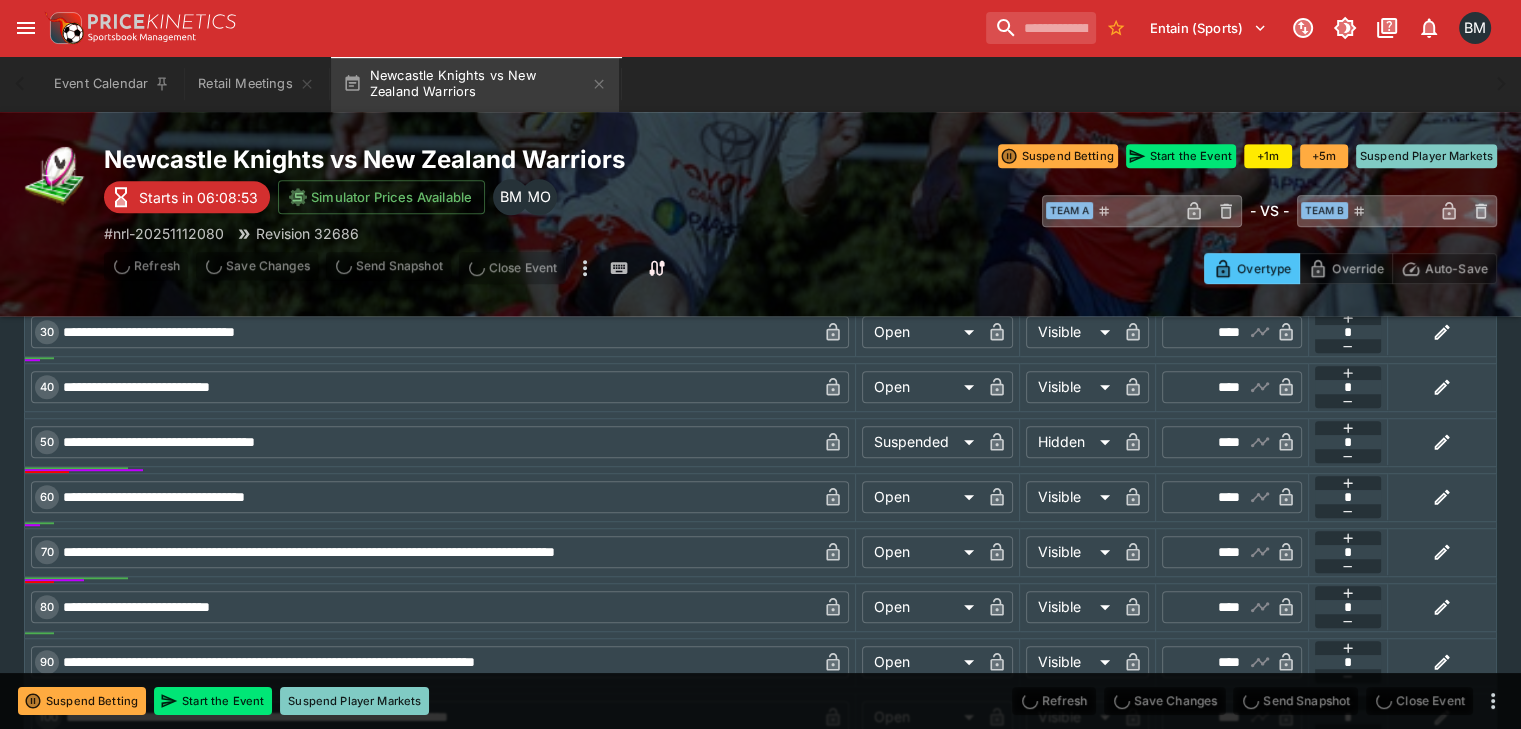 click 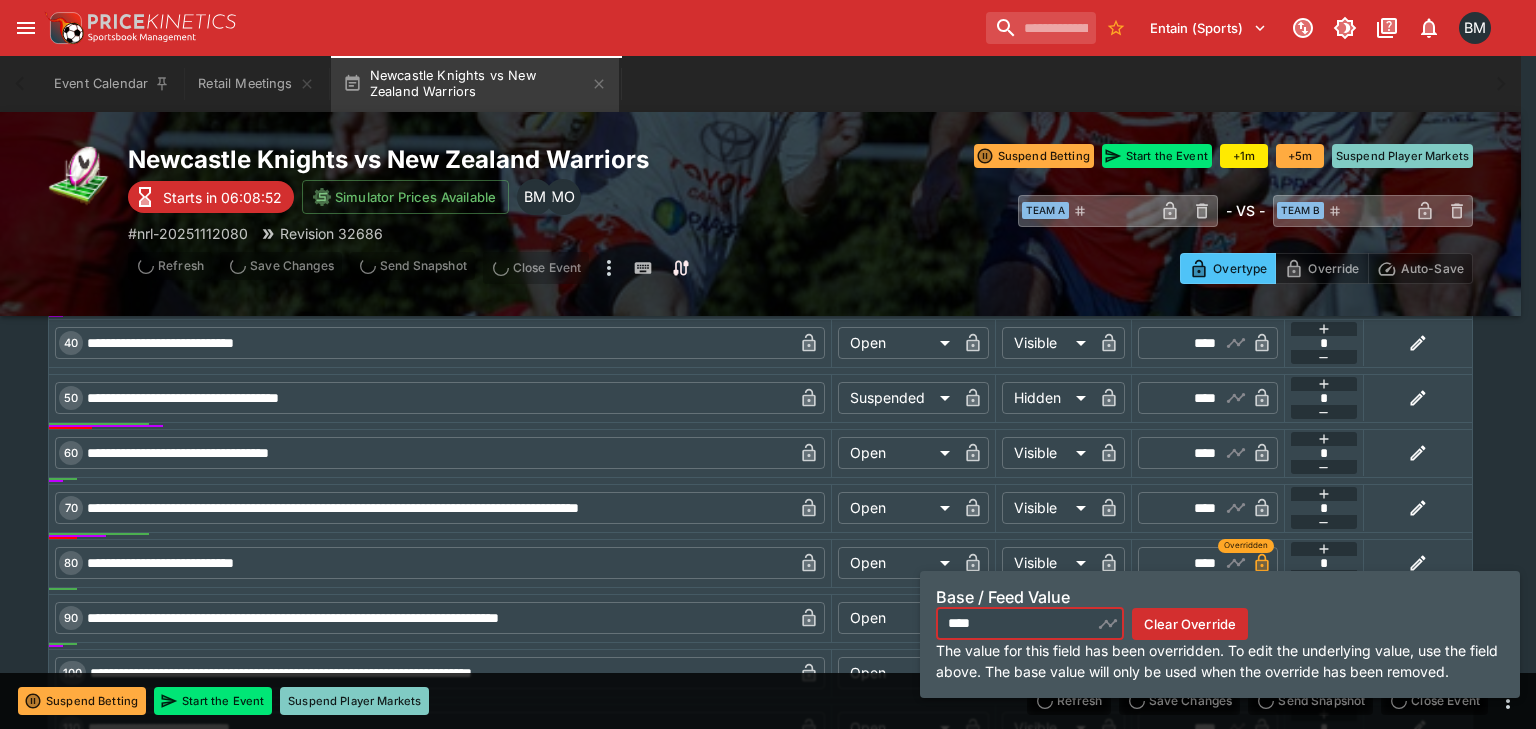 click 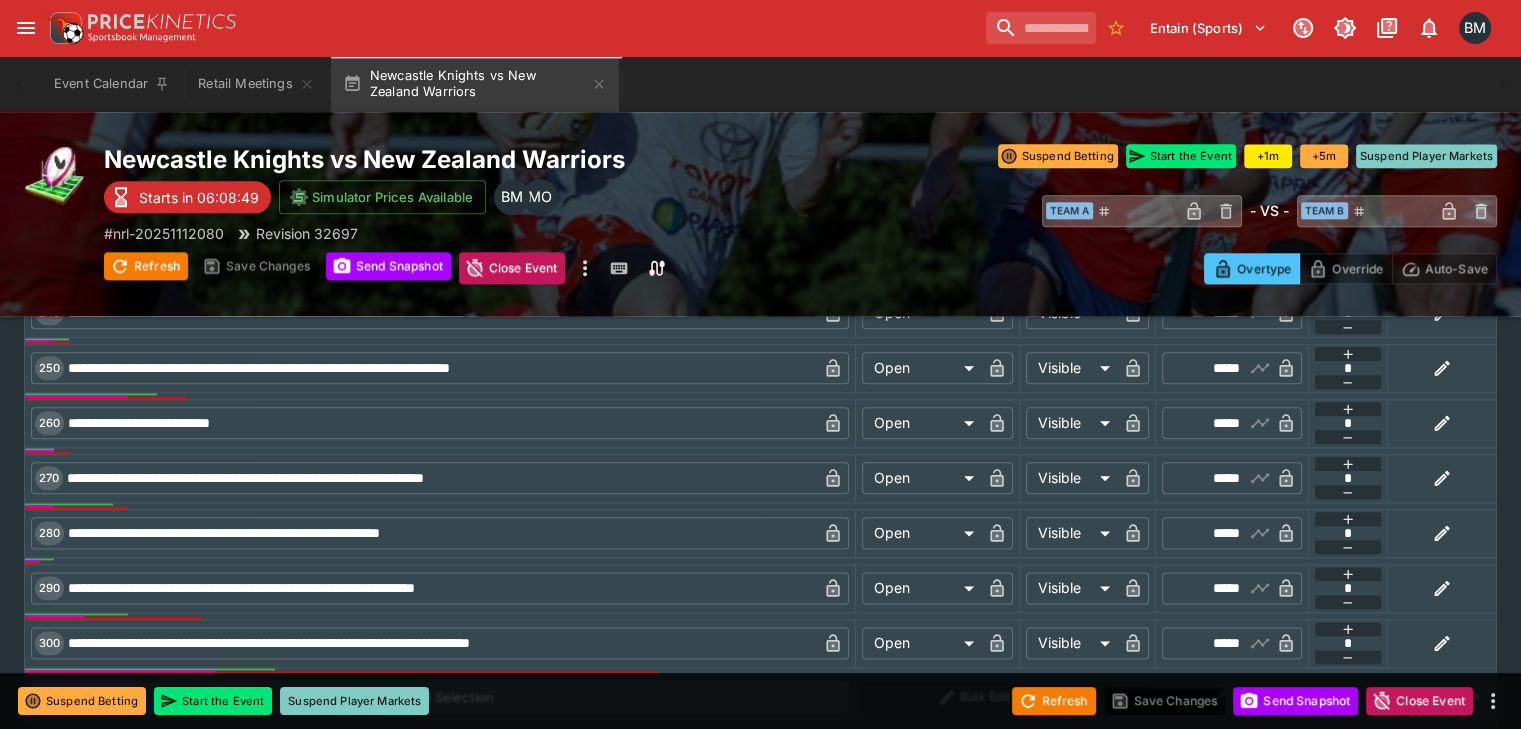 scroll, scrollTop: 2379, scrollLeft: 0, axis: vertical 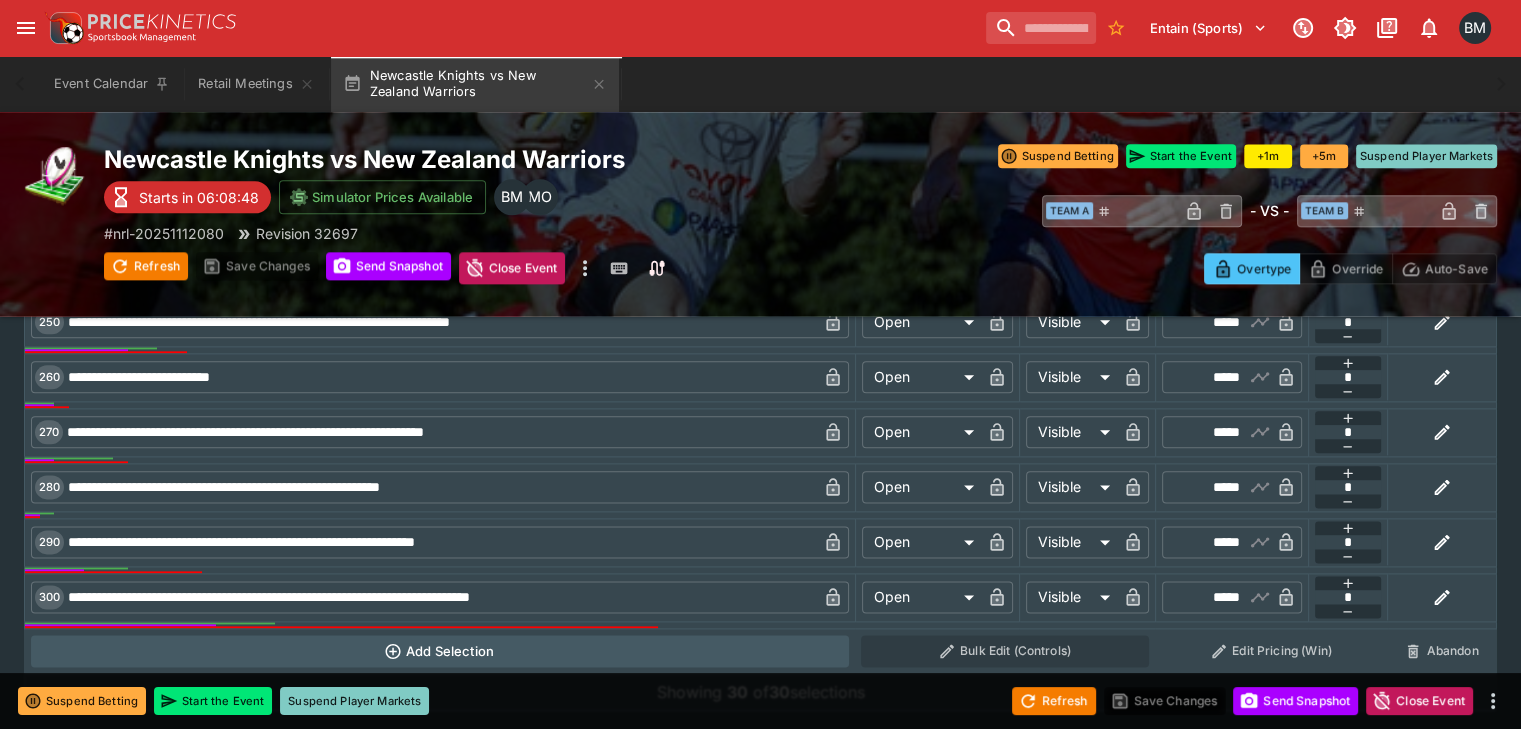 click on "Add Selection" at bounding box center (440, 651) 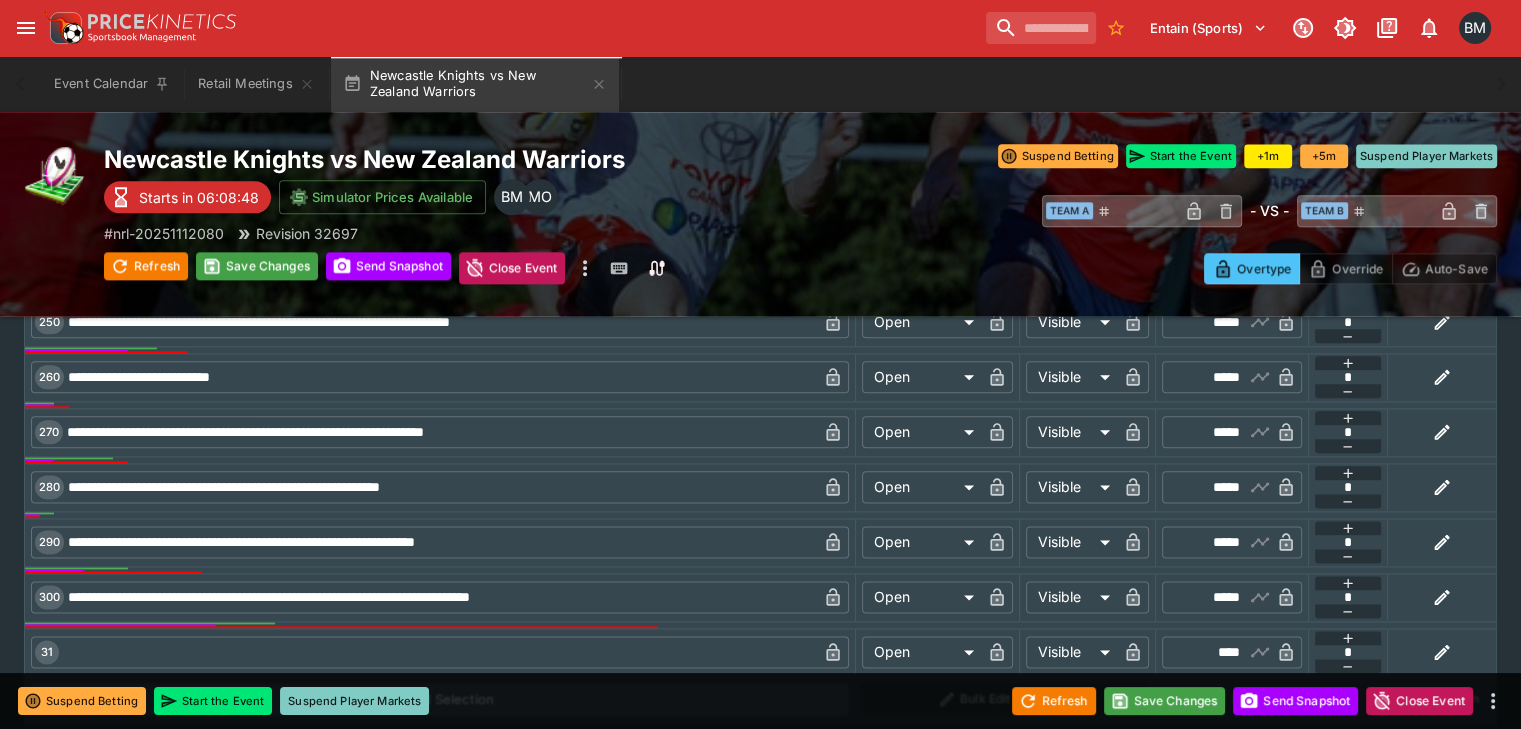 click at bounding box center [438, 652] 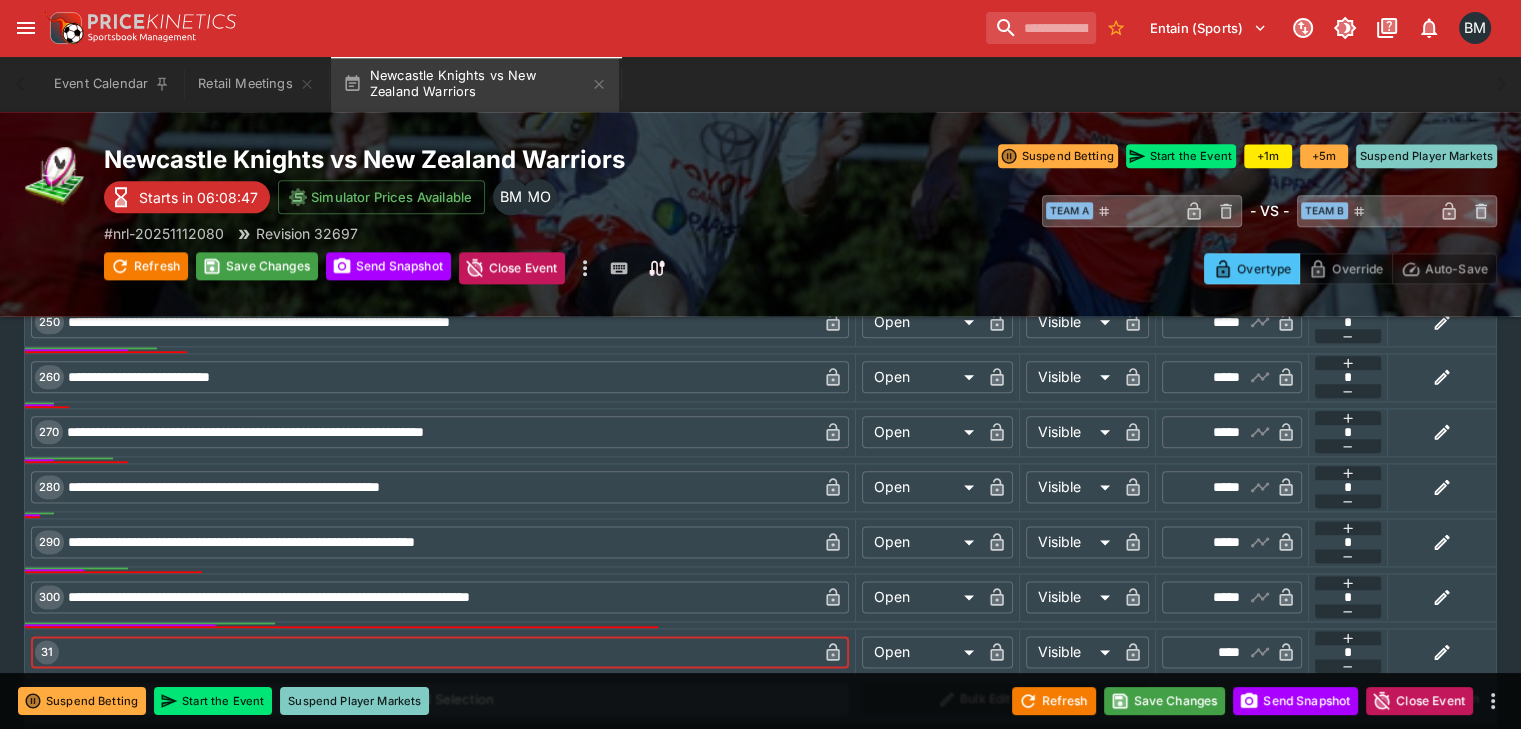 paste on "**********" 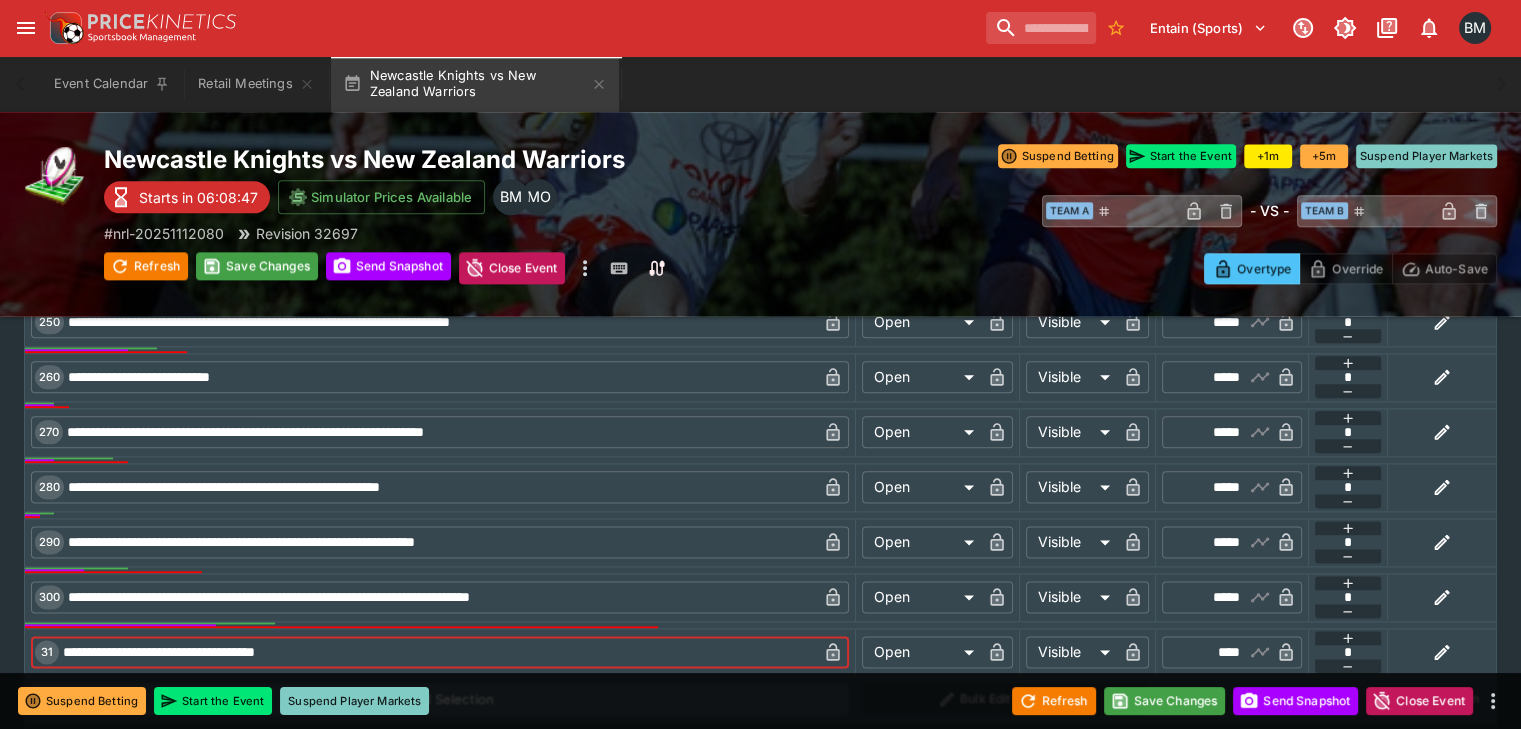 click on "**********" at bounding box center [438, 652] 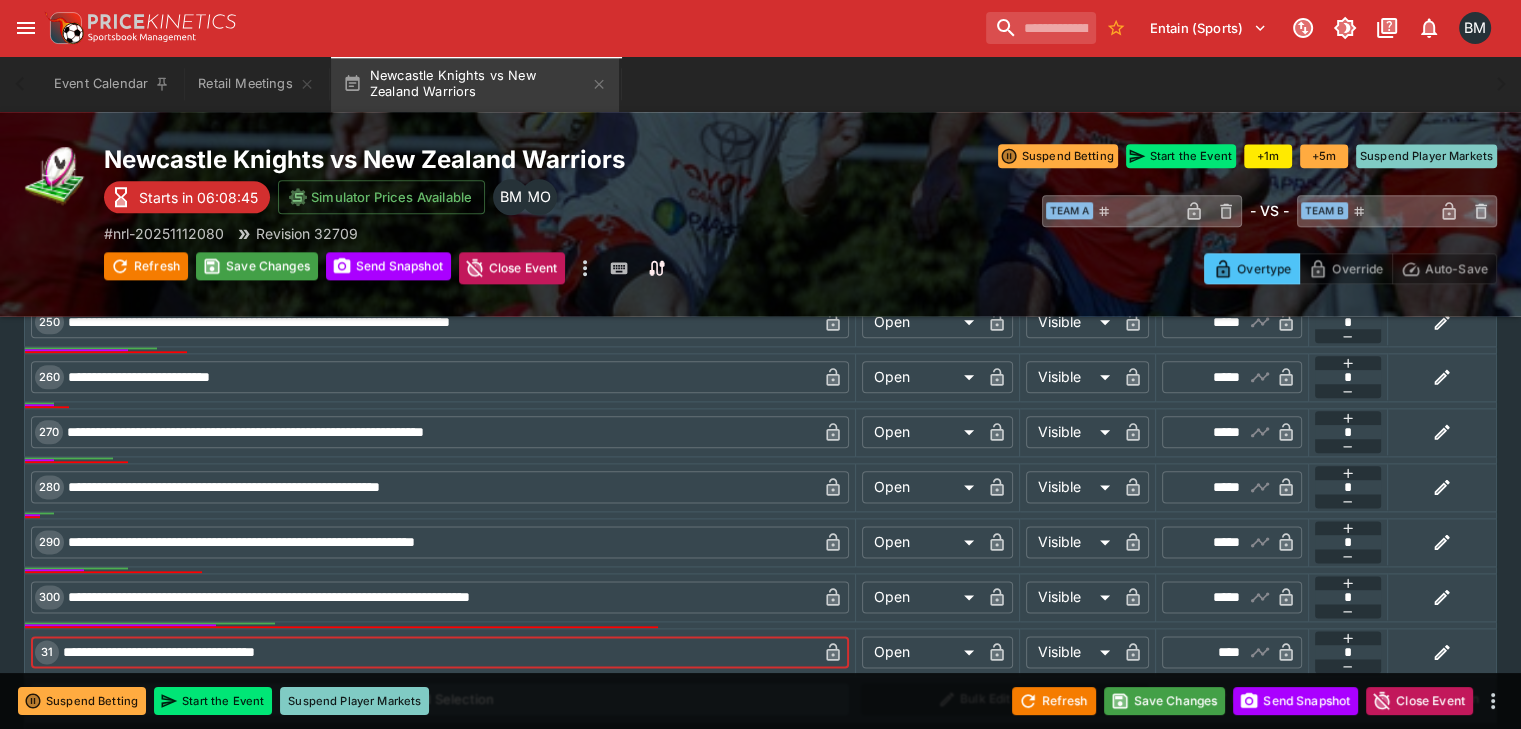 type on "**********" 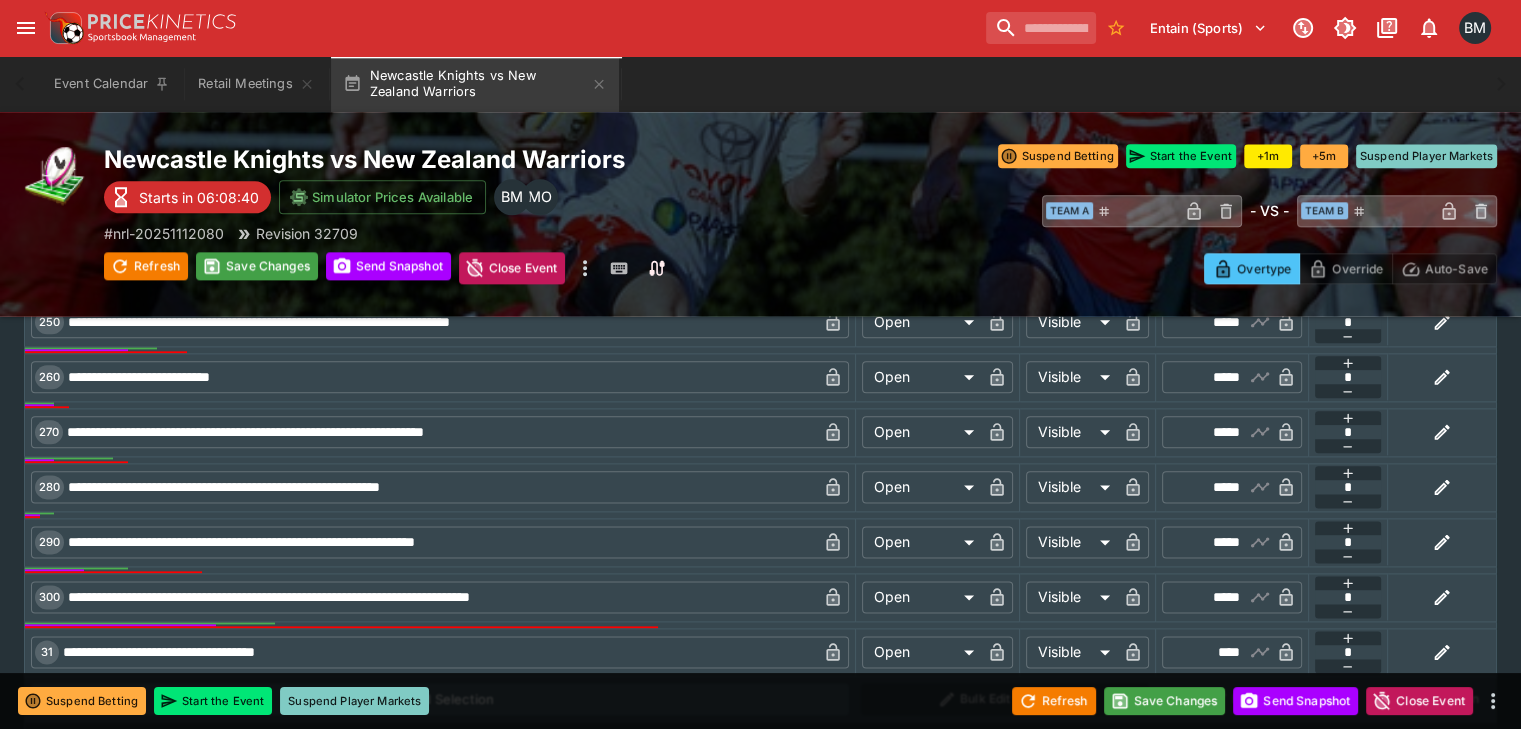 click on "****" at bounding box center [1215, 652] 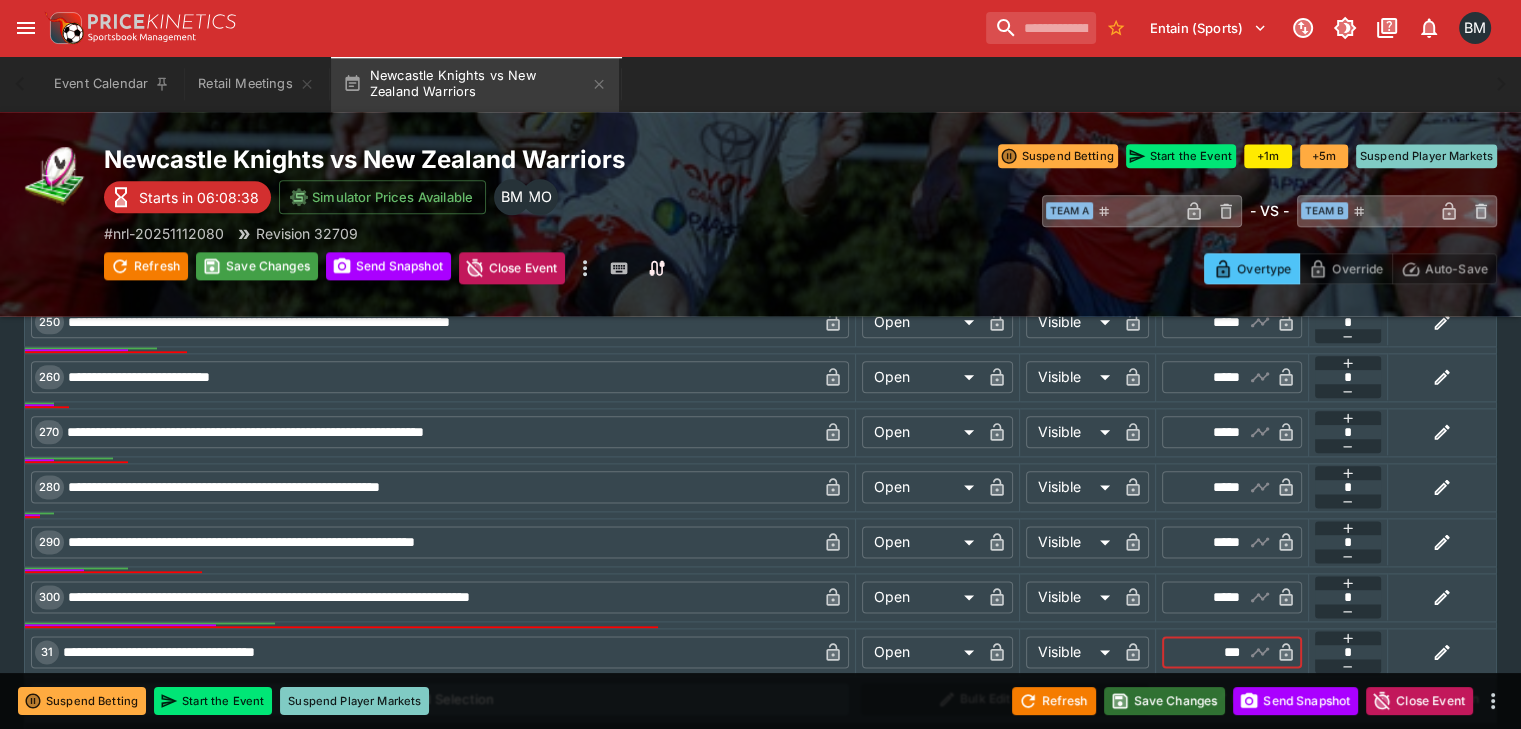 type on "****" 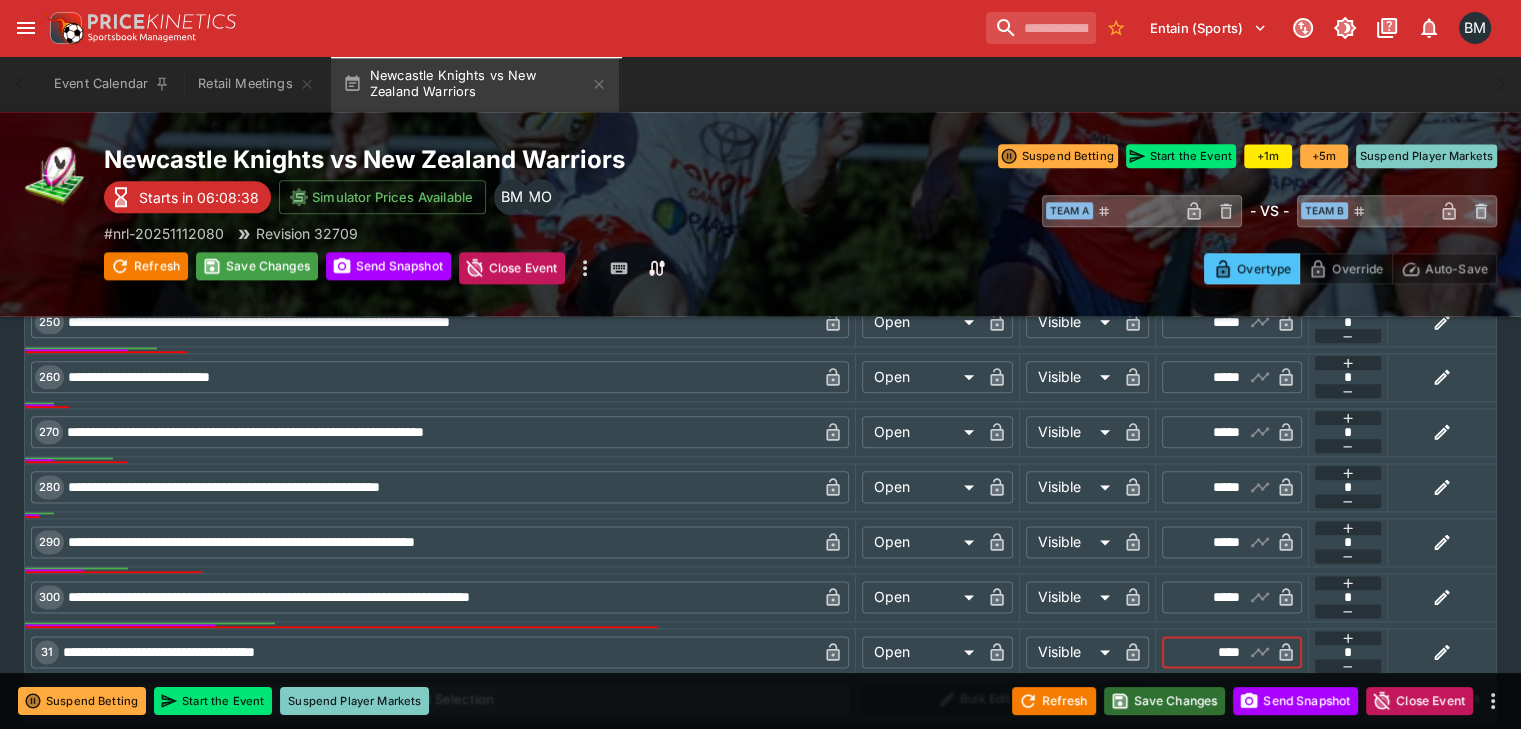 click on "Save Changes" at bounding box center [1165, 701] 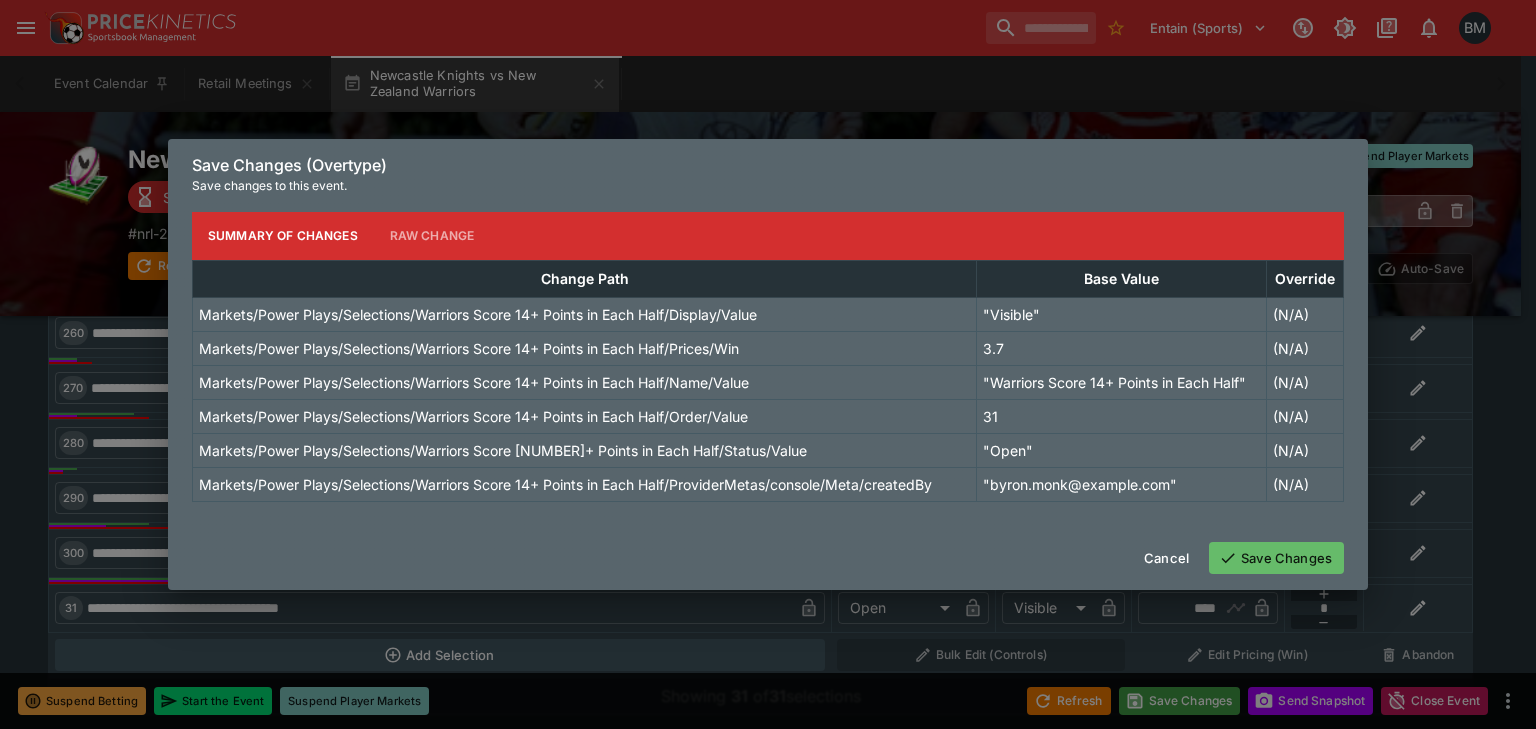 click on "Save Changes" at bounding box center [1276, 558] 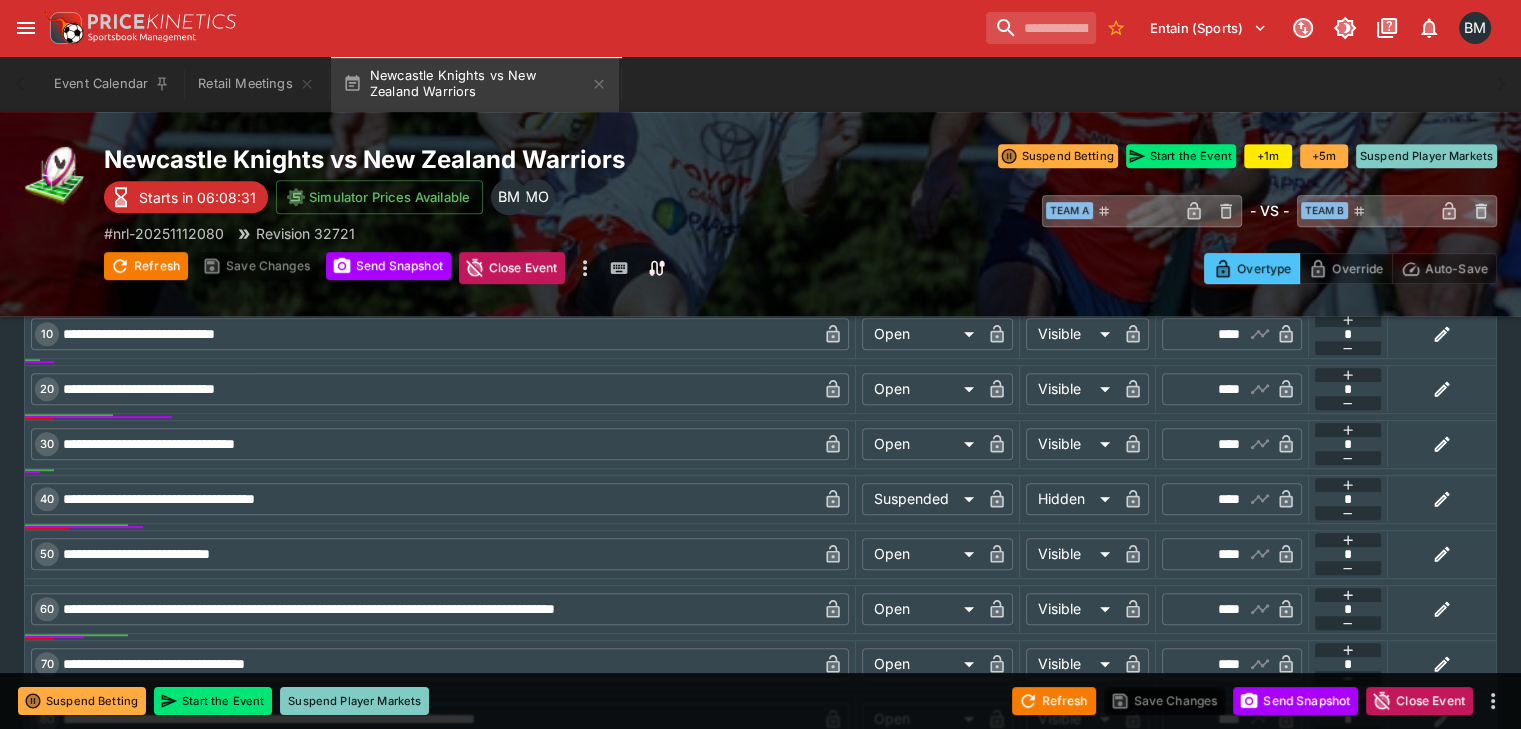 scroll, scrollTop: 1212, scrollLeft: 0, axis: vertical 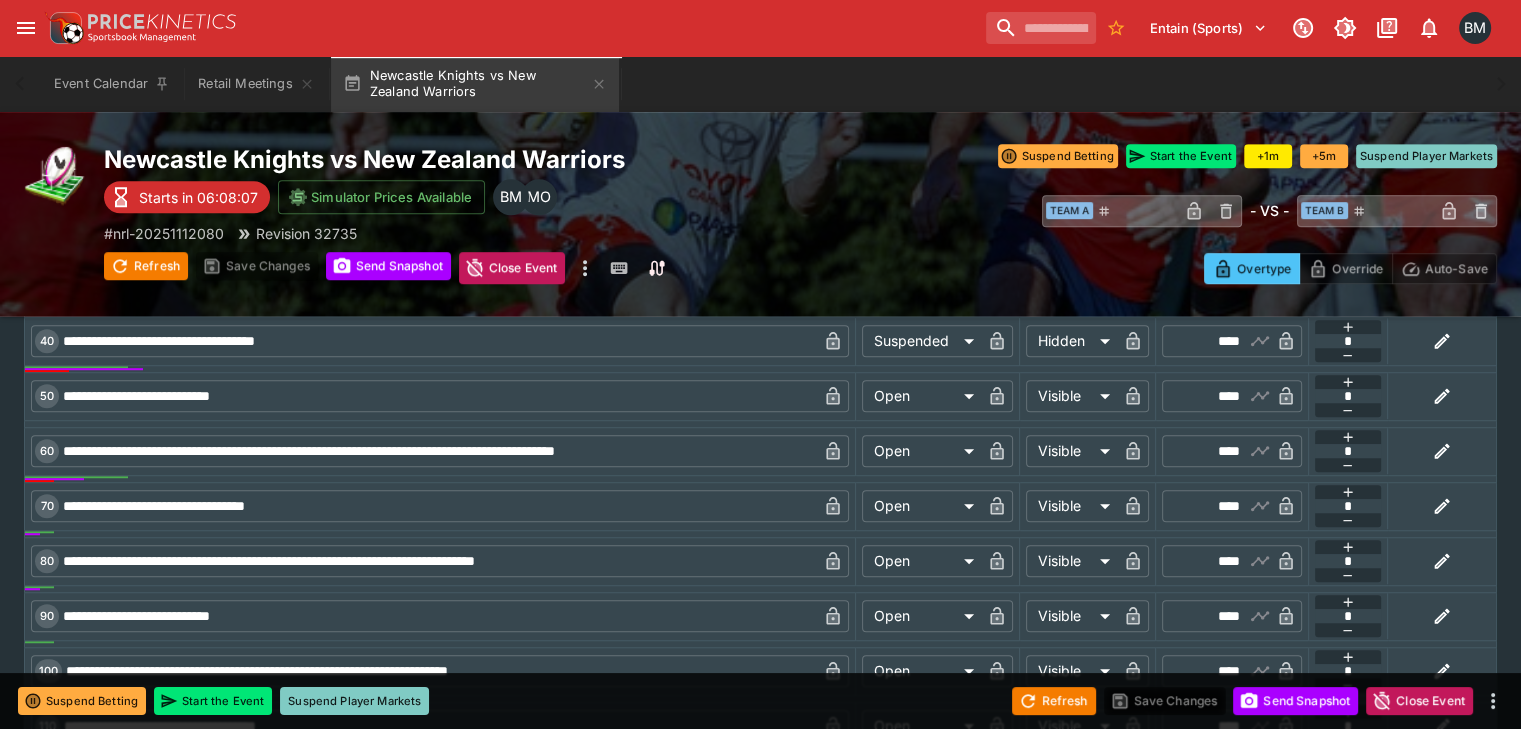 click on "****" at bounding box center (1215, 451) 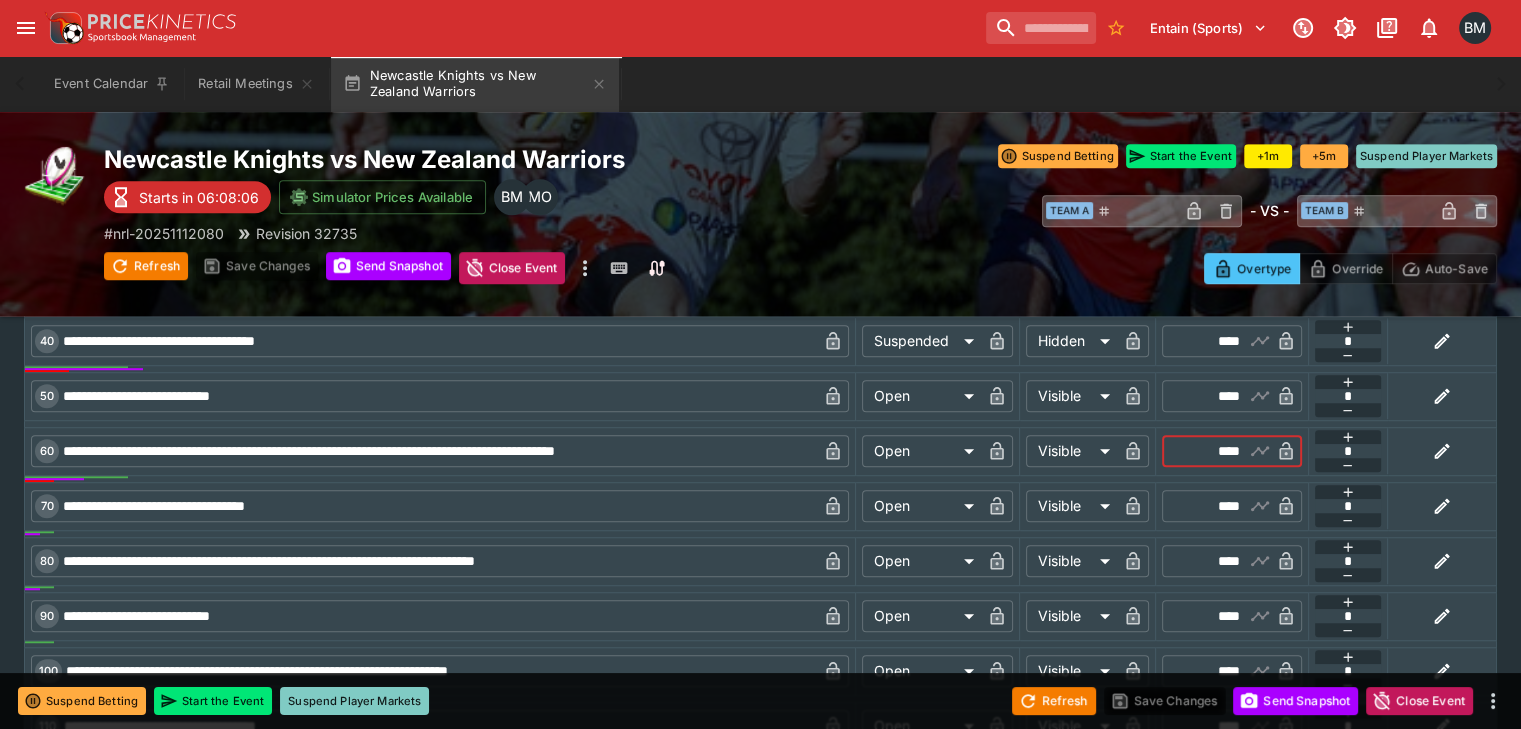 click on "****" at bounding box center (1215, 451) 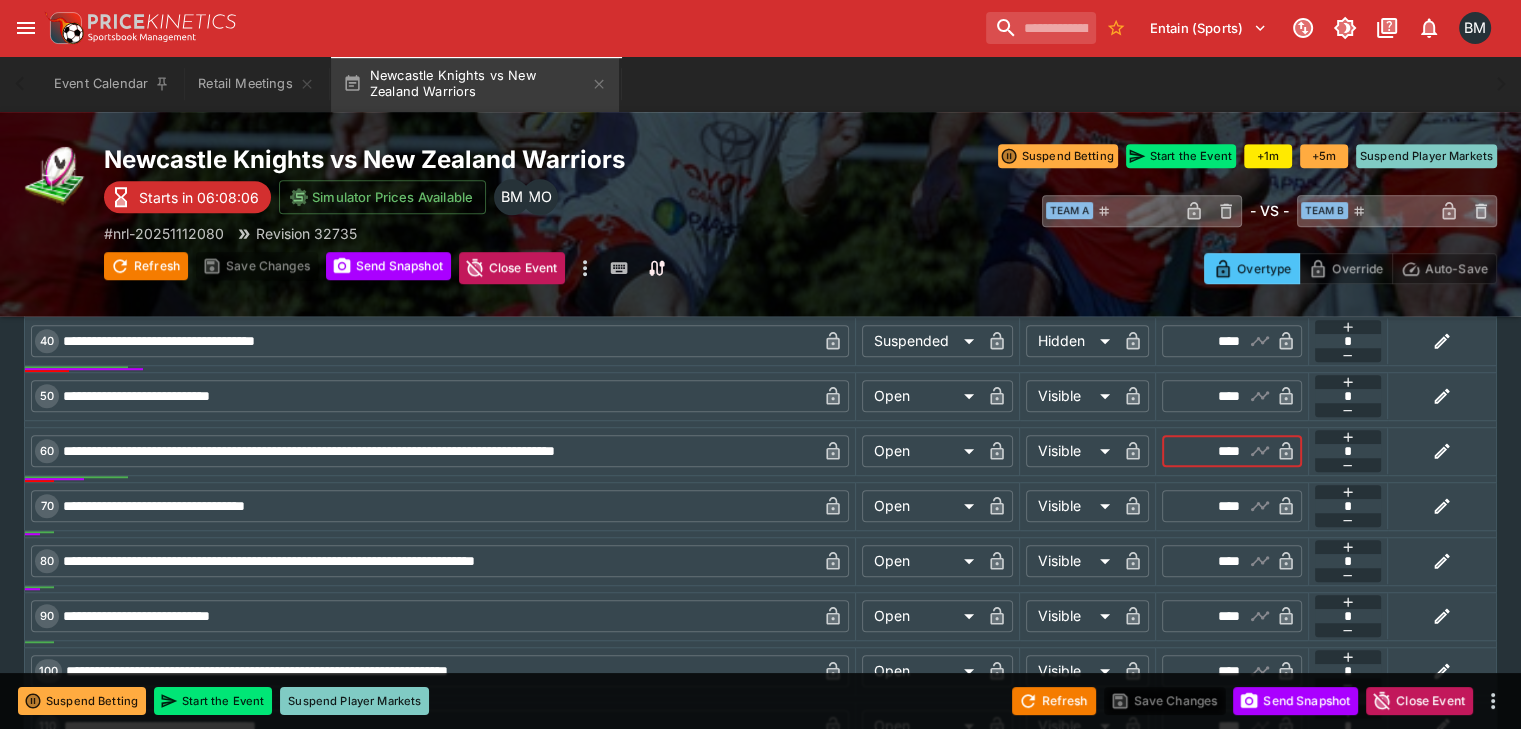 click on "****" at bounding box center (1215, 451) 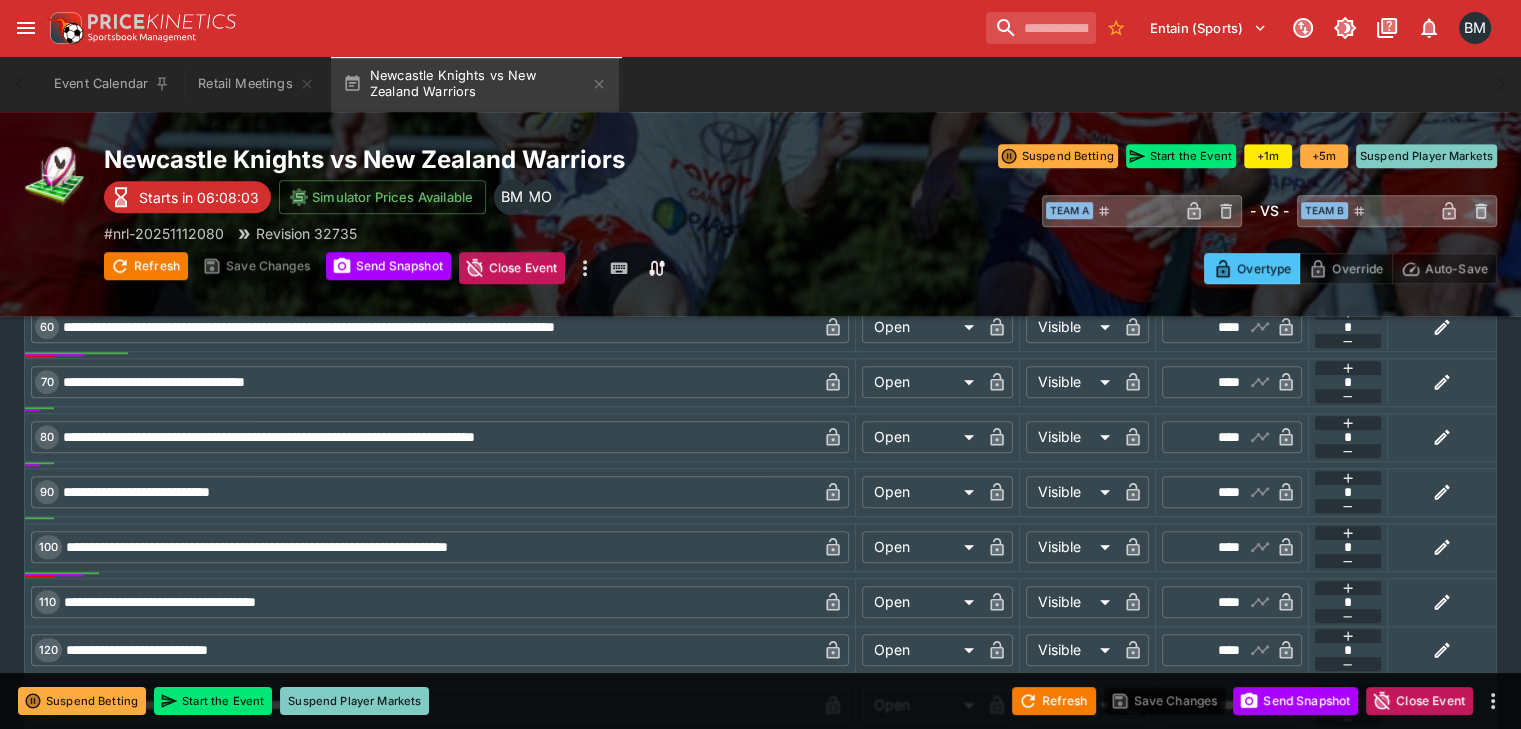 scroll, scrollTop: 1364, scrollLeft: 0, axis: vertical 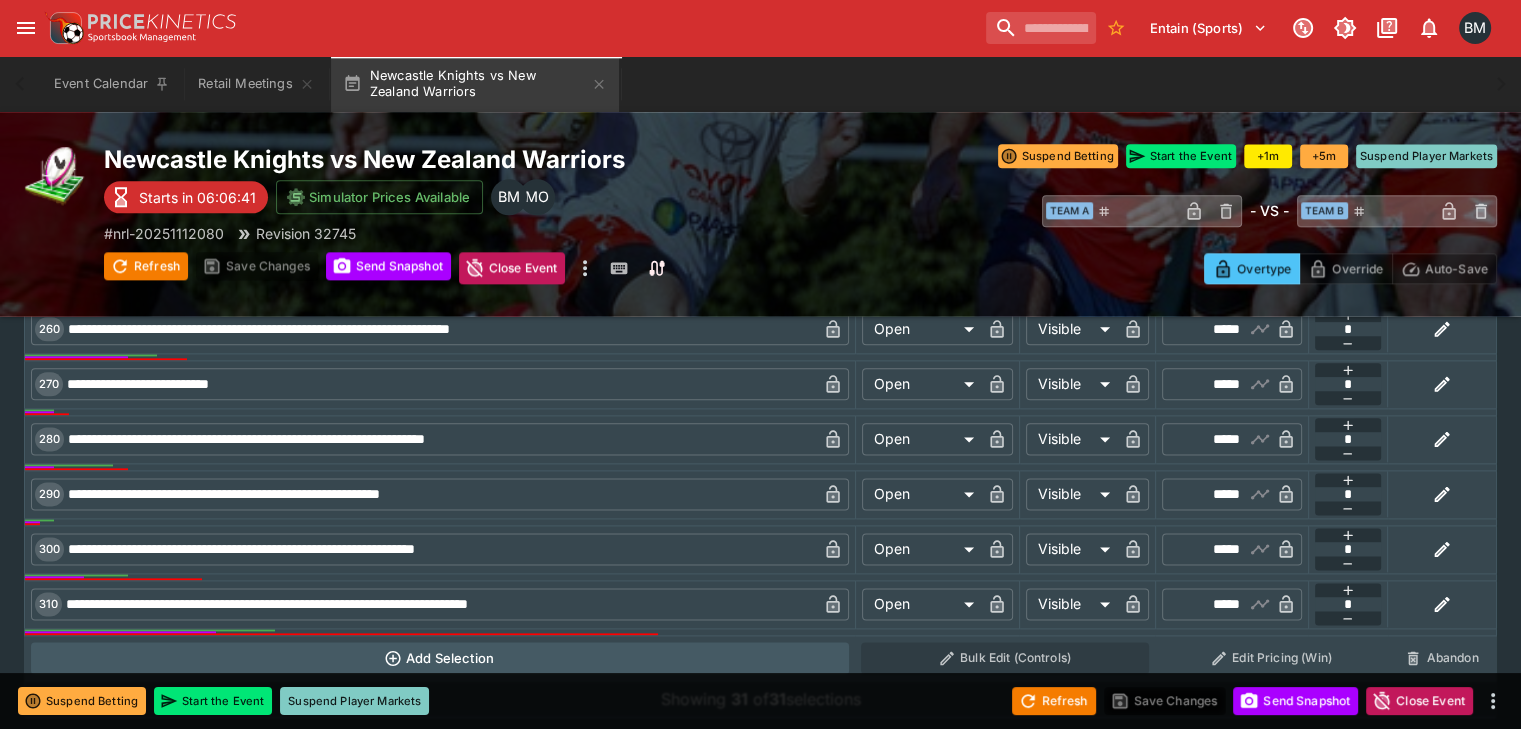 click on "*****" at bounding box center [1215, 549] 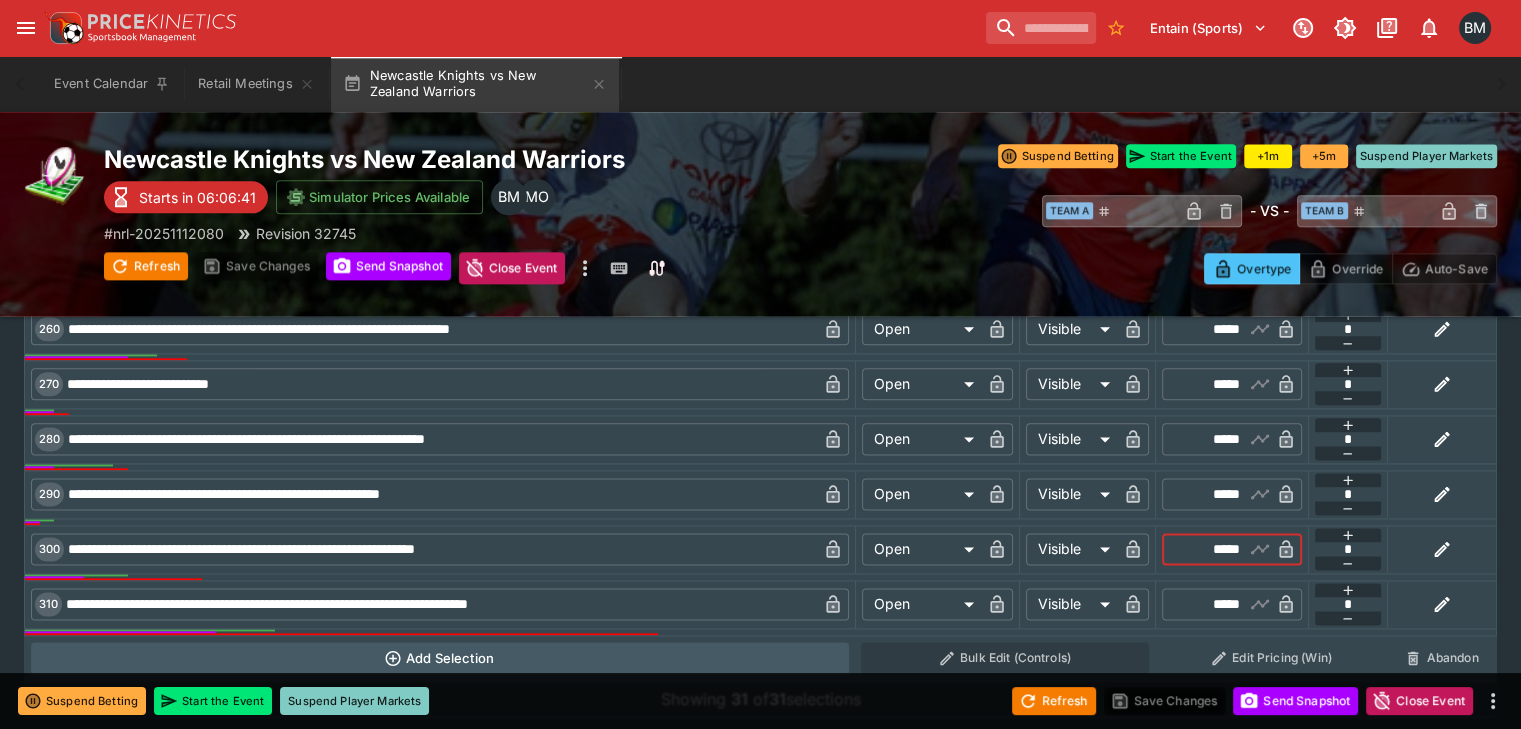click on "*****" at bounding box center (1215, 549) 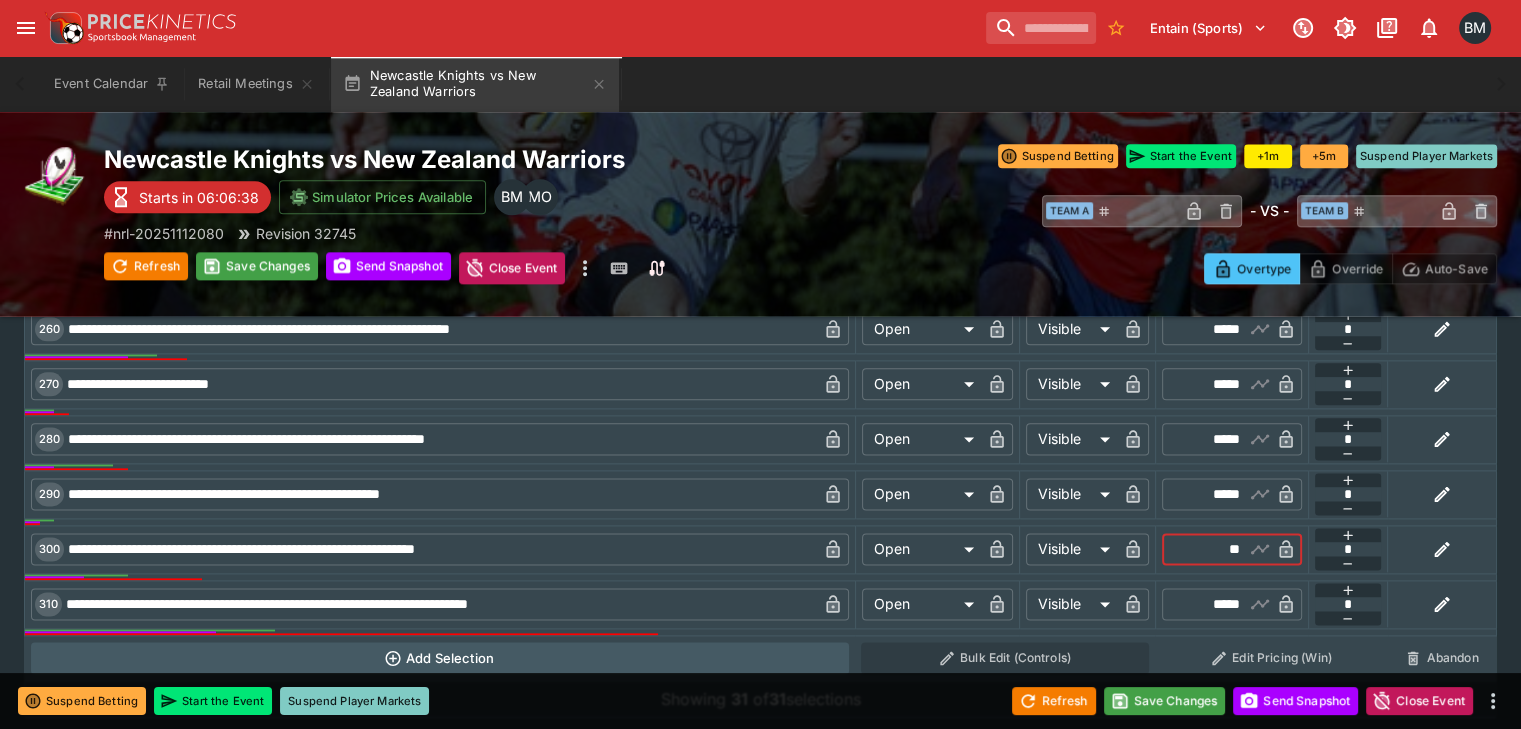 type on "*****" 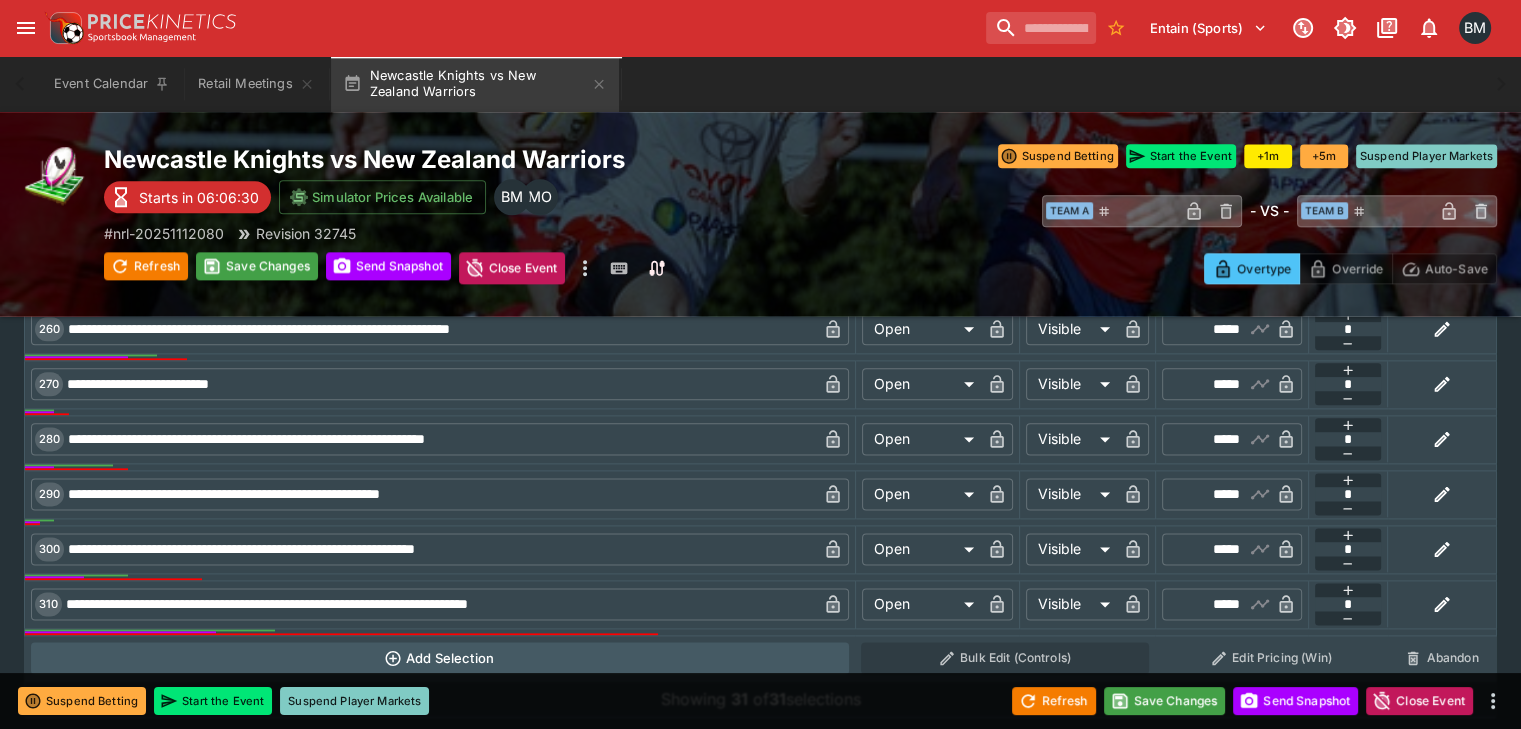 click on "*****" at bounding box center (1215, 604) 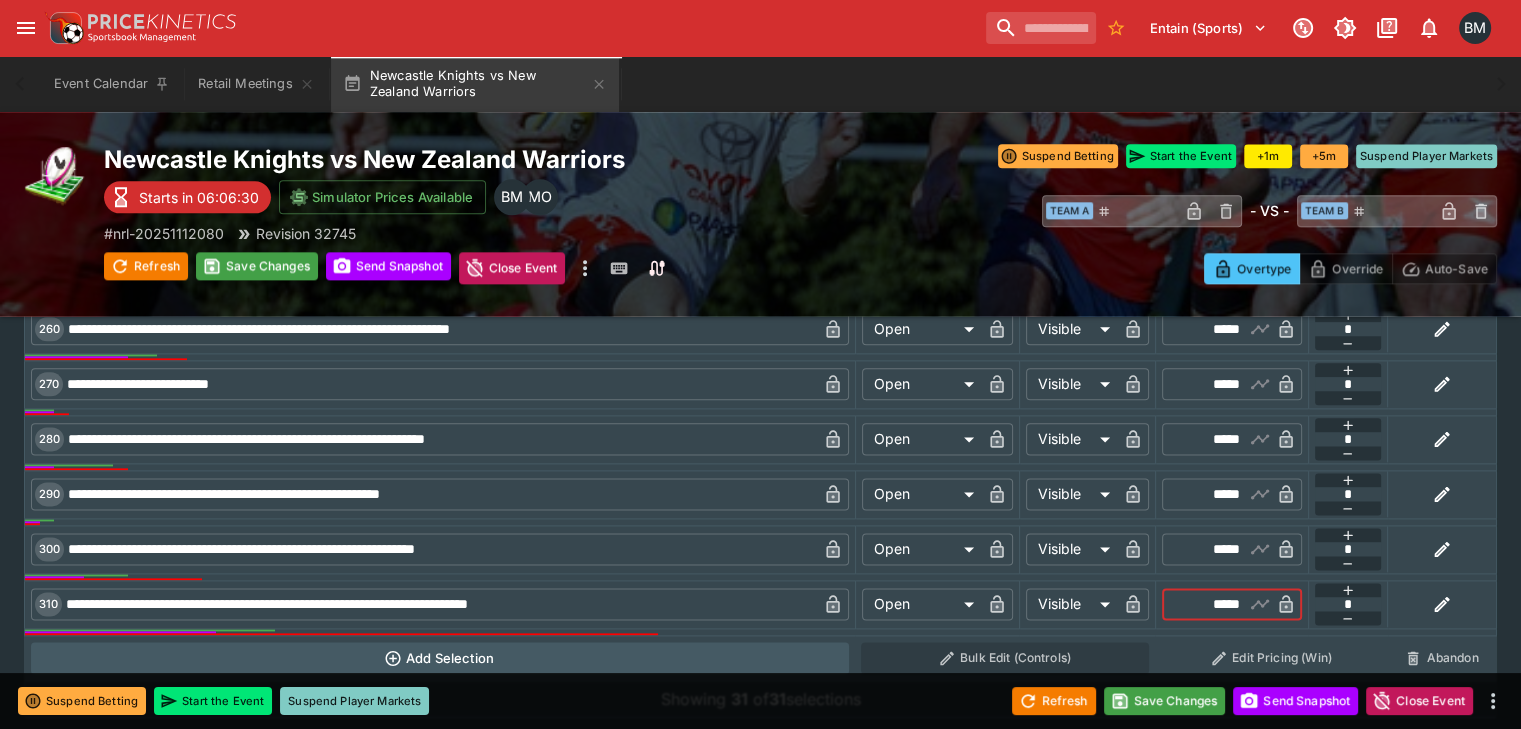 click on "*****" at bounding box center (1215, 604) 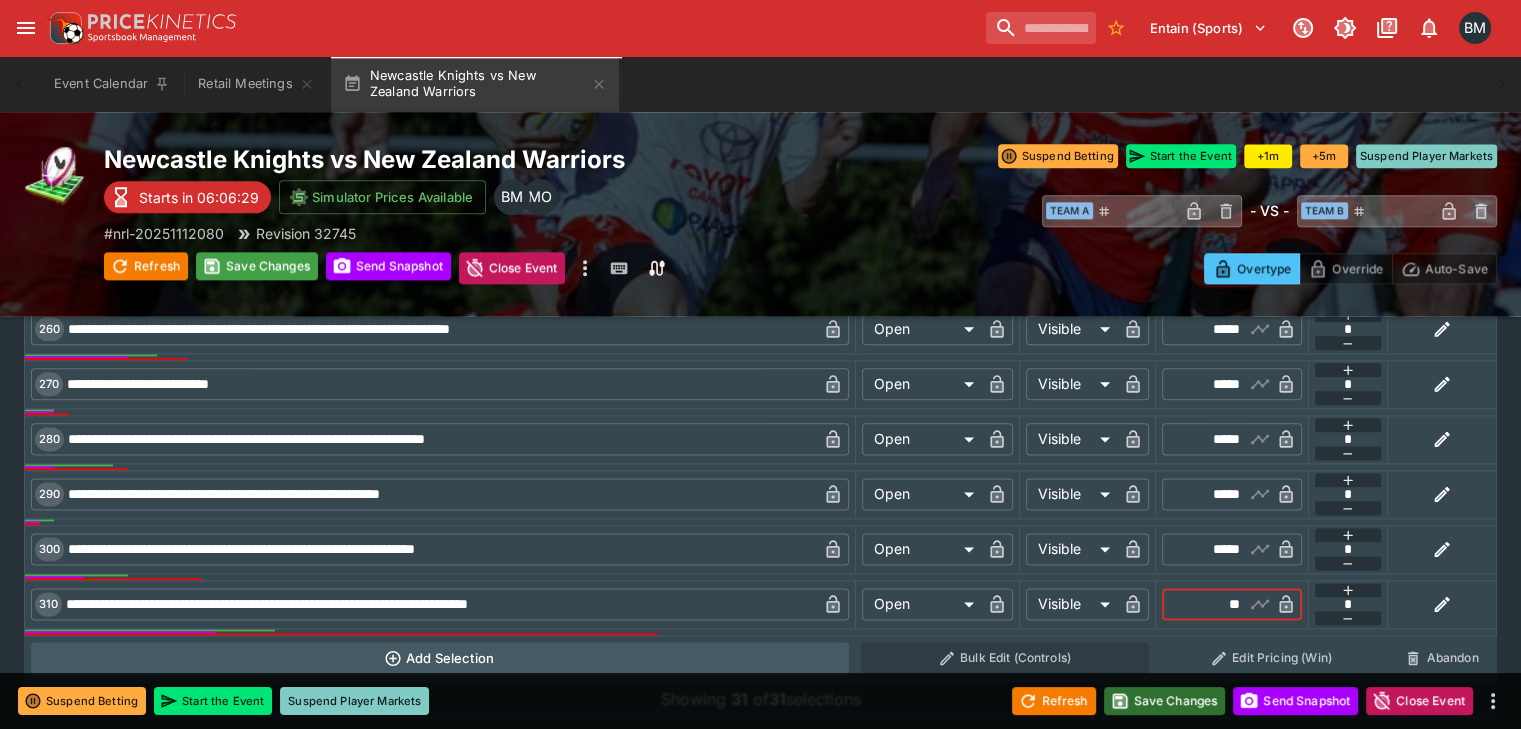 click on "Save Changes" at bounding box center [1165, 701] 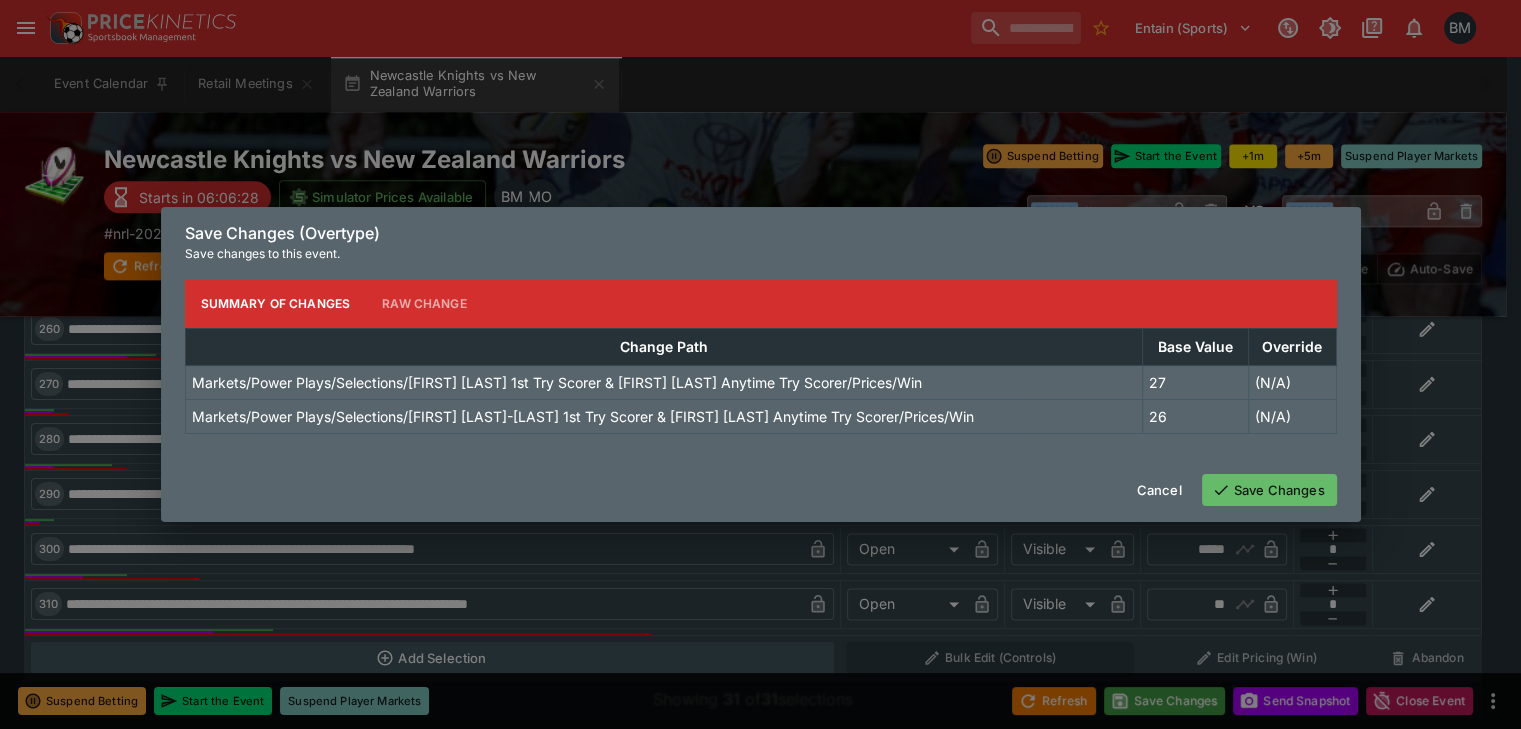 type on "*****" 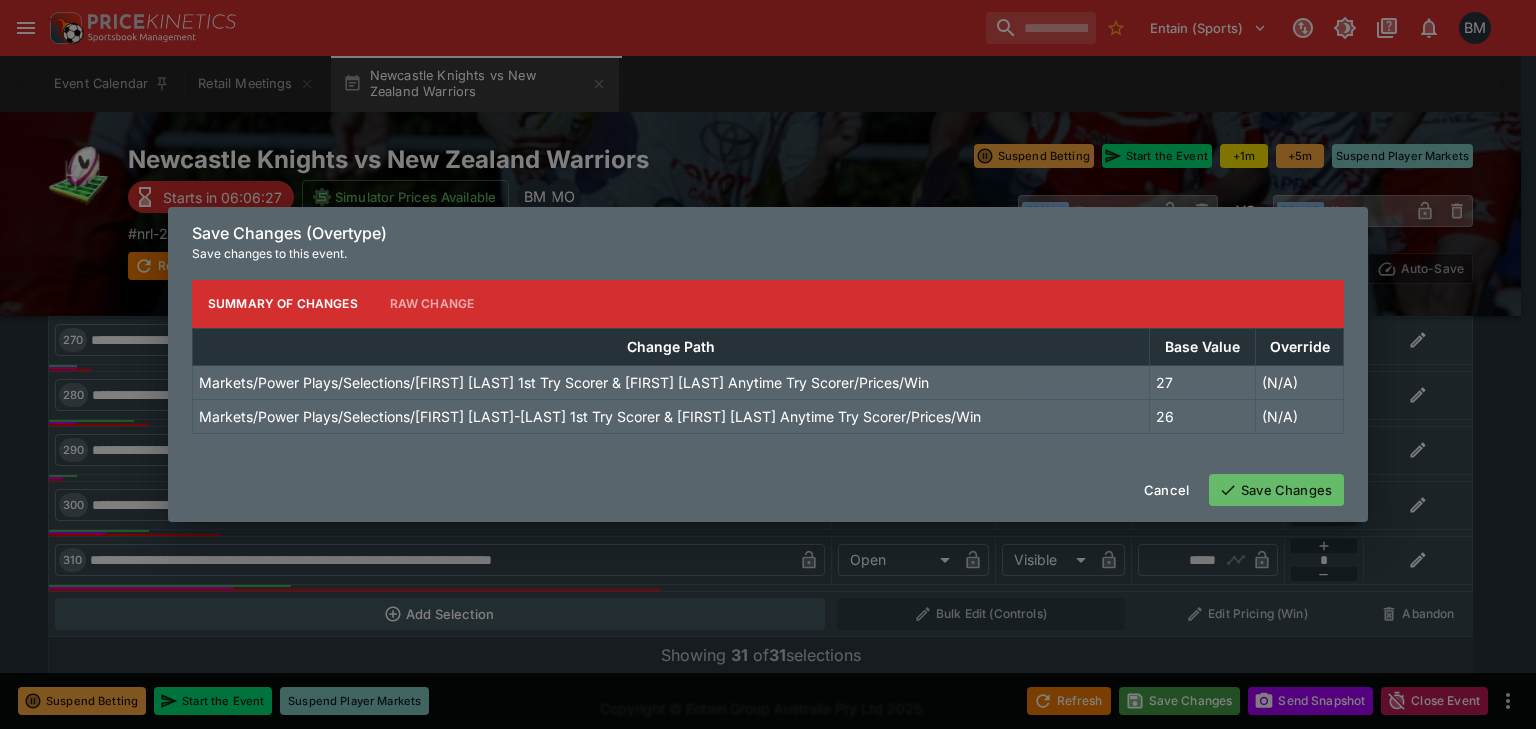 click on "Save Changes" at bounding box center (1276, 490) 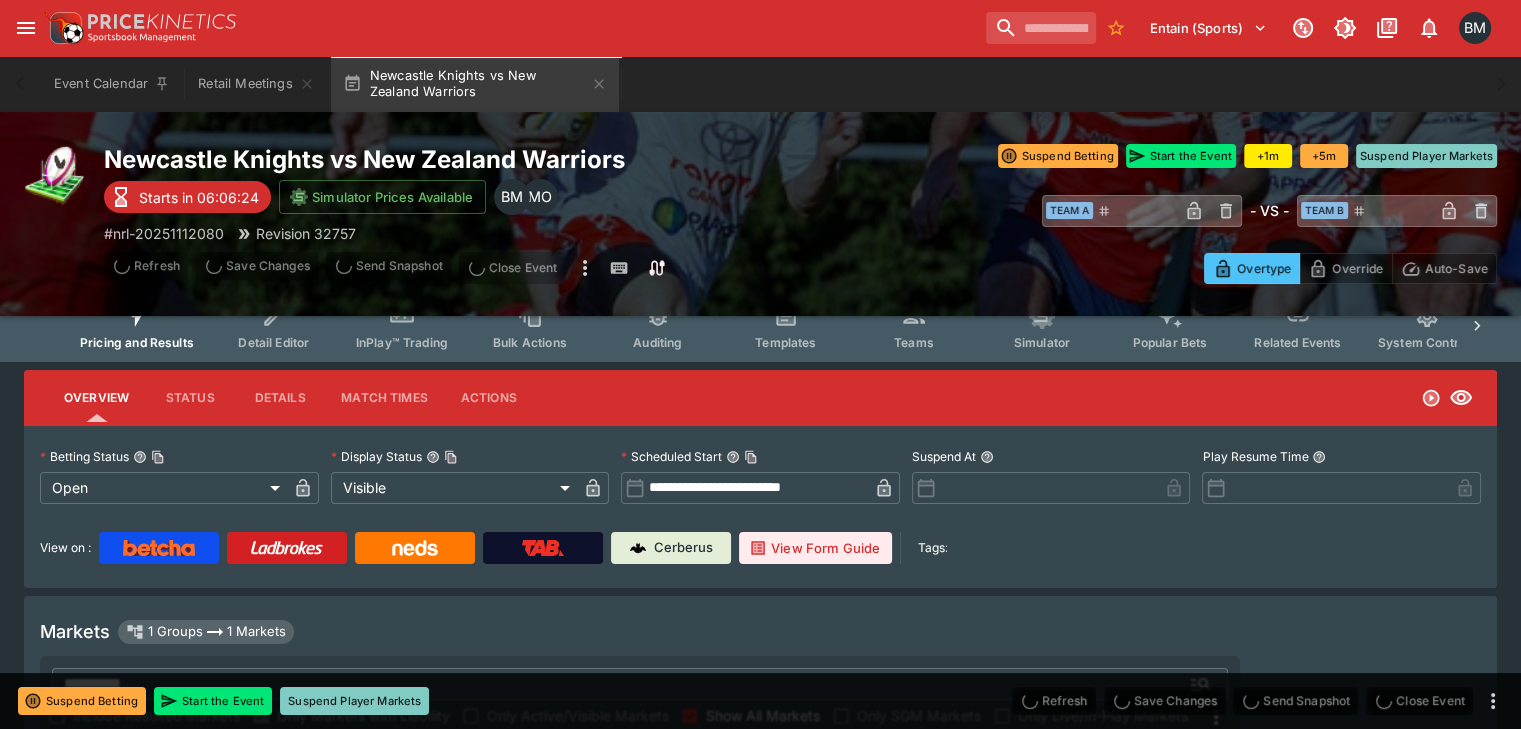 scroll, scrollTop: 0, scrollLeft: 0, axis: both 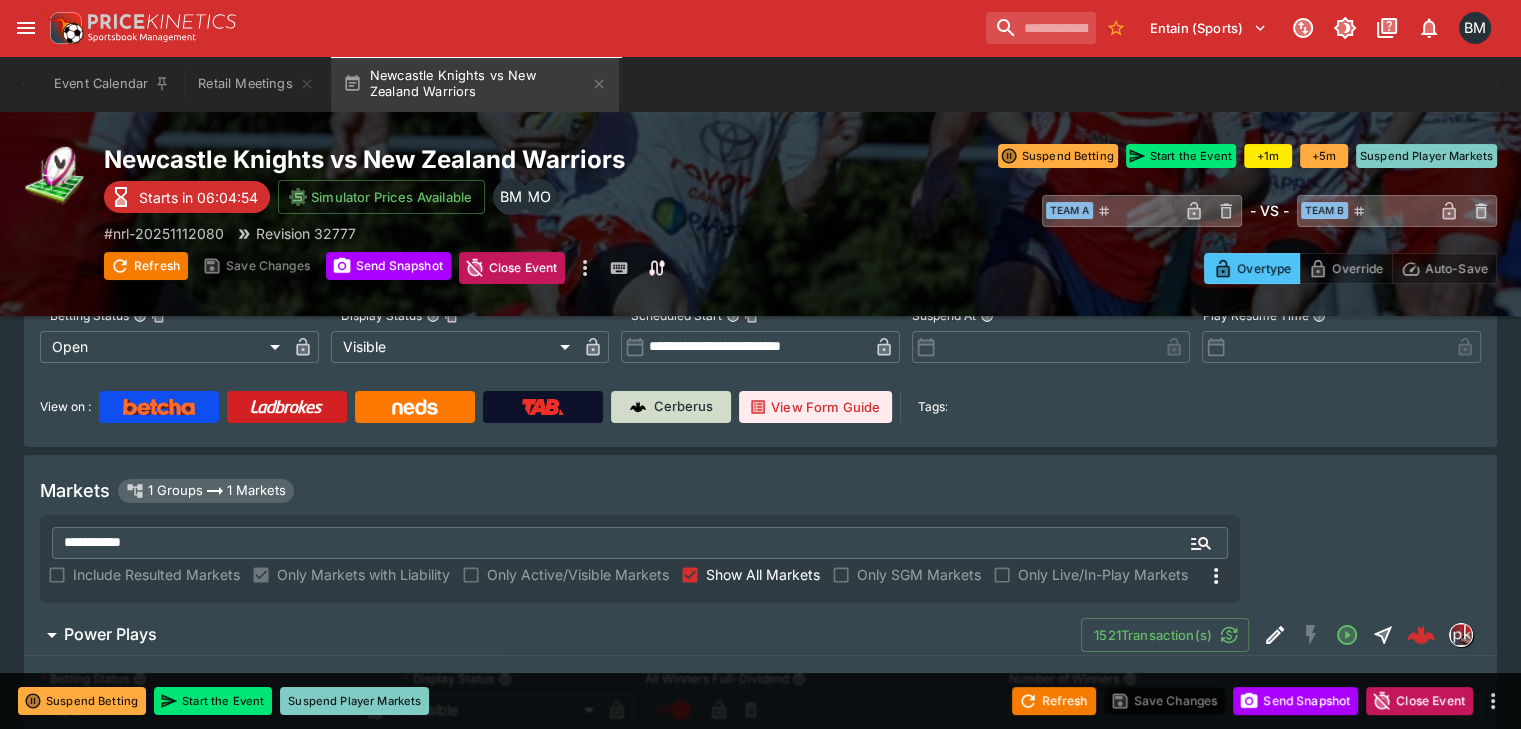 click on "Cerberus" at bounding box center [671, 407] 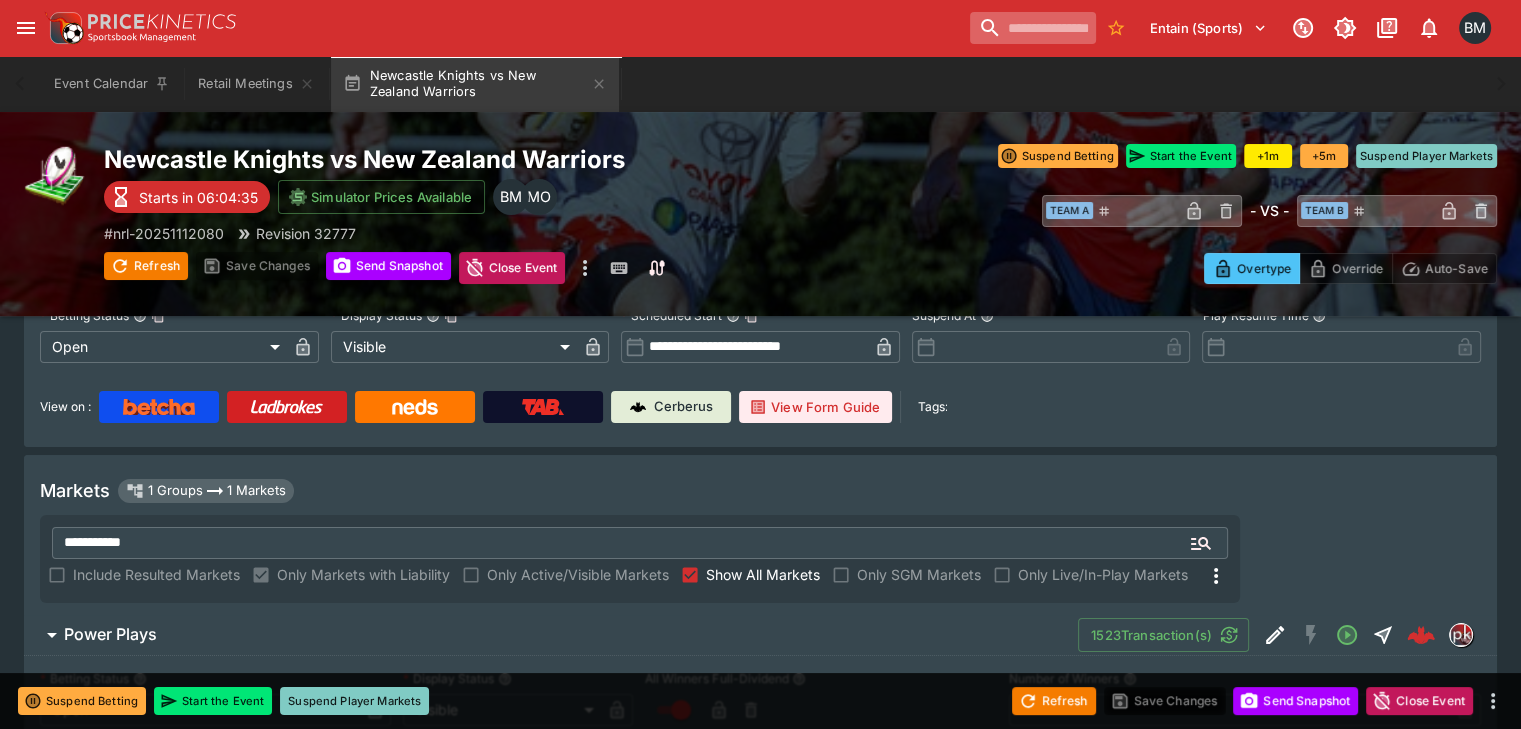 click at bounding box center [1033, 28] 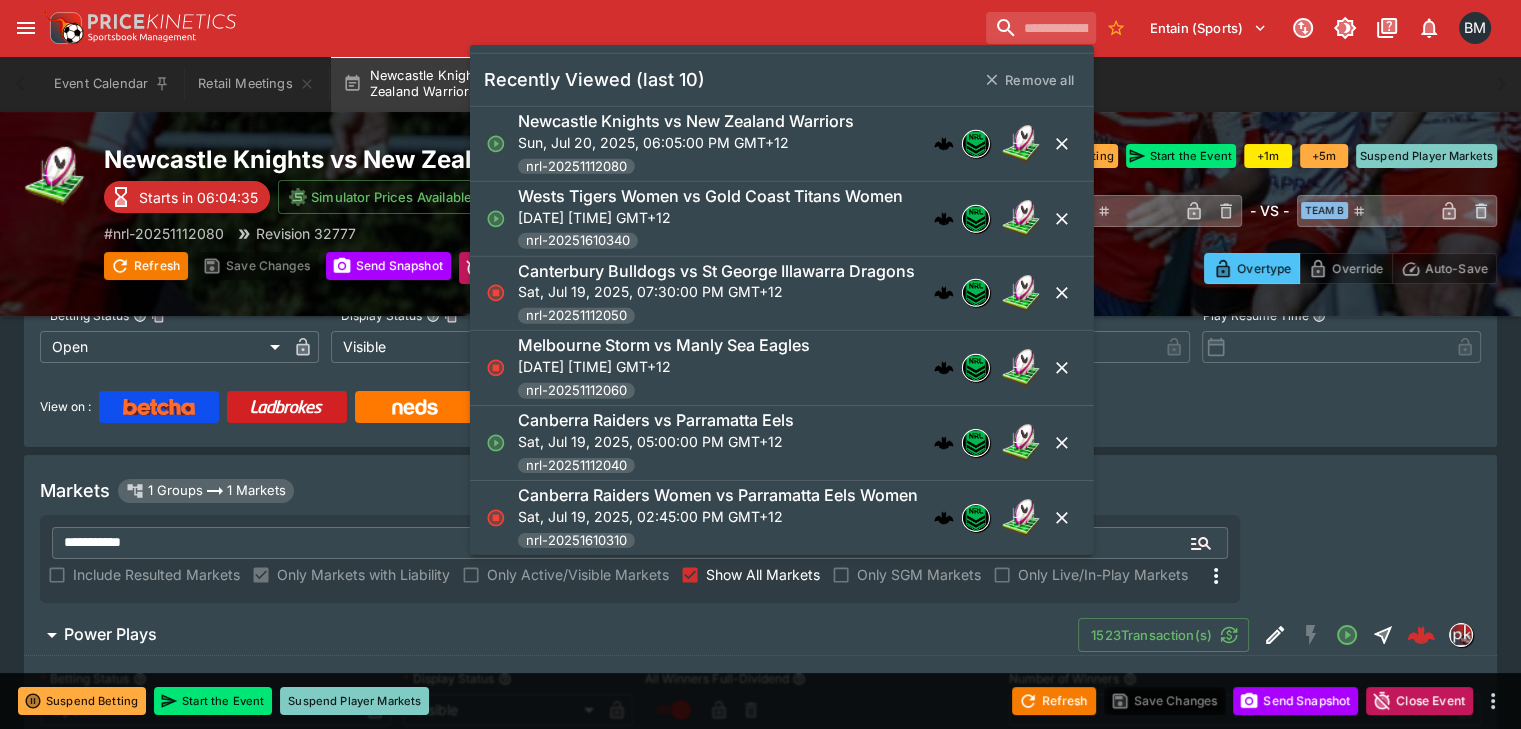 click on "Wests Tigers Women vs Gold Coast Titans Women  Sun, Jul 20, 2025, 01:50:00 PM GMT+12 nrl-20251610340" at bounding box center [710, 219] 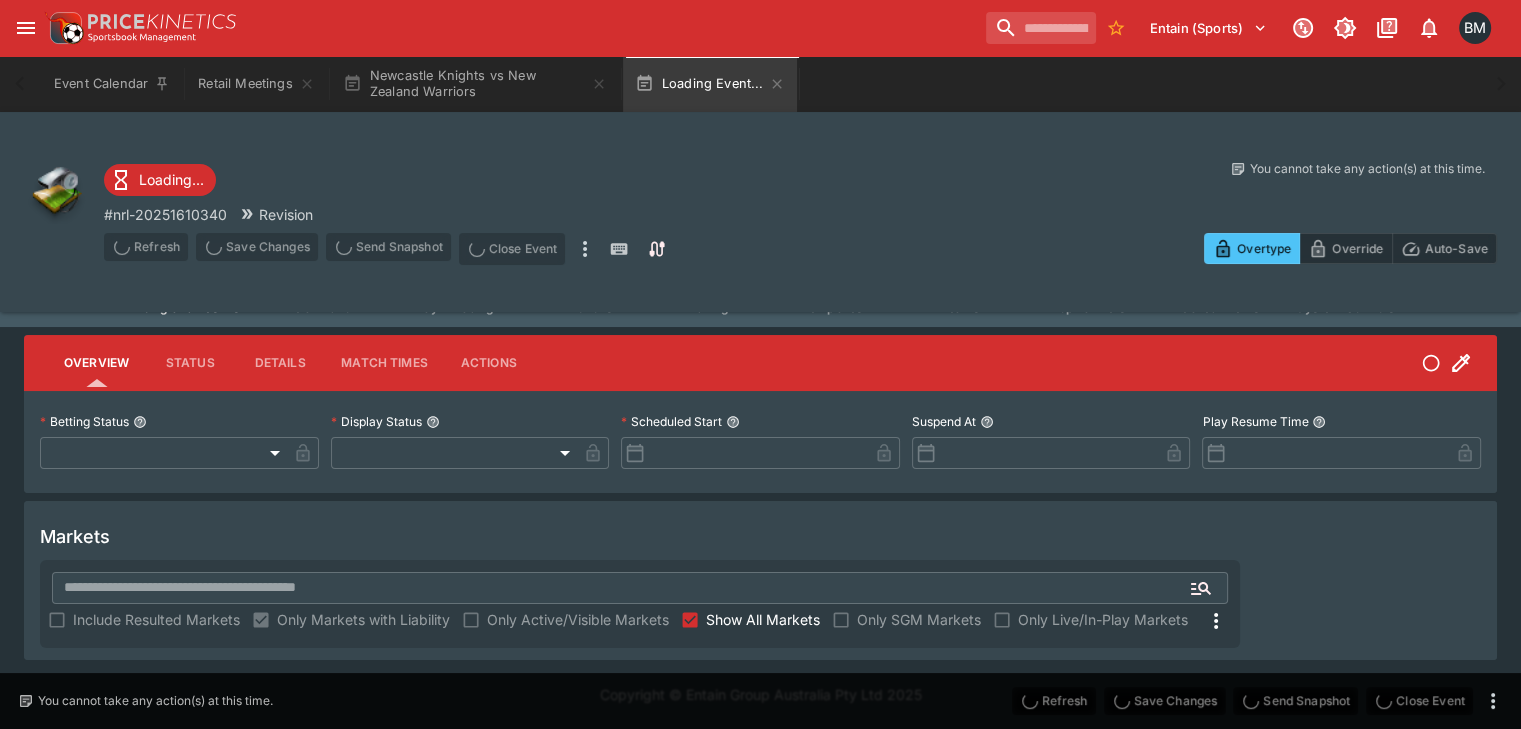 scroll, scrollTop: 8, scrollLeft: 0, axis: vertical 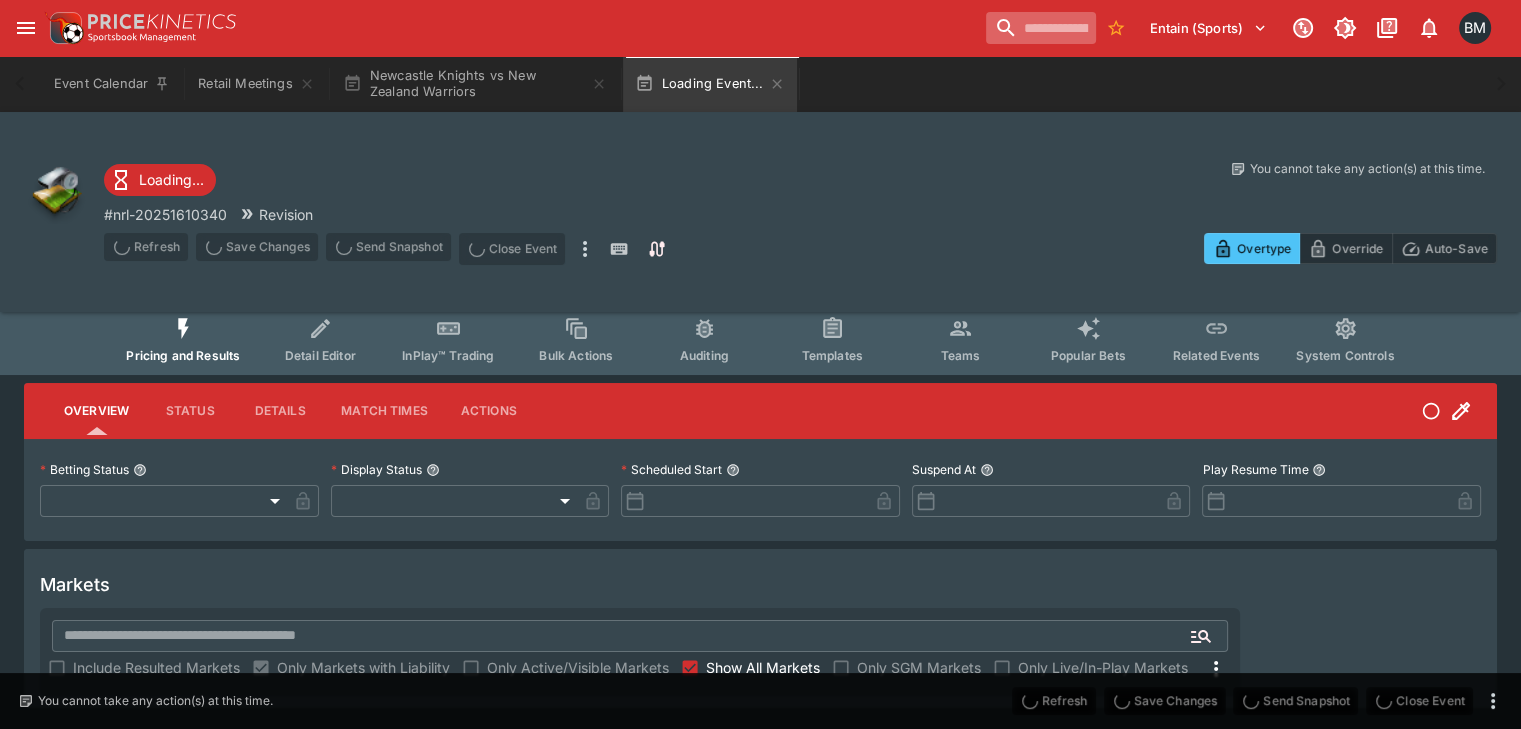 drag, startPoint x: 1004, startPoint y: 7, endPoint x: 1002, endPoint y: 17, distance: 10.198039 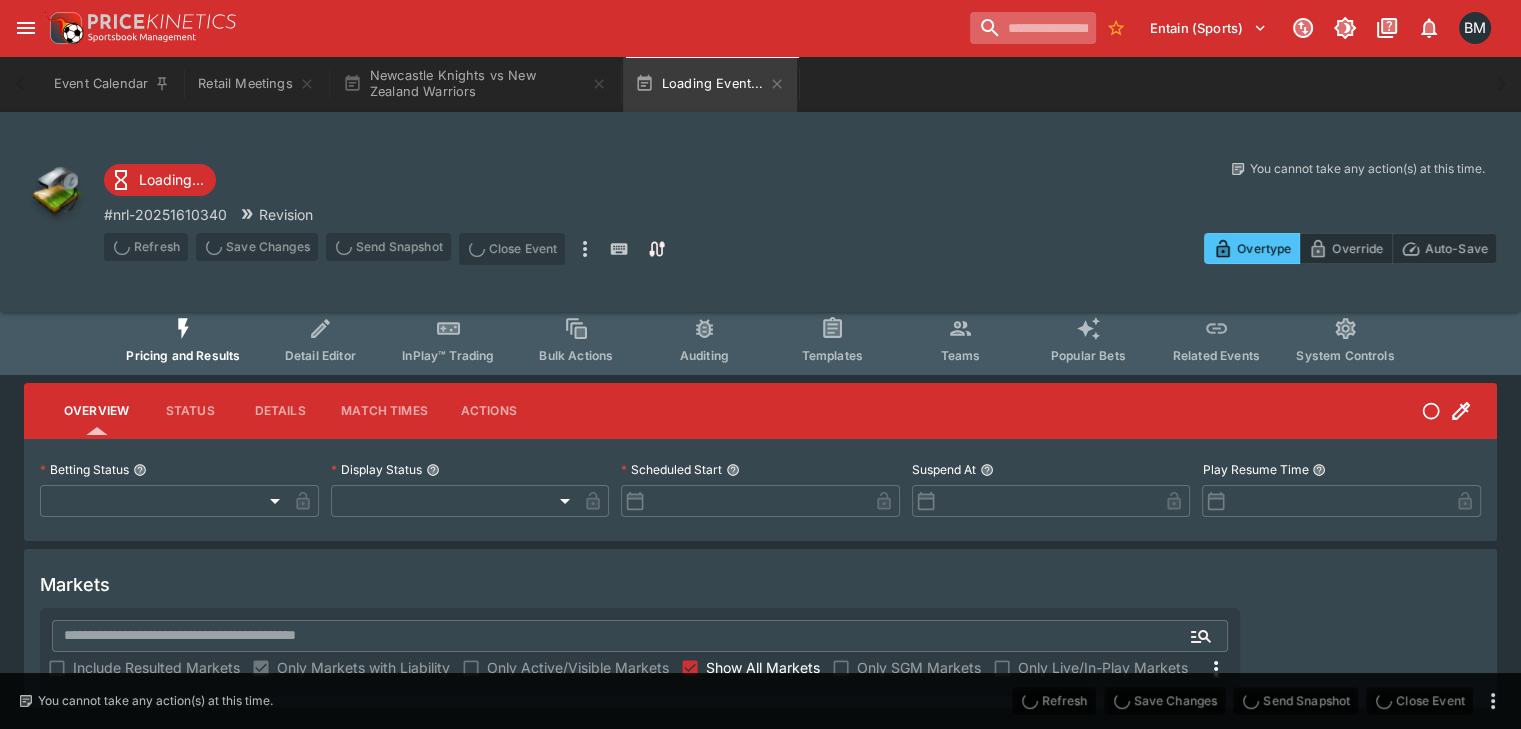 click at bounding box center [1033, 28] 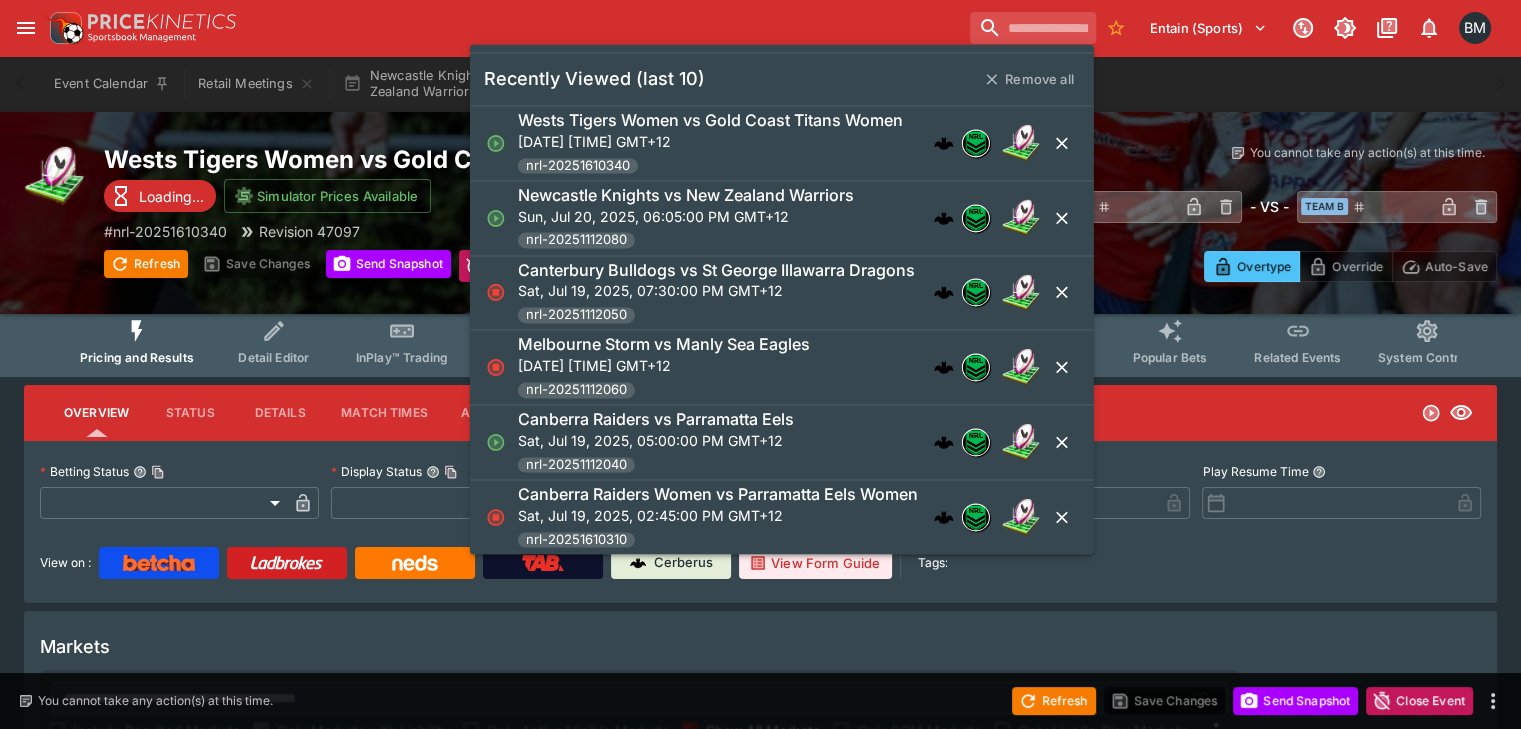 type on "**********" 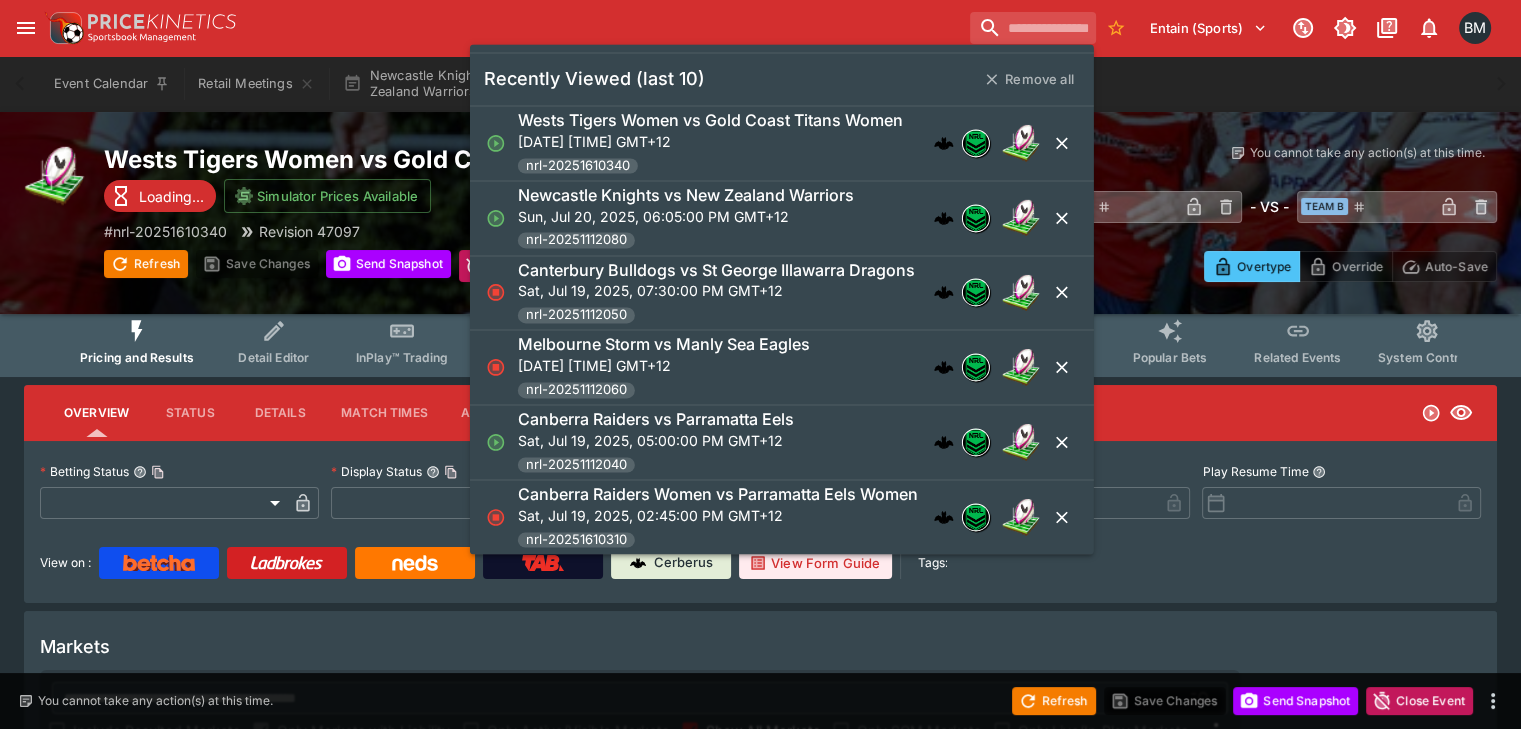 type on "*******" 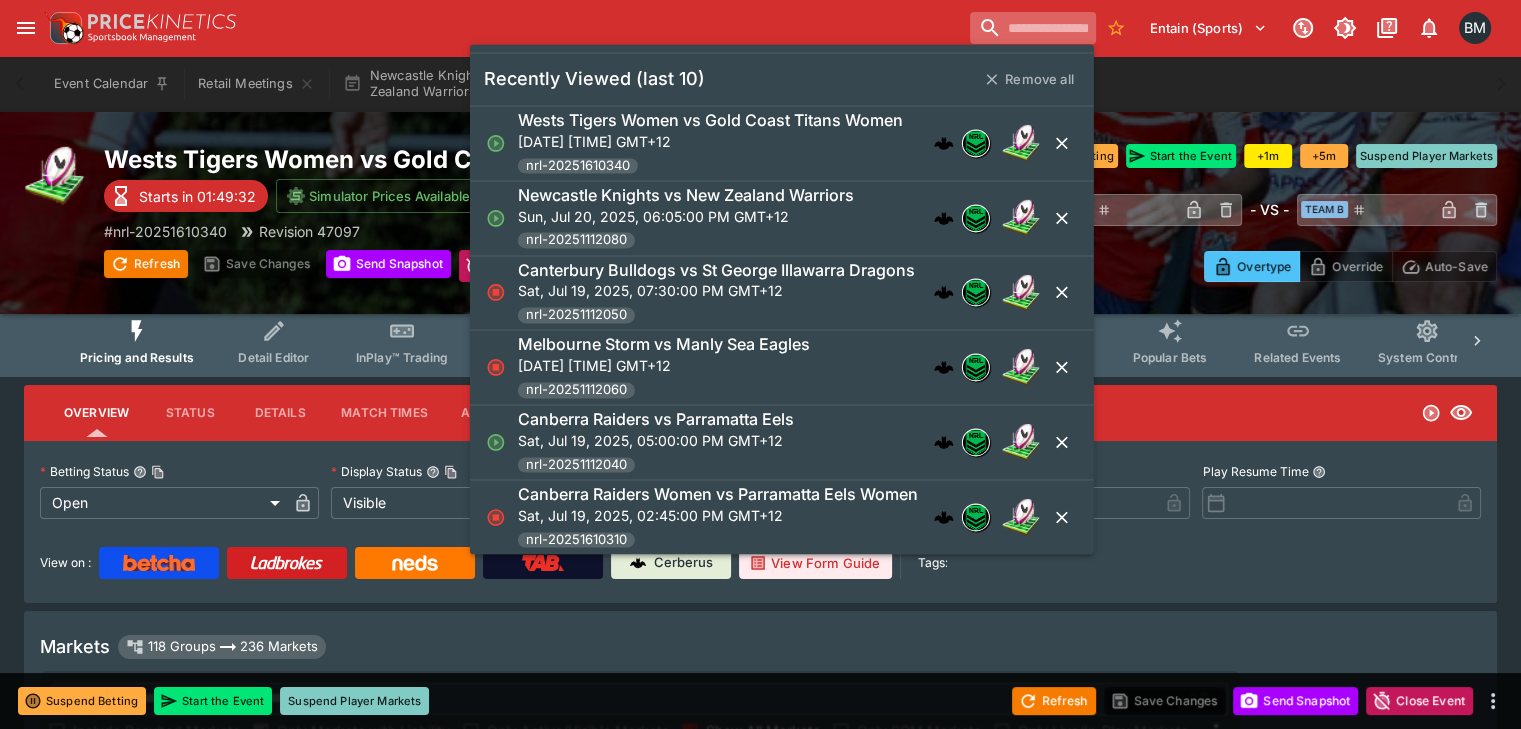 click at bounding box center (1033, 28) 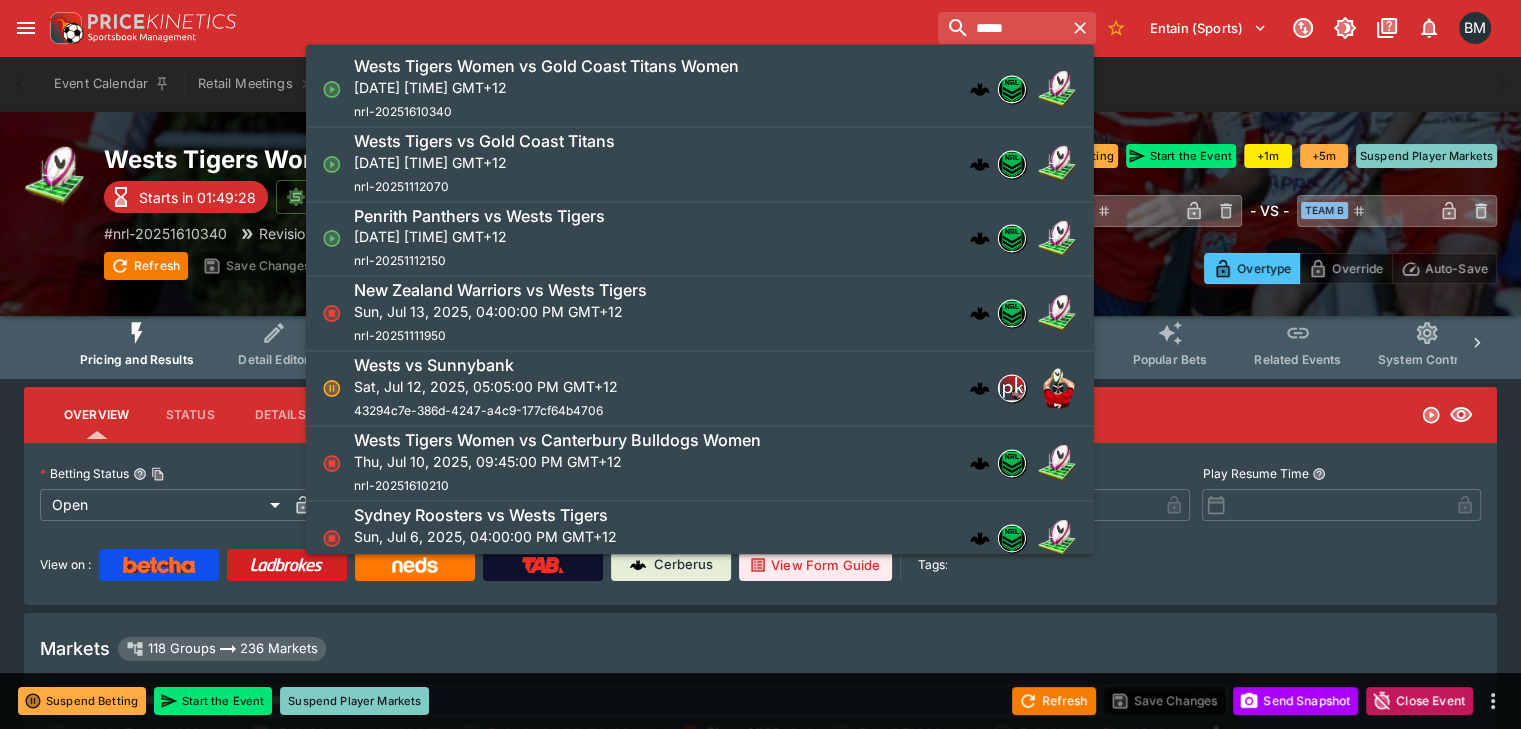 type on "*****" 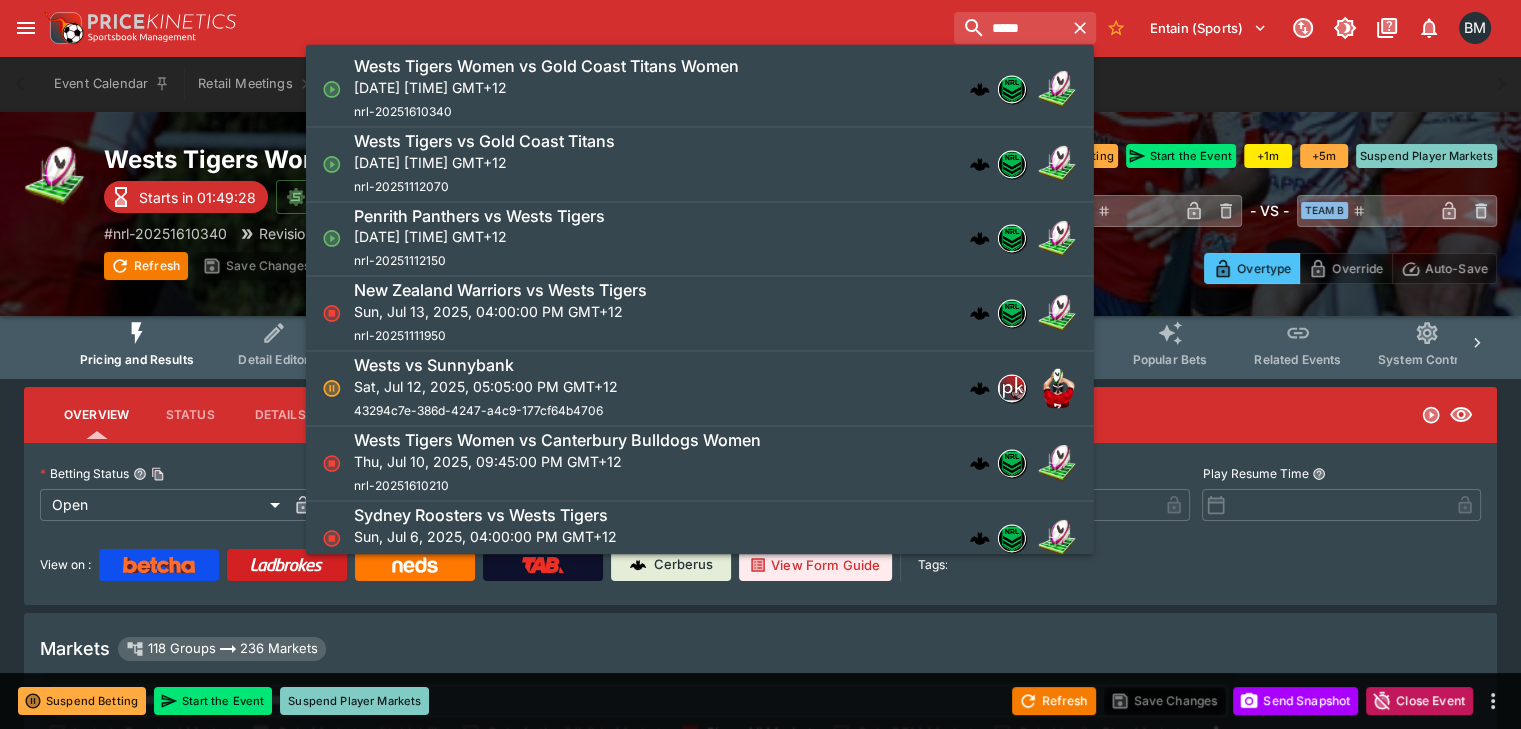 click on "Wests Tigers vs Gold Coast Titans  Sun, Jul 20, 2025, 04:00:00 PM GMT+12 nrl-20251112070" at bounding box center (690, 164) 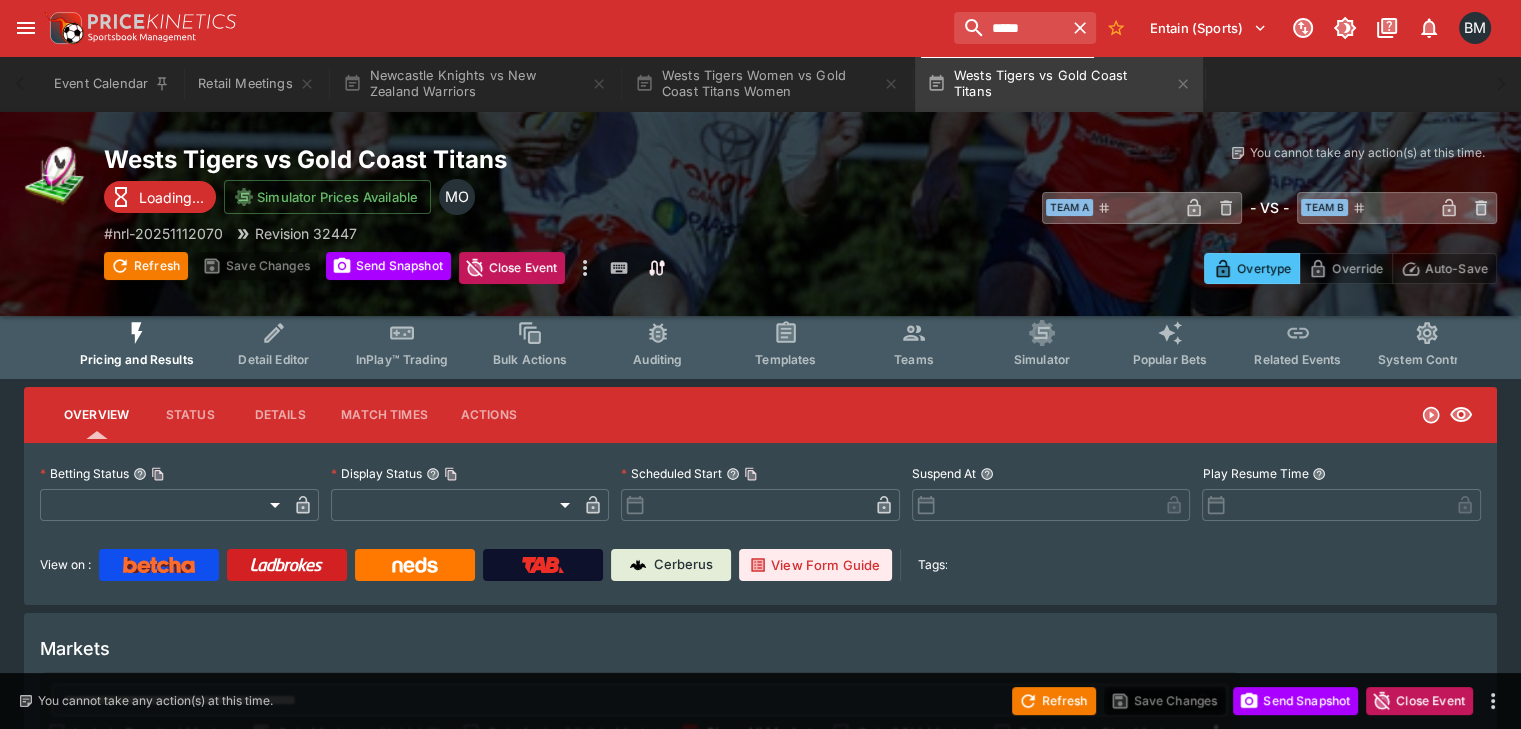 type on "**********" 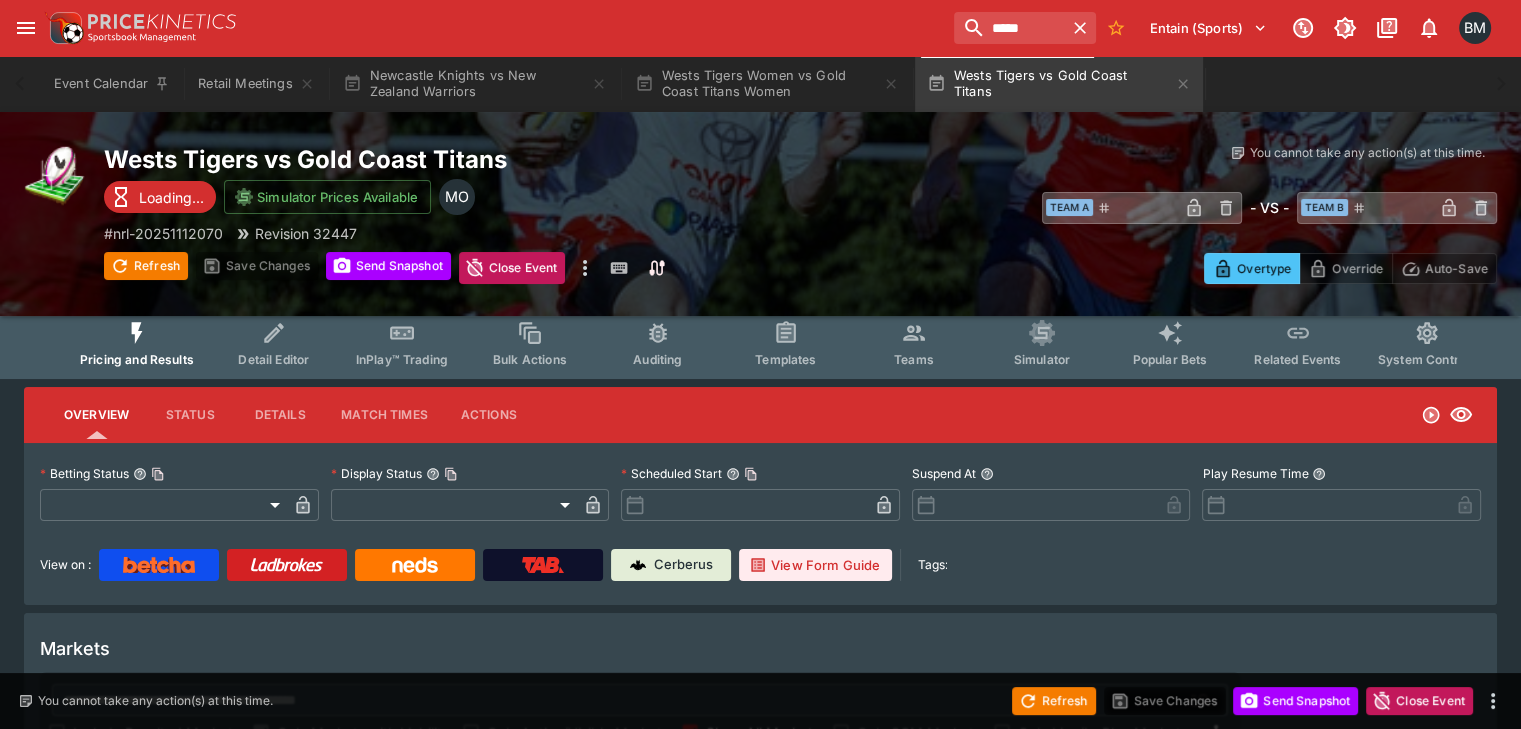type on "*******" 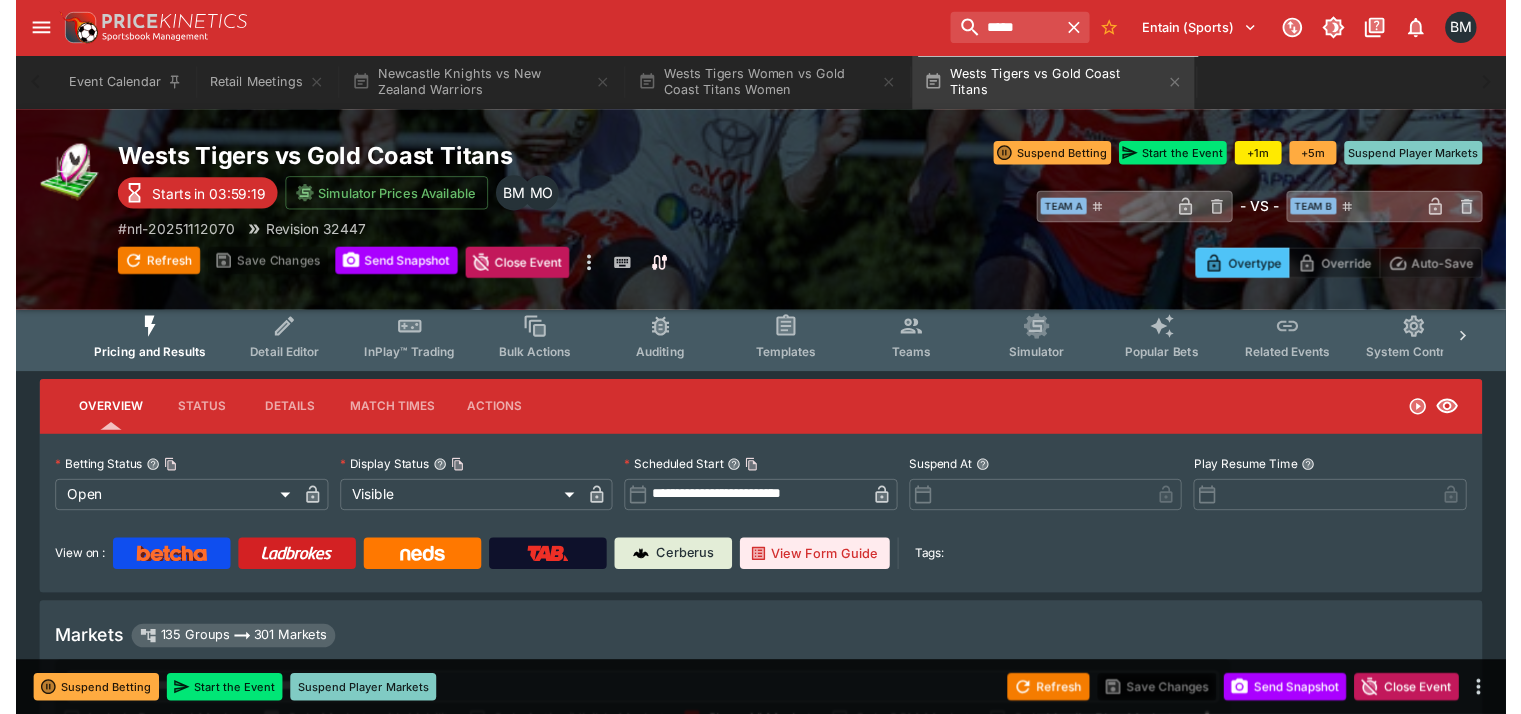 scroll, scrollTop: 174, scrollLeft: 0, axis: vertical 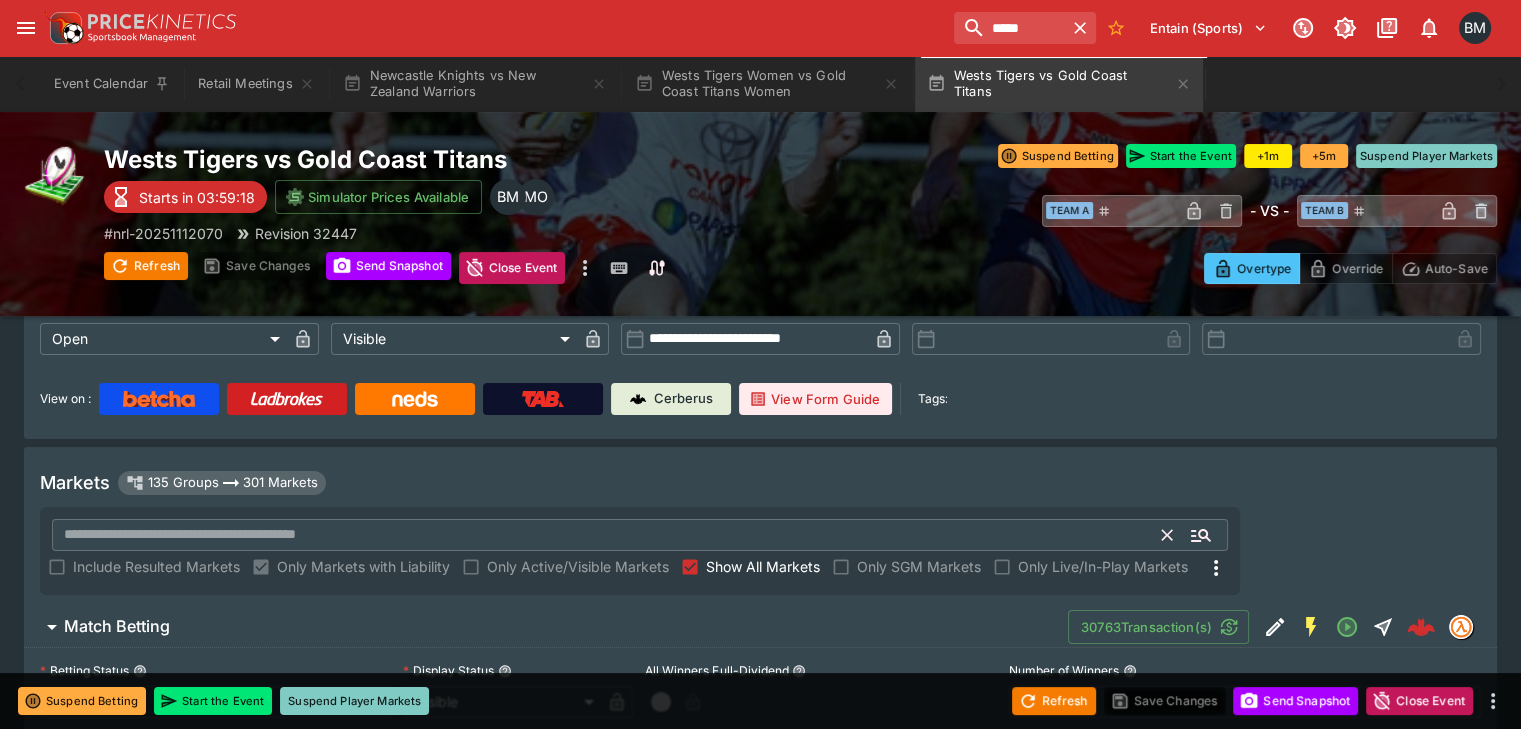 click at bounding box center (607, 535) 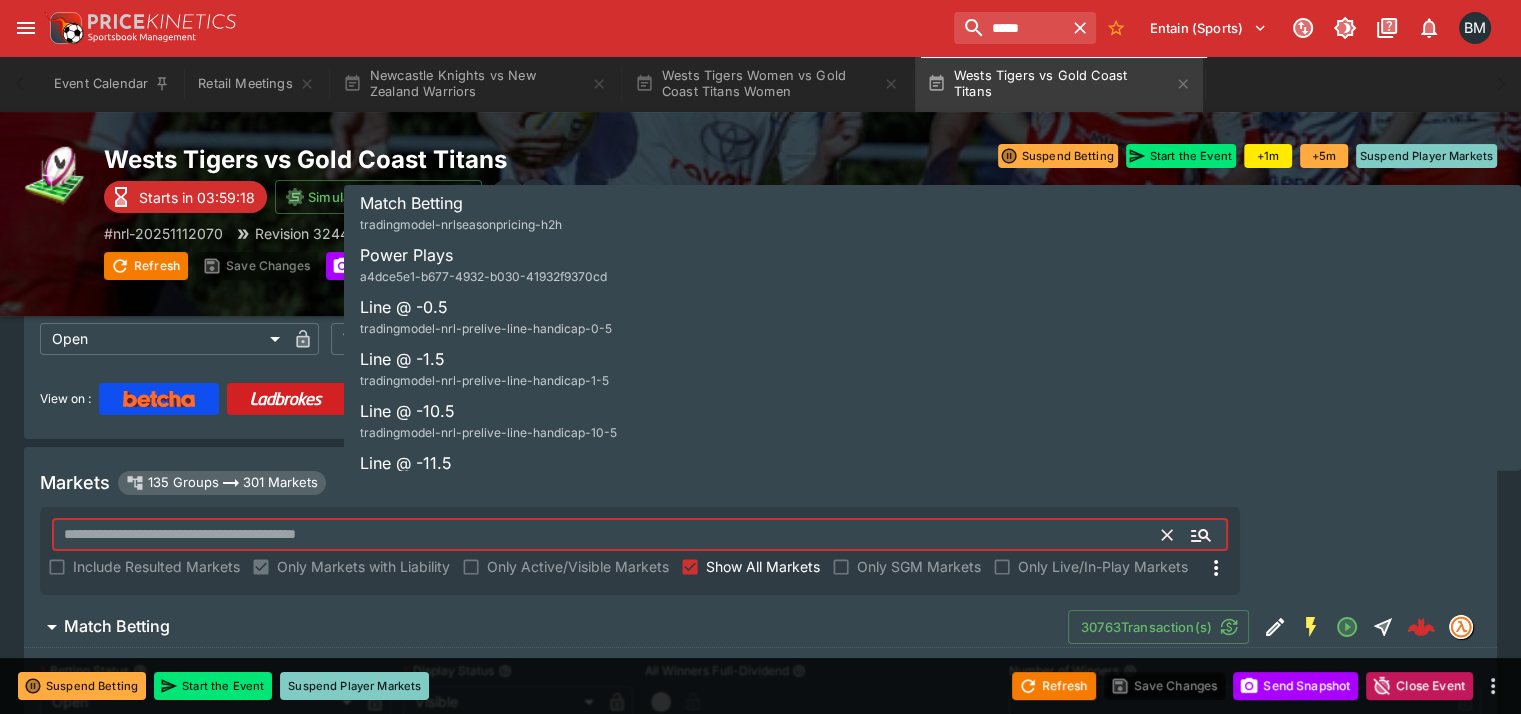 click on "38574853-ea9b-482c-a523-a9ee4fcab8c7" at bounding box center (483, 276) 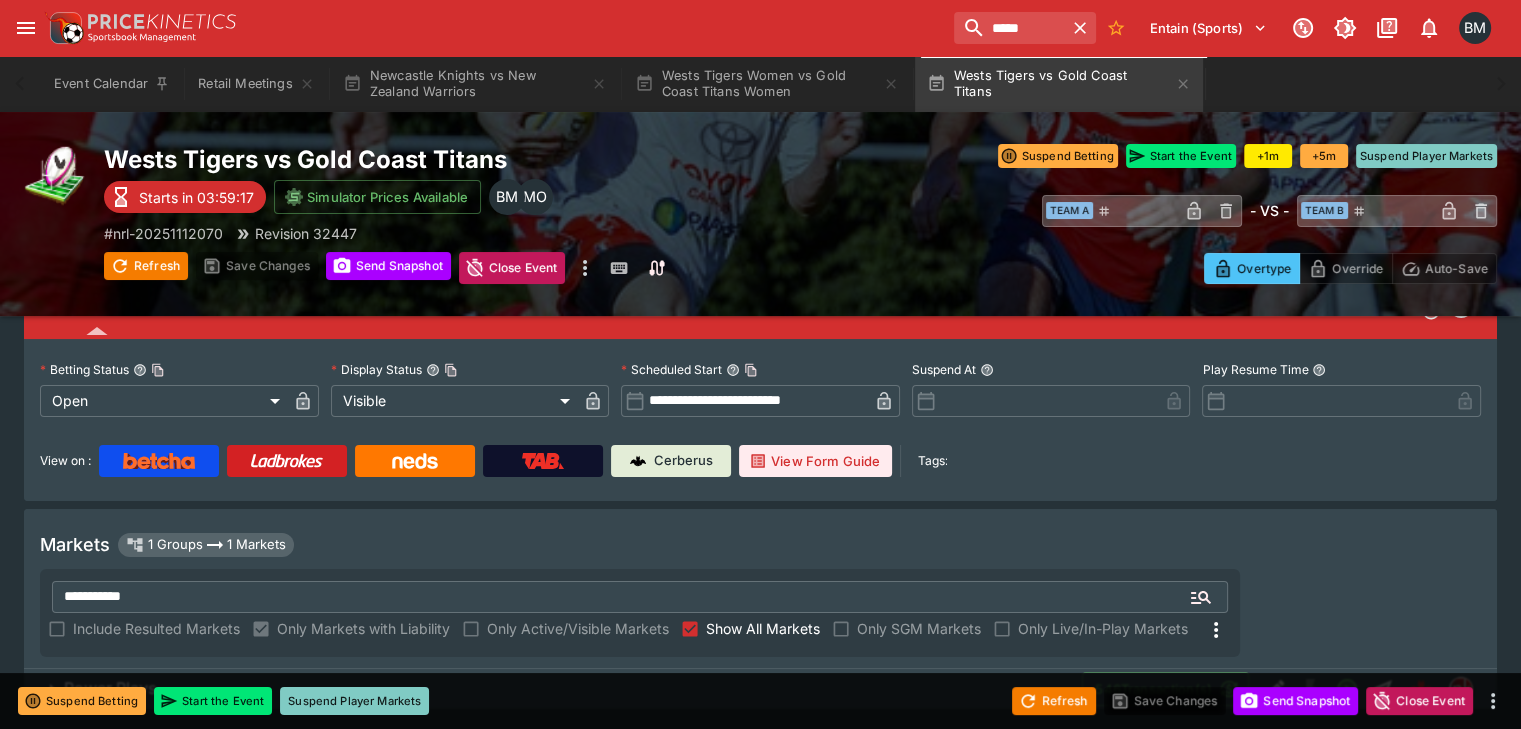 click on "Power Plays 546  Transaction(s)" at bounding box center (760, 689) 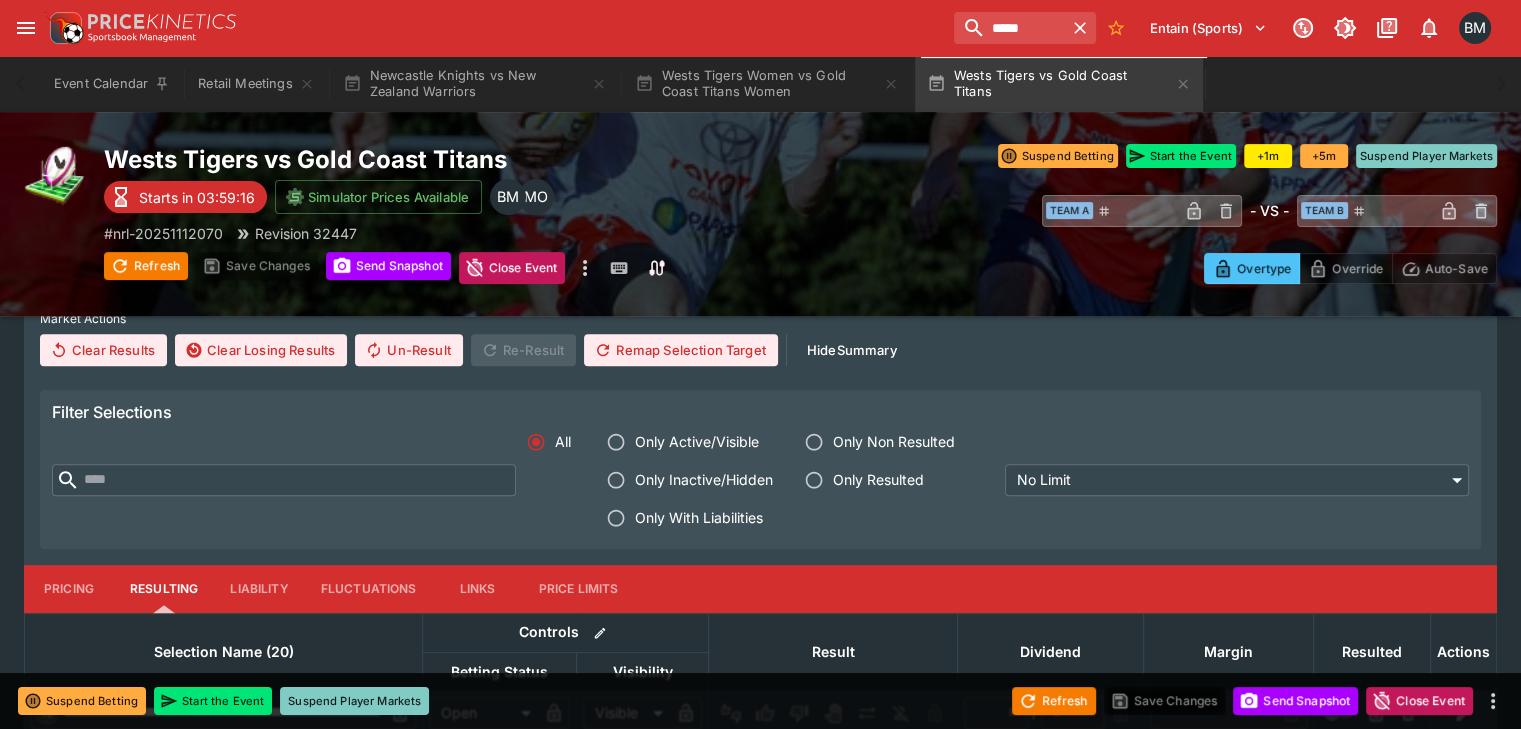 scroll, scrollTop: 841, scrollLeft: 0, axis: vertical 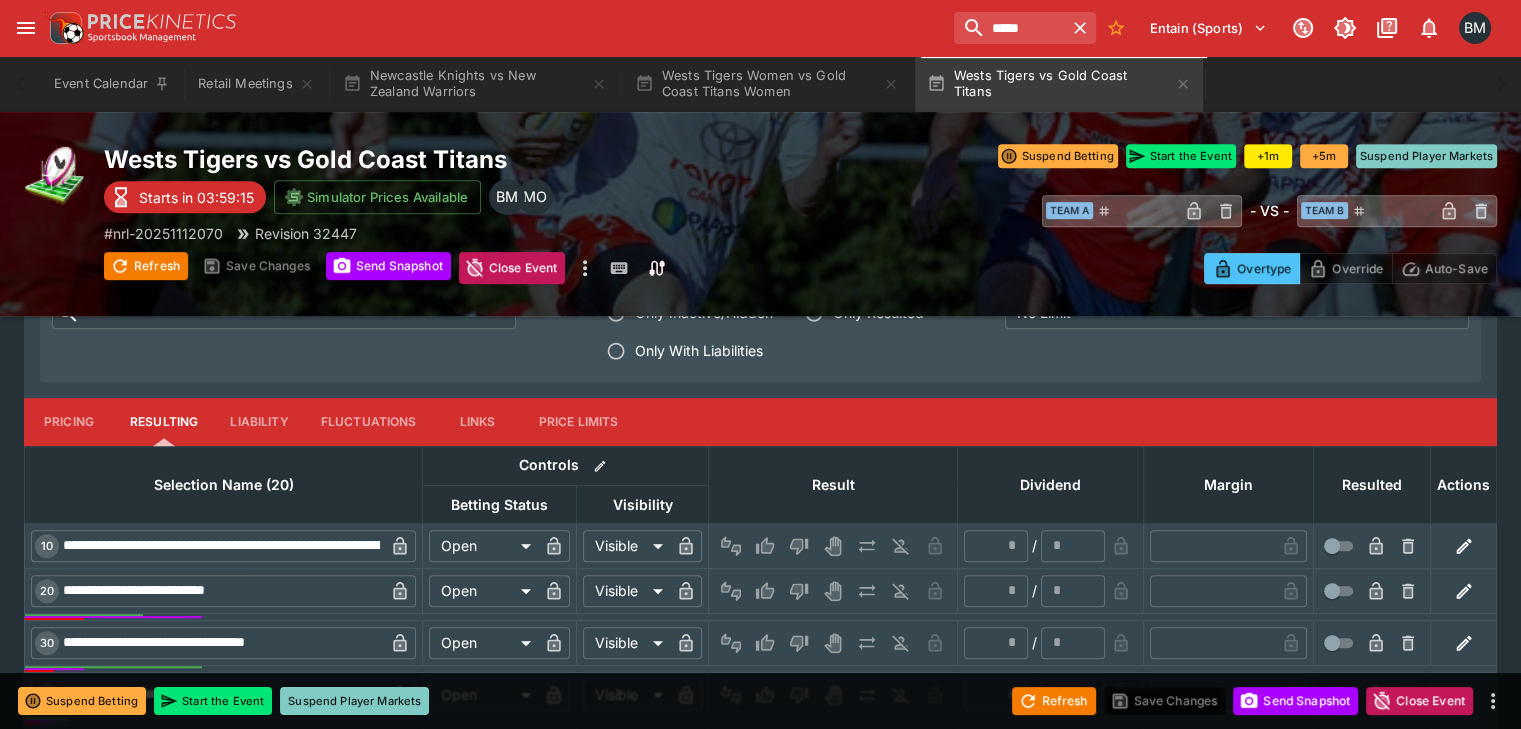 click on "**********" at bounding box center (760, 927) 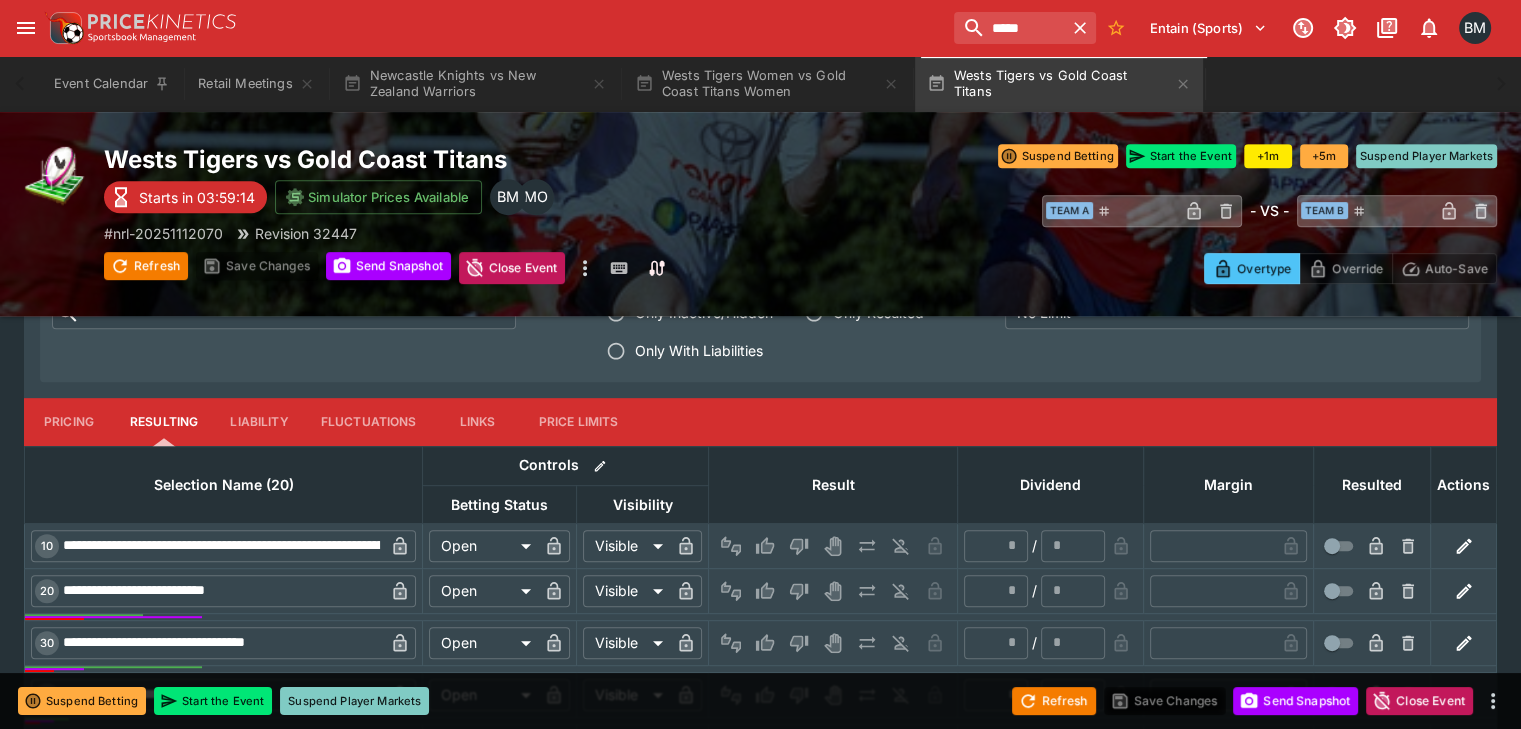 click on "Pricing" at bounding box center [69, 422] 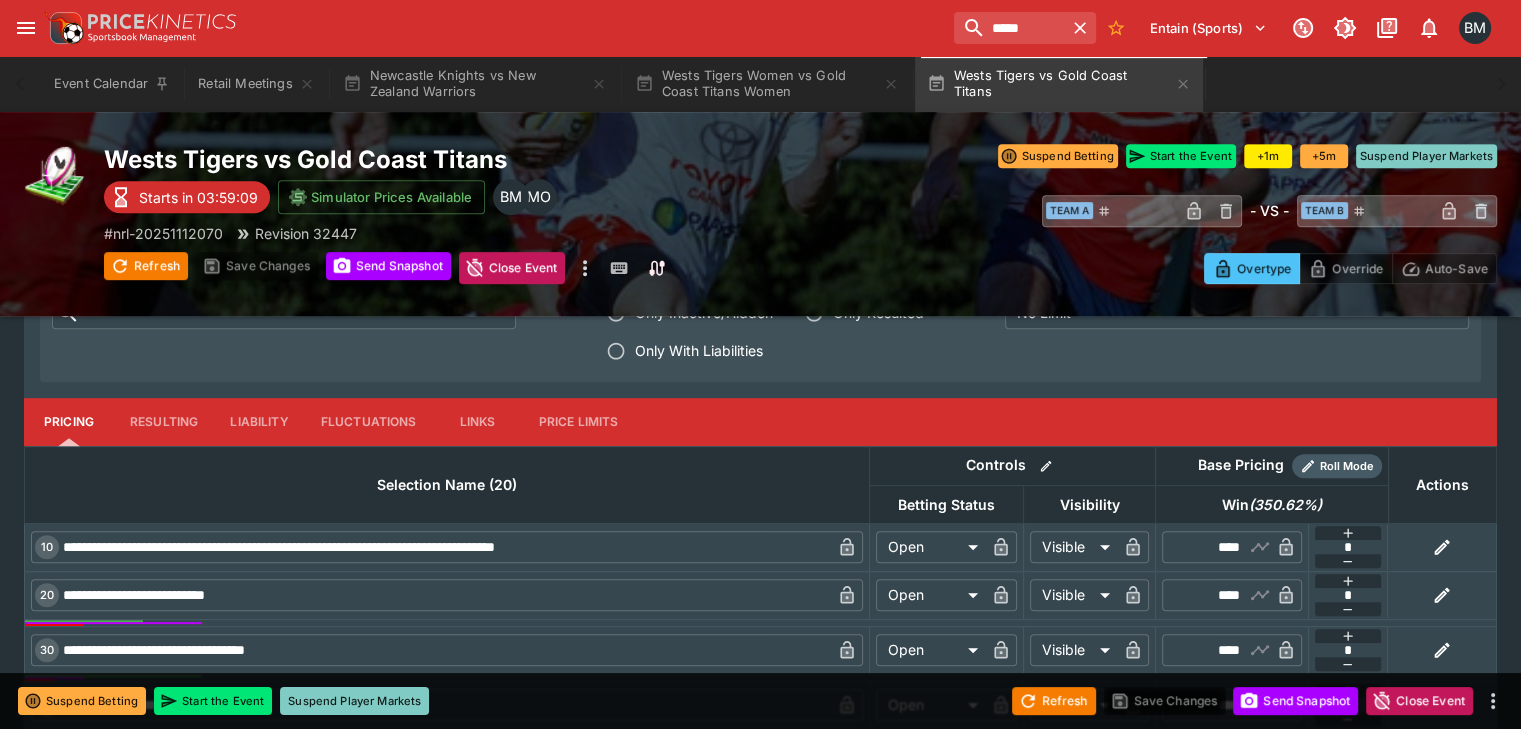 click on "**********" at bounding box center (760, 460) 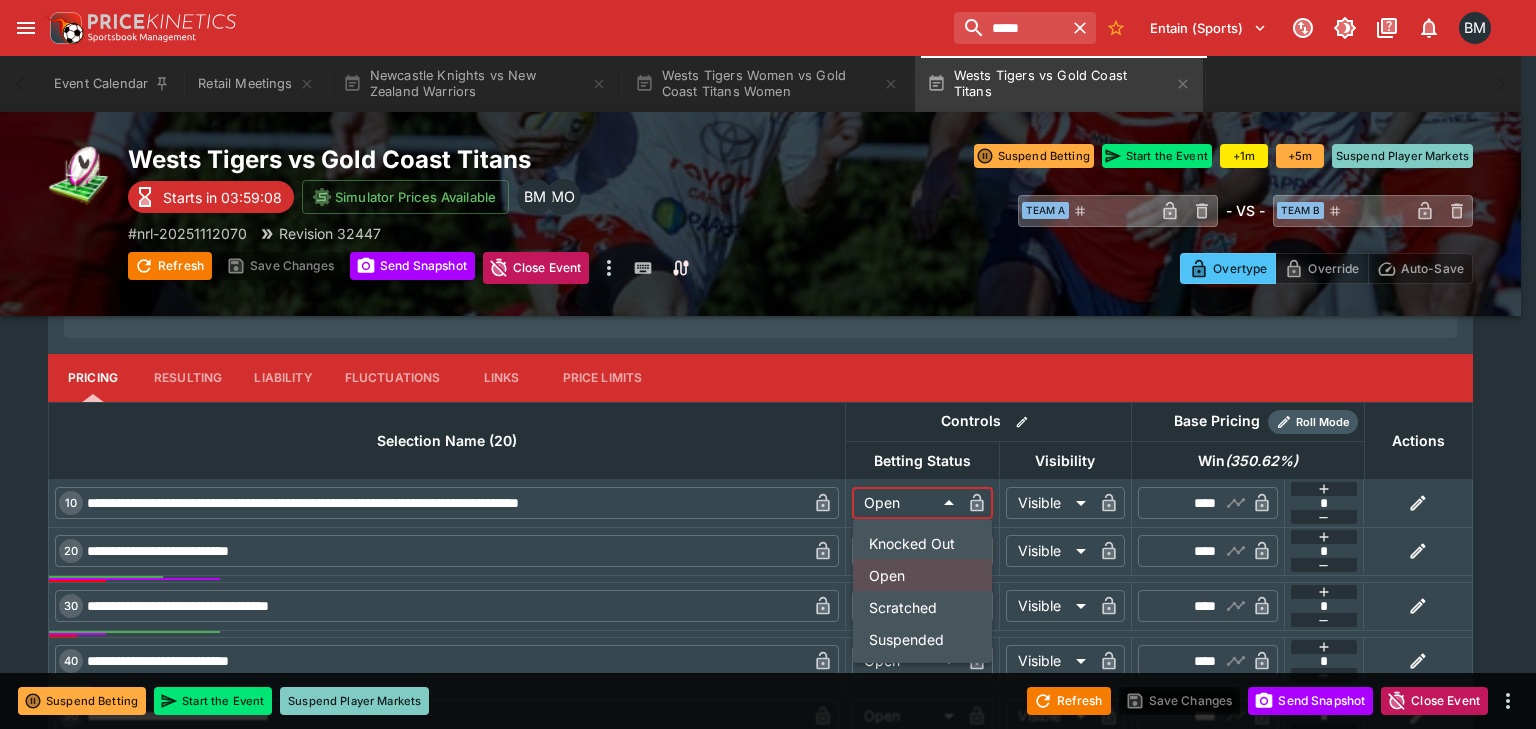 click on "Suspended" at bounding box center [922, 639] 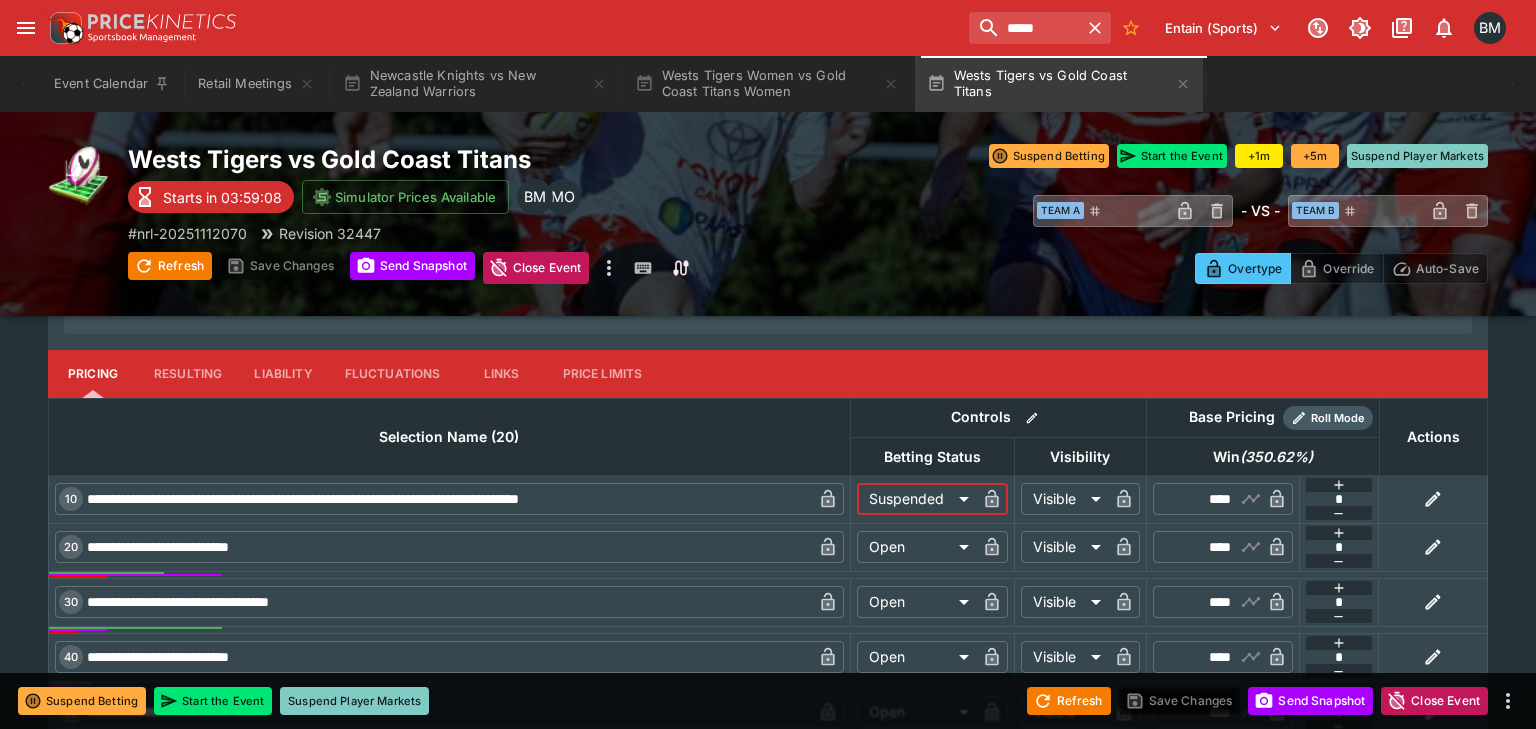 type on "*********" 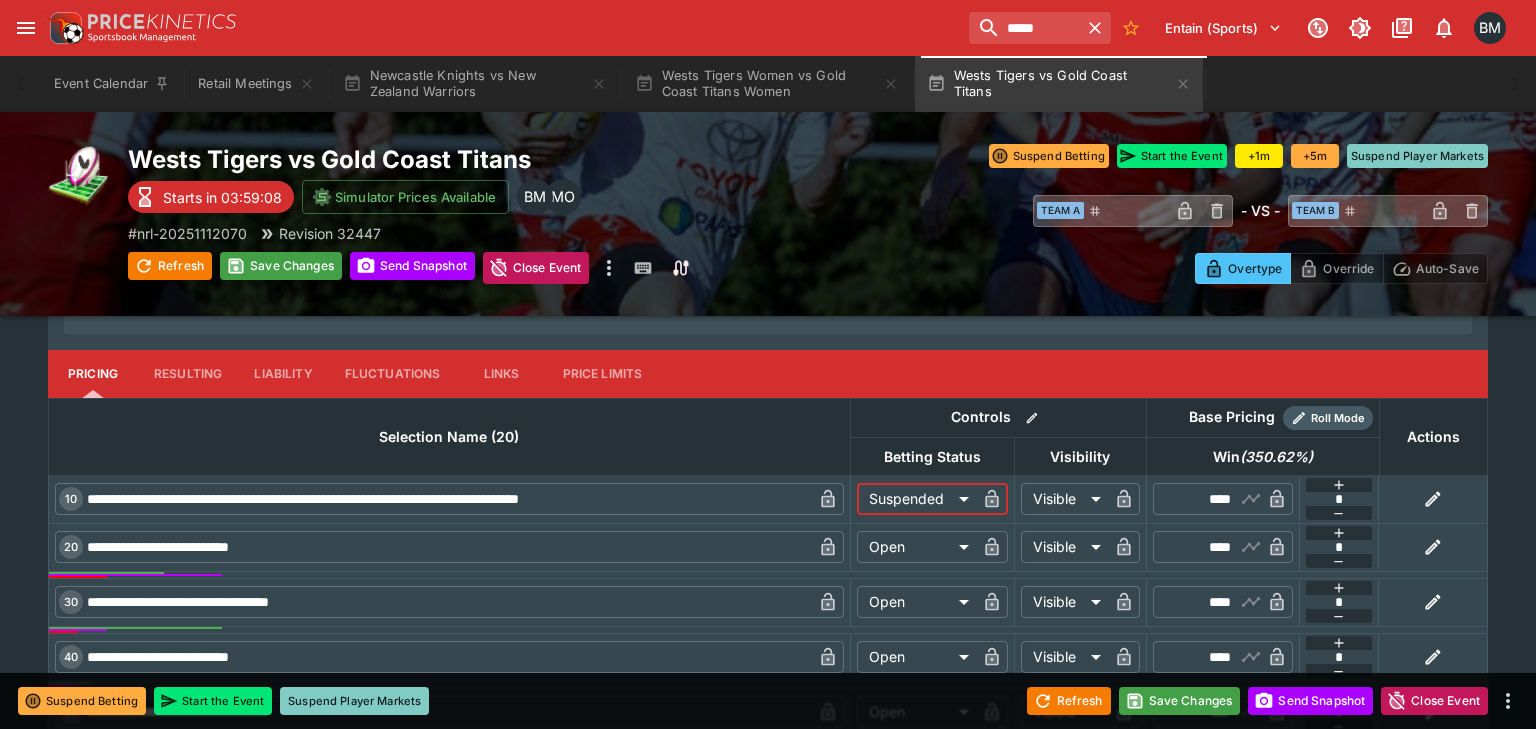 click on "**********" at bounding box center (768, 436) 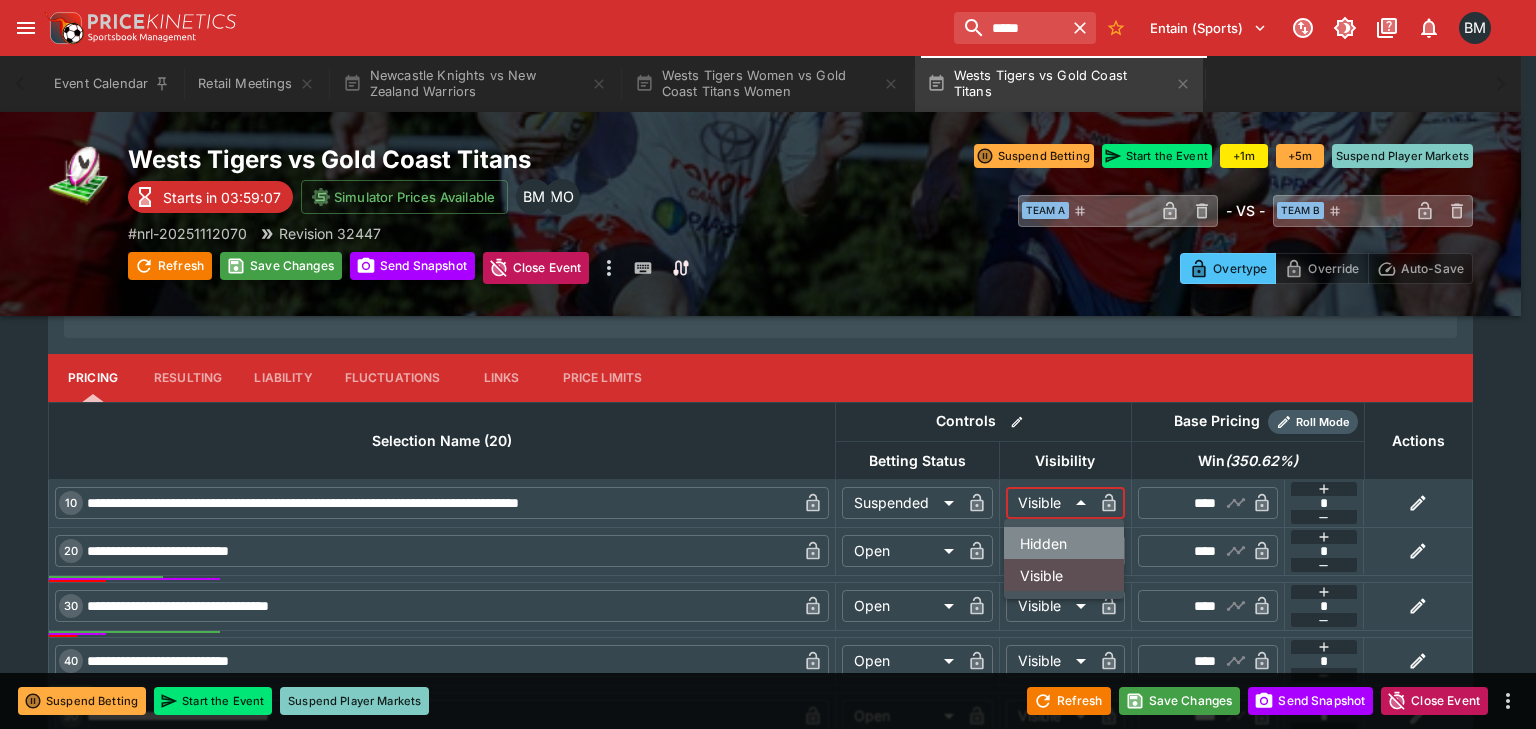 click on "Hidden" at bounding box center (1064, 543) 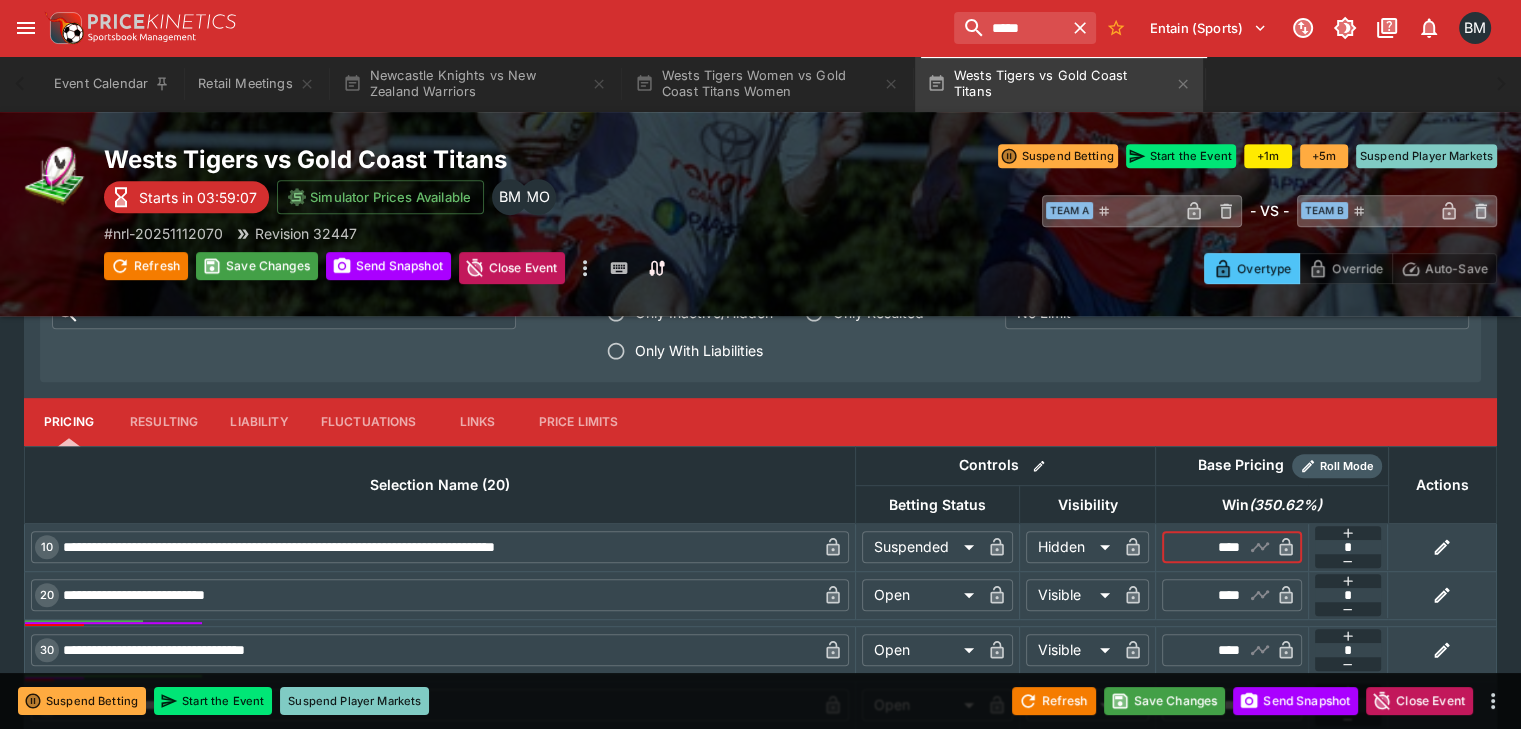 click on "****" at bounding box center [1215, 547] 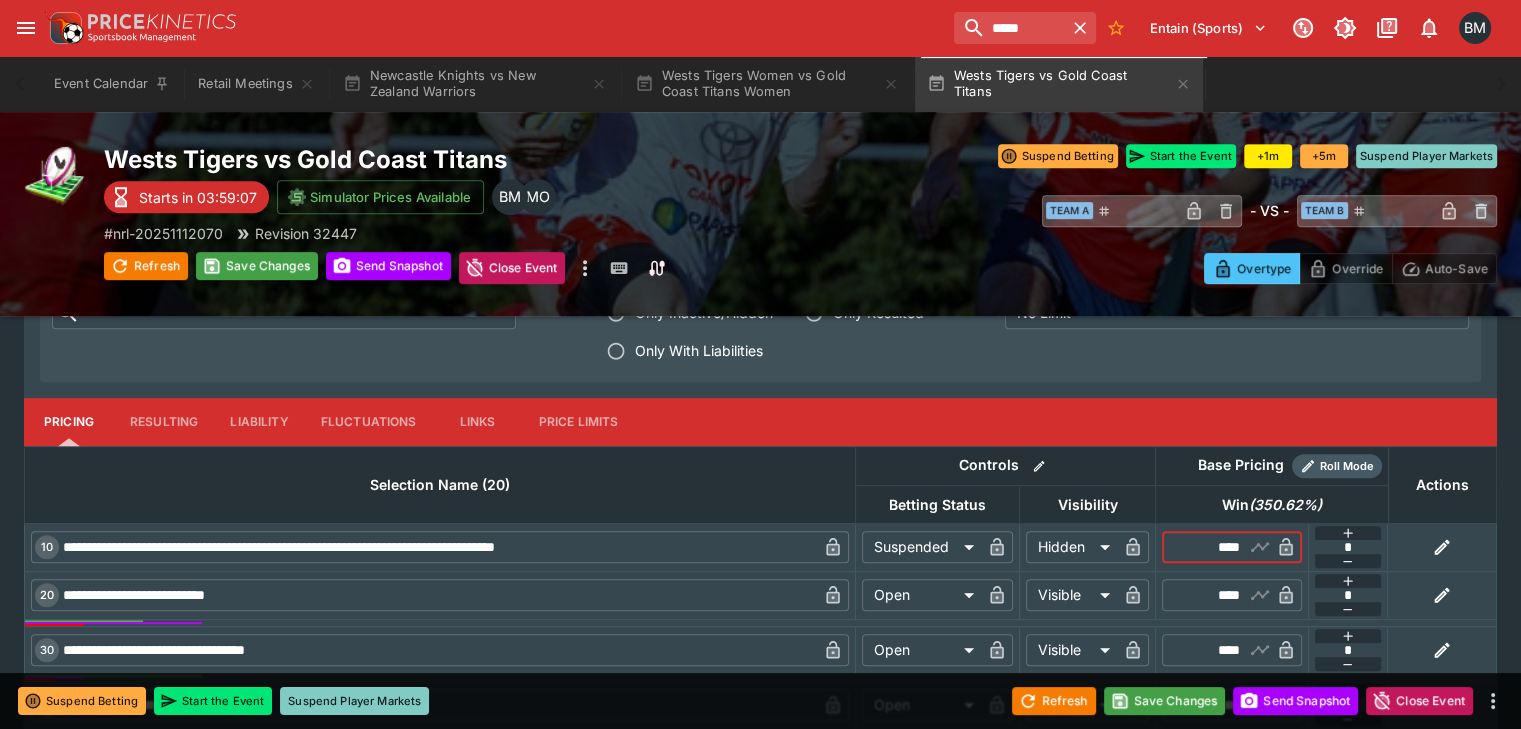 click on "****" at bounding box center [1215, 547] 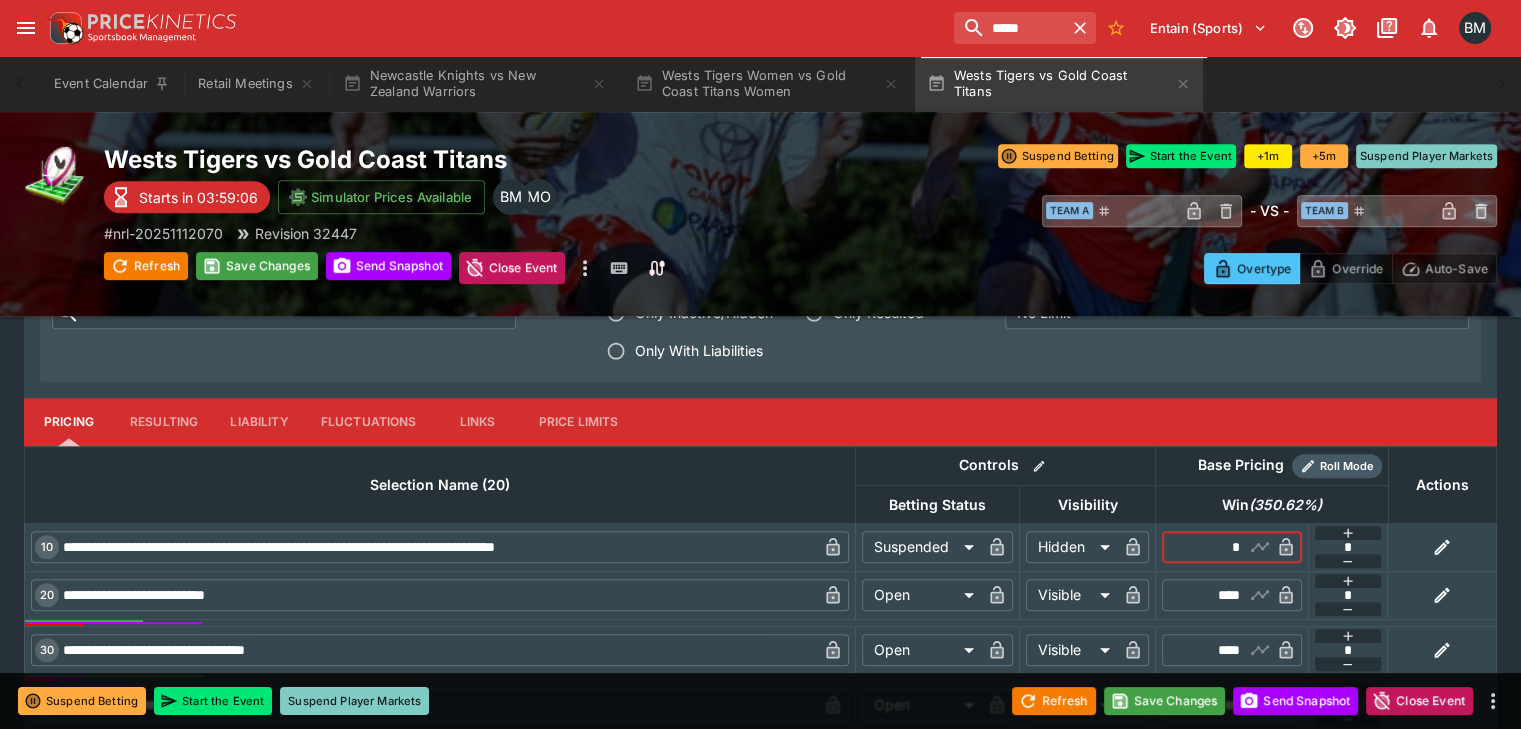 type on "*" 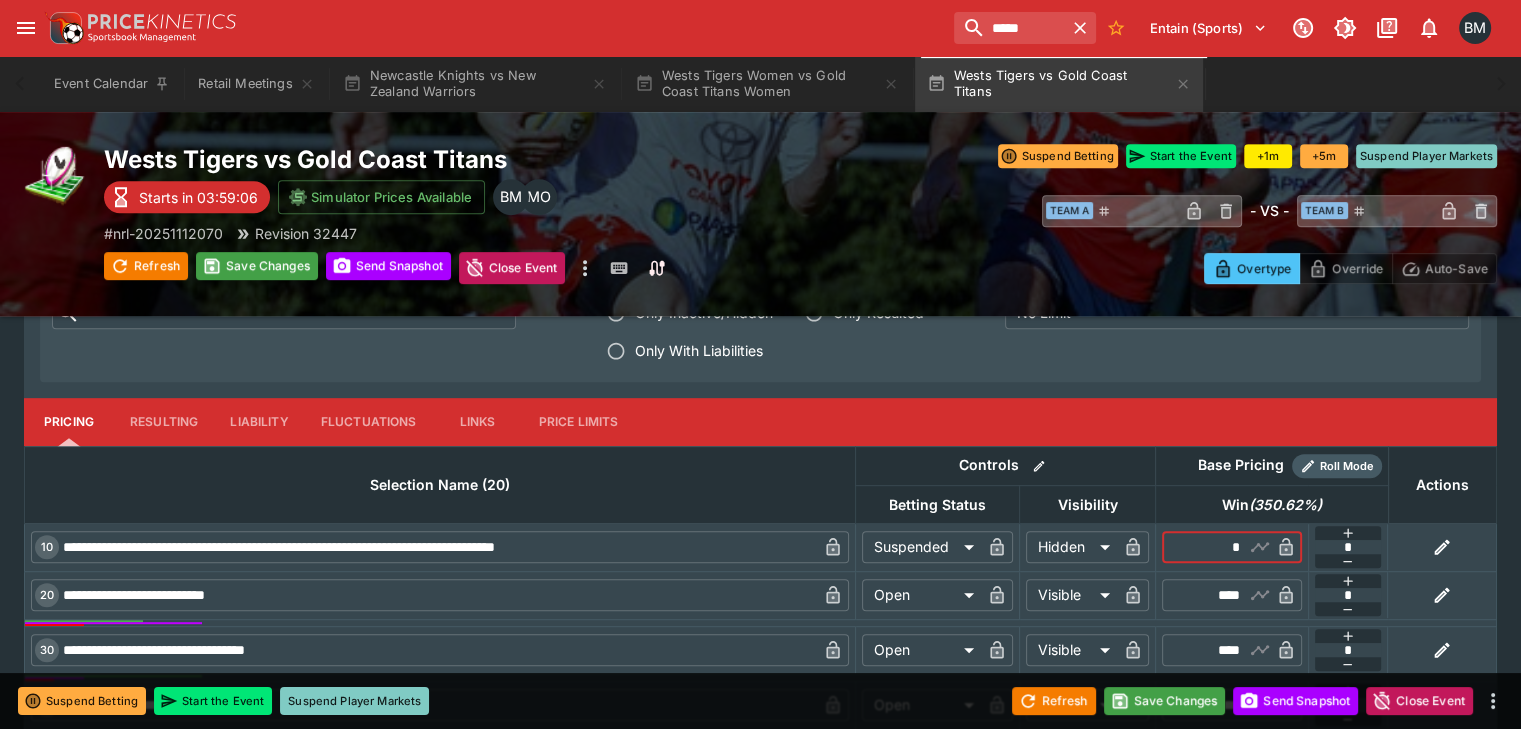 click on "Refresh Save Changes Send Snapshot Close Event" at bounding box center (760, 701) 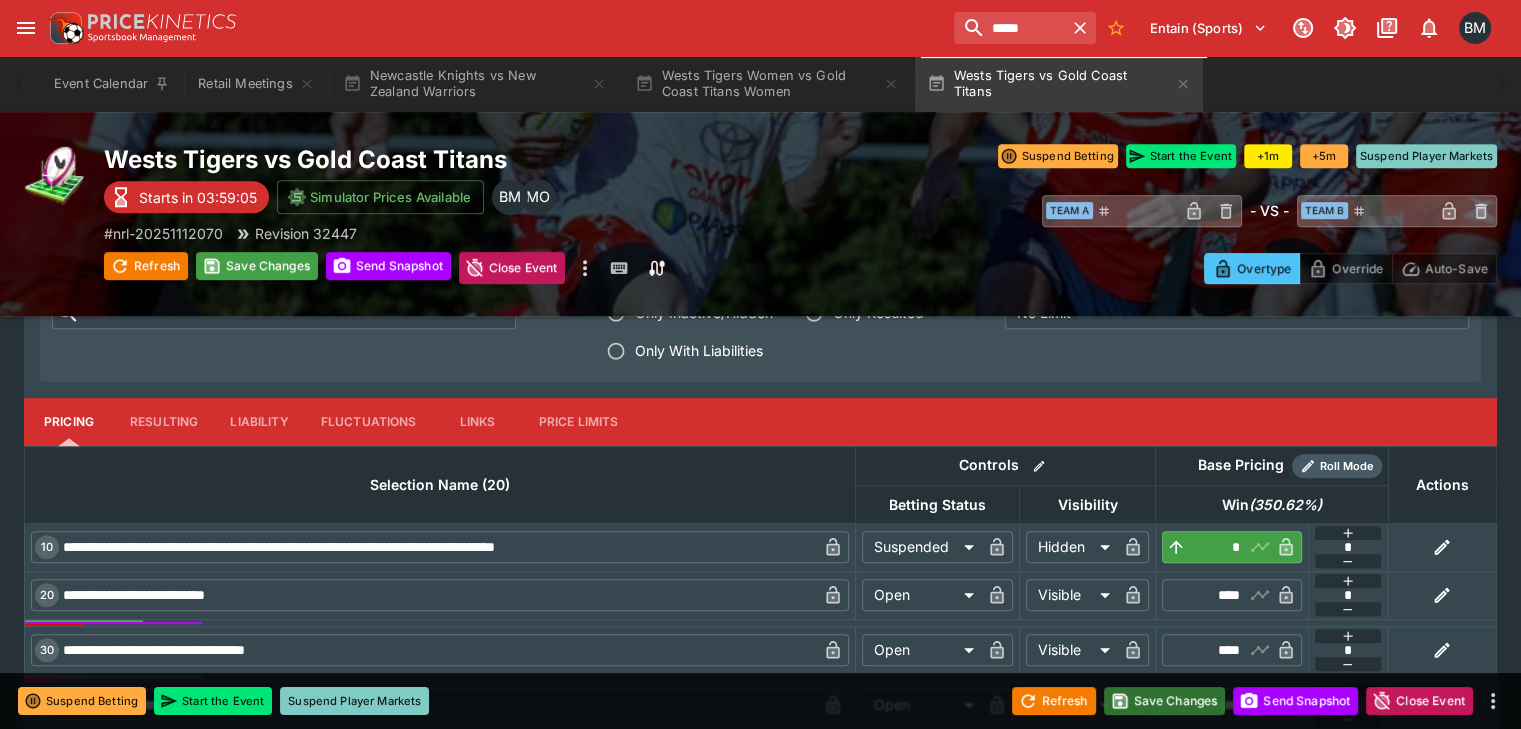 click on "Save Changes" at bounding box center (1165, 701) 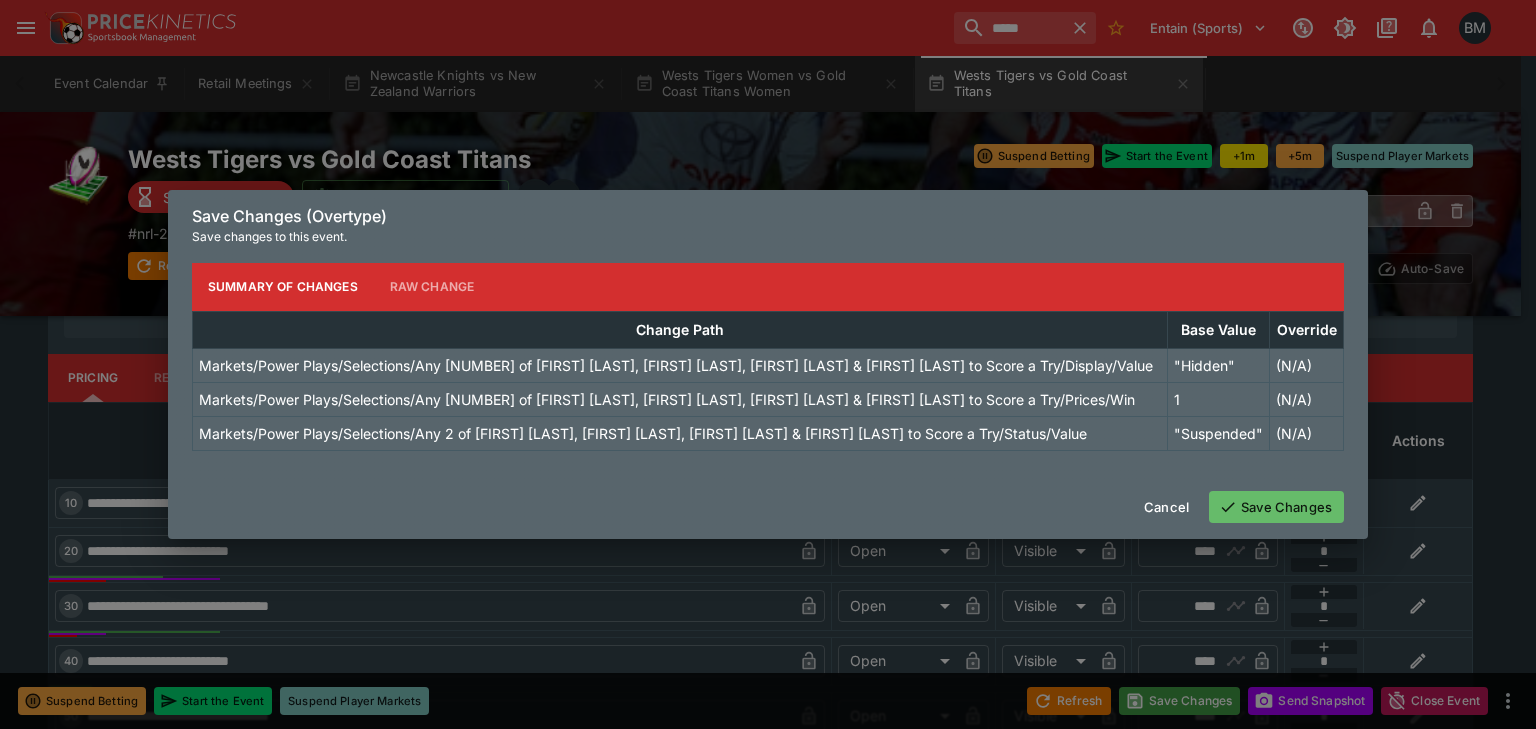 click on "Save Changes" at bounding box center [1276, 507] 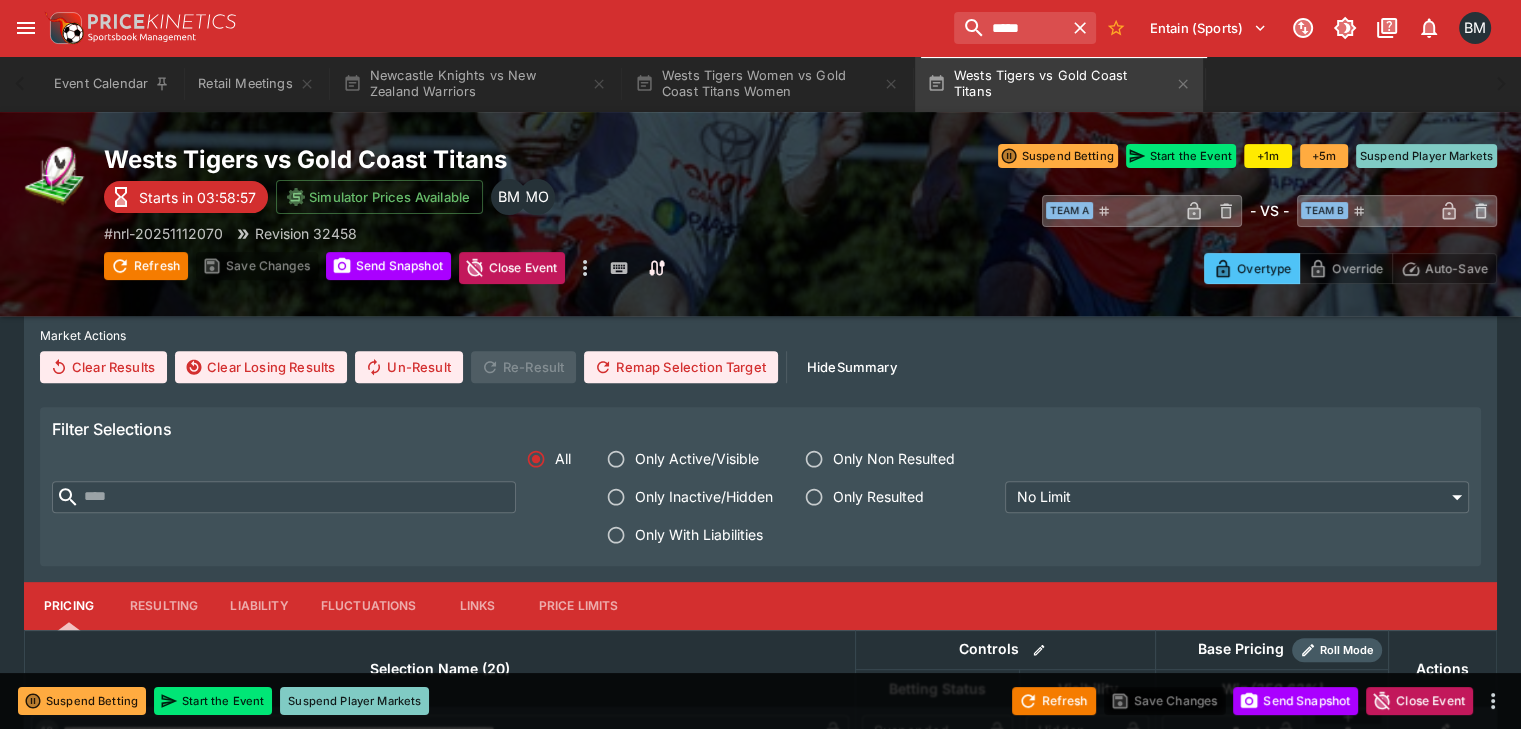 scroll, scrollTop: 991, scrollLeft: 0, axis: vertical 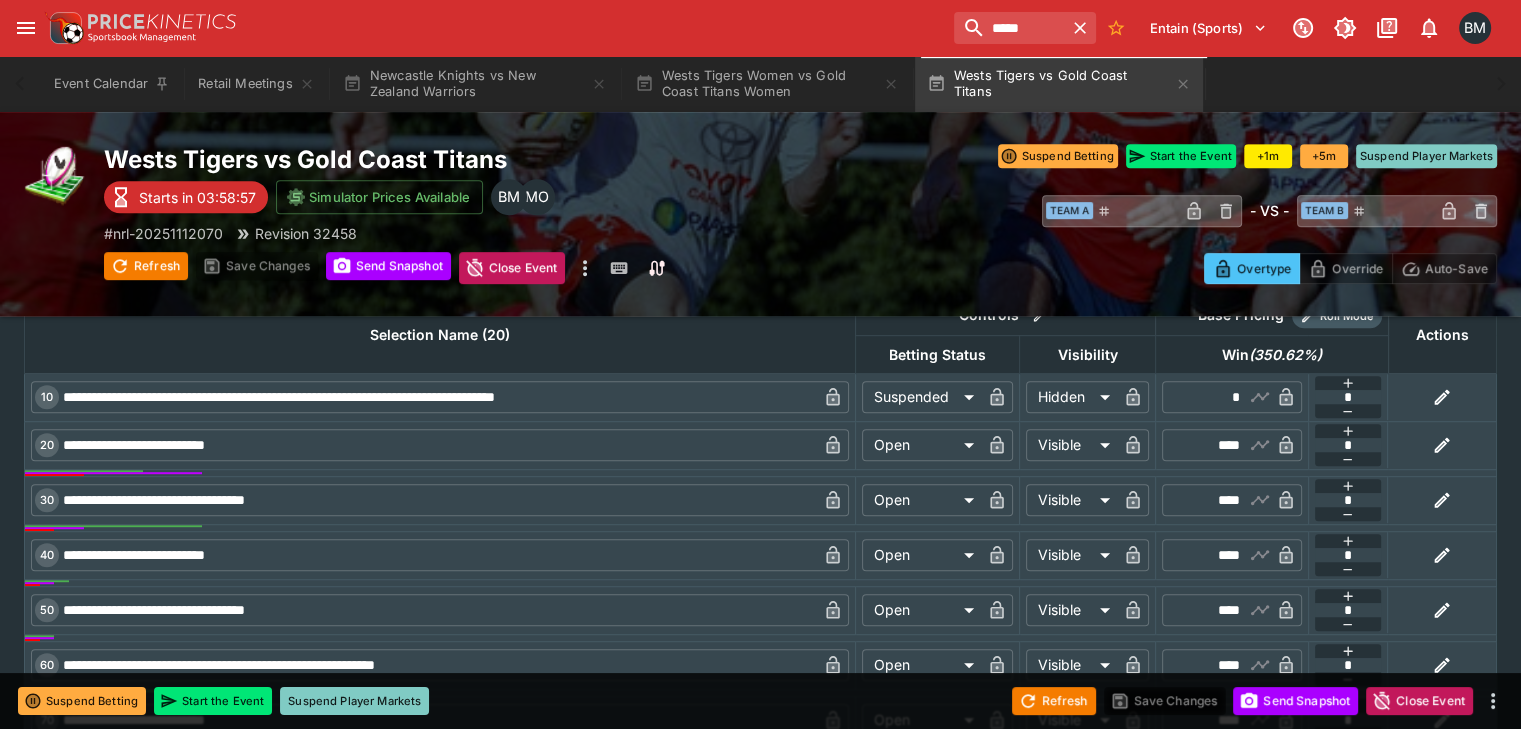 click on "**********" at bounding box center (438, 397) 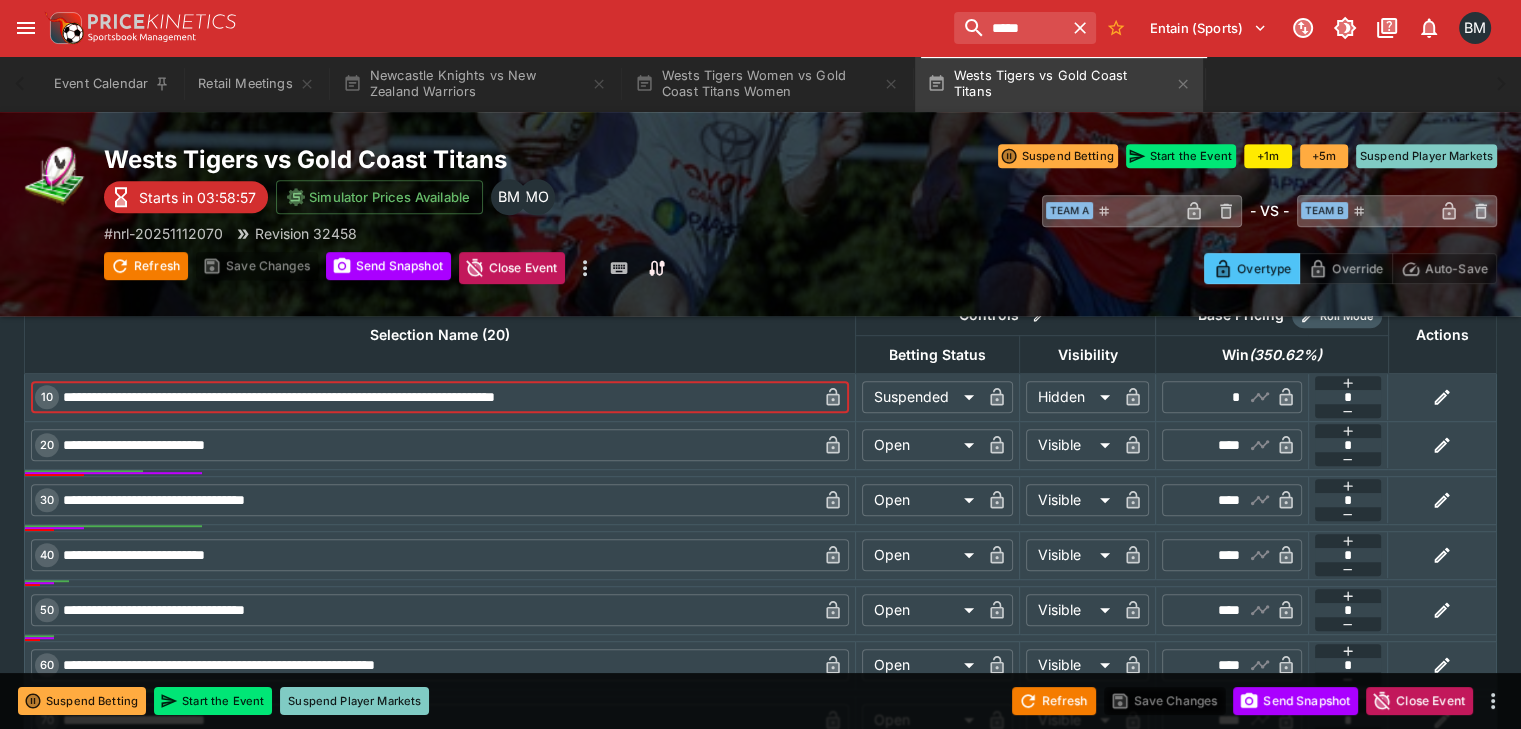 click on "**********" at bounding box center (438, 397) 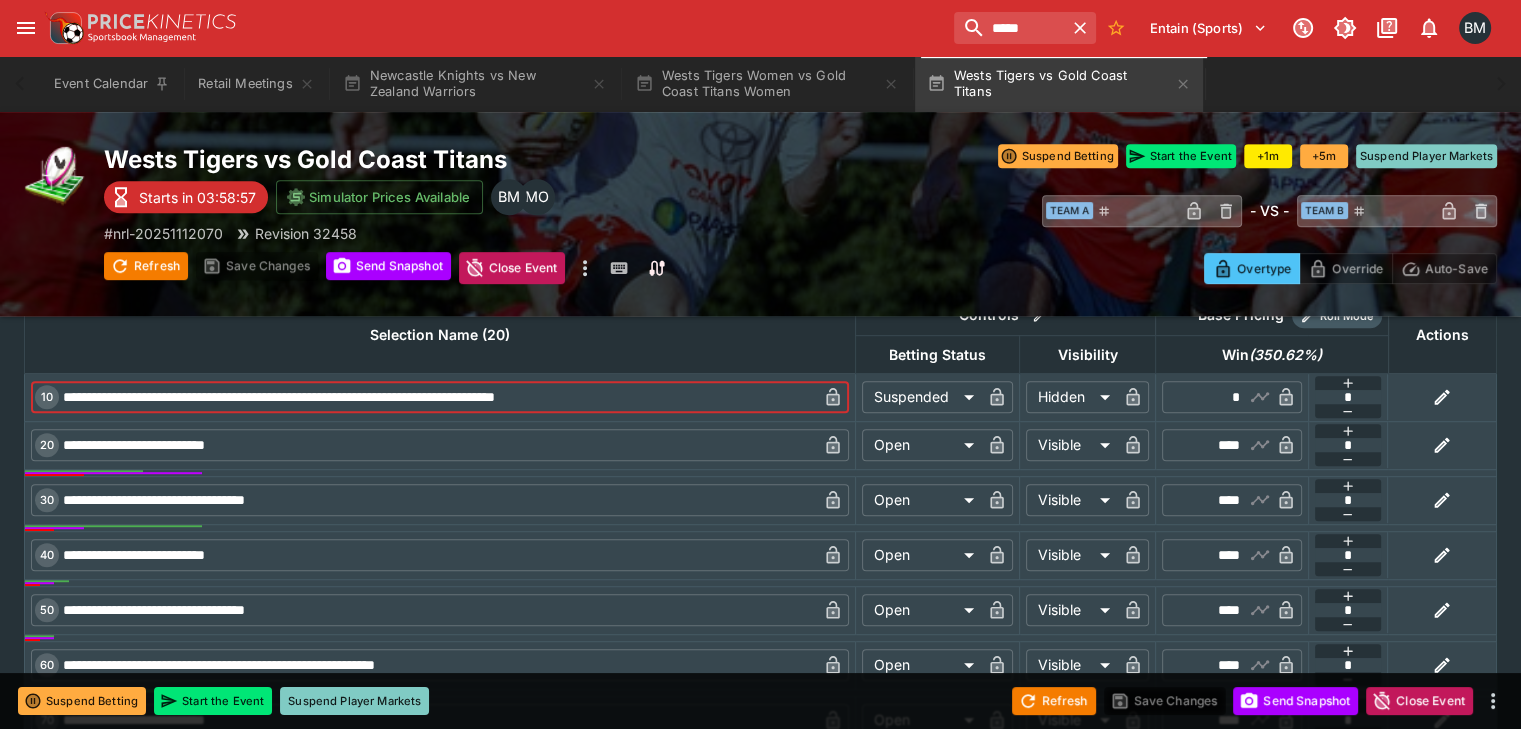 click on "**********" at bounding box center [438, 397] 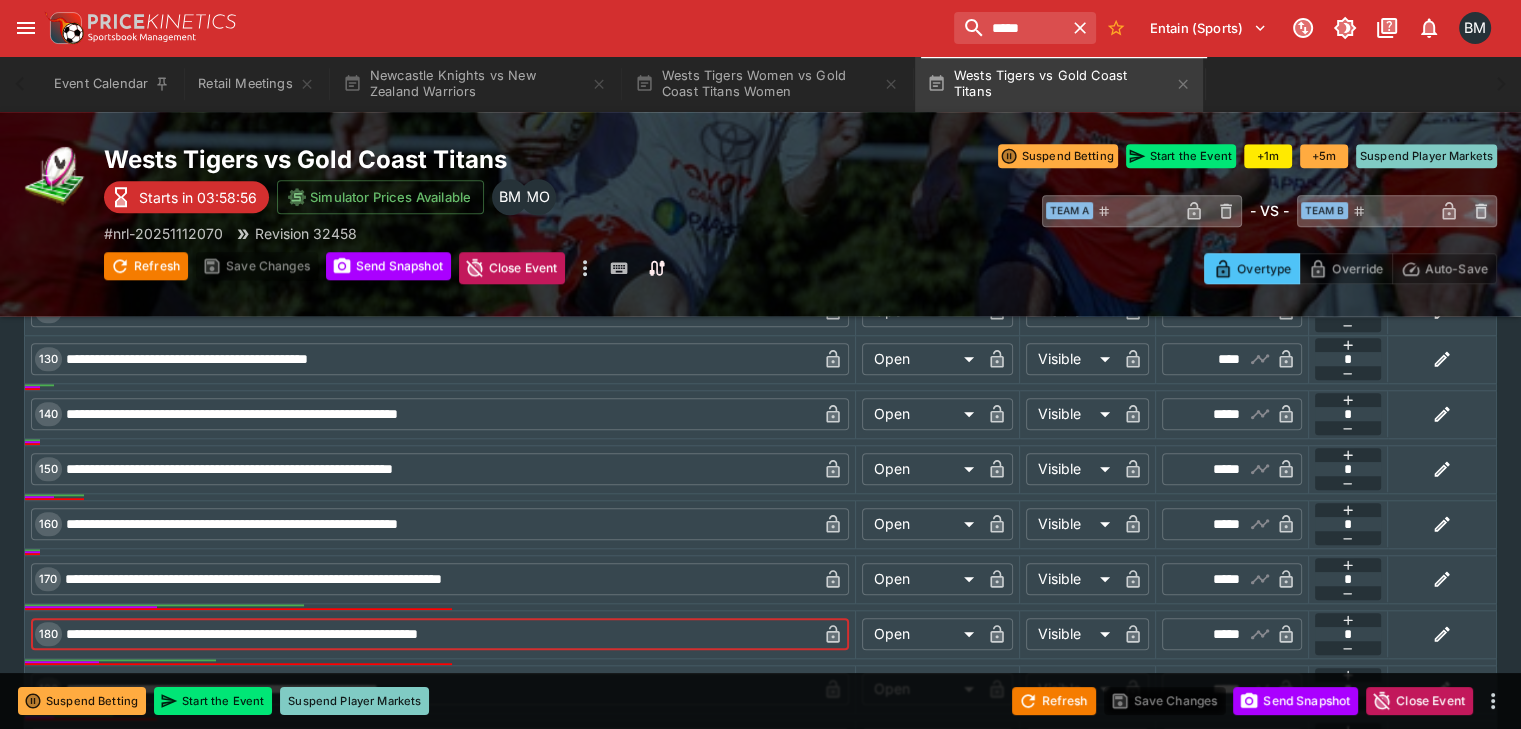 scroll, scrollTop: 1824, scrollLeft: 0, axis: vertical 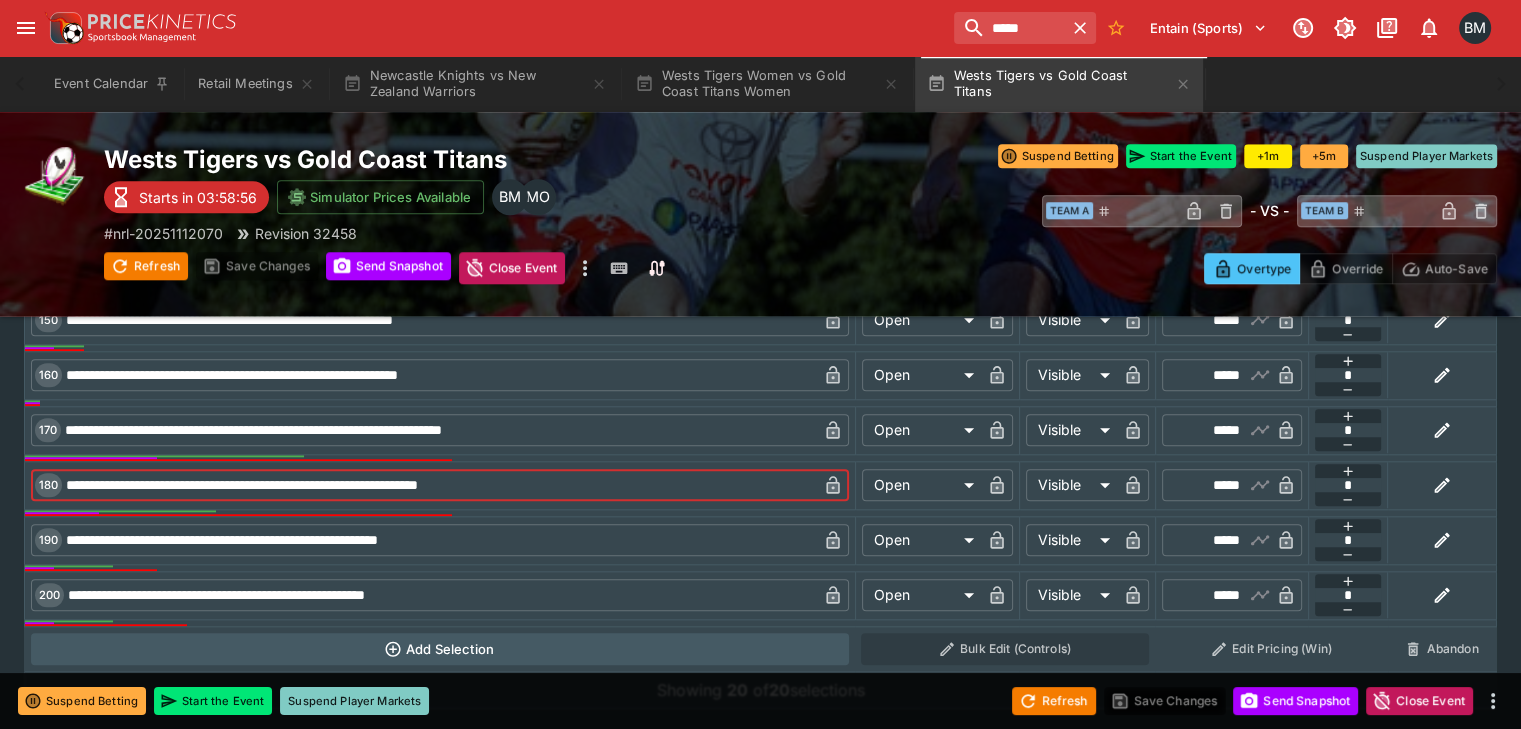 drag, startPoint x: 425, startPoint y: 497, endPoint x: 476, endPoint y: 638, distance: 149.93999 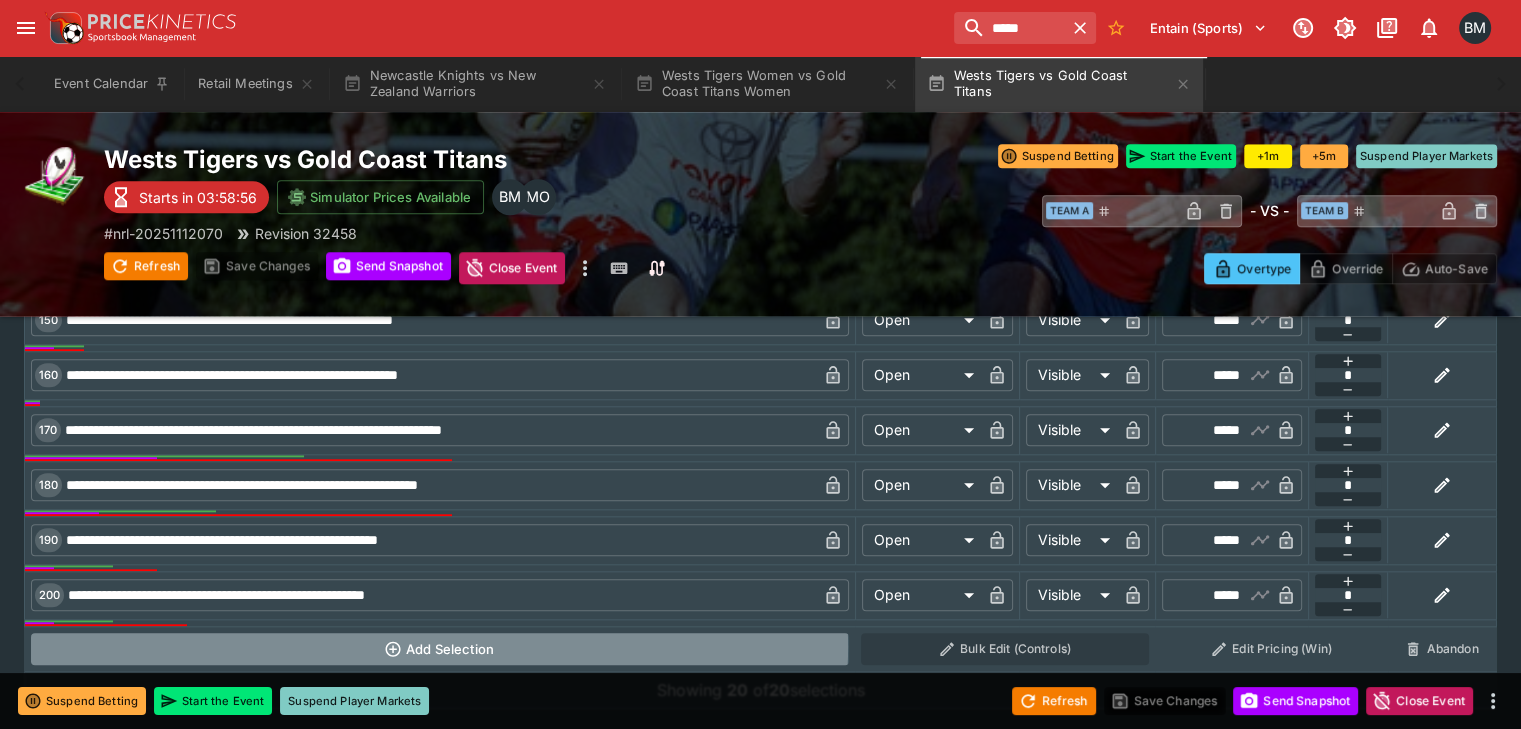 click on "Add Selection" at bounding box center (440, 649) 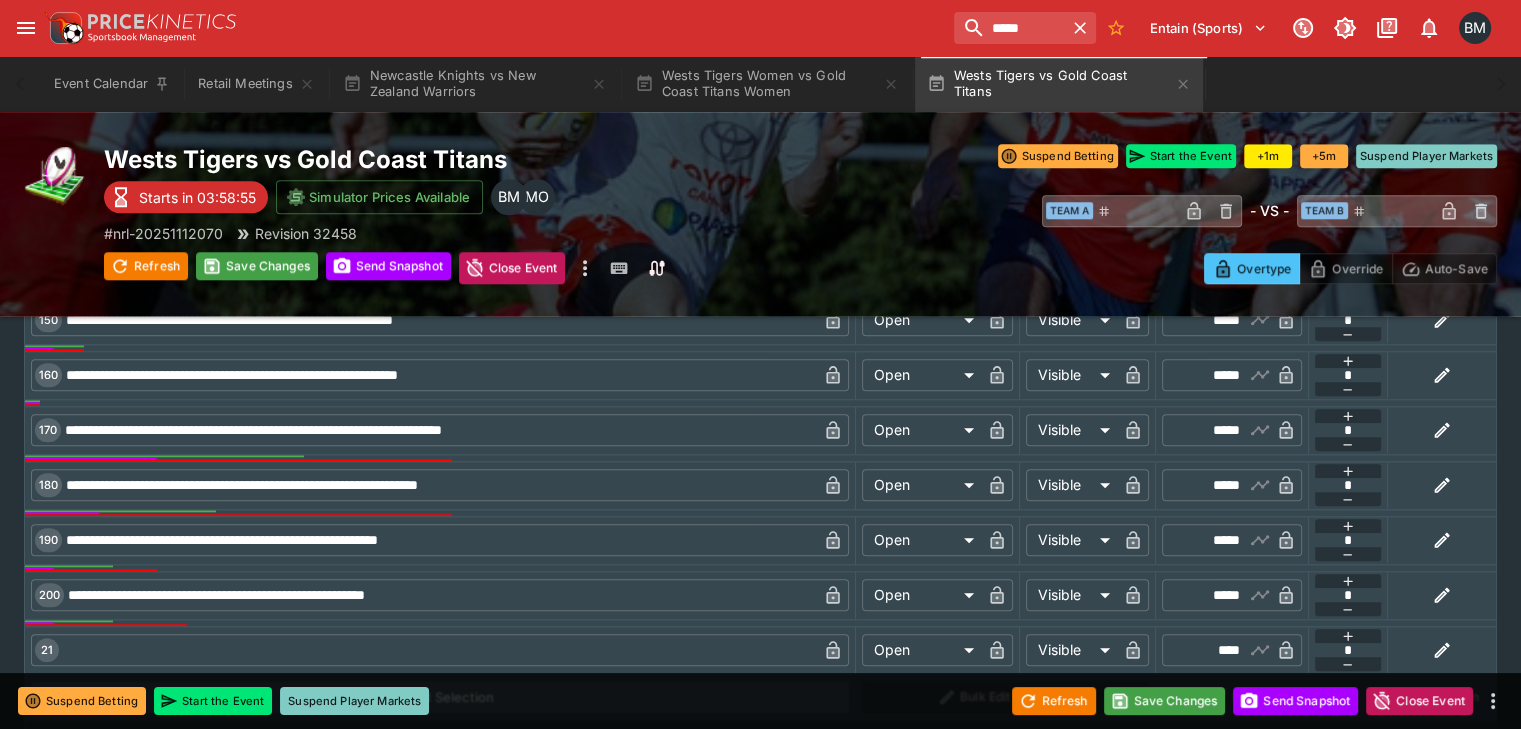 click at bounding box center (438, 650) 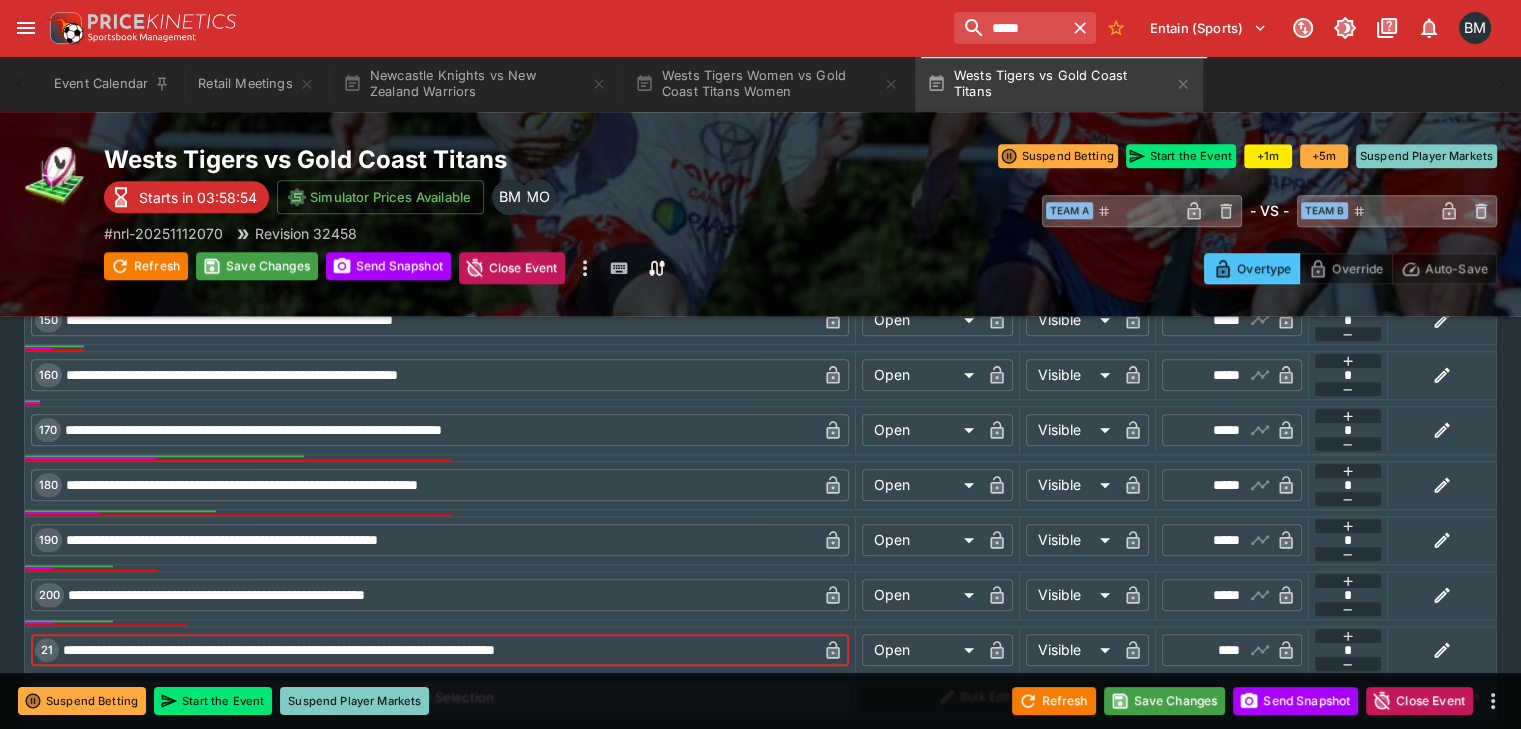 click on "**********" at bounding box center [438, 650] 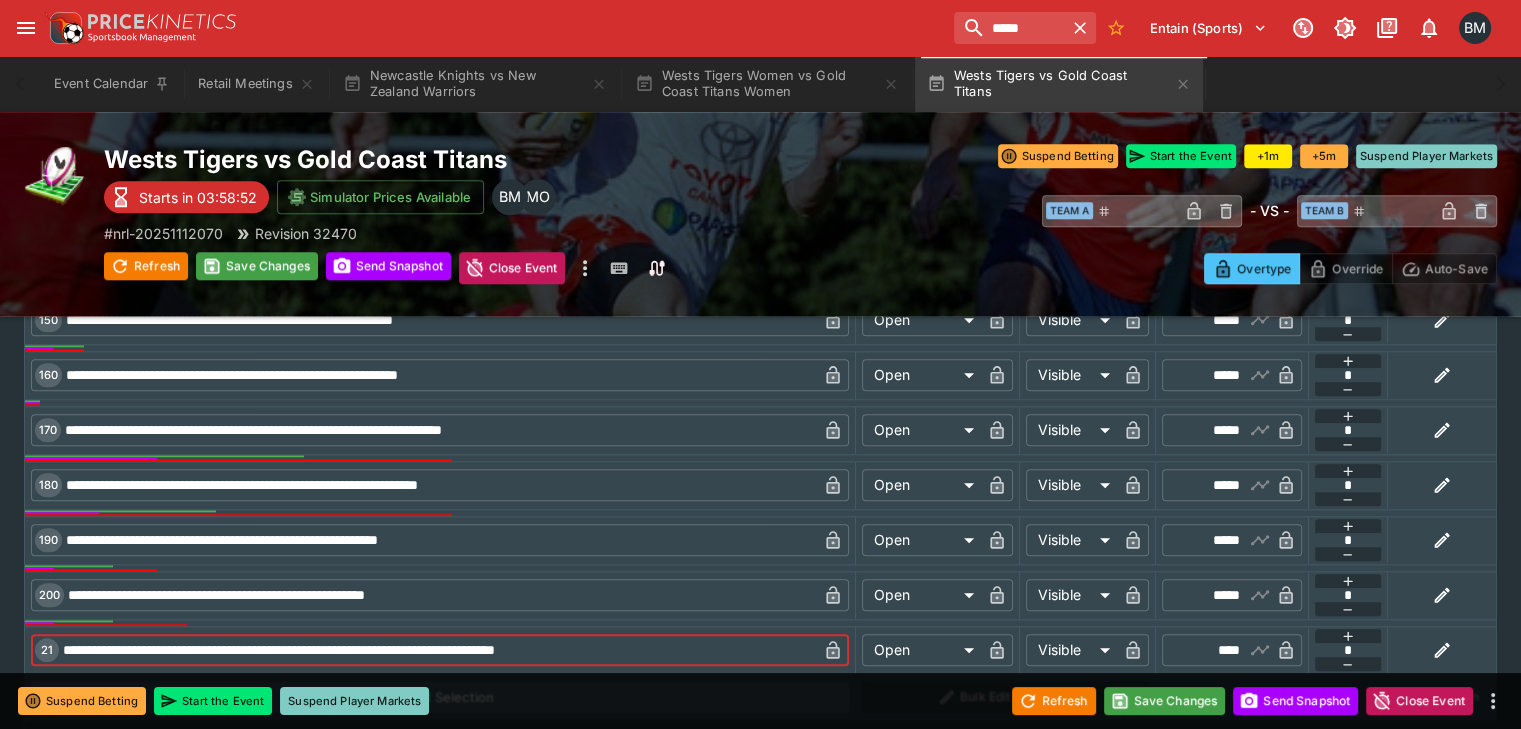 type on "**********" 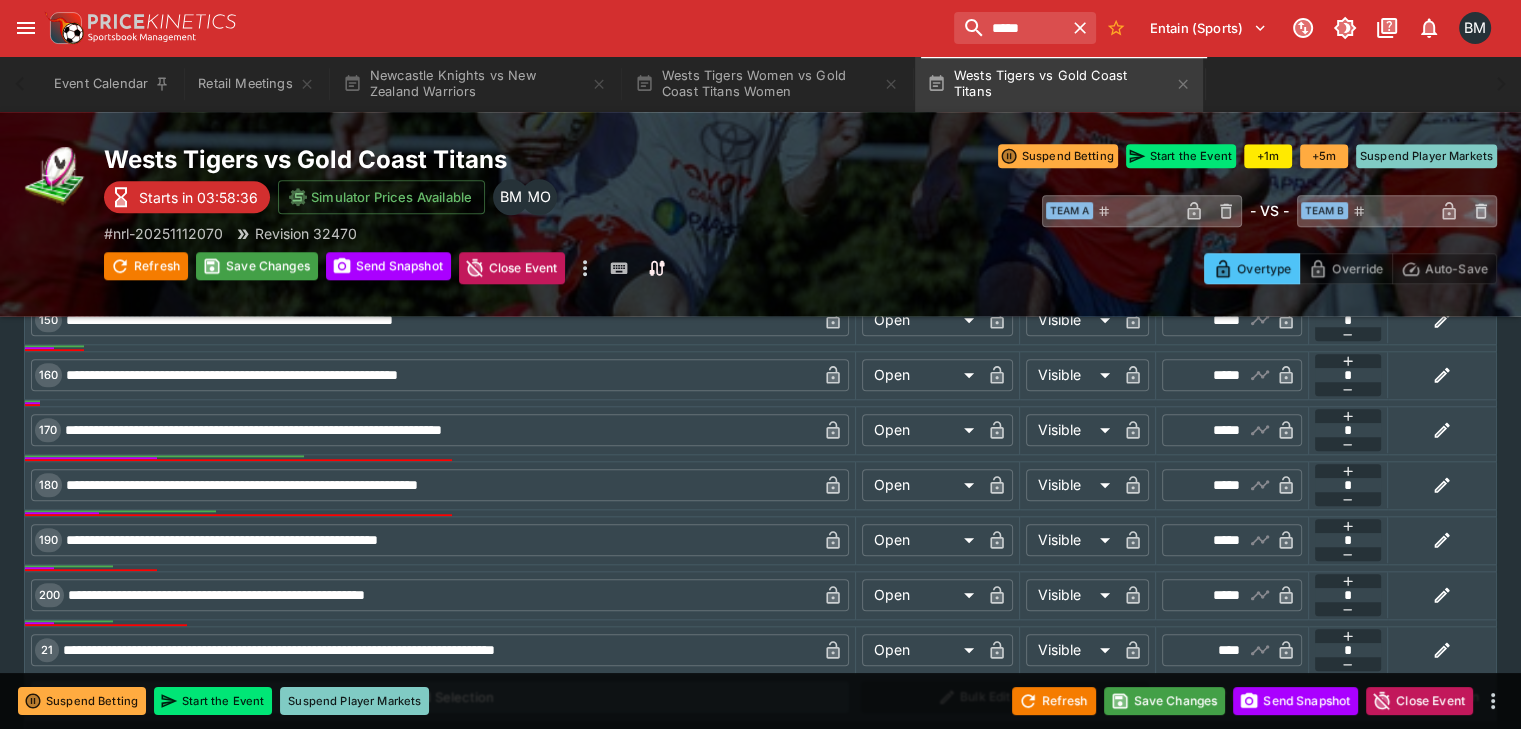 click on "****" at bounding box center (1215, 650) 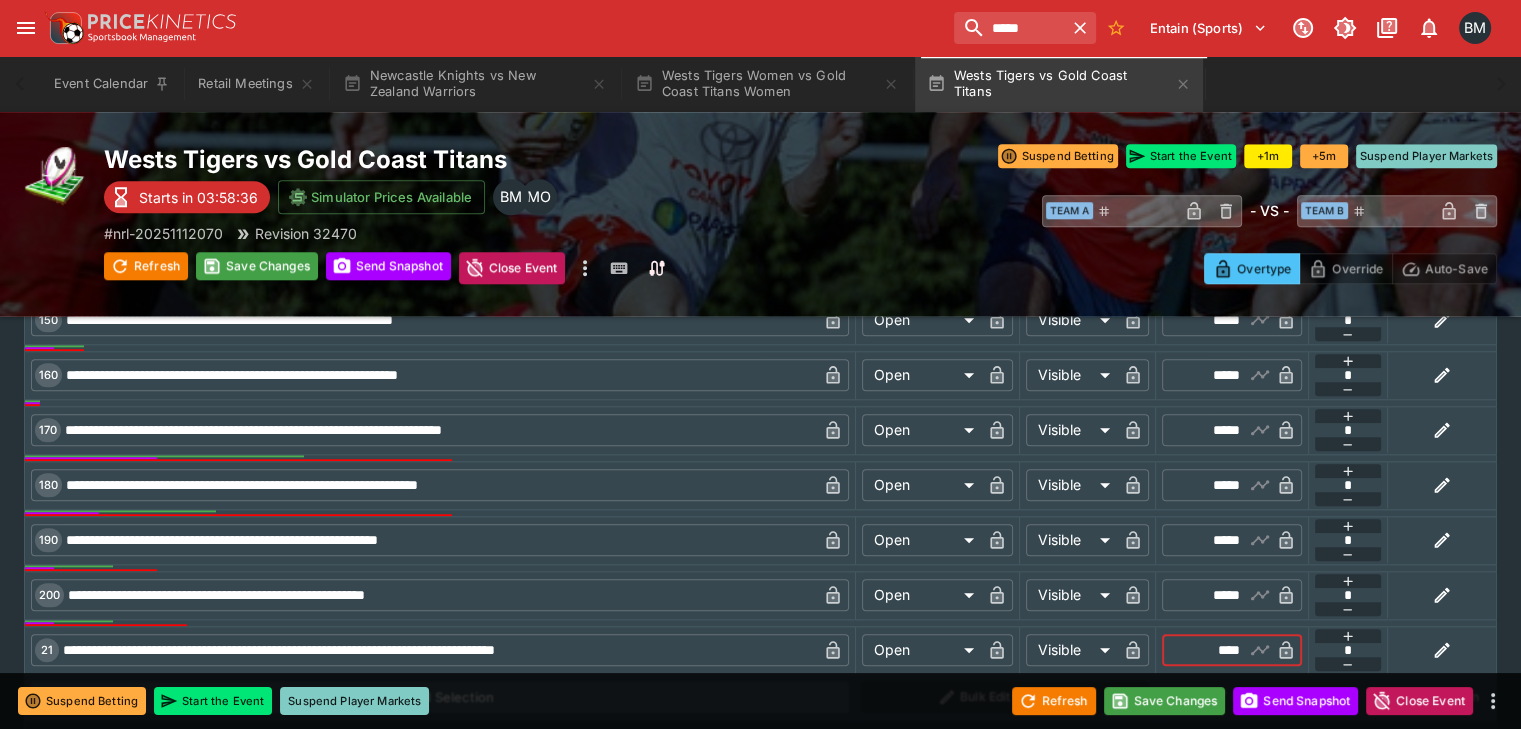 click on "****" at bounding box center [1215, 650] 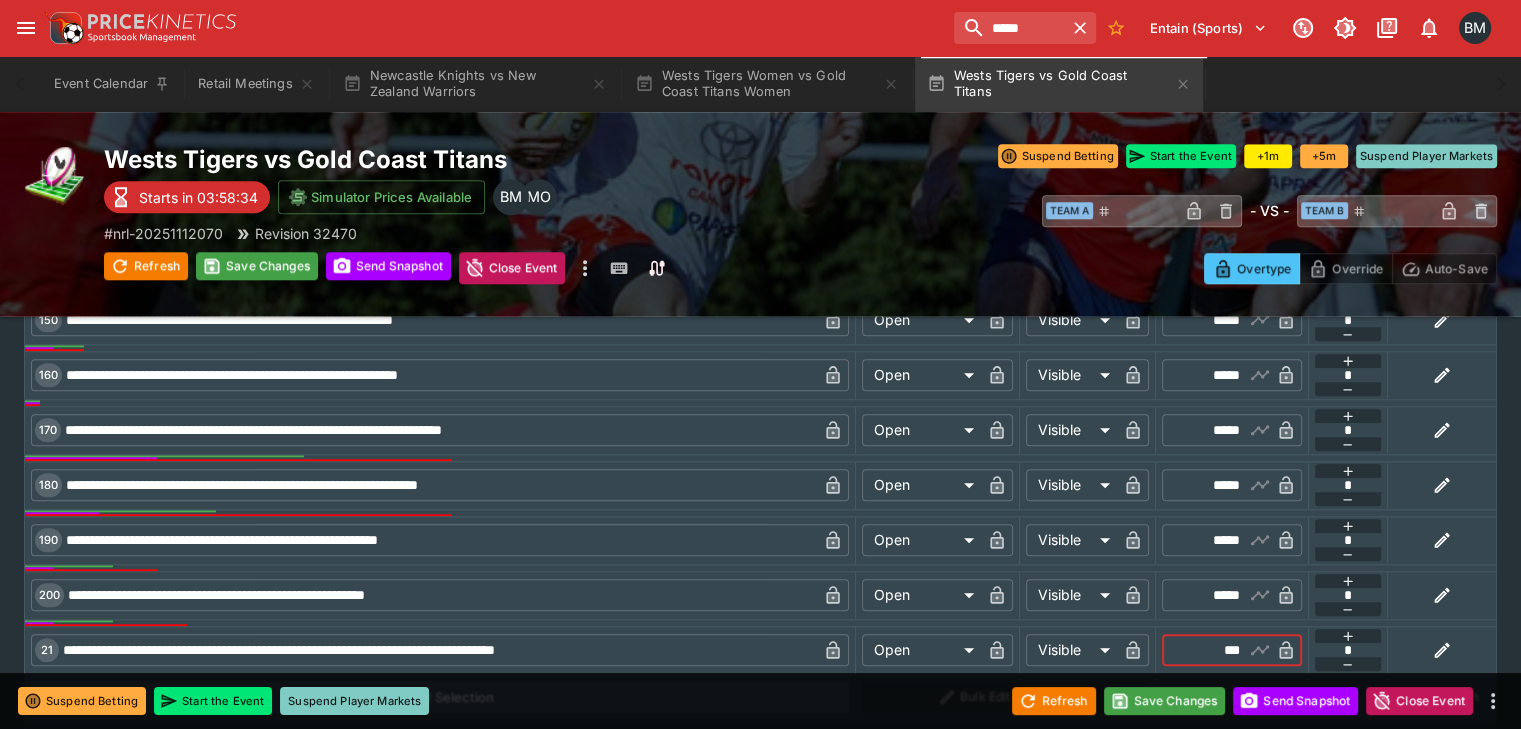 type on "****" 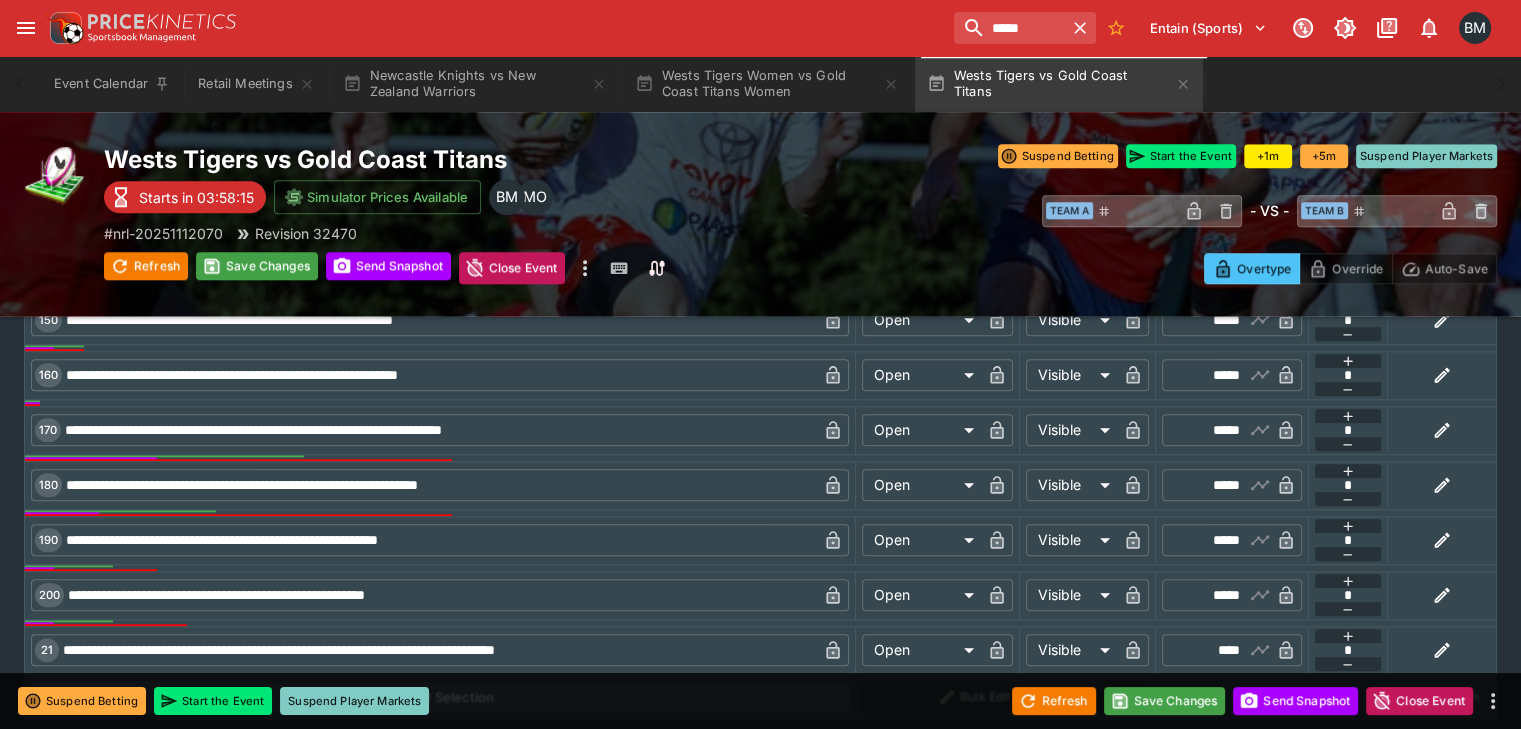 click on "*****" at bounding box center [1215, 540] 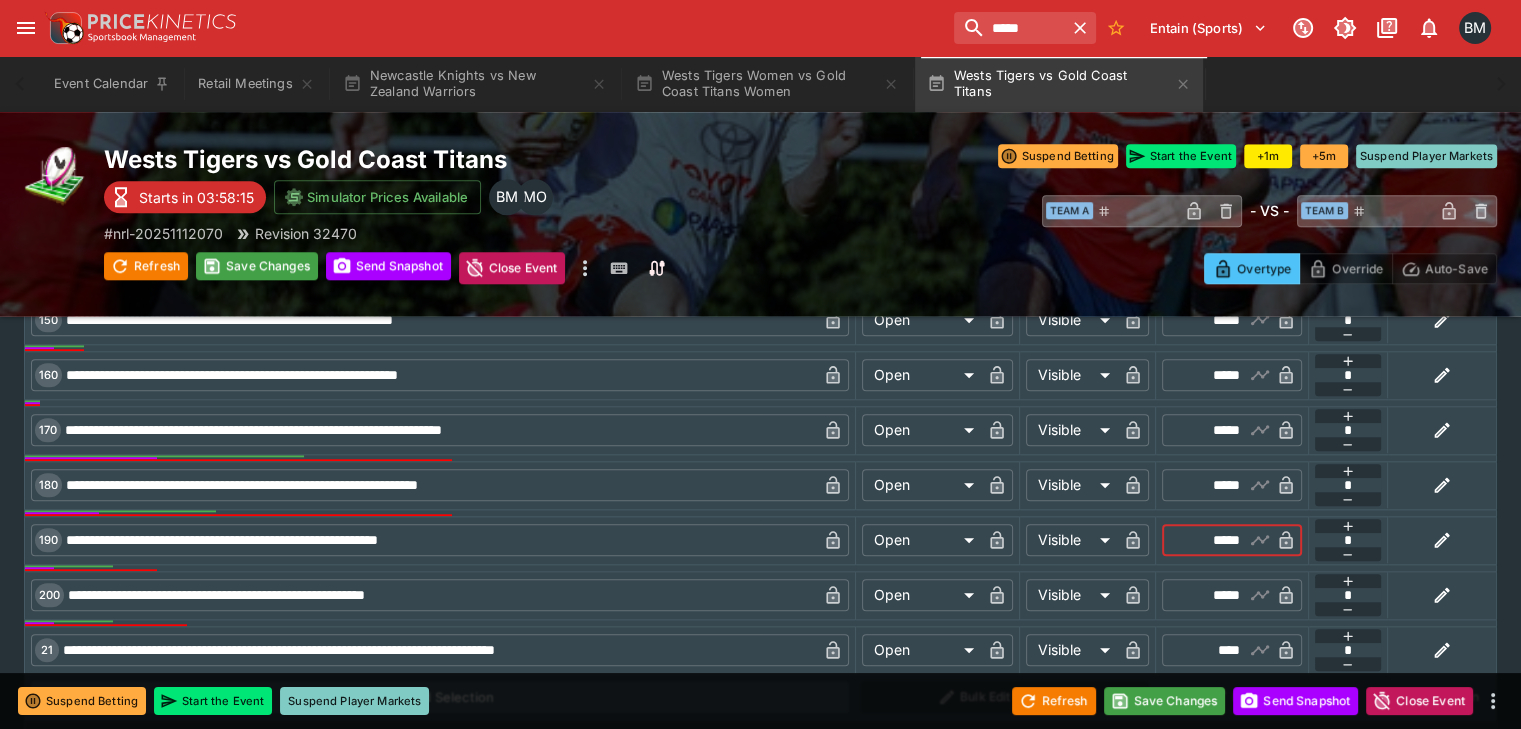 click on "*****" at bounding box center [1215, 540] 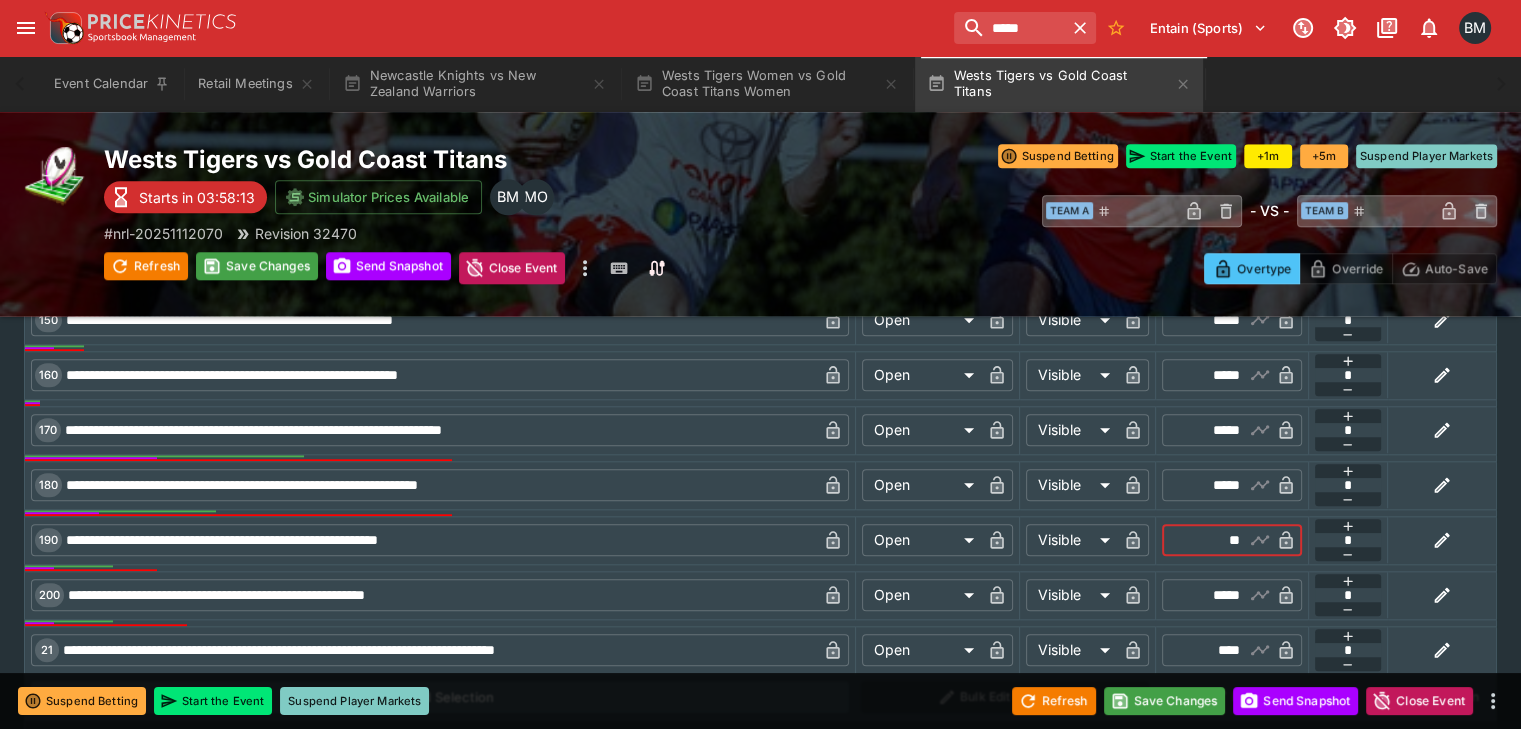 scroll, scrollTop: 1657, scrollLeft: 0, axis: vertical 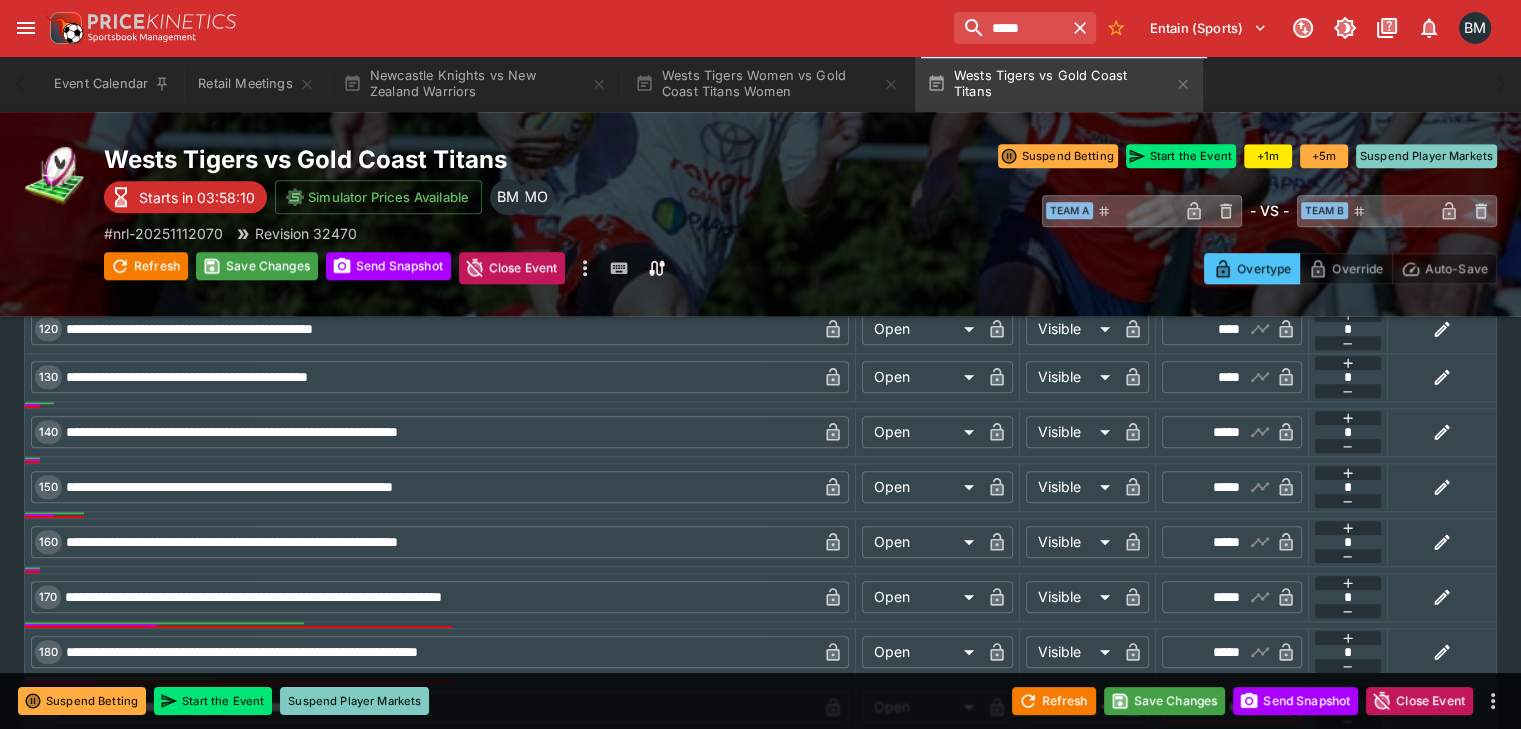 type on "*****" 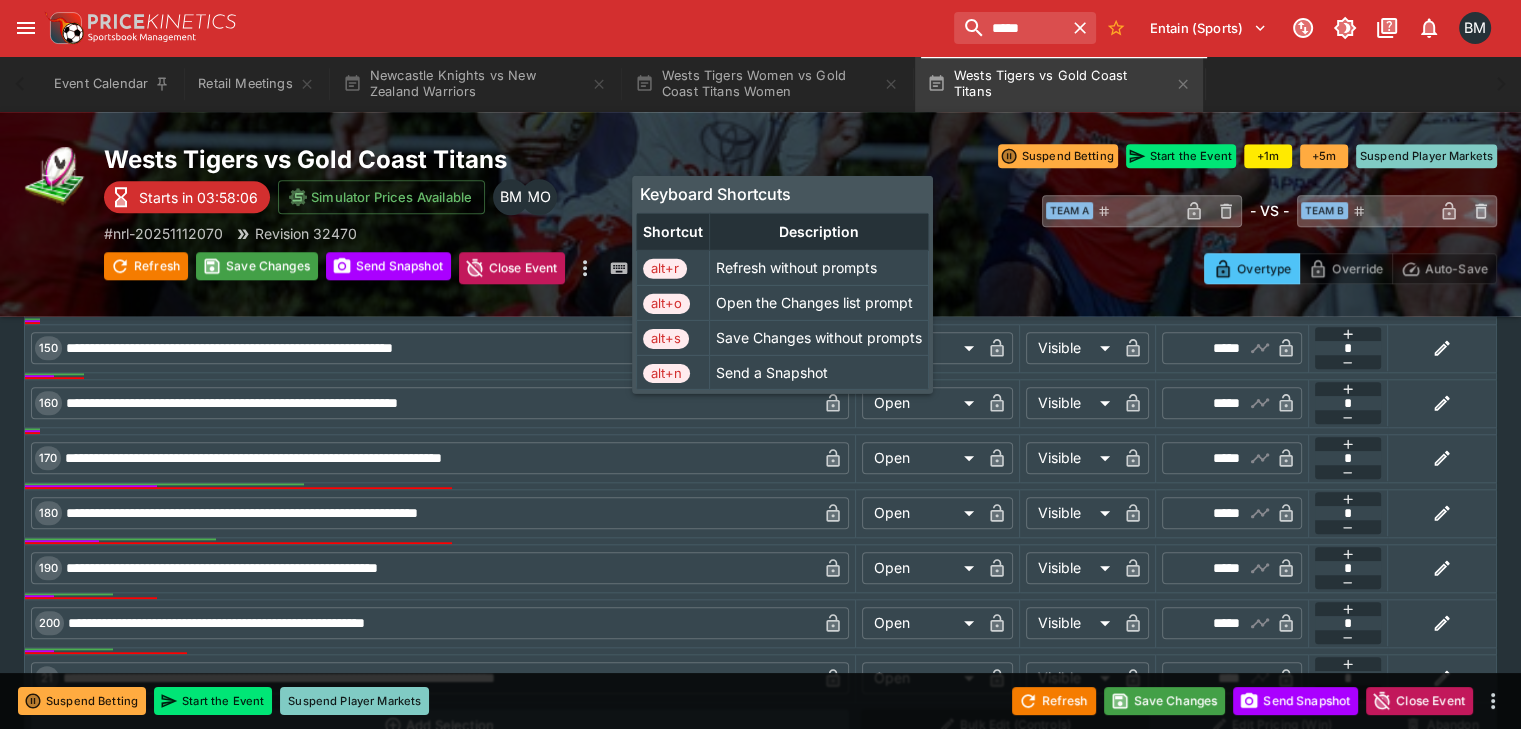 scroll, scrollTop: 1824, scrollLeft: 0, axis: vertical 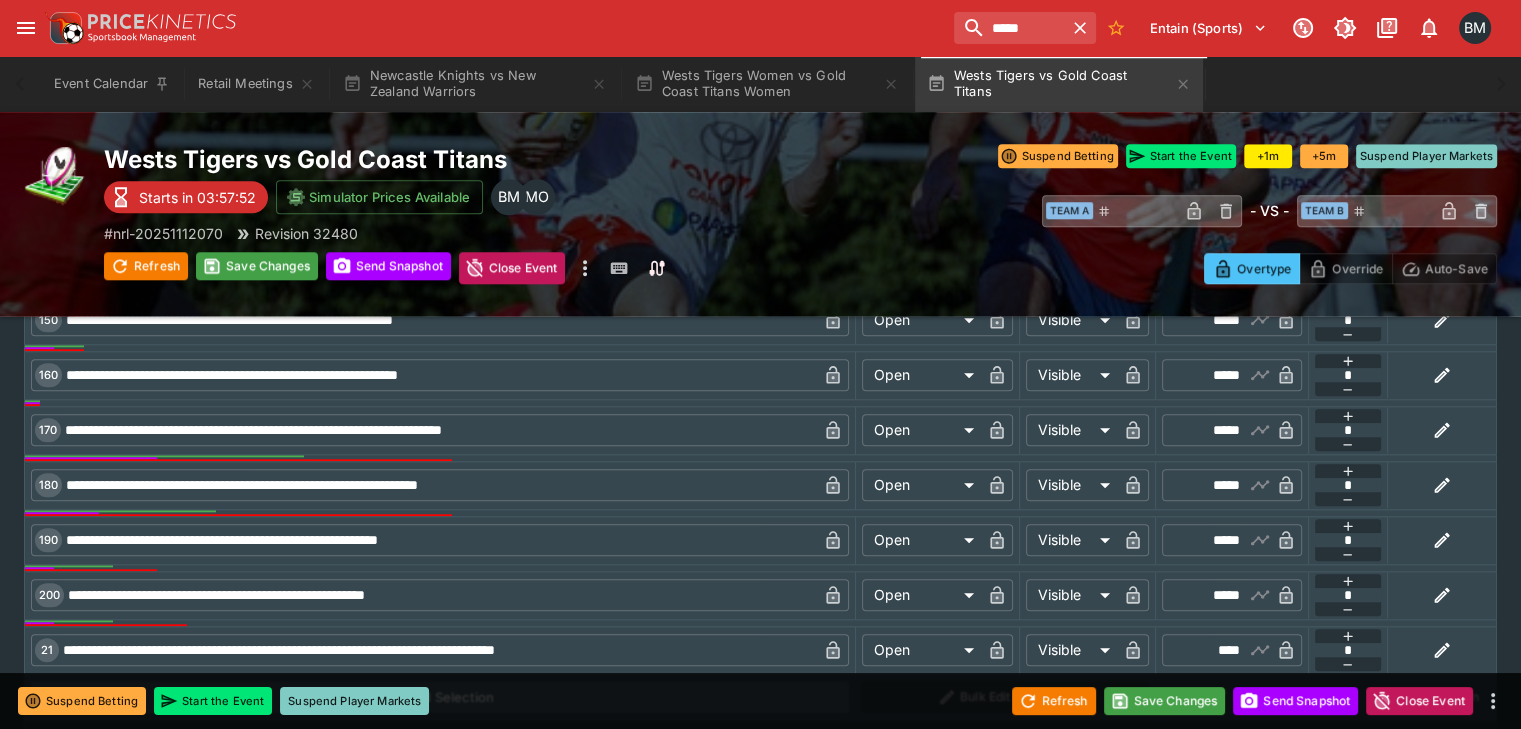 click on "*****" at bounding box center (1215, 485) 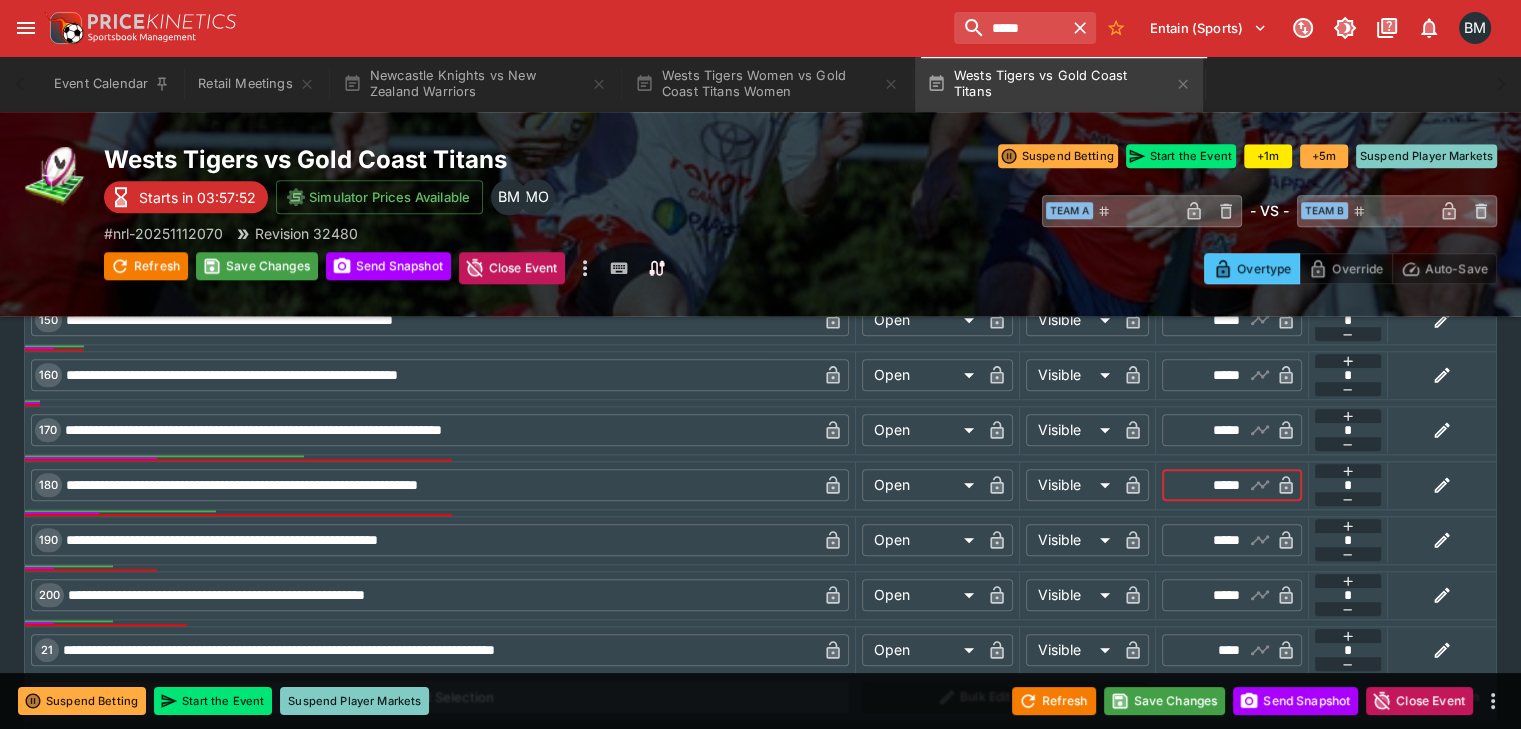 click on "*****" at bounding box center [1215, 485] 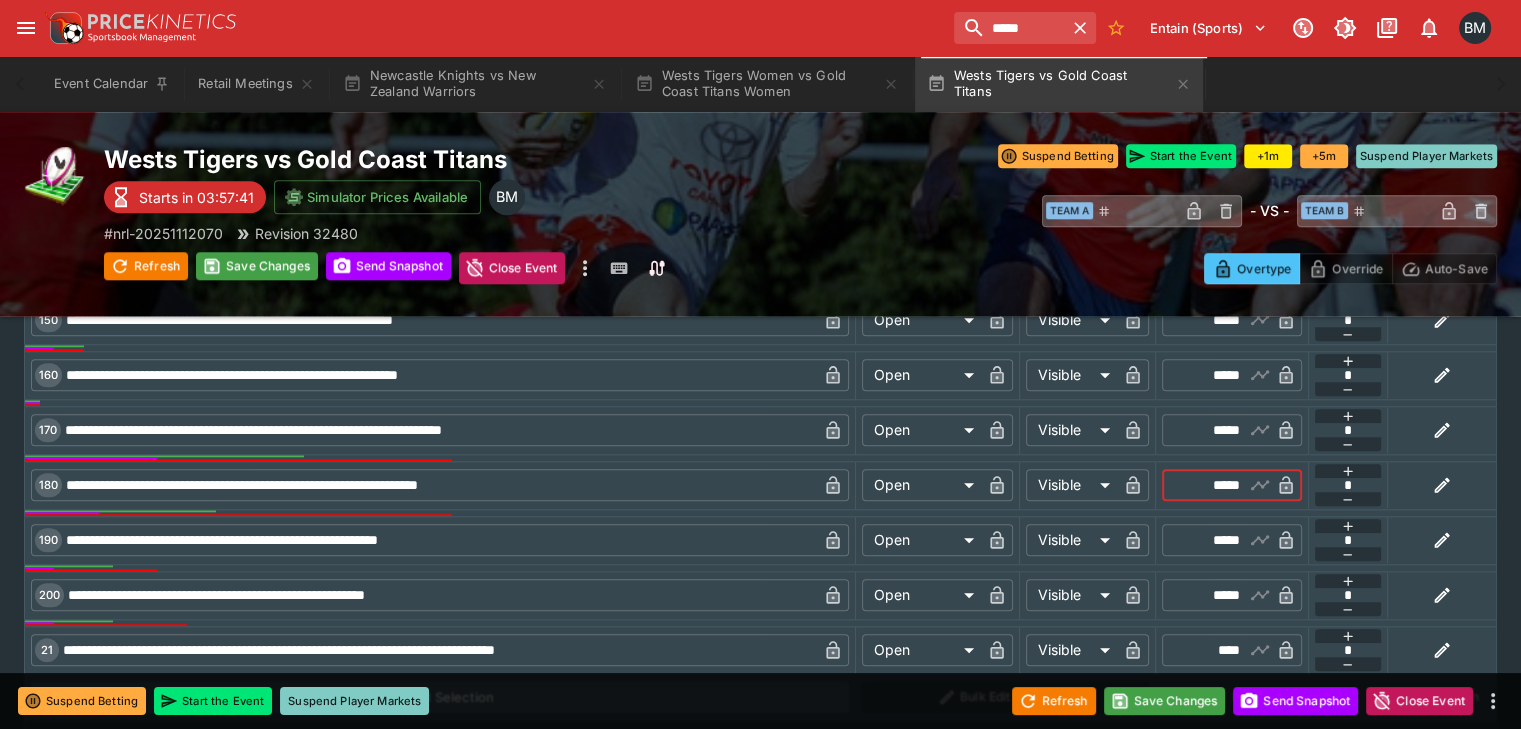 click on "*****" at bounding box center (1215, 485) 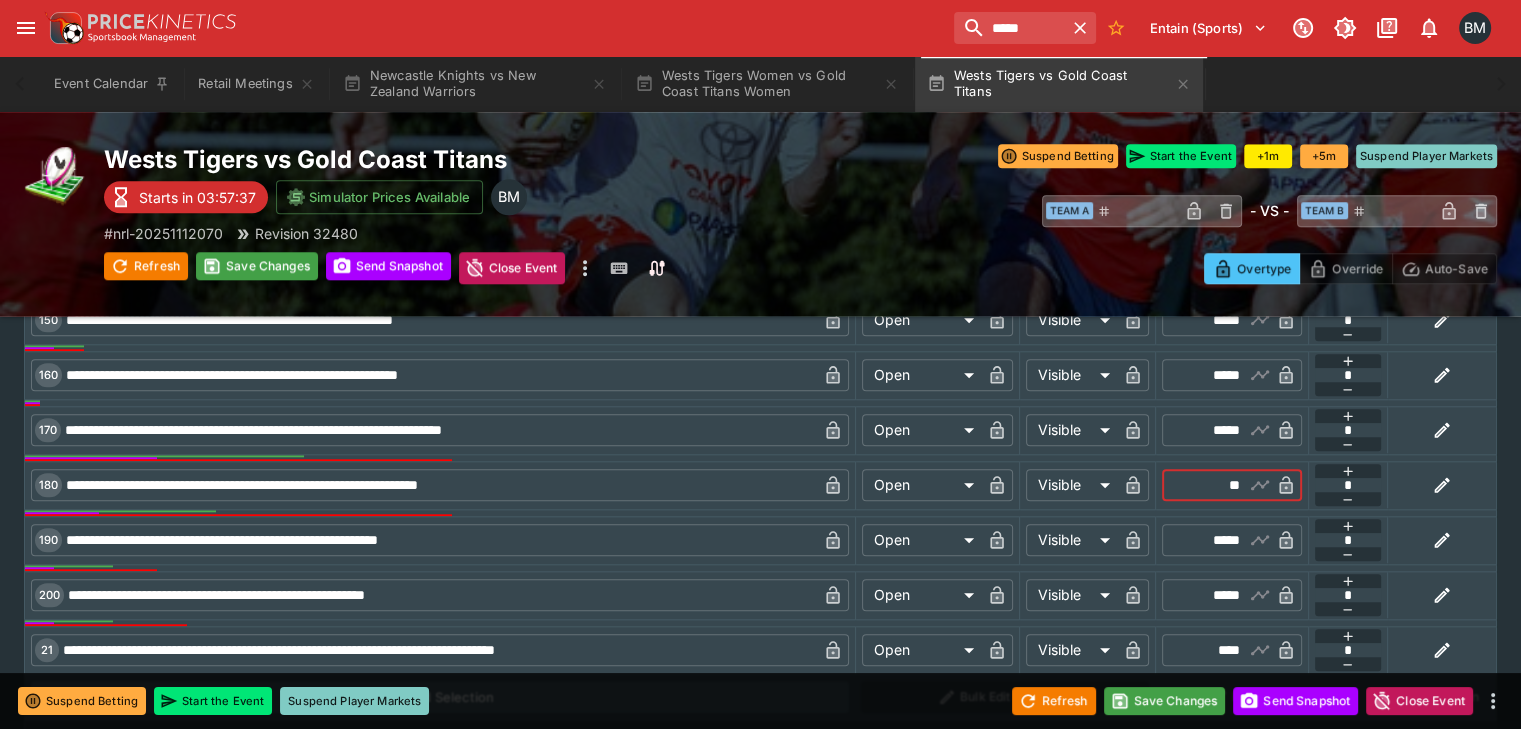type on "*****" 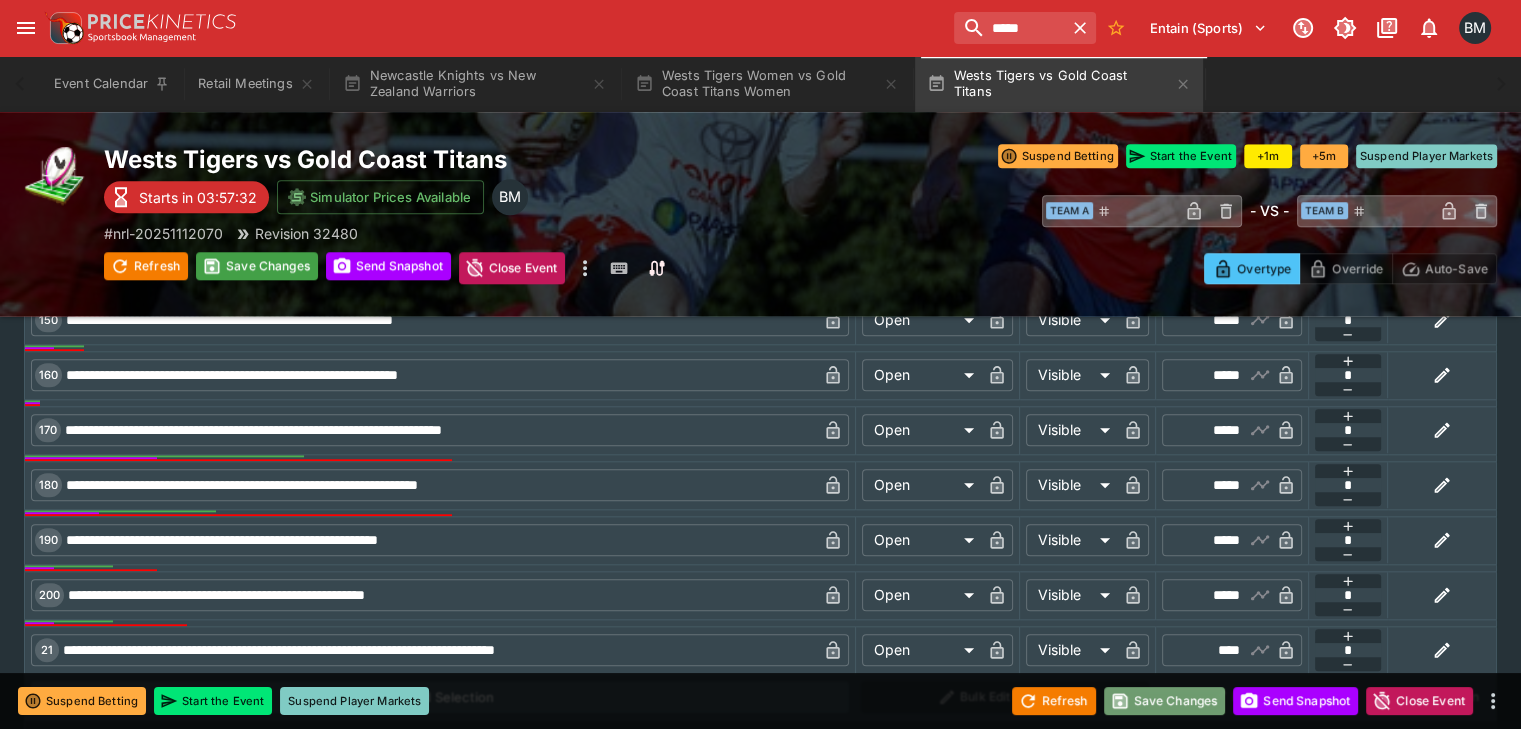 click on "Save Changes" at bounding box center [1165, 701] 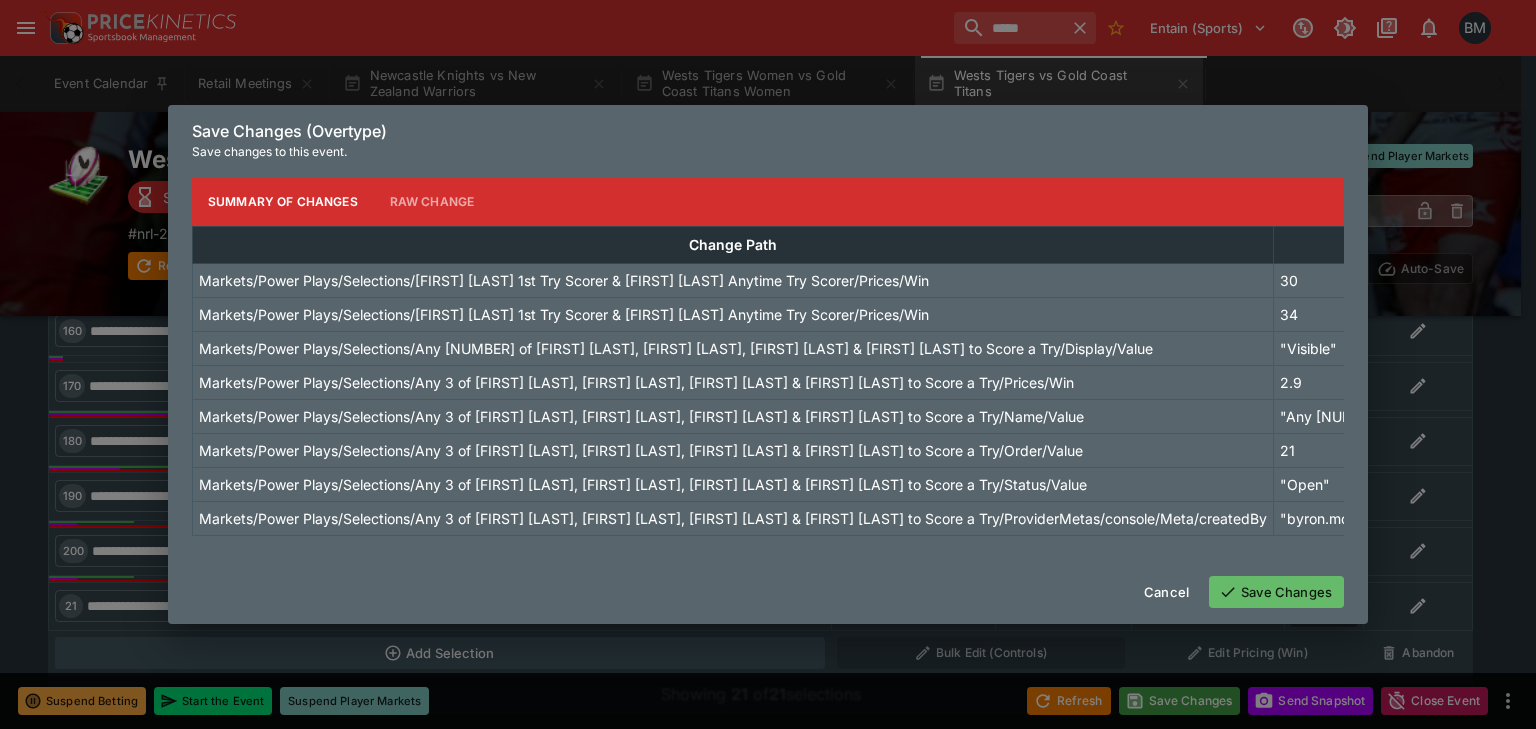 drag, startPoint x: 1291, startPoint y: 603, endPoint x: 956, endPoint y: 595, distance: 335.09552 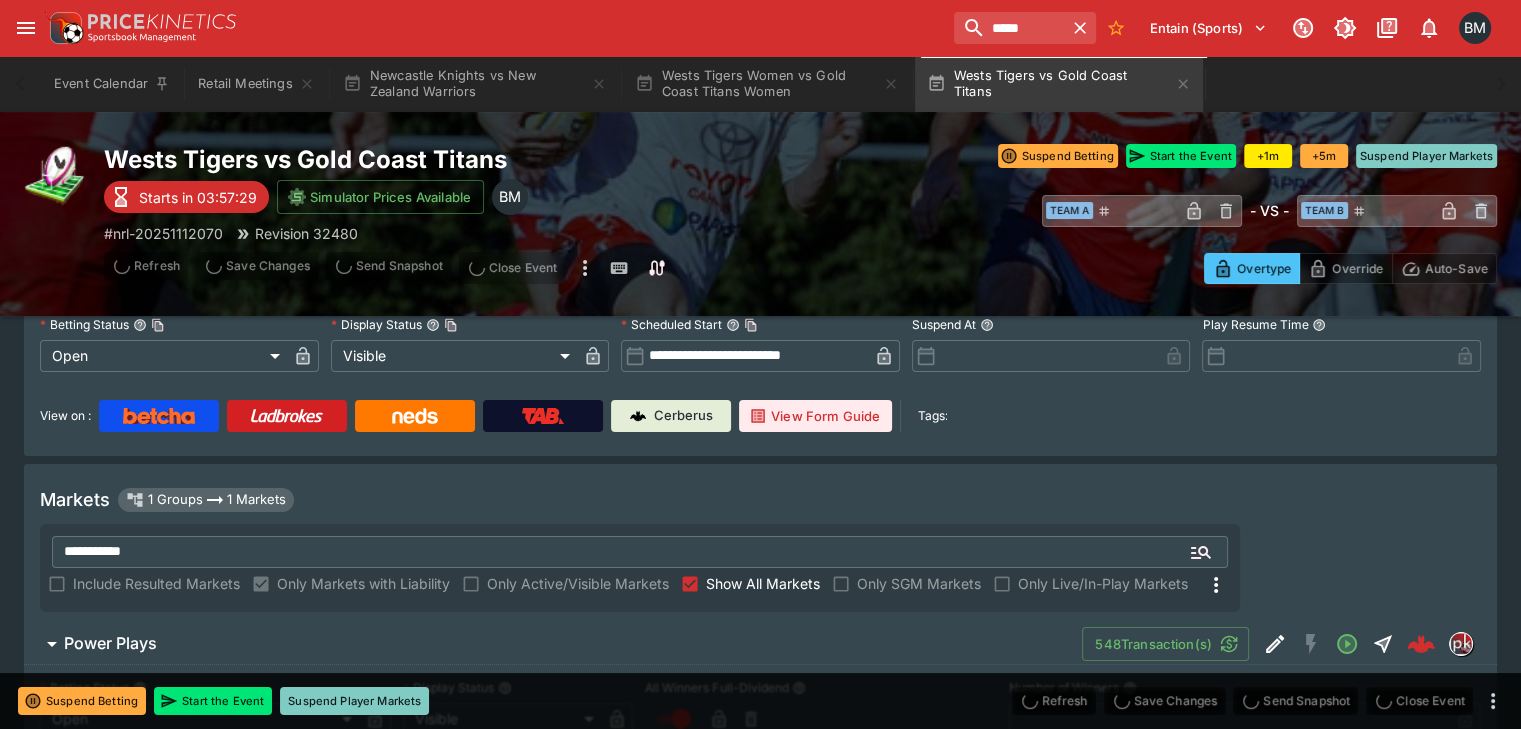 scroll, scrollTop: 0, scrollLeft: 0, axis: both 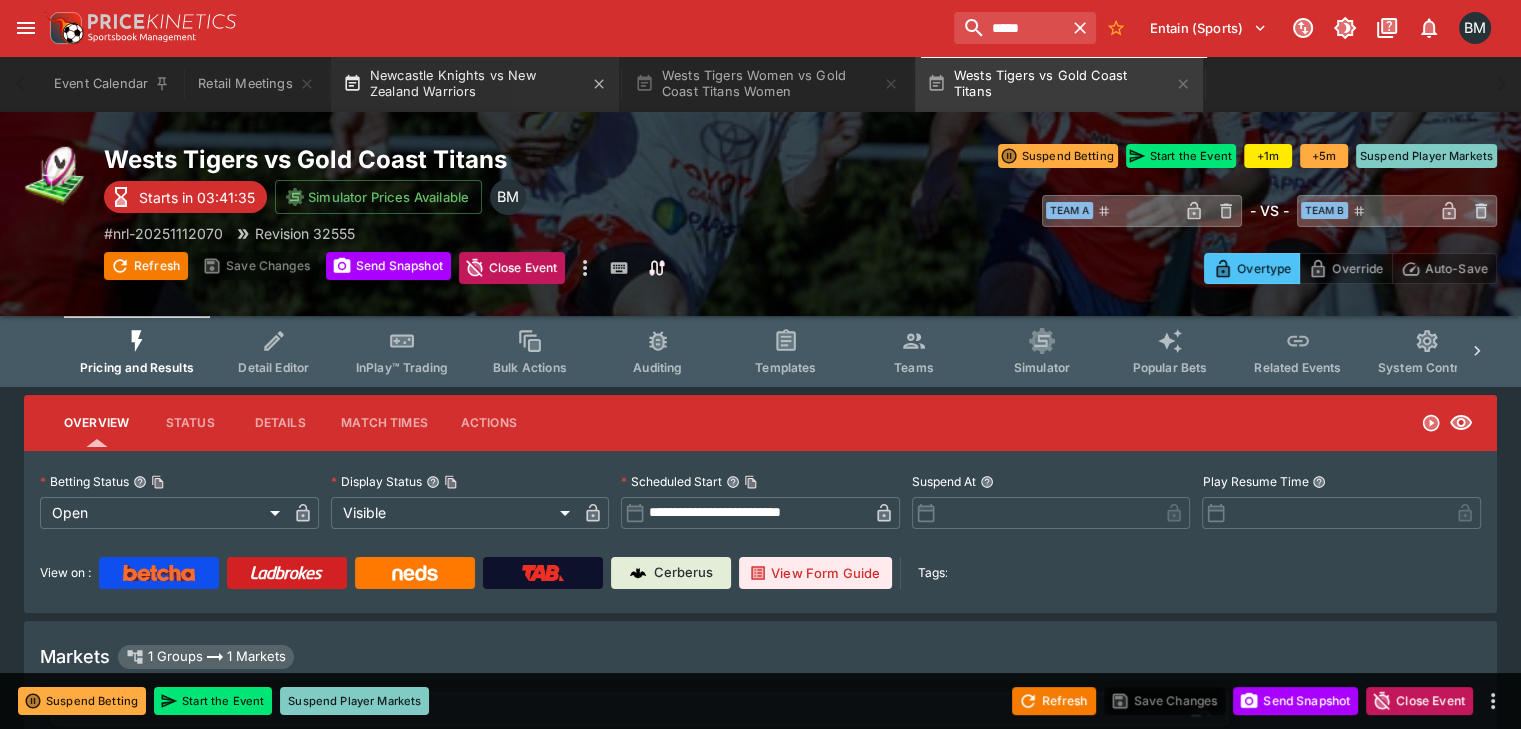 click on "Newcastle Knights vs New Zealand Warriors" at bounding box center [475, 84] 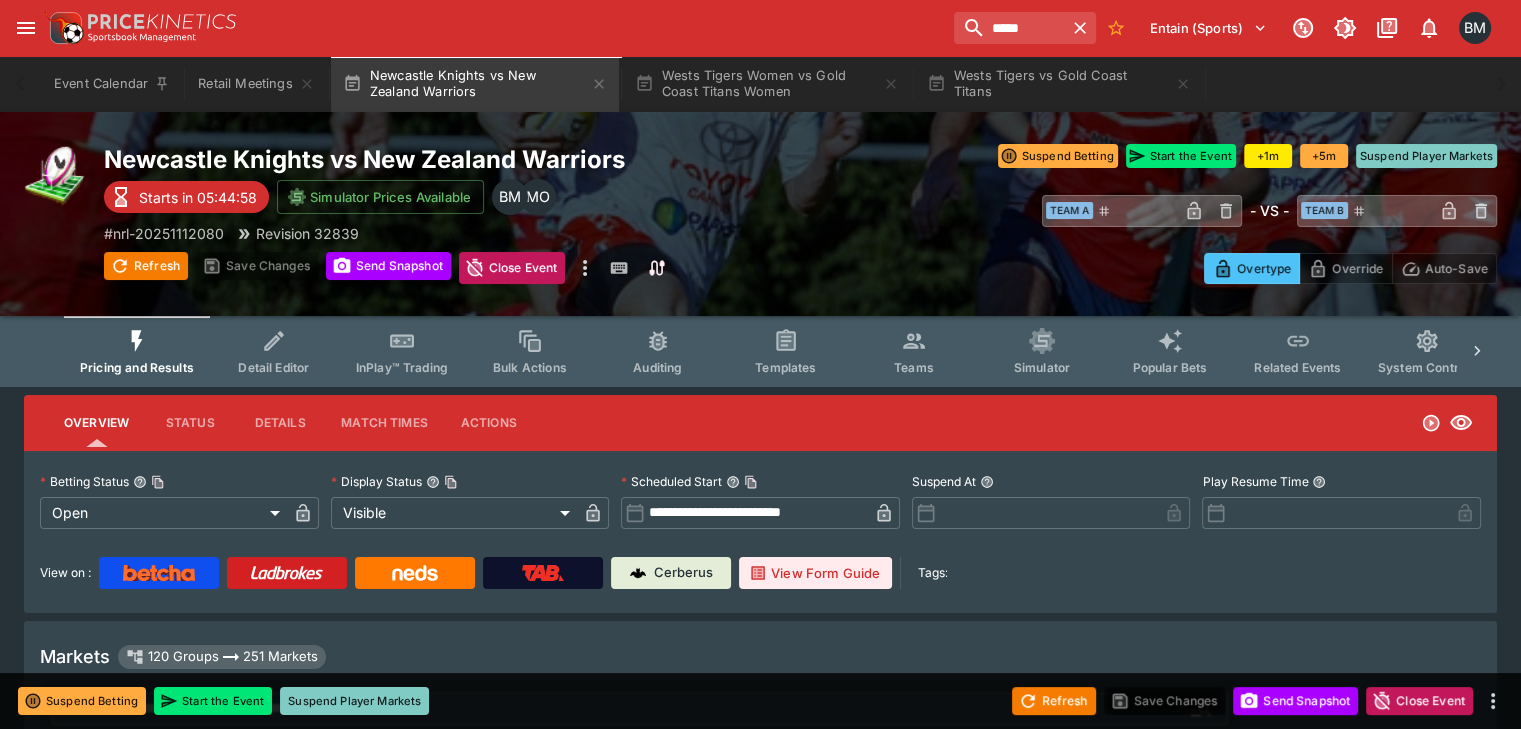 scroll, scrollTop: 166, scrollLeft: 0, axis: vertical 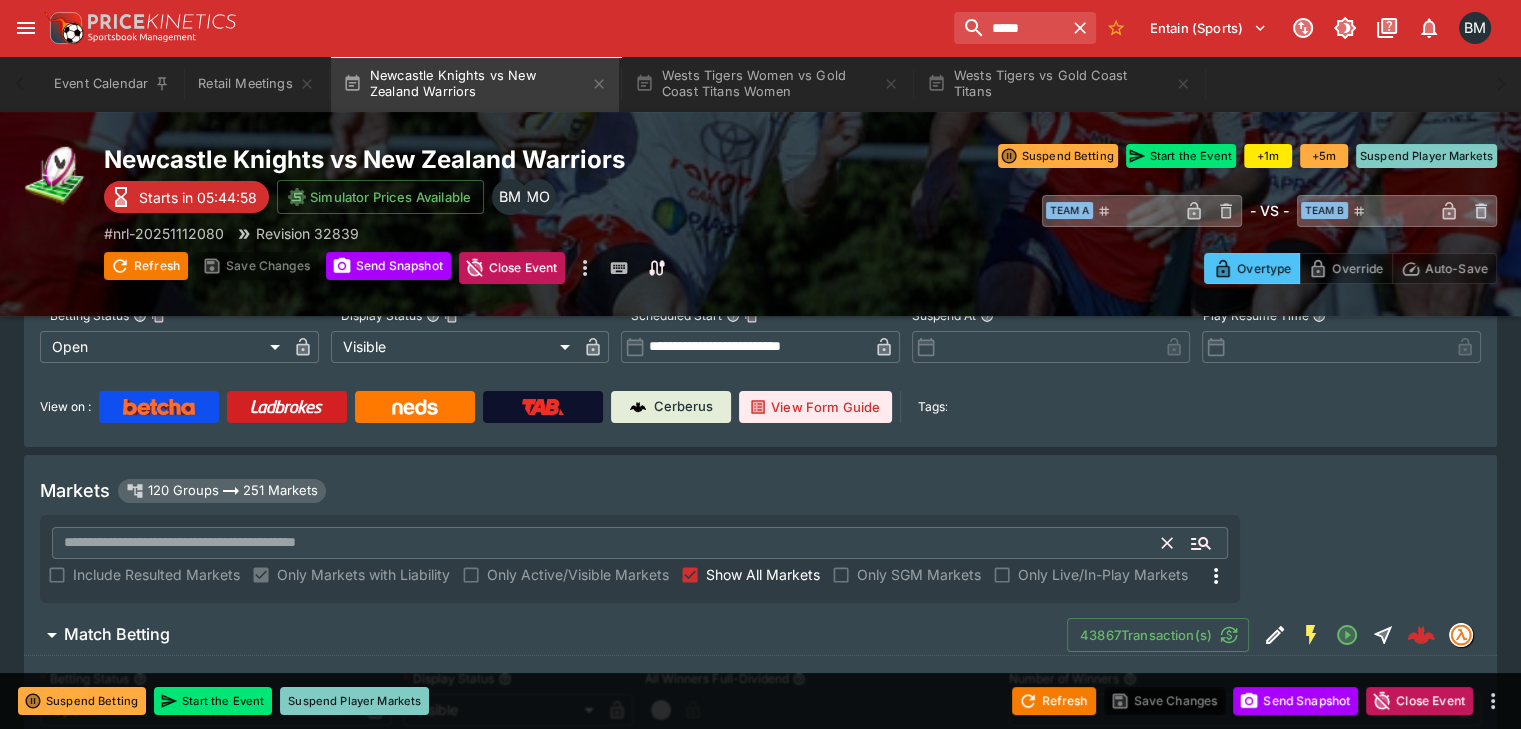click at bounding box center (607, 543) 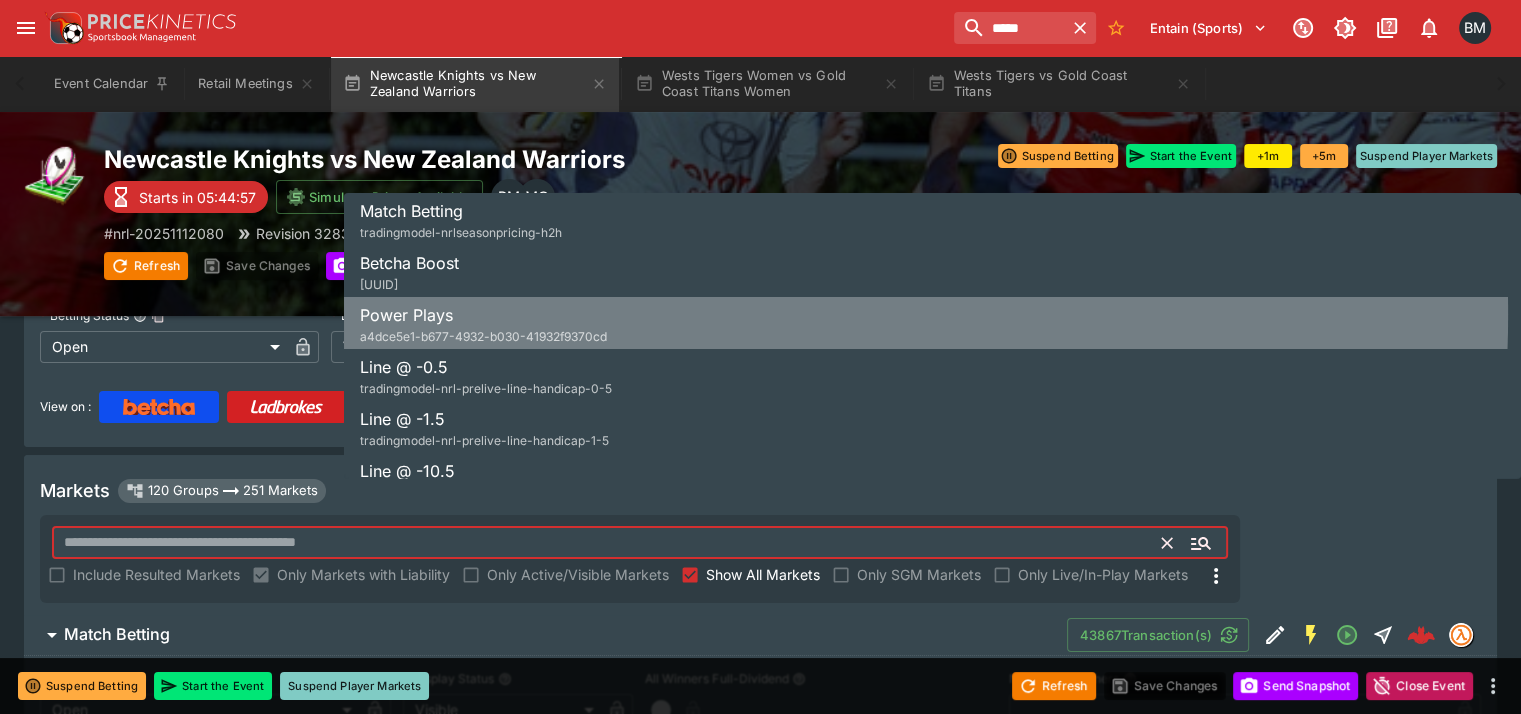 click on "Power Plays a4dce5e1-b677-4932-b030-41932f9370cd" at bounding box center [483, 325] 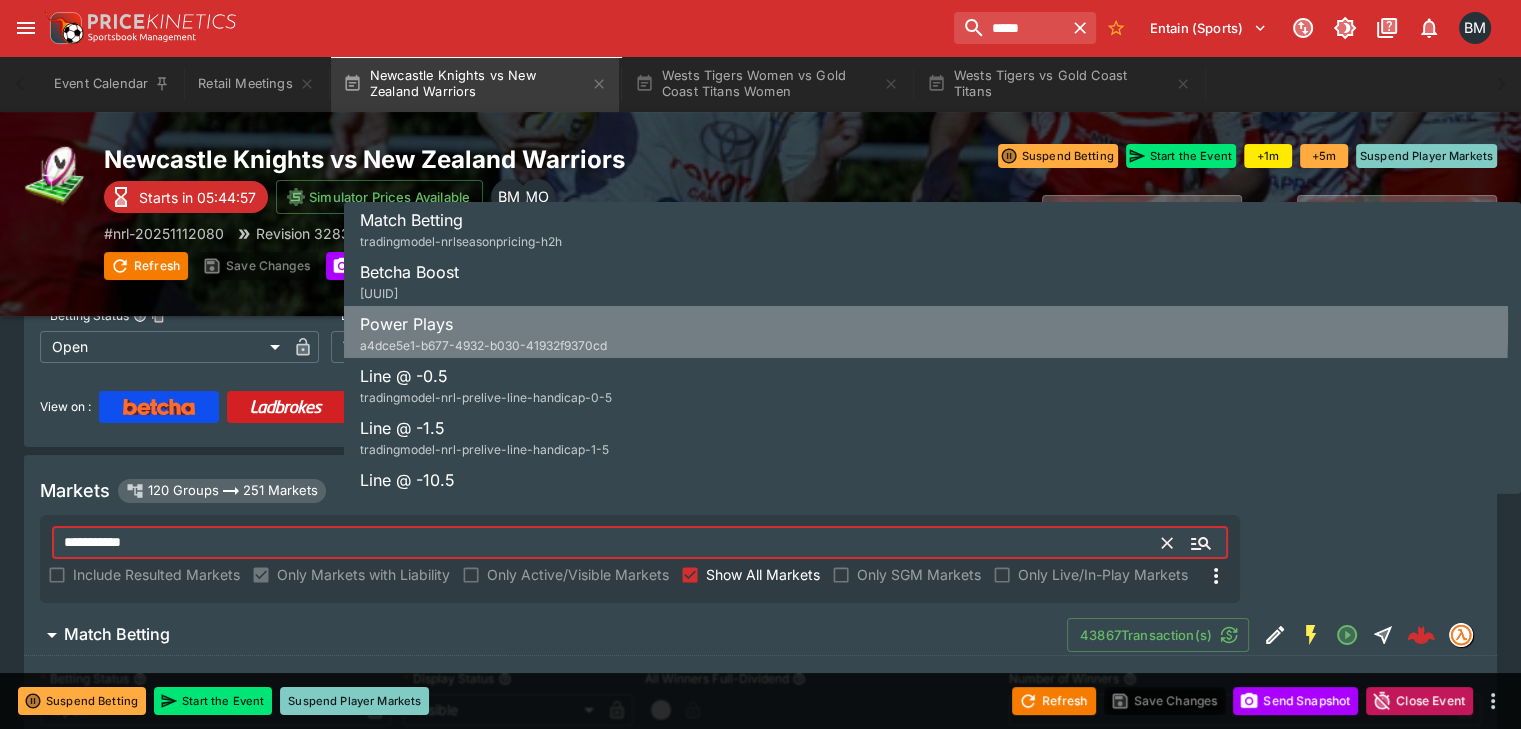 scroll, scrollTop: 112, scrollLeft: 0, axis: vertical 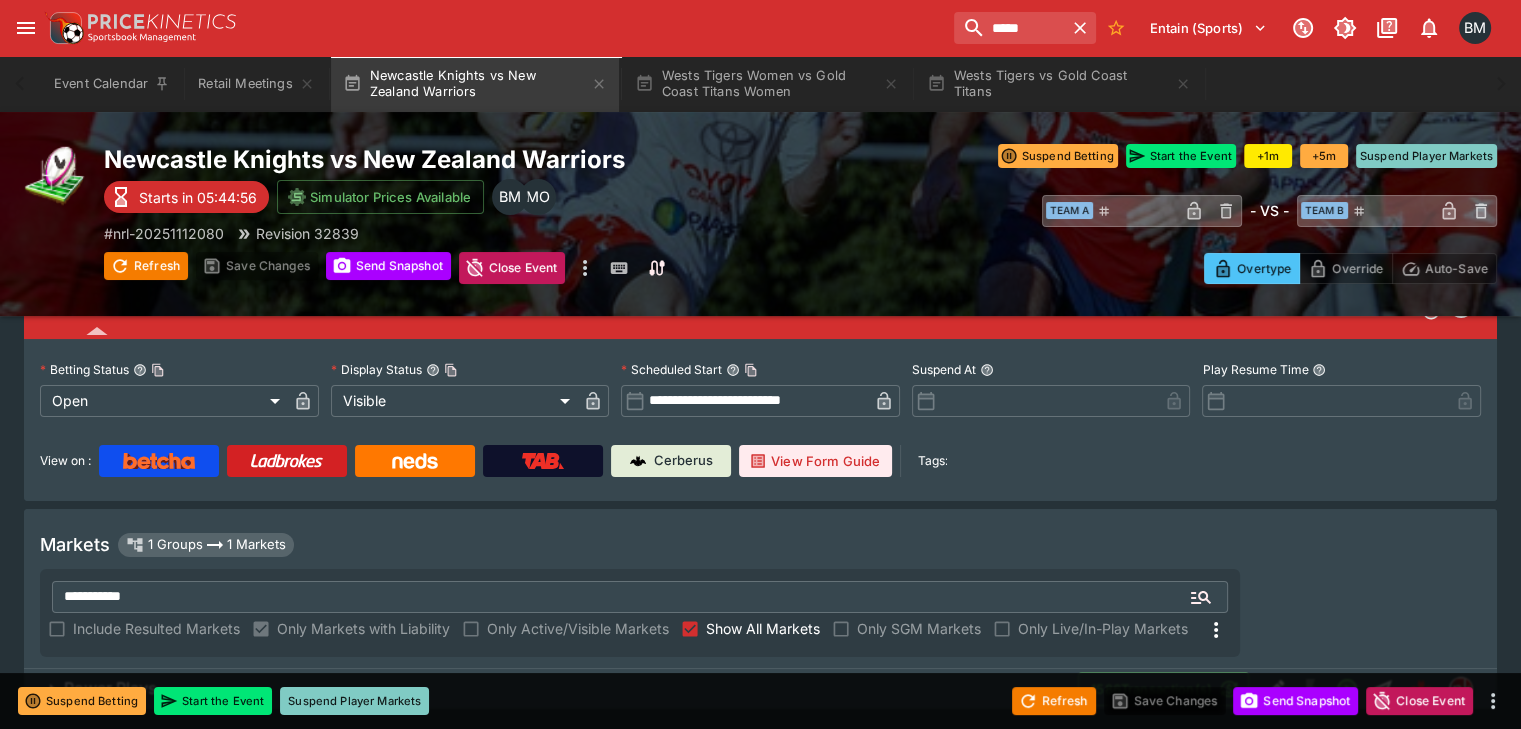 click on "Power Plays 1586  Transaction(s)" at bounding box center [760, 689] 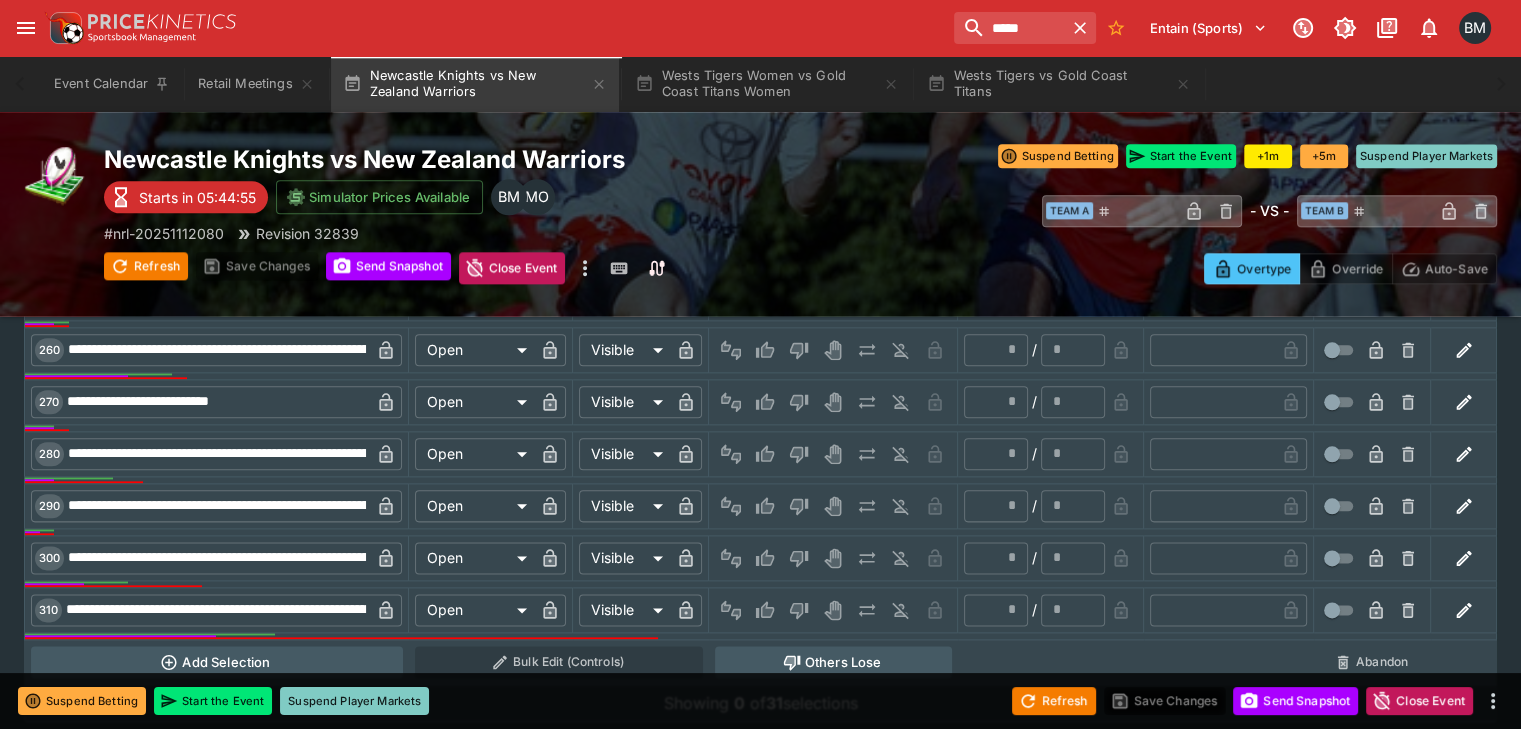scroll, scrollTop: 2334, scrollLeft: 0, axis: vertical 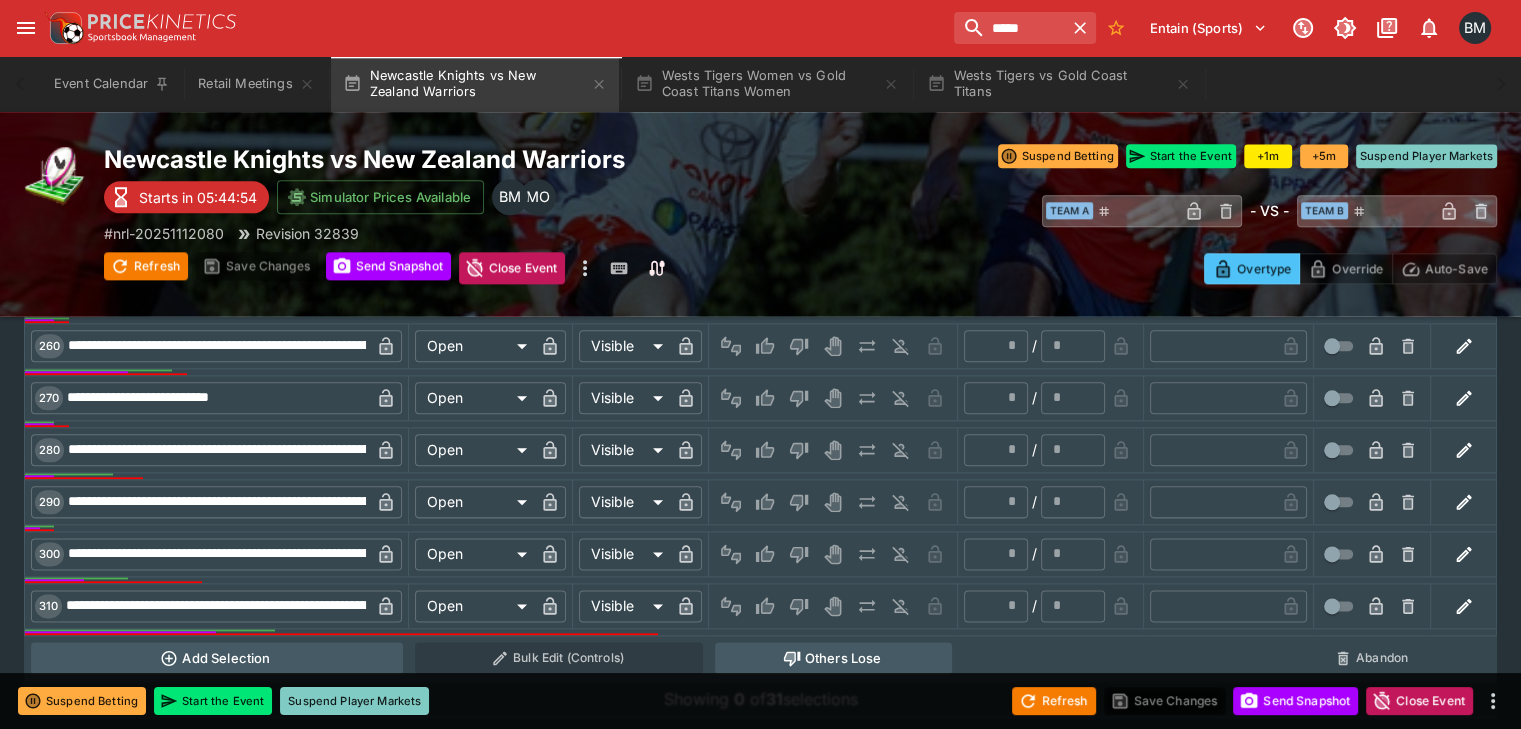 click on "Add Selection" at bounding box center [217, 658] 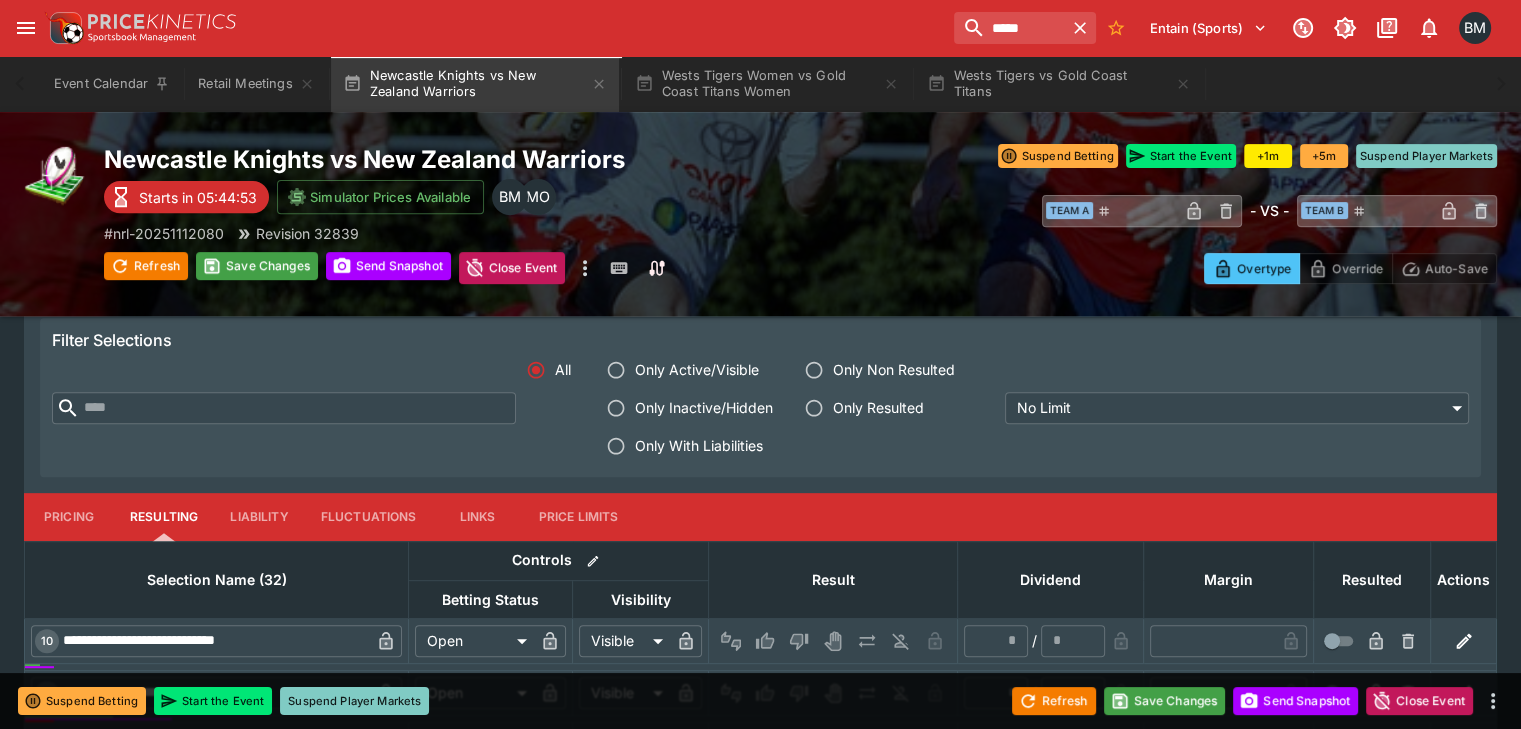 scroll, scrollTop: 668, scrollLeft: 0, axis: vertical 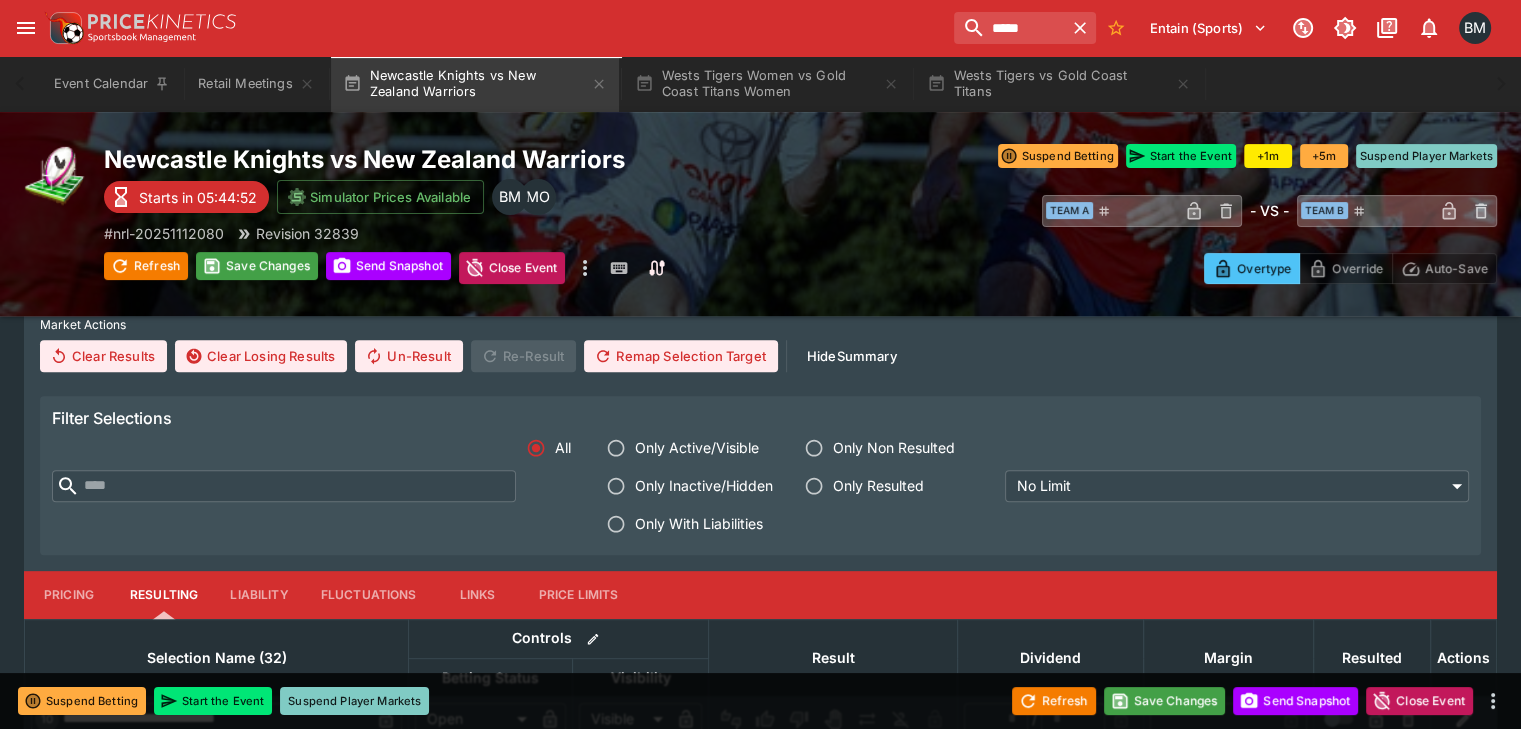 click on "Pricing" at bounding box center [69, 595] 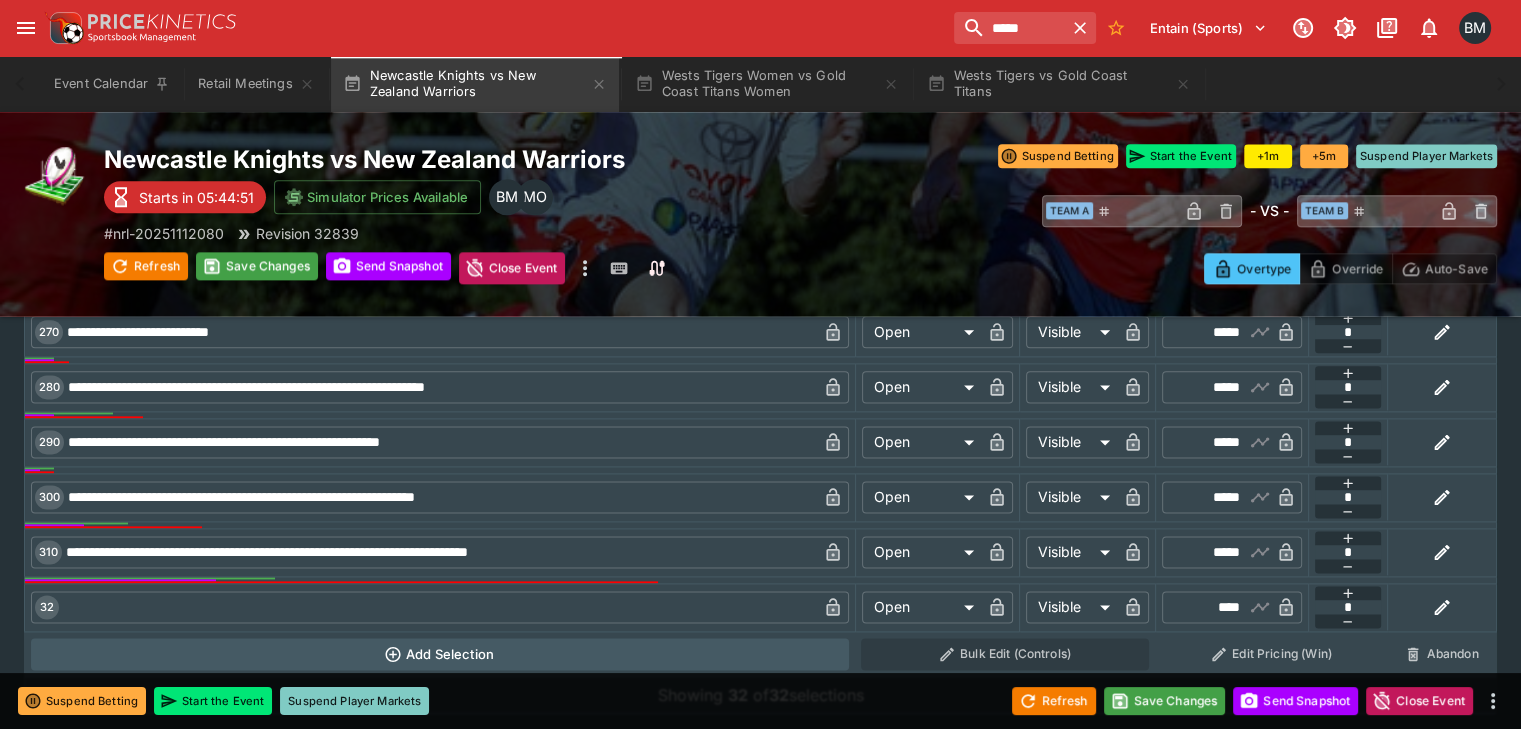 scroll, scrollTop: 2482, scrollLeft: 0, axis: vertical 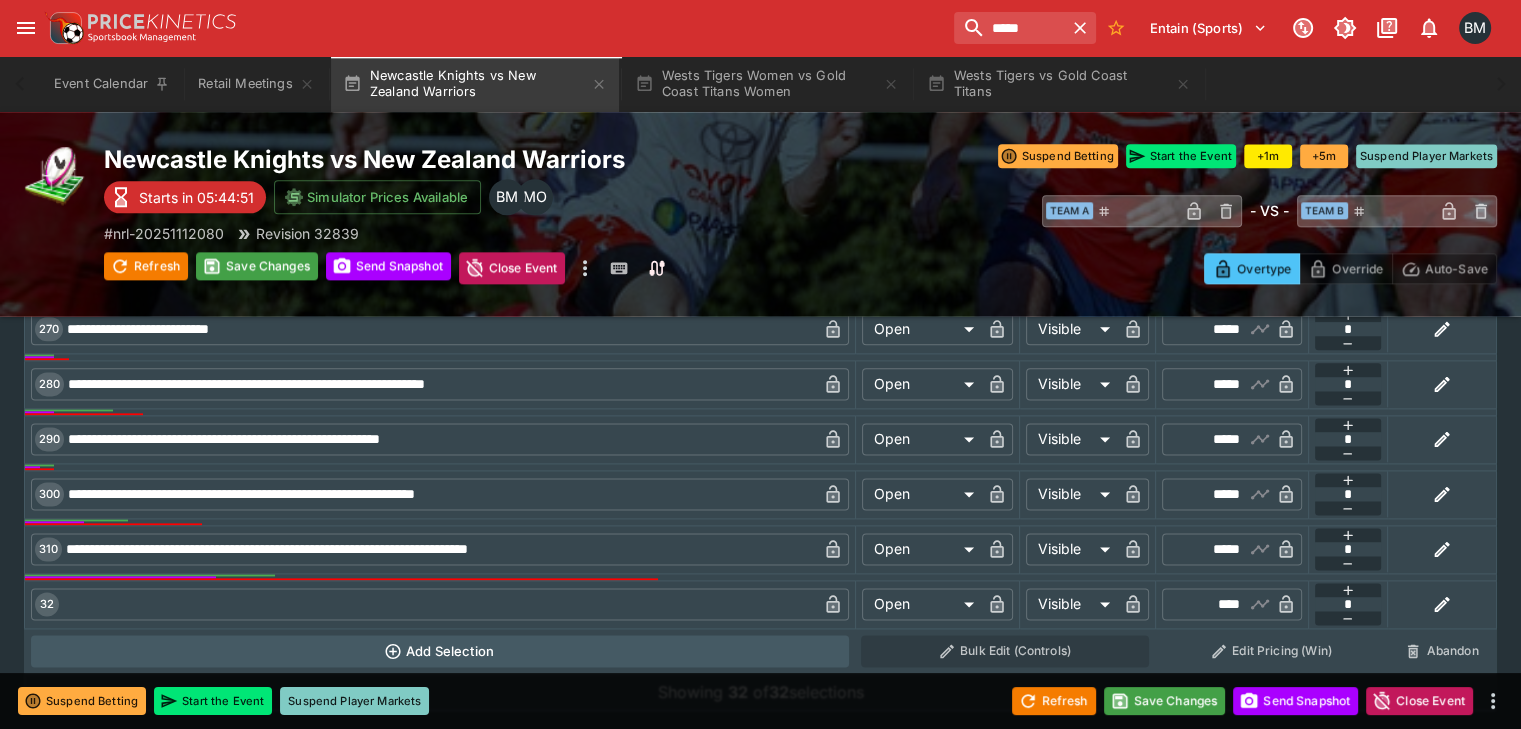 click at bounding box center (438, 604) 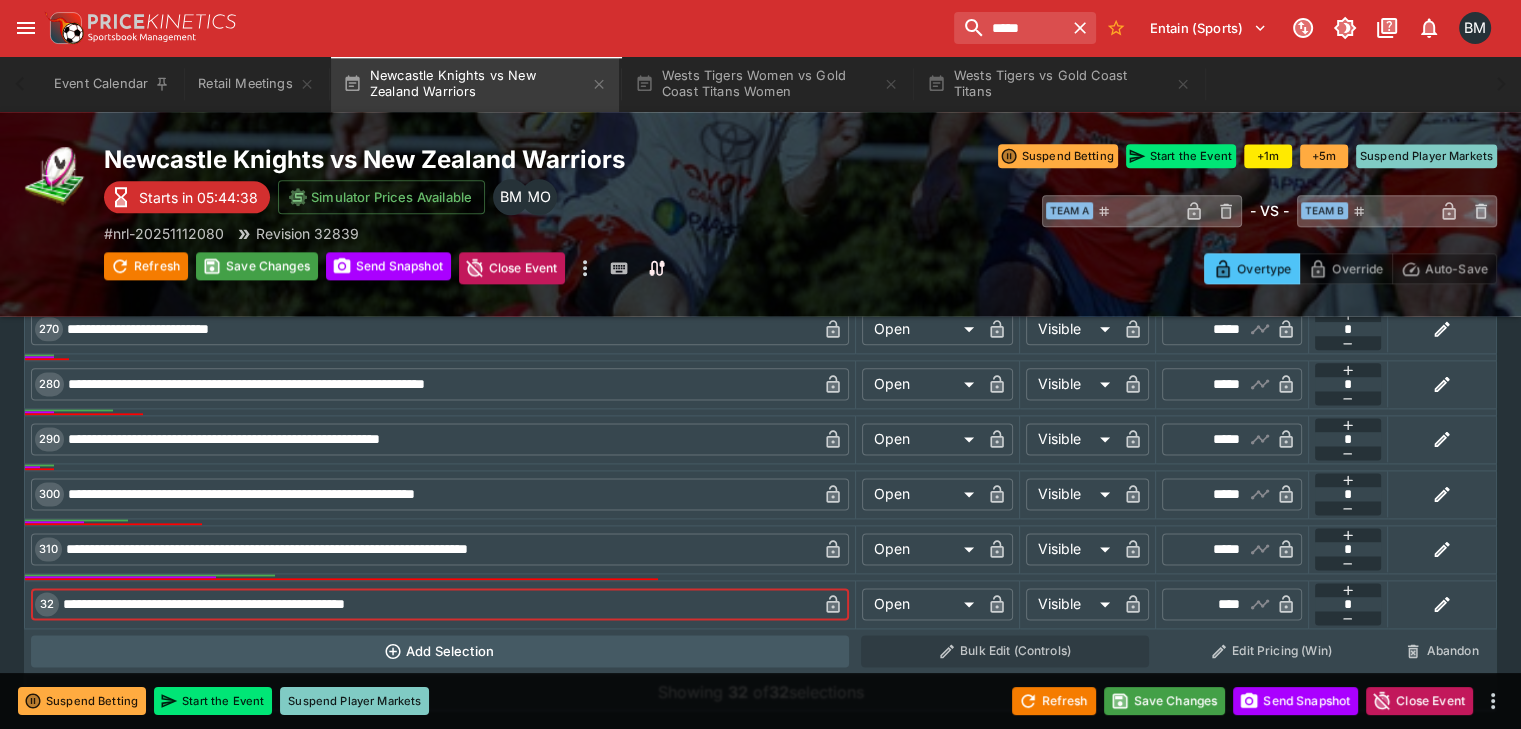 type on "**********" 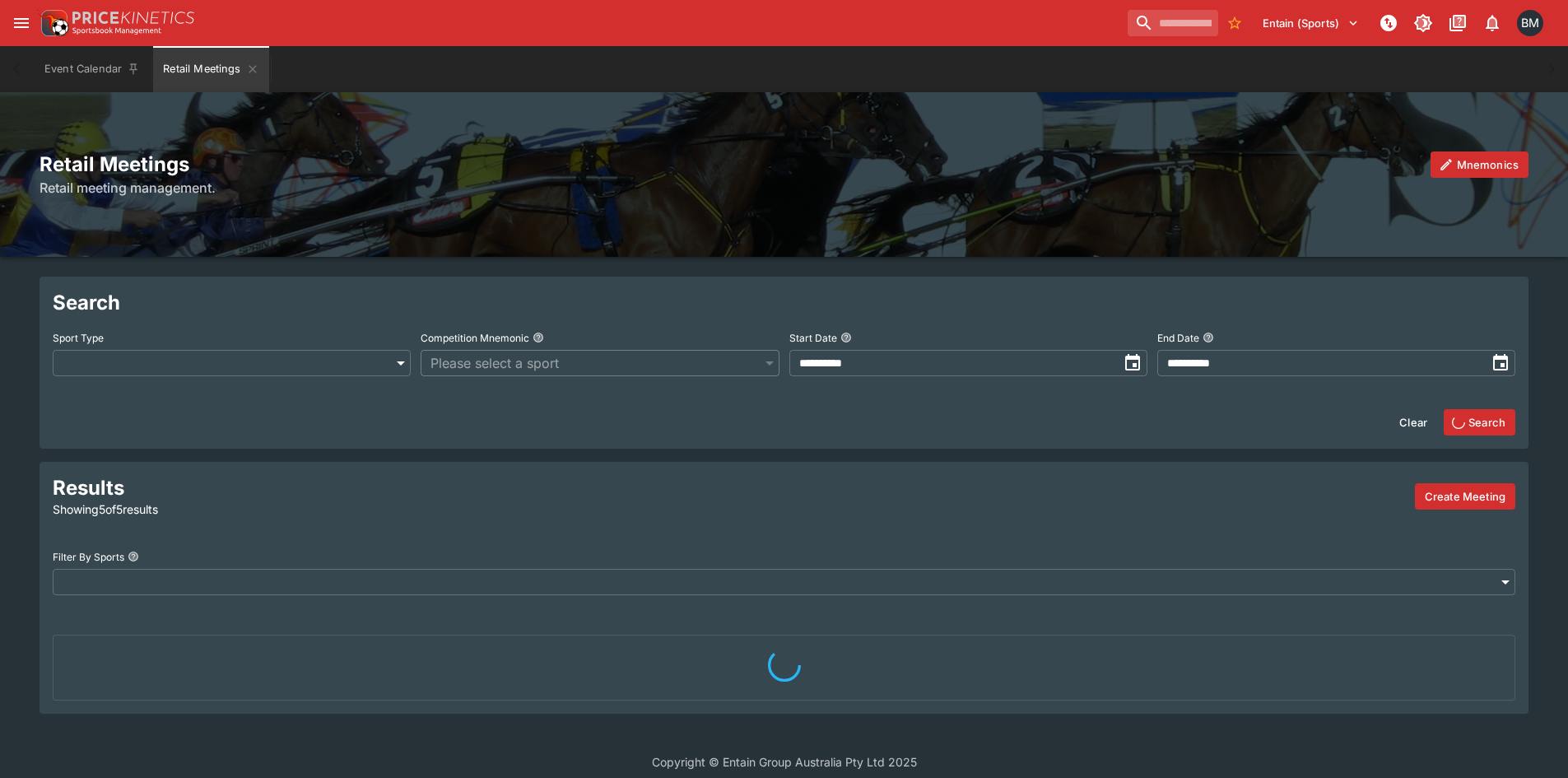scroll, scrollTop: 0, scrollLeft: 0, axis: both 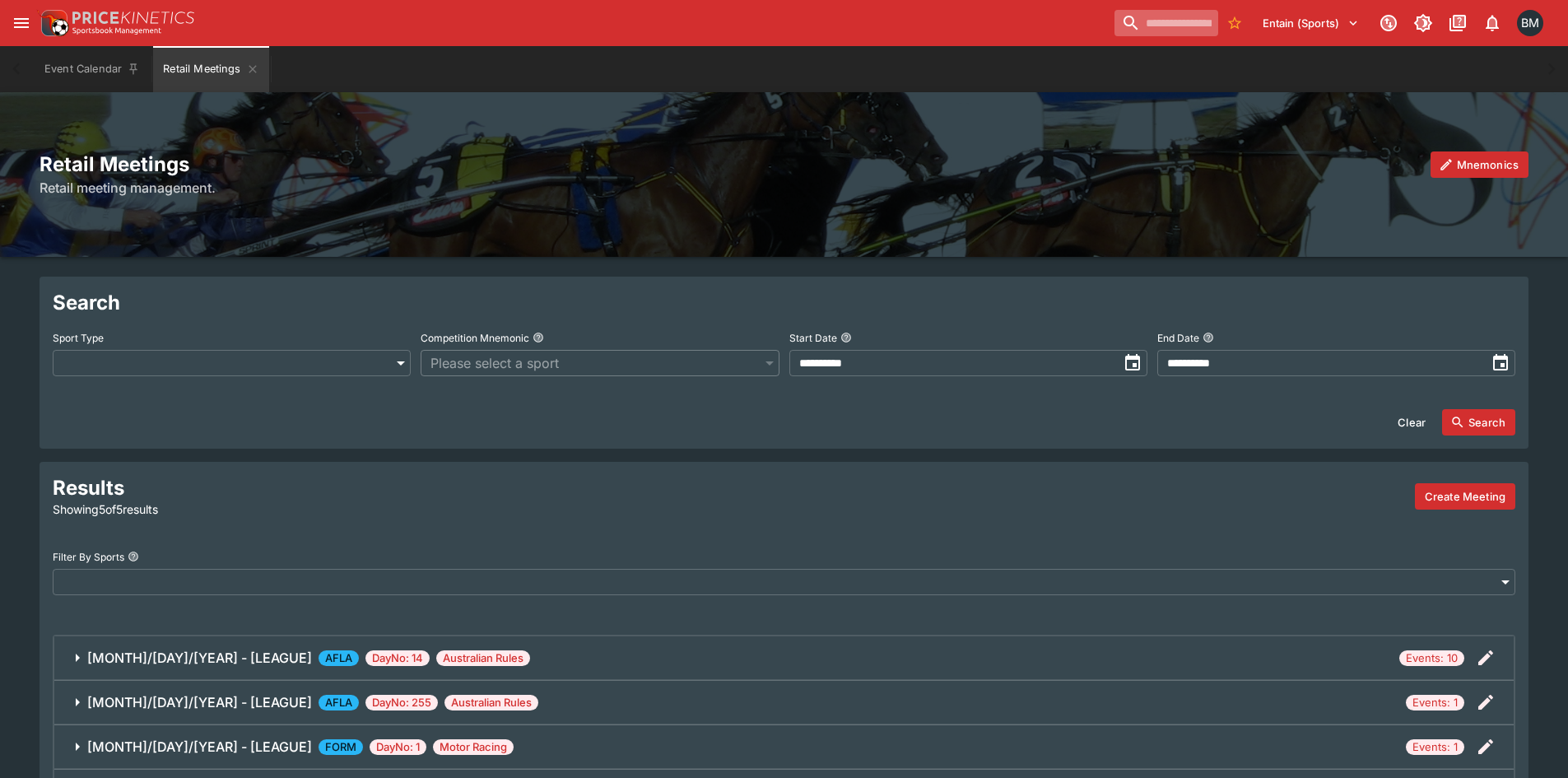 click at bounding box center [1166, 23] 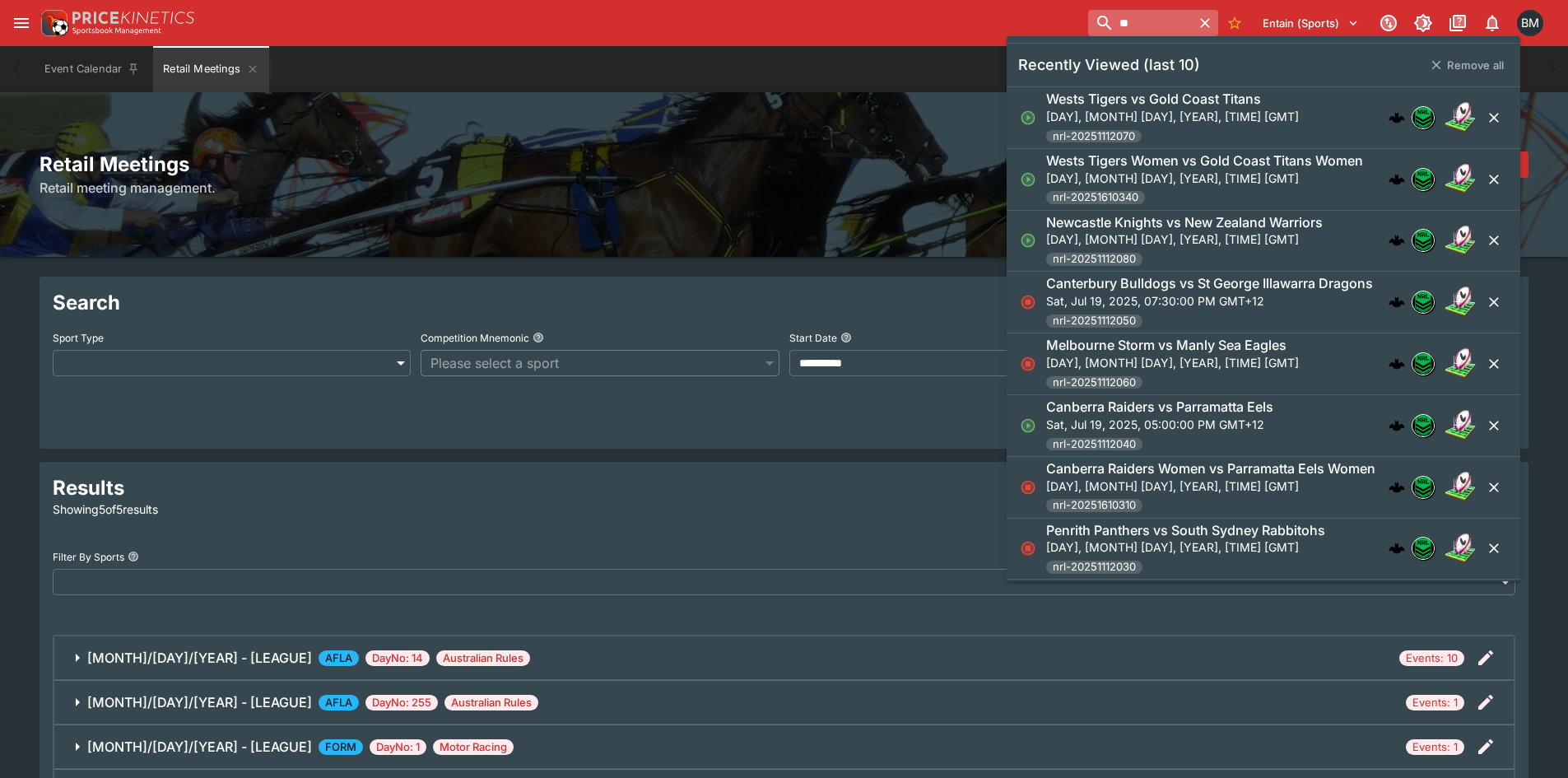 type on "**" 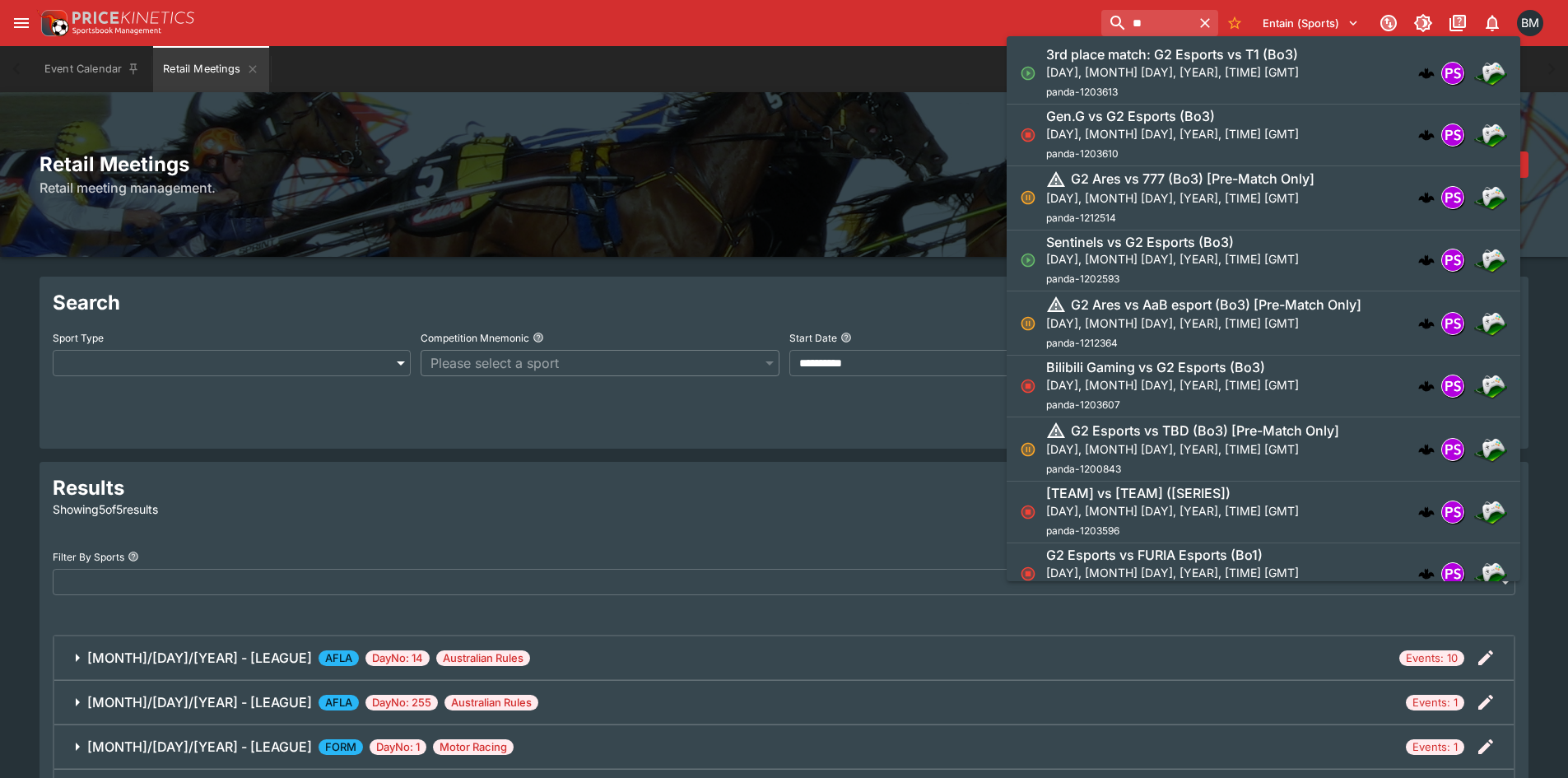 click on "Sat, Jul 19, 2025, 11:15:00 PM GMT+12" at bounding box center [1172, 133] 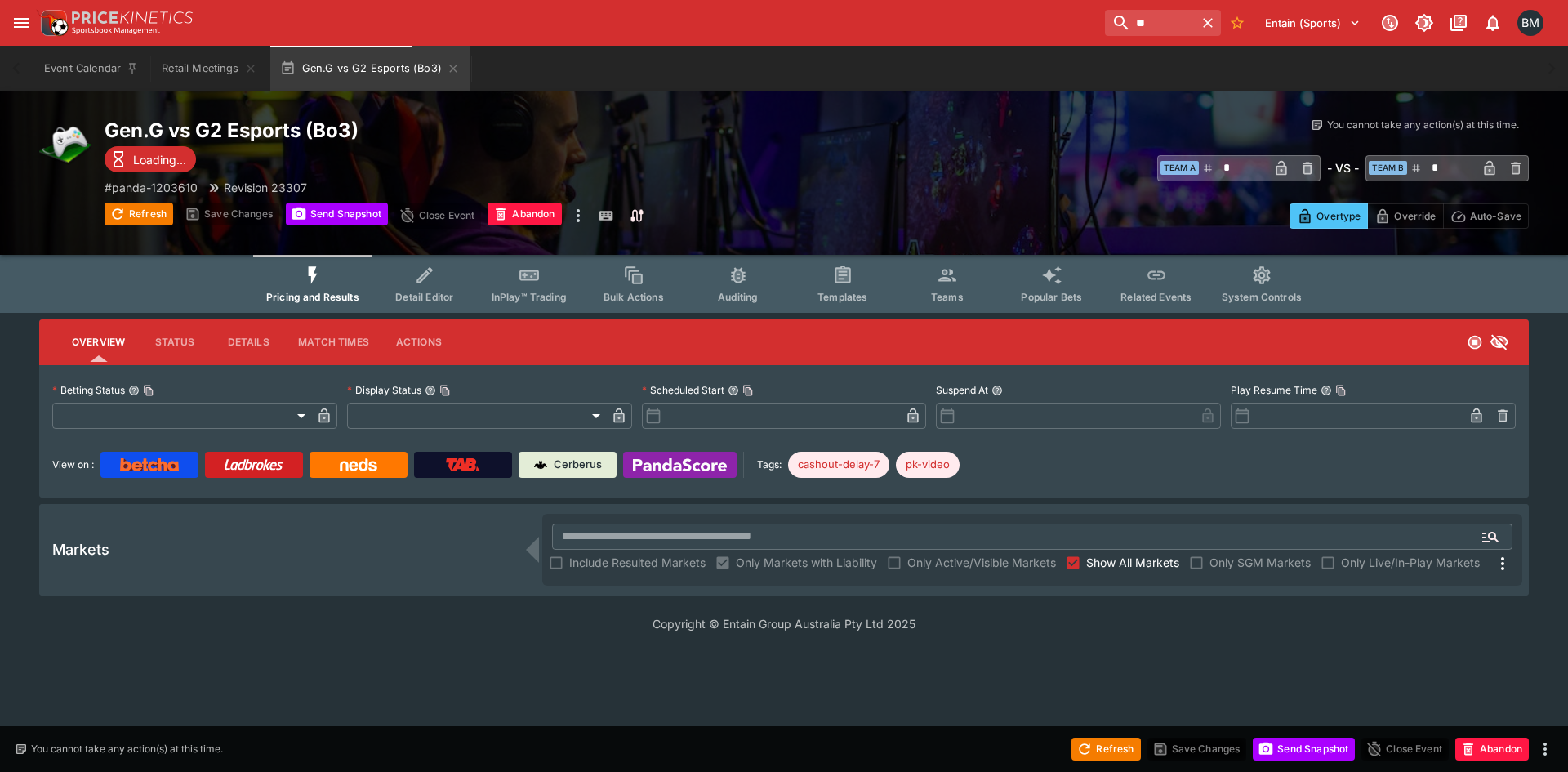 type on "**********" 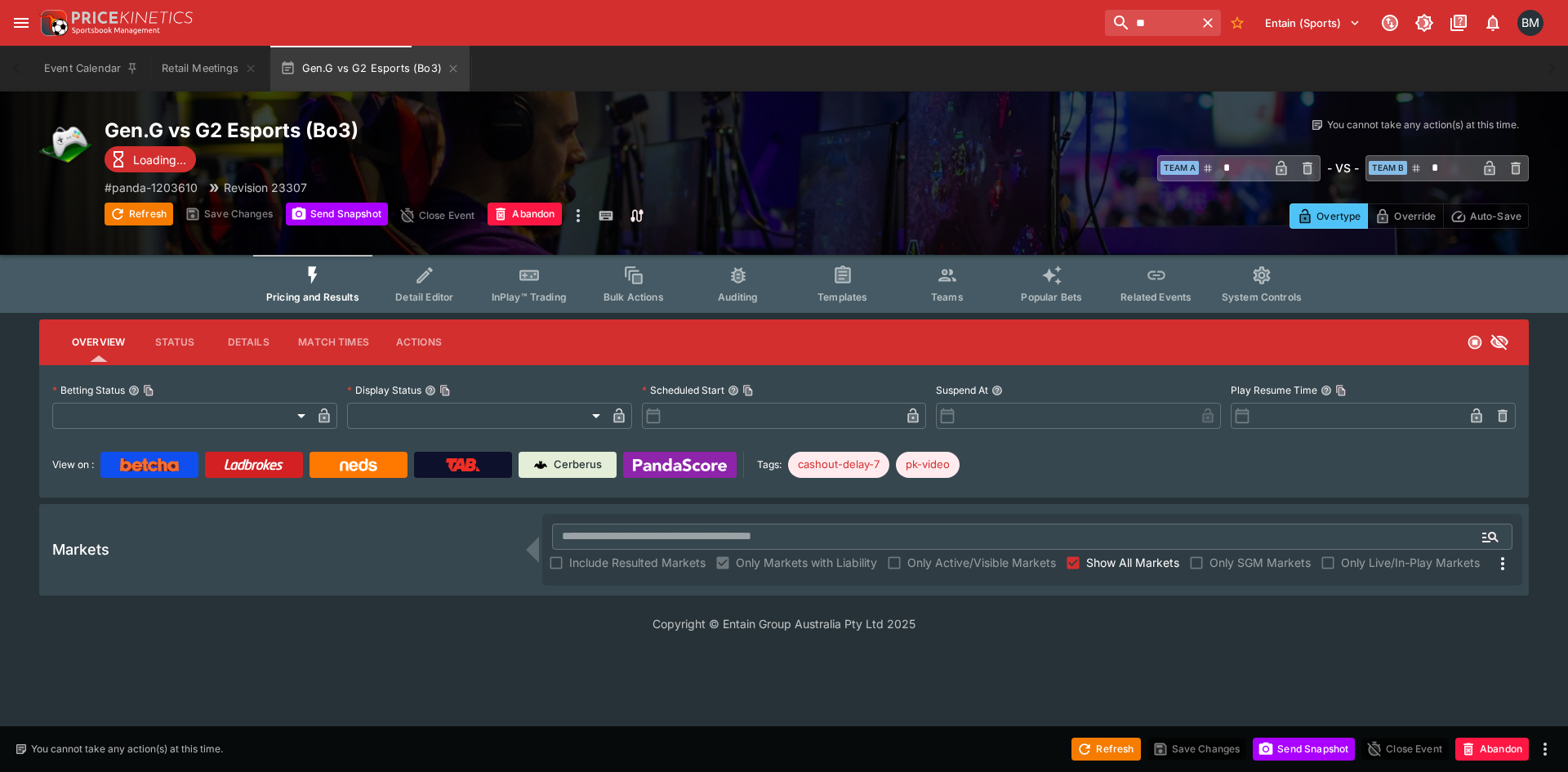 type on "******" 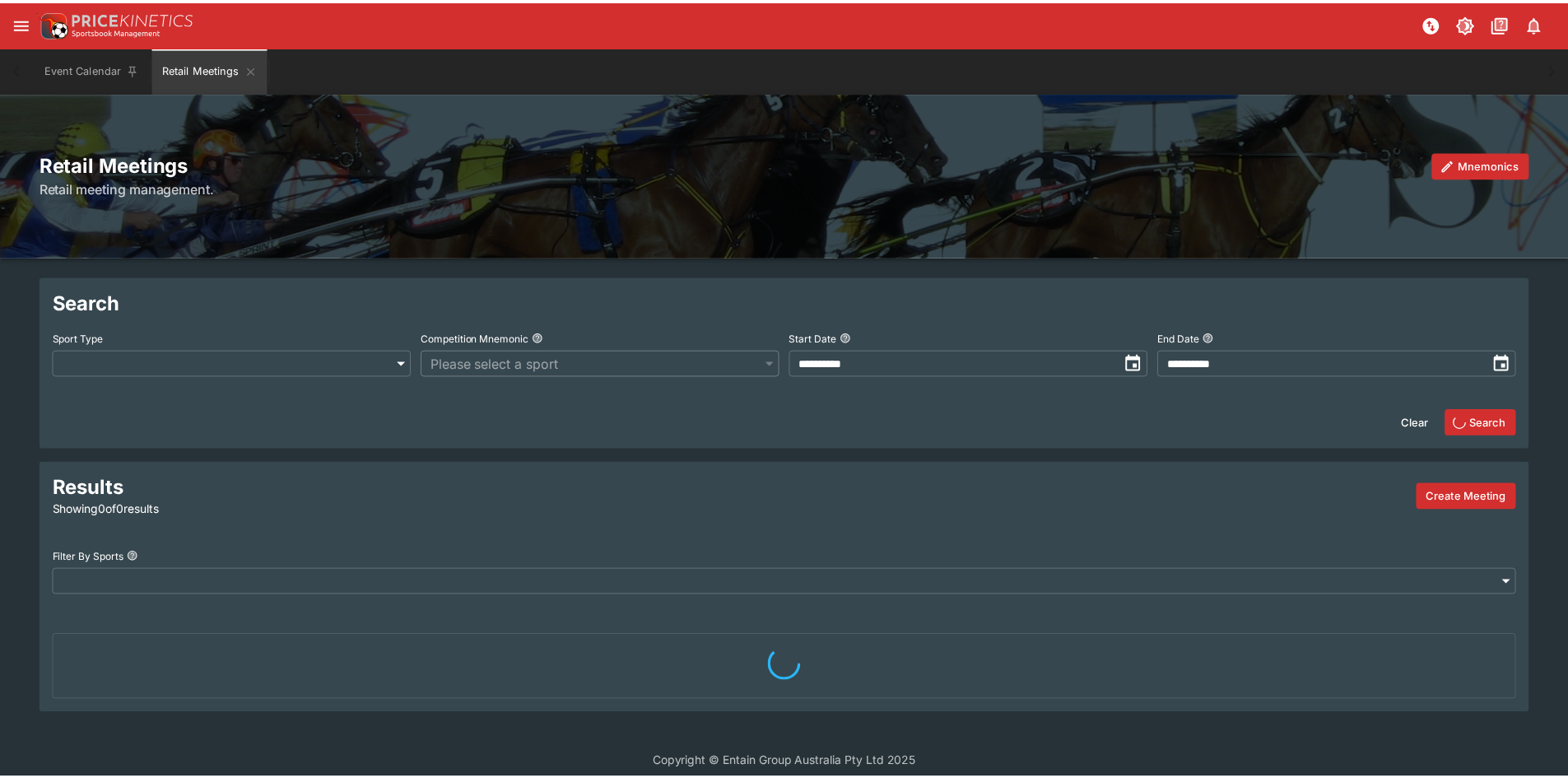 scroll, scrollTop: 0, scrollLeft: 0, axis: both 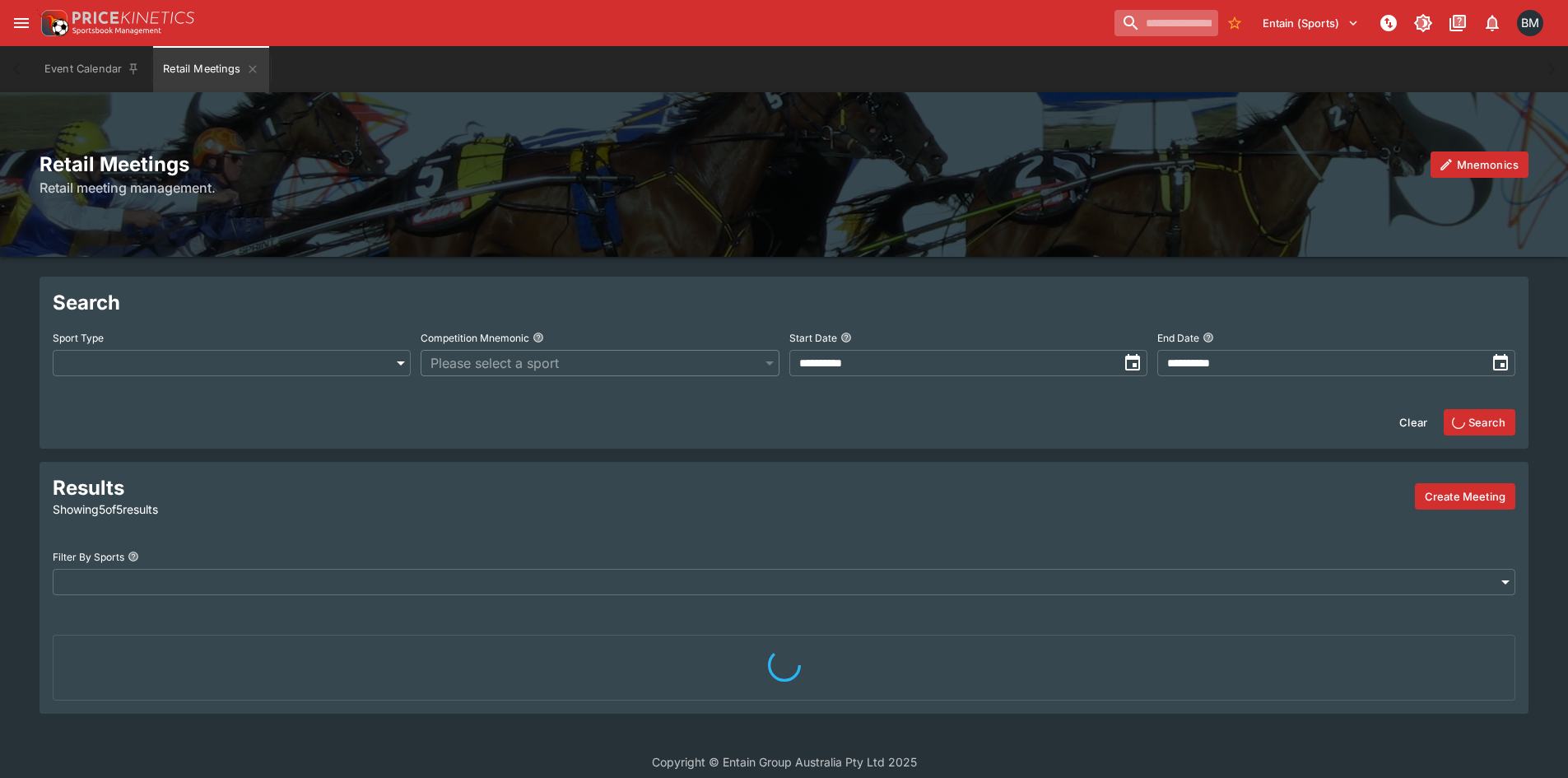 click at bounding box center [1166, 23] 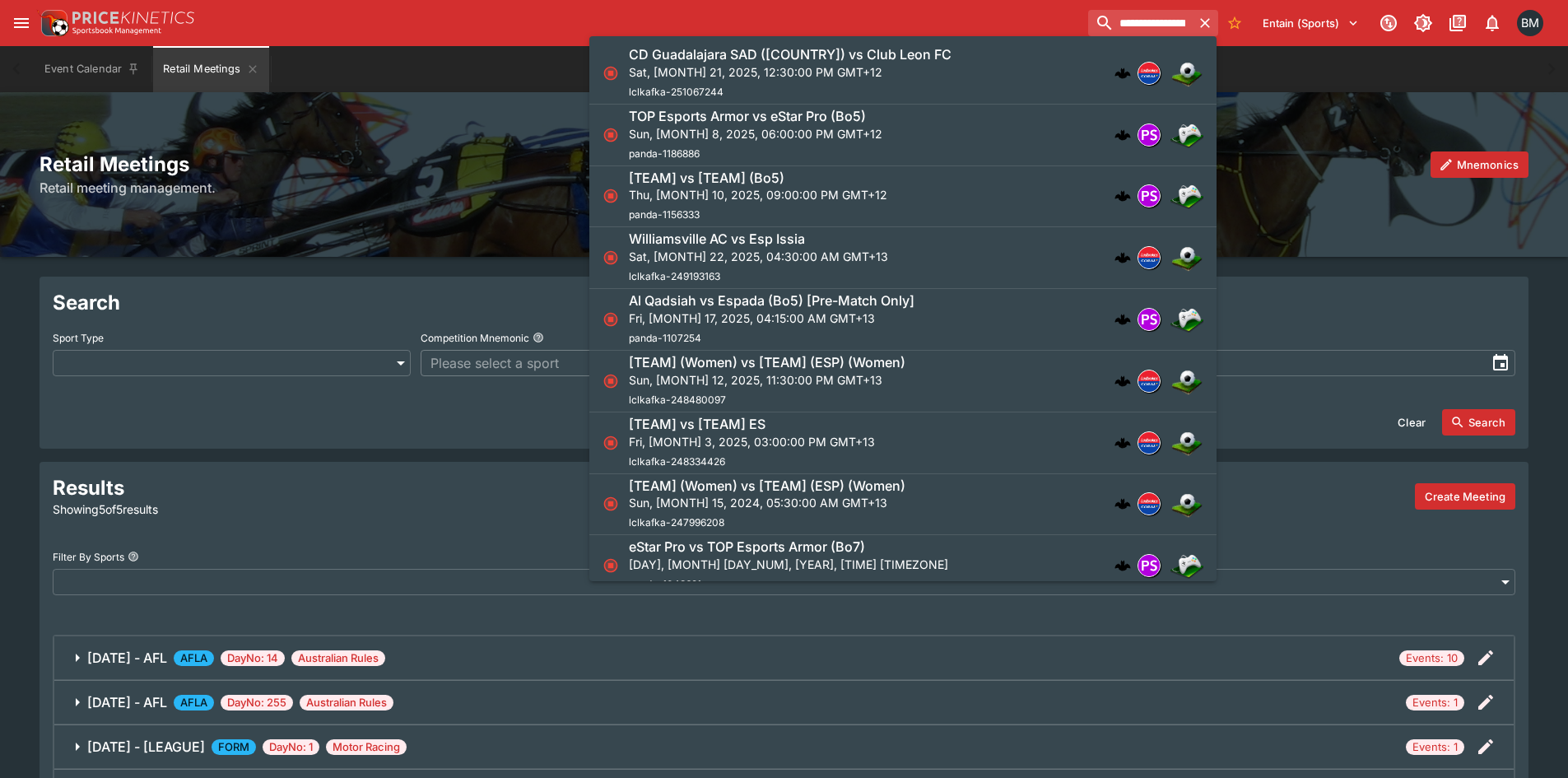 type on "**********" 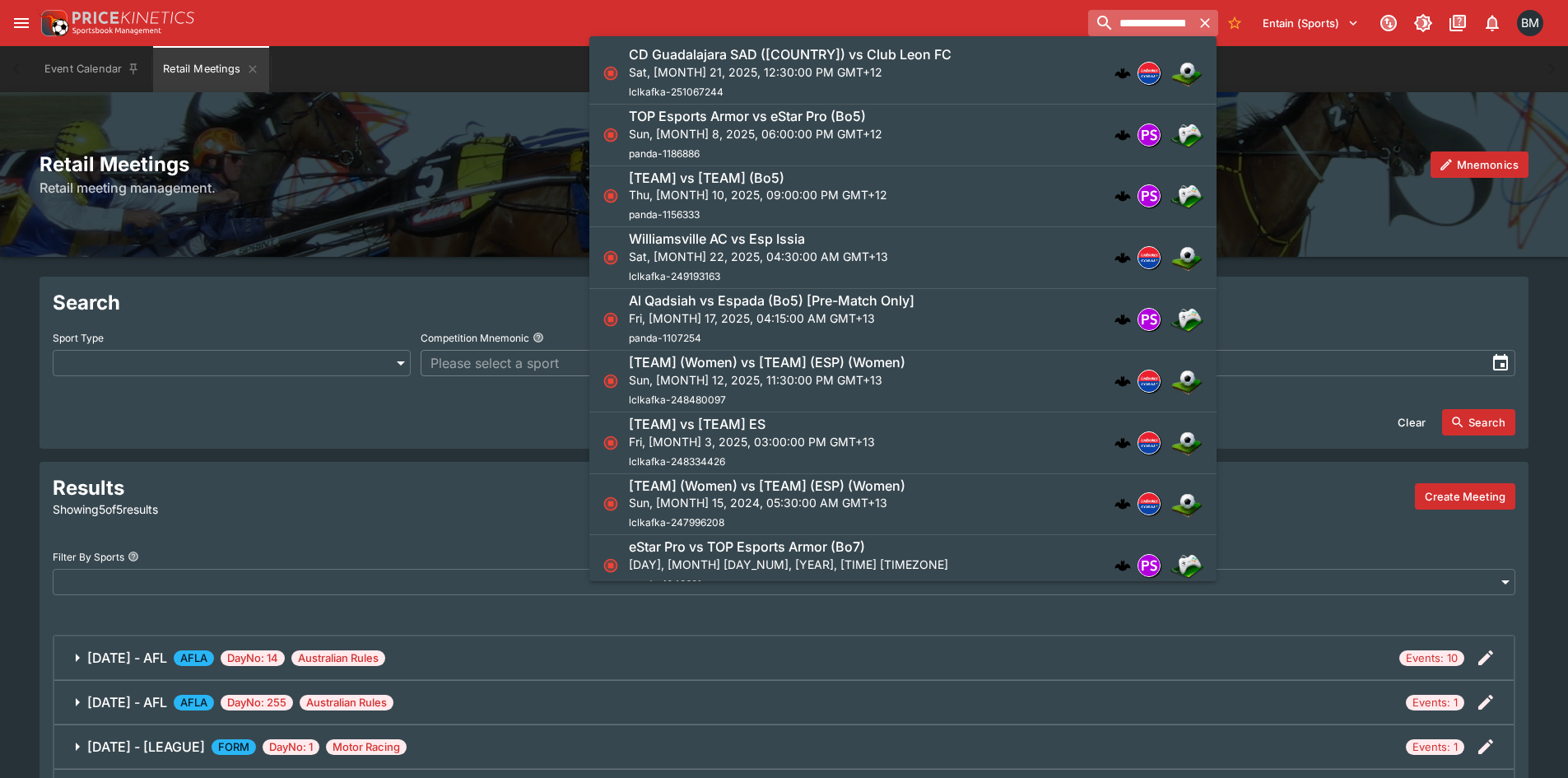 click on "**********" at bounding box center [1140, 23] 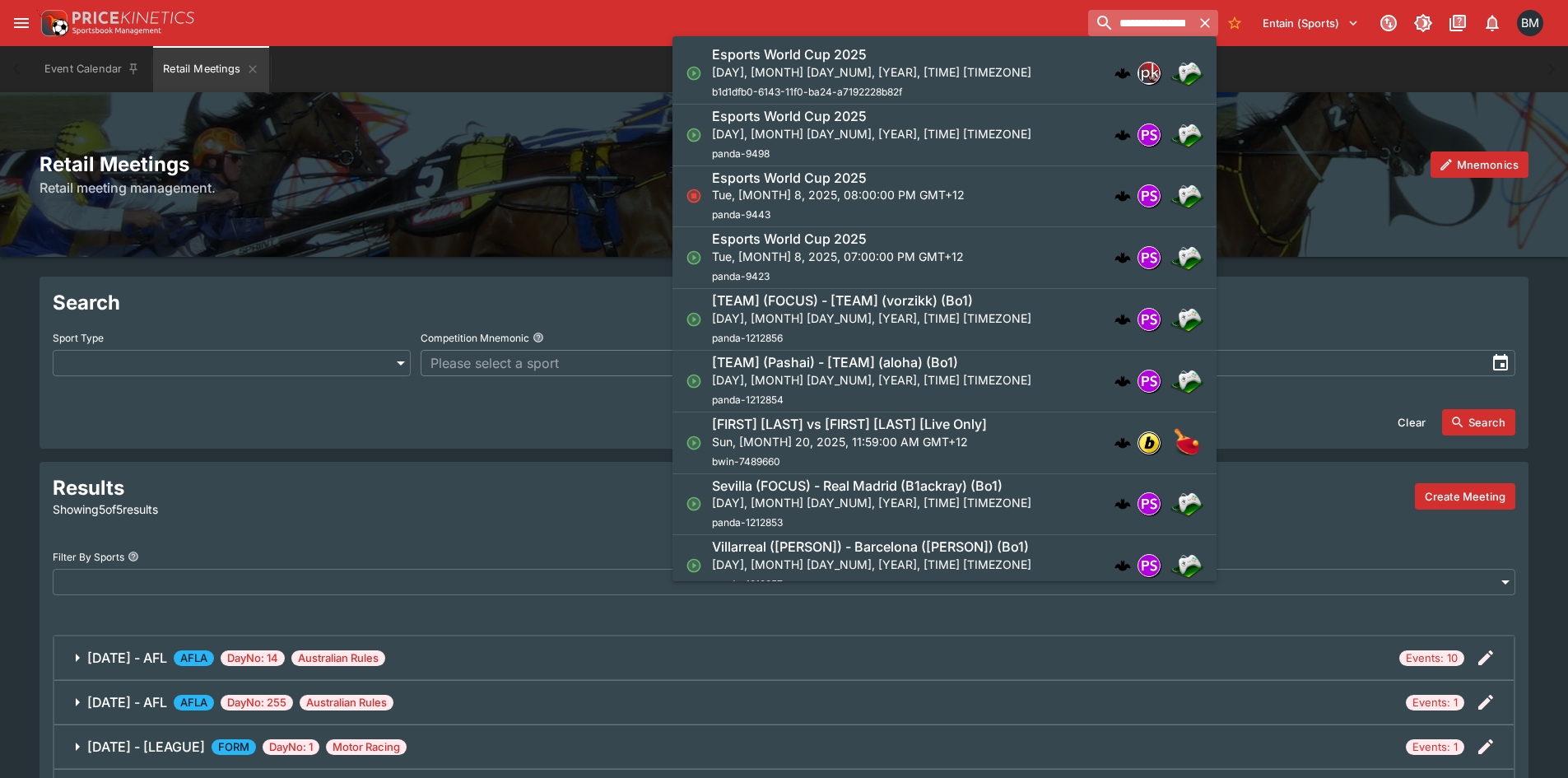 click on "**********" at bounding box center (1140, 23) 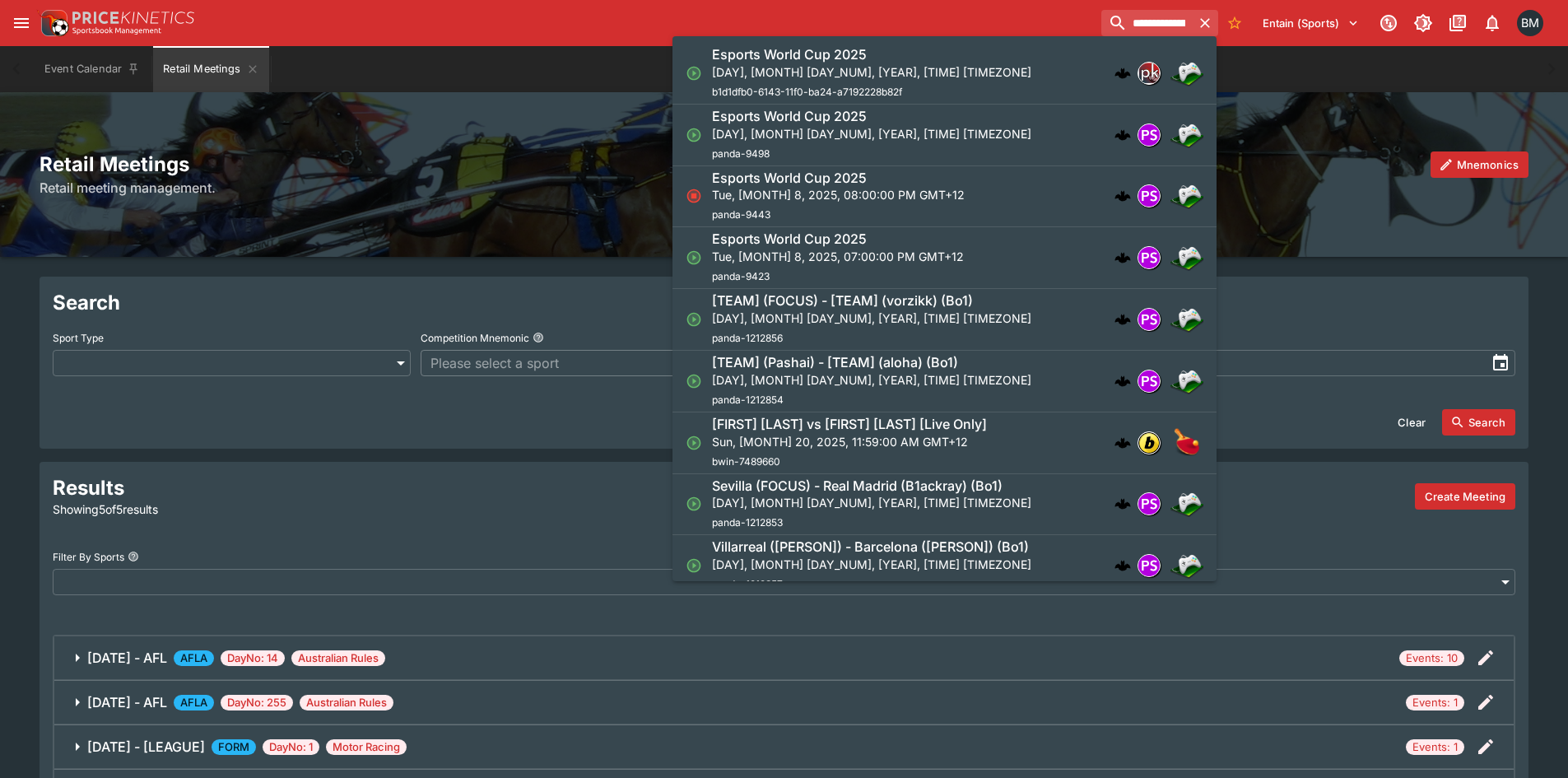 click on "Esports World Cup 2025  Wed, Jul 16, 2025, 09:00:00 PM GMT+12 b1d1dfb0-6143-11f0-ba24-a7192228b82f" at bounding box center [872, 73] 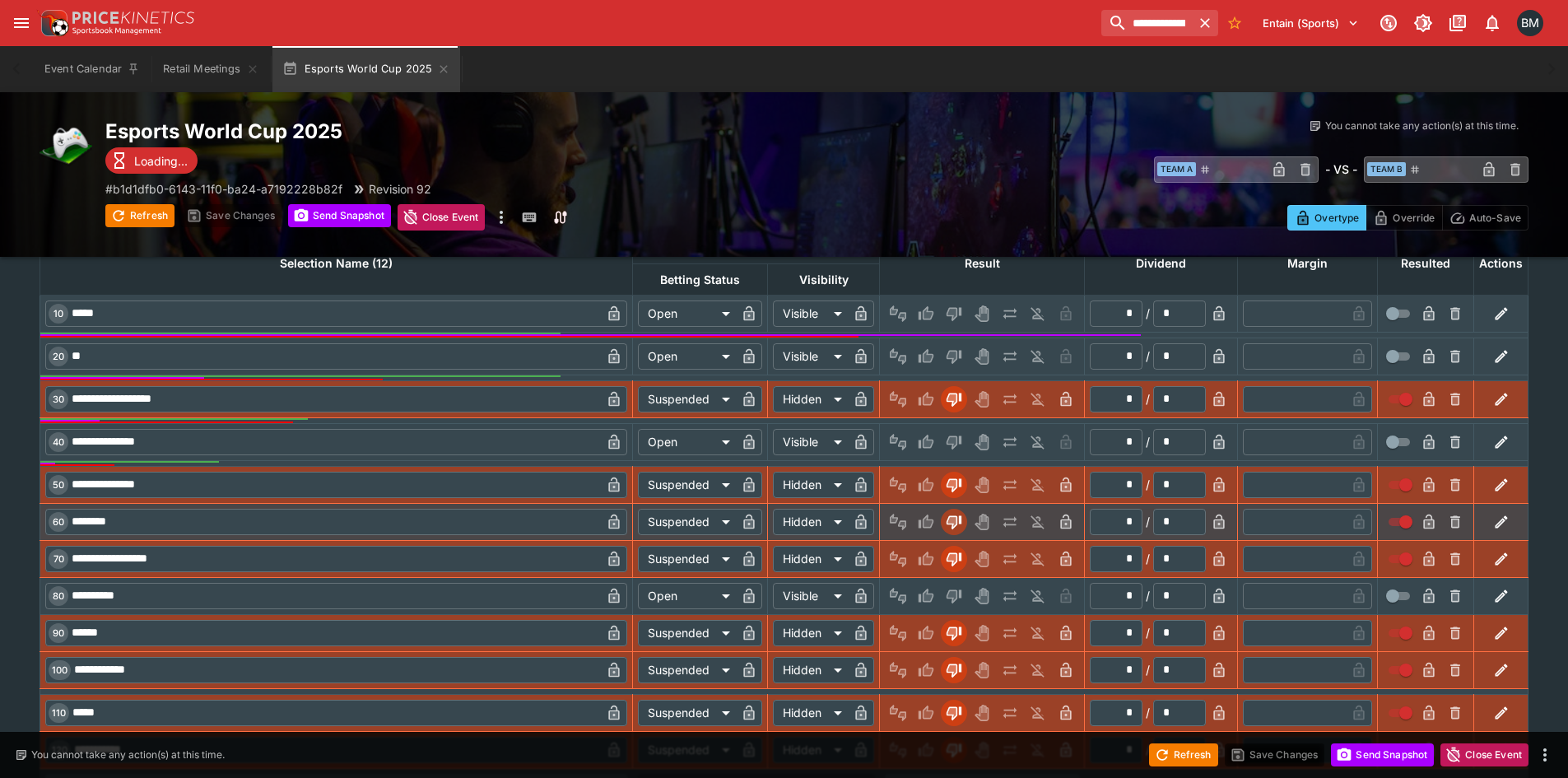 scroll, scrollTop: 823, scrollLeft: 0, axis: vertical 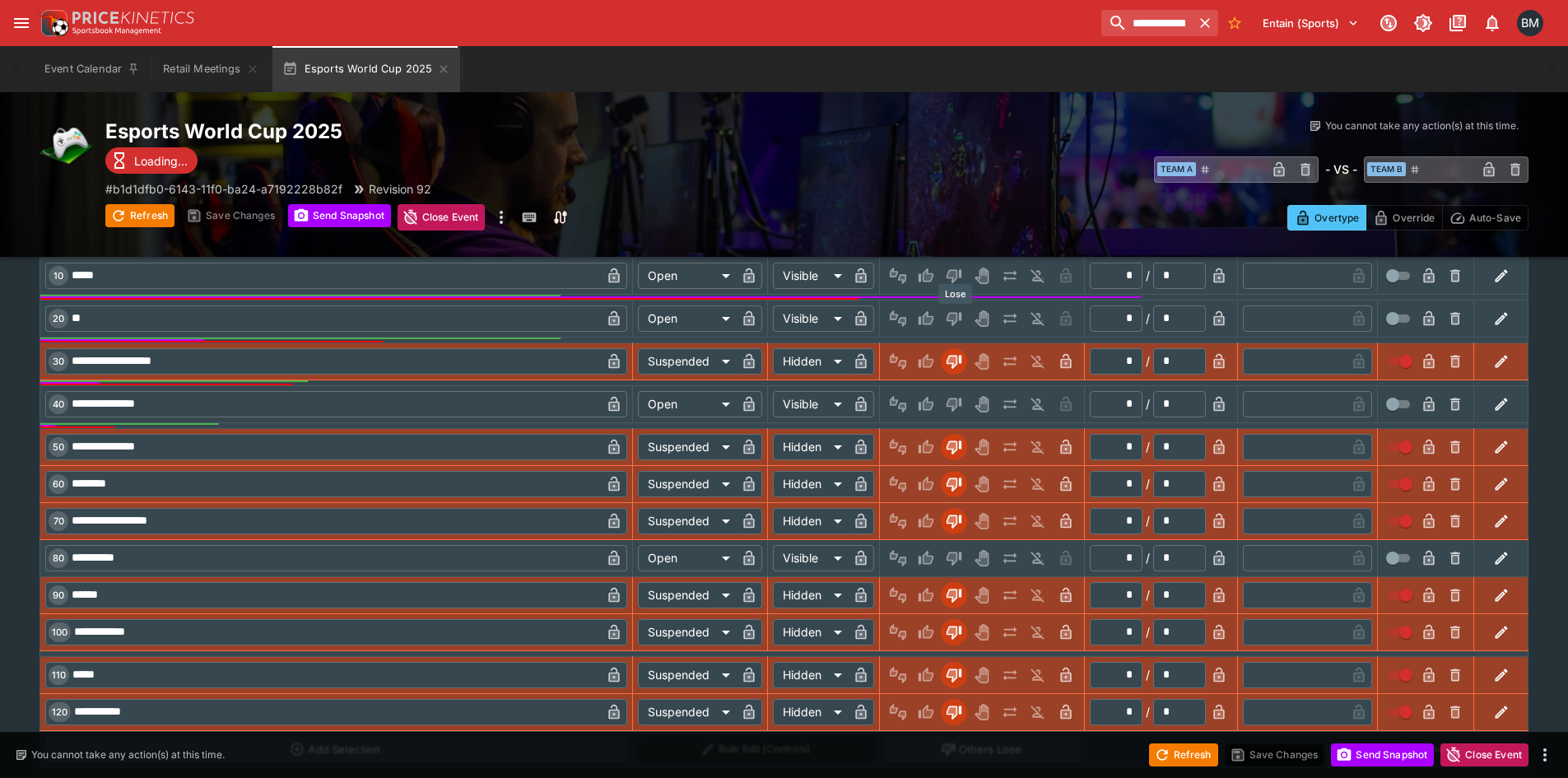 click 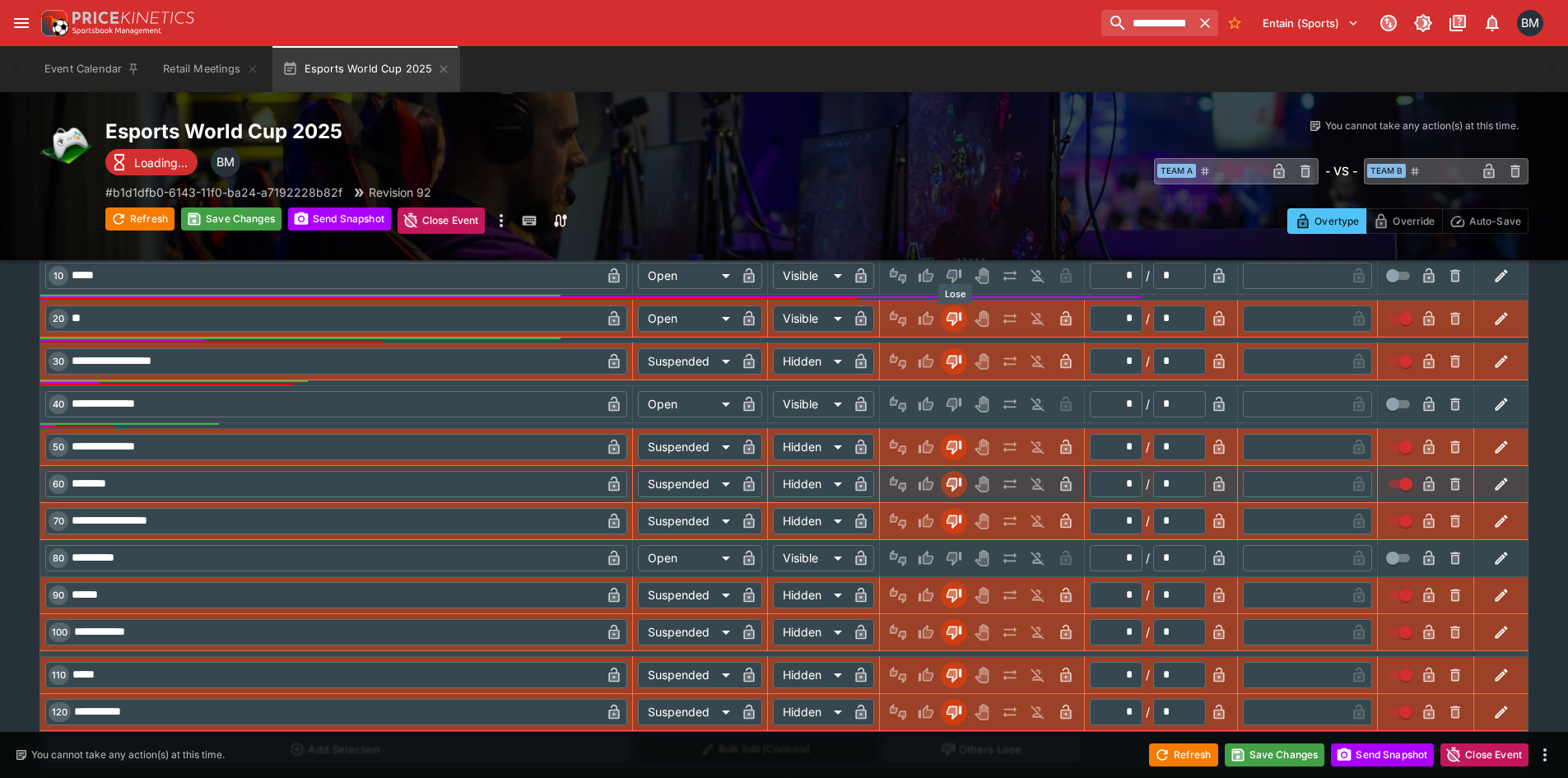 type on "*********" 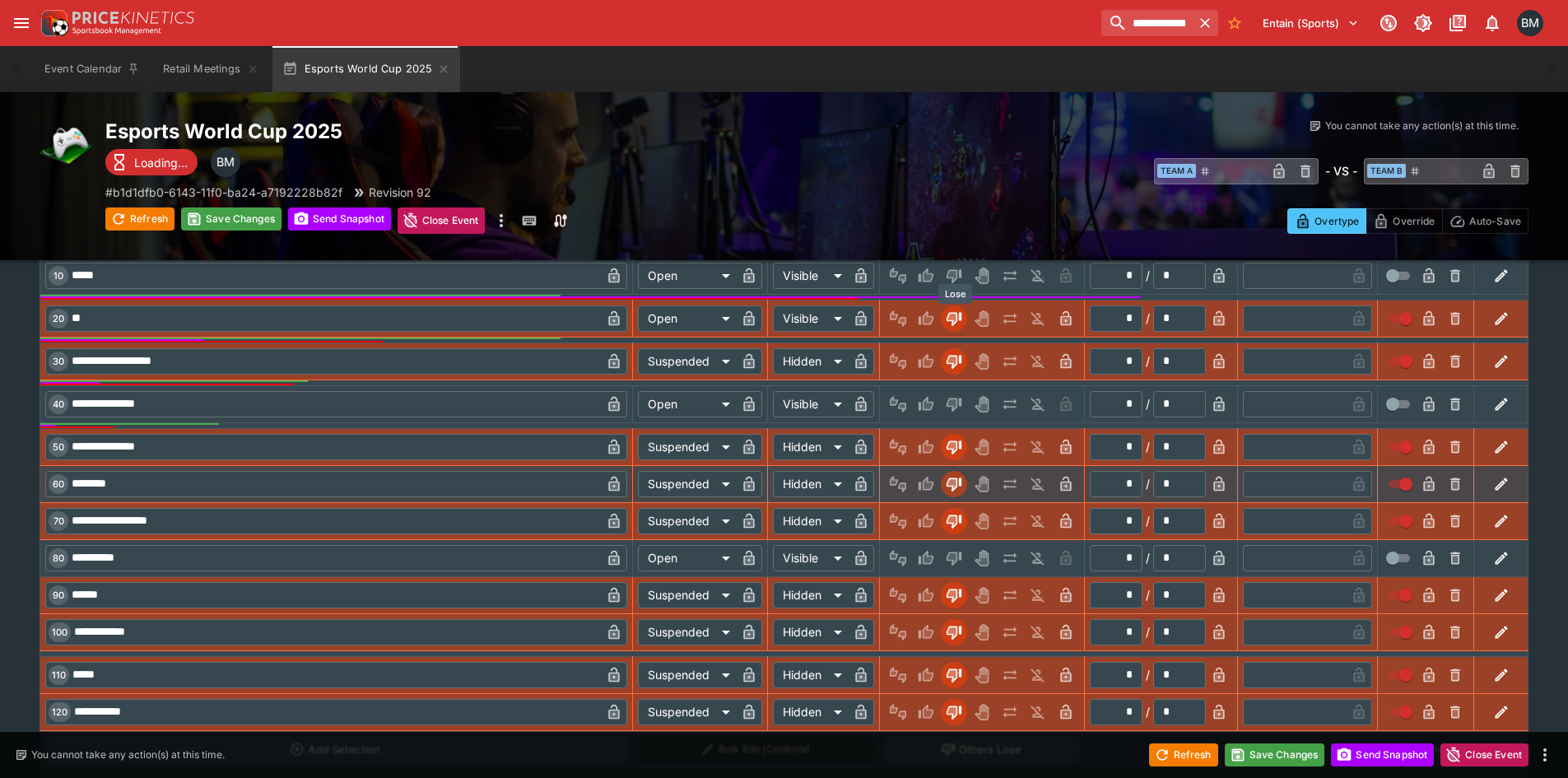 type on "******" 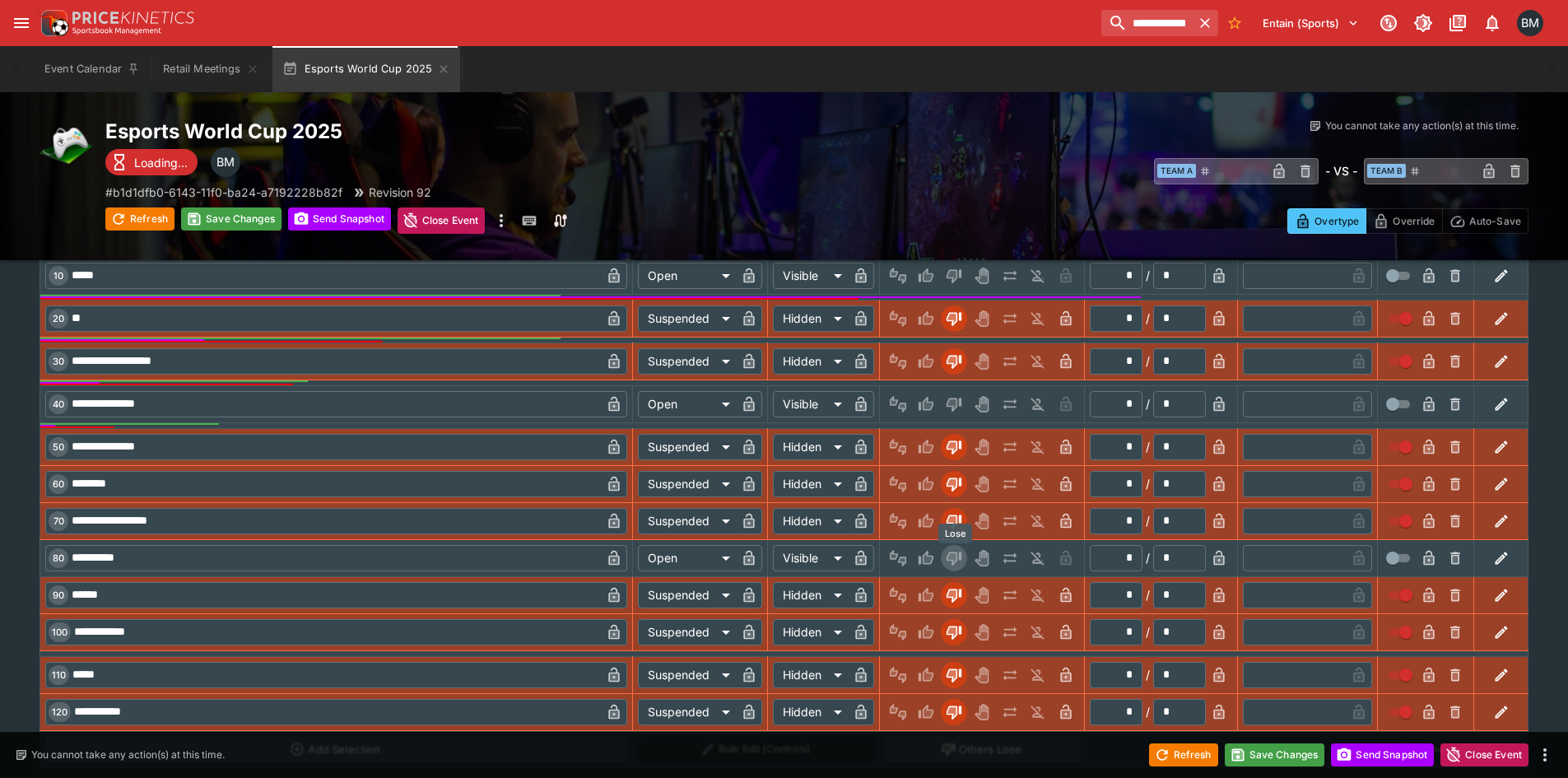 click 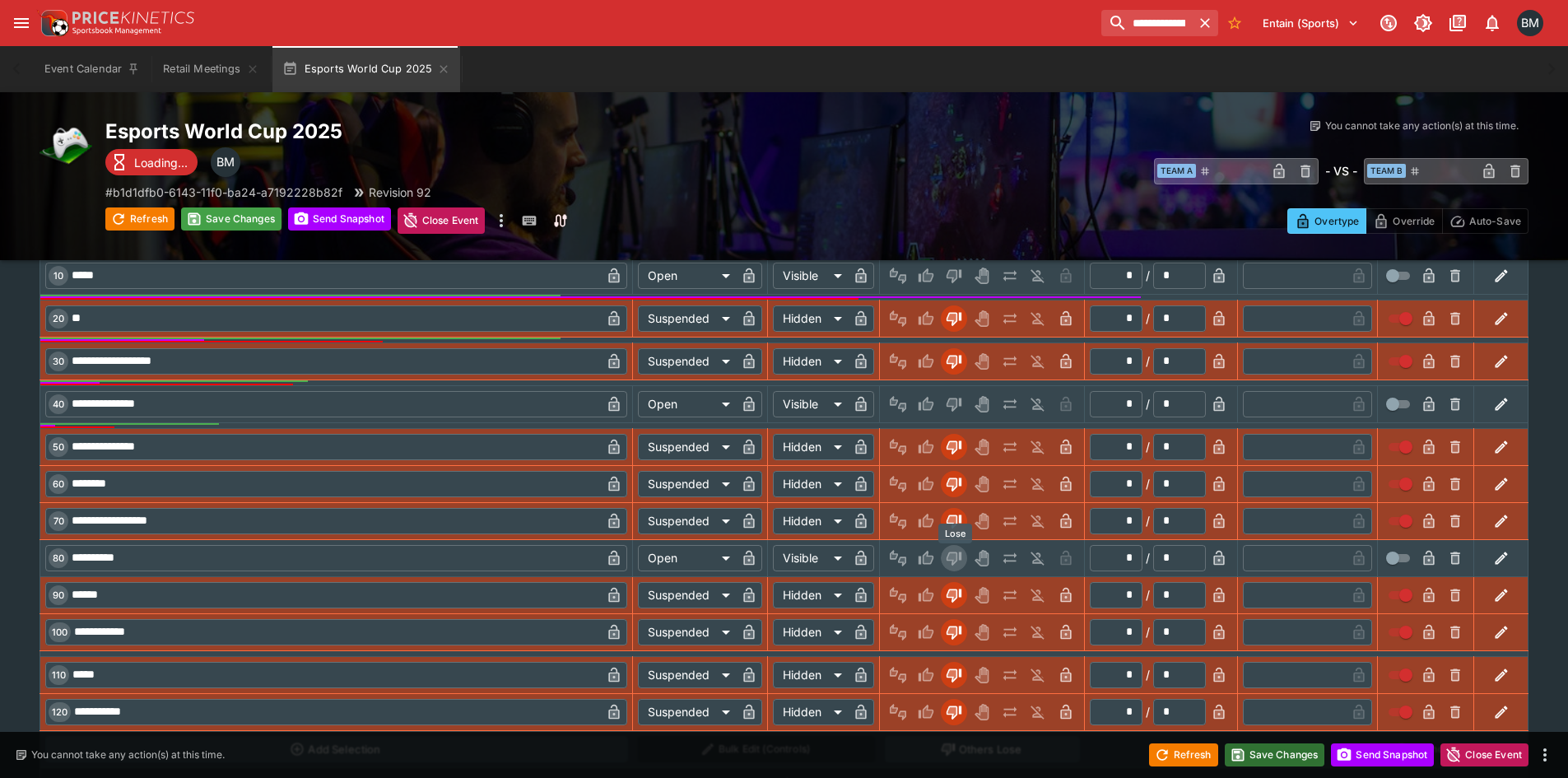 type on "*********" 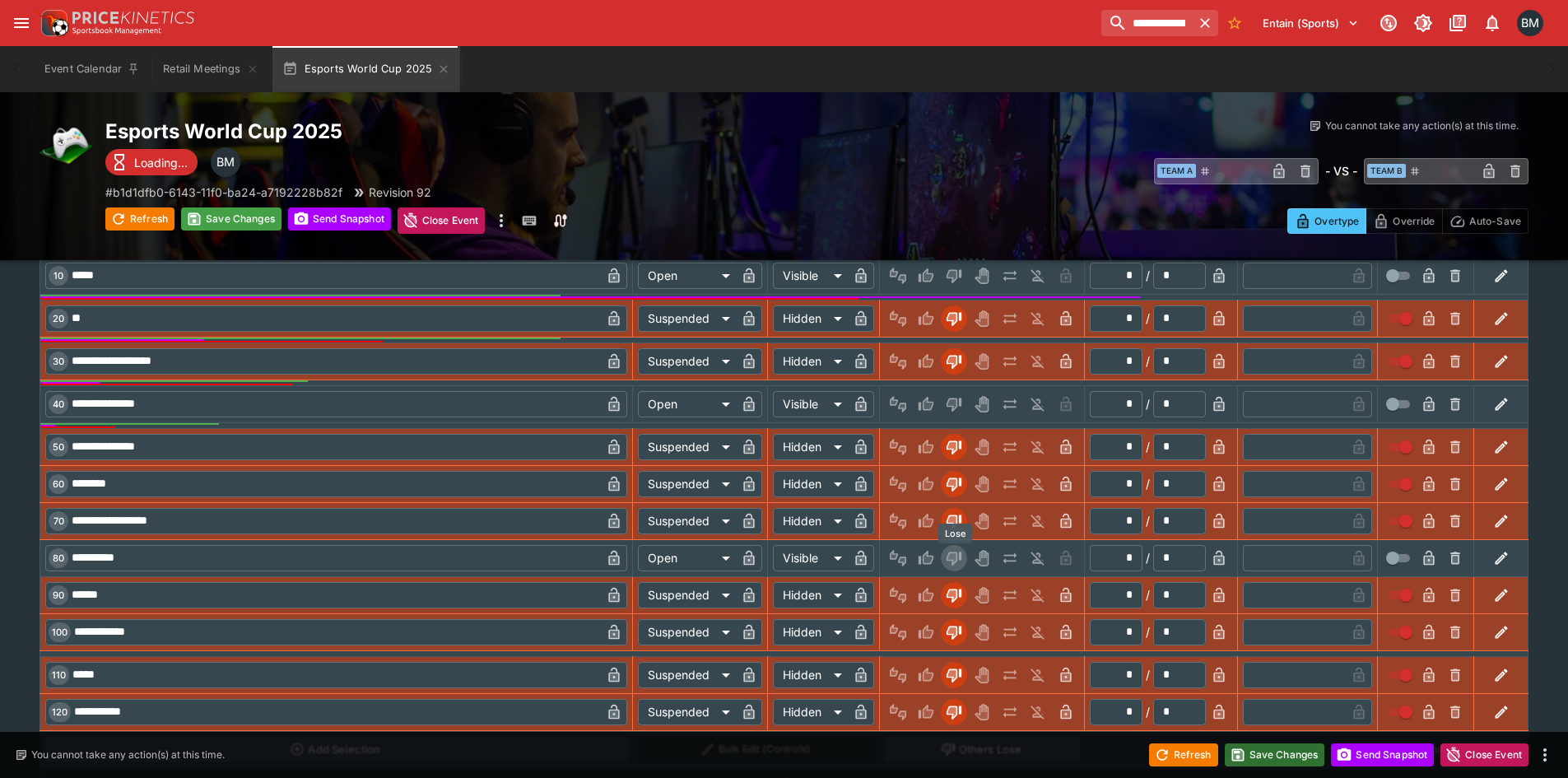 type on "******" 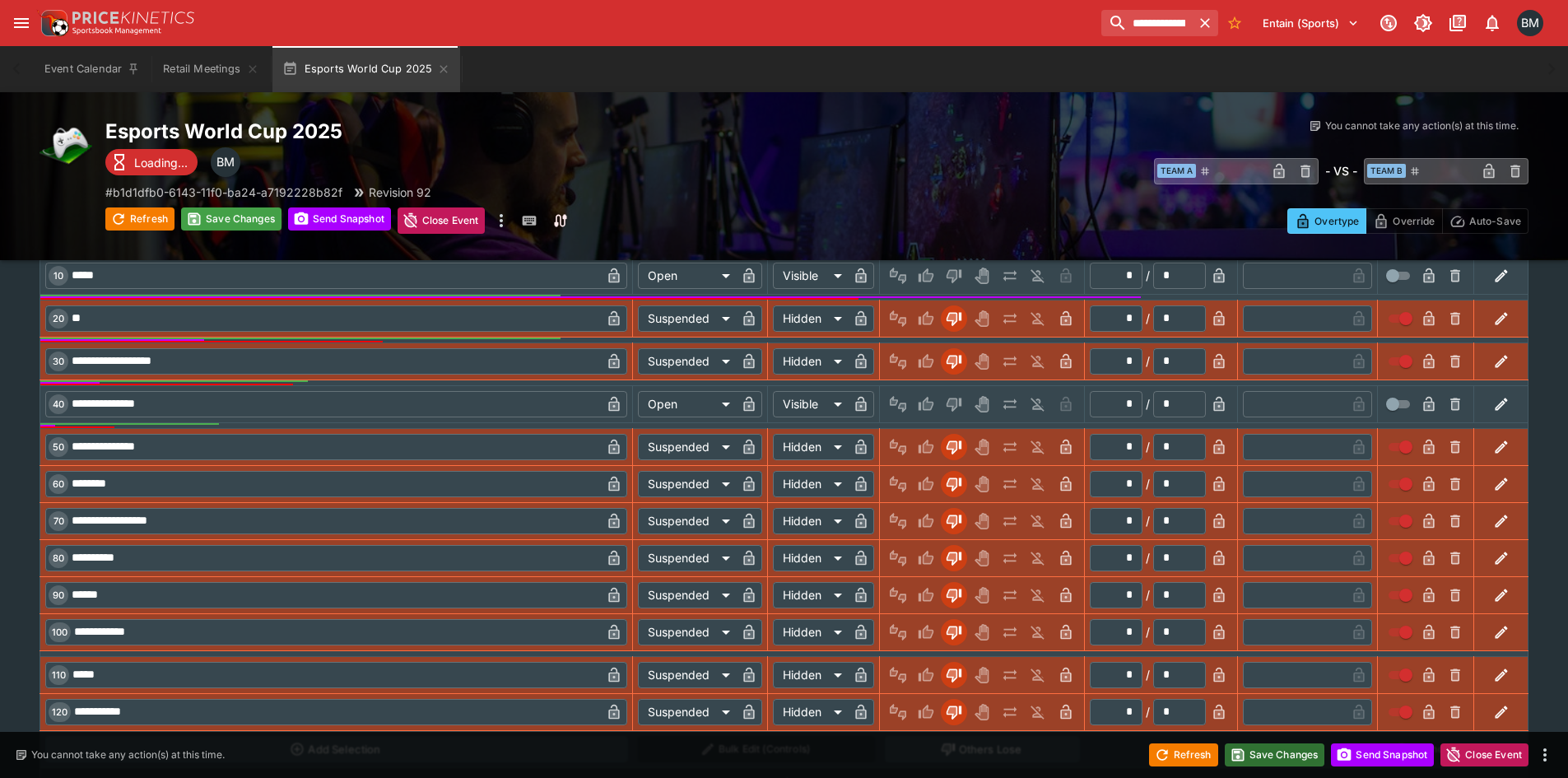 click on "Save Changes" at bounding box center (1275, 755) 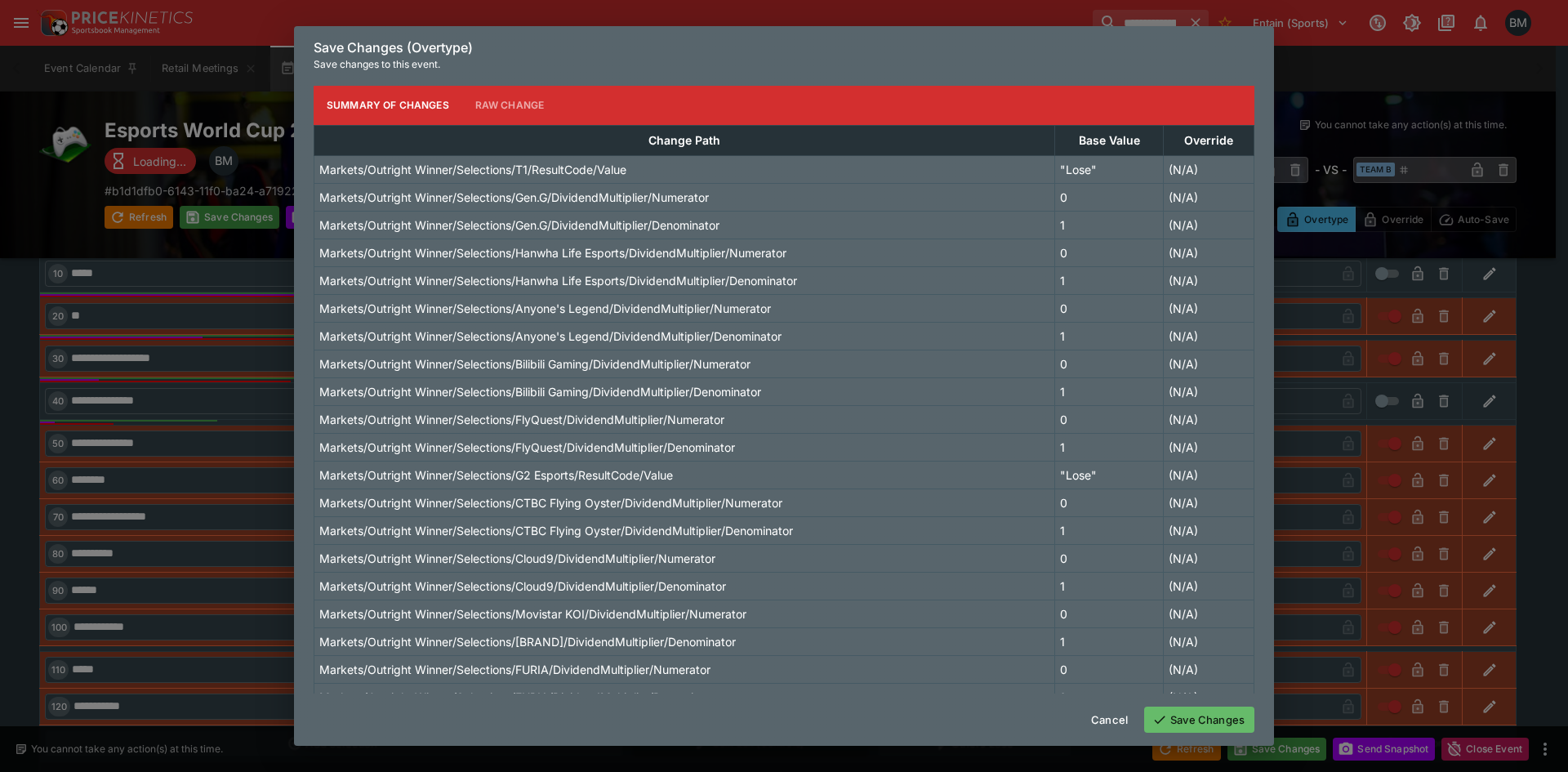 click on "Save Changes" at bounding box center [1199, 720] 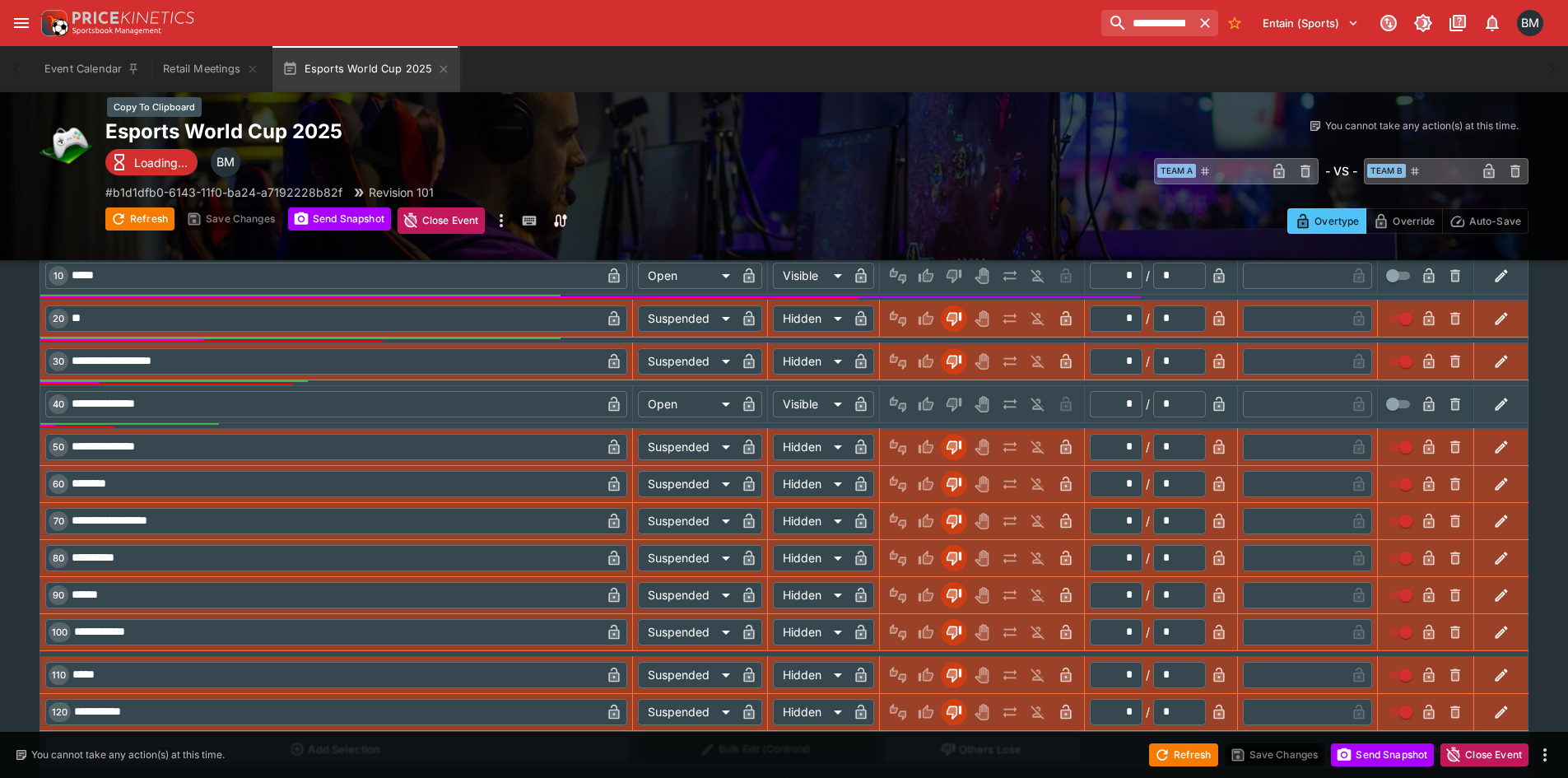 click on "Esports World Cup 2025" at bounding box center [461, 131] 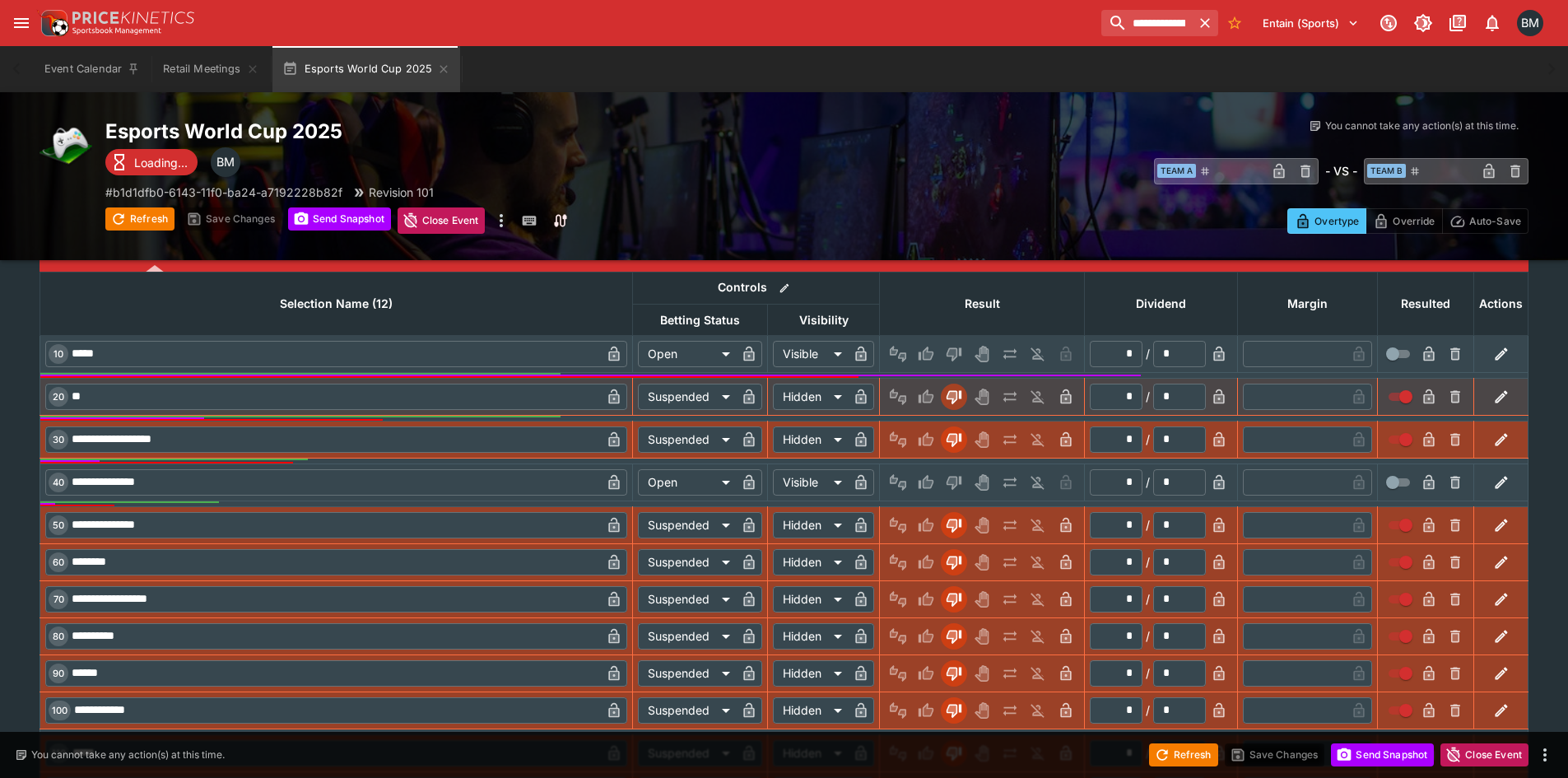 scroll, scrollTop: 689, scrollLeft: 0, axis: vertical 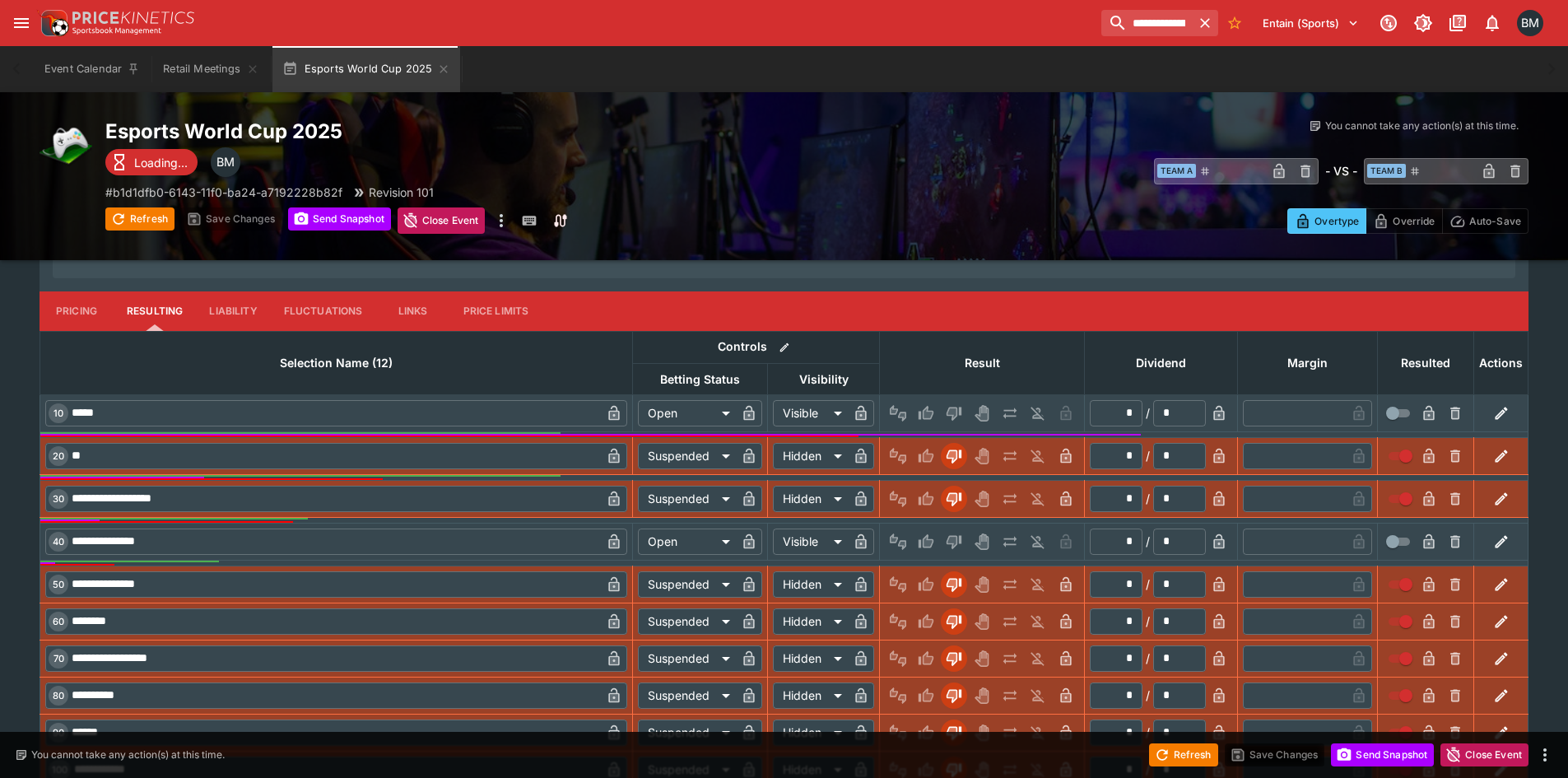 click on "Pricing" at bounding box center [77, 311] 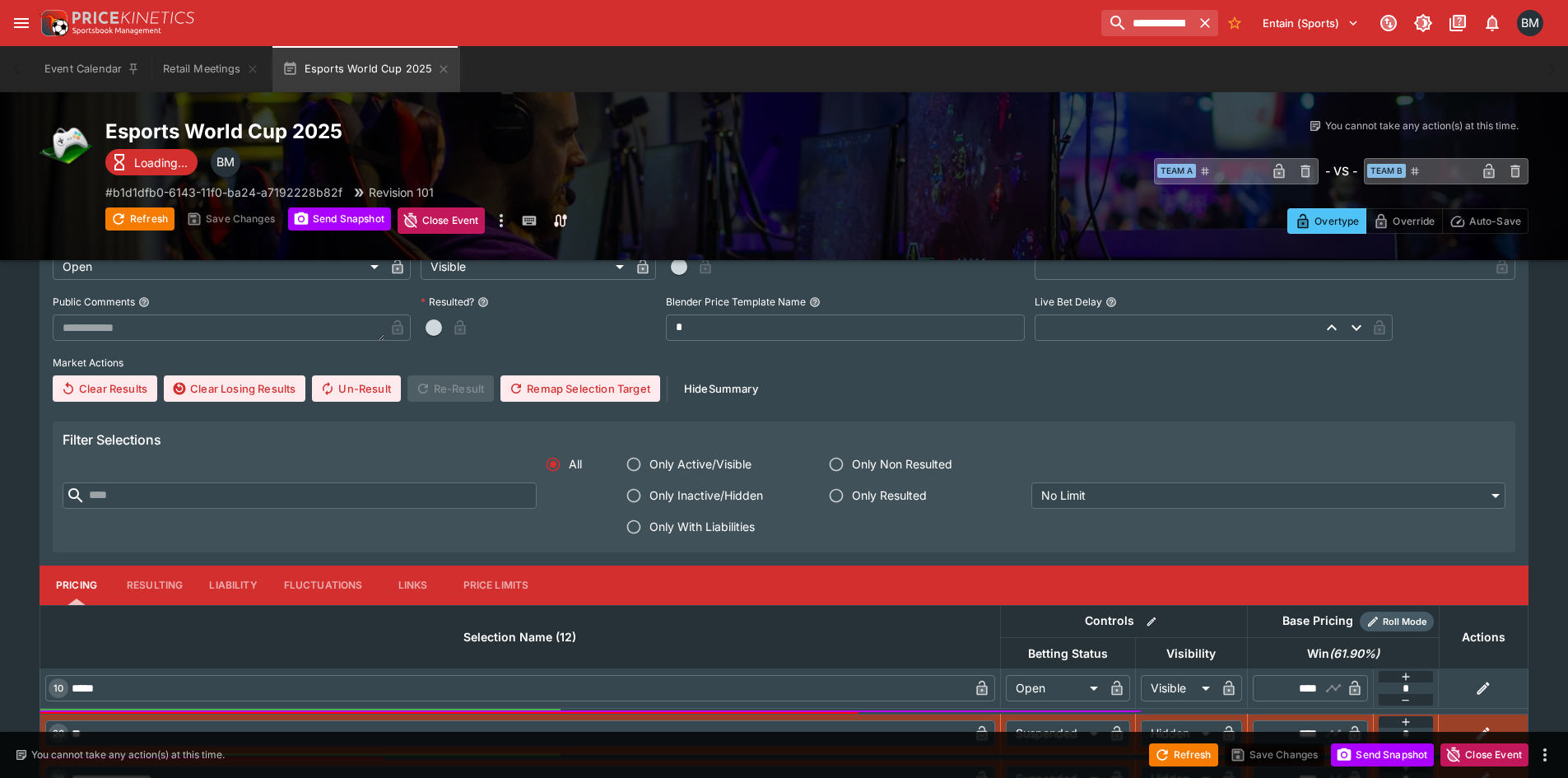 scroll, scrollTop: 3, scrollLeft: 0, axis: vertical 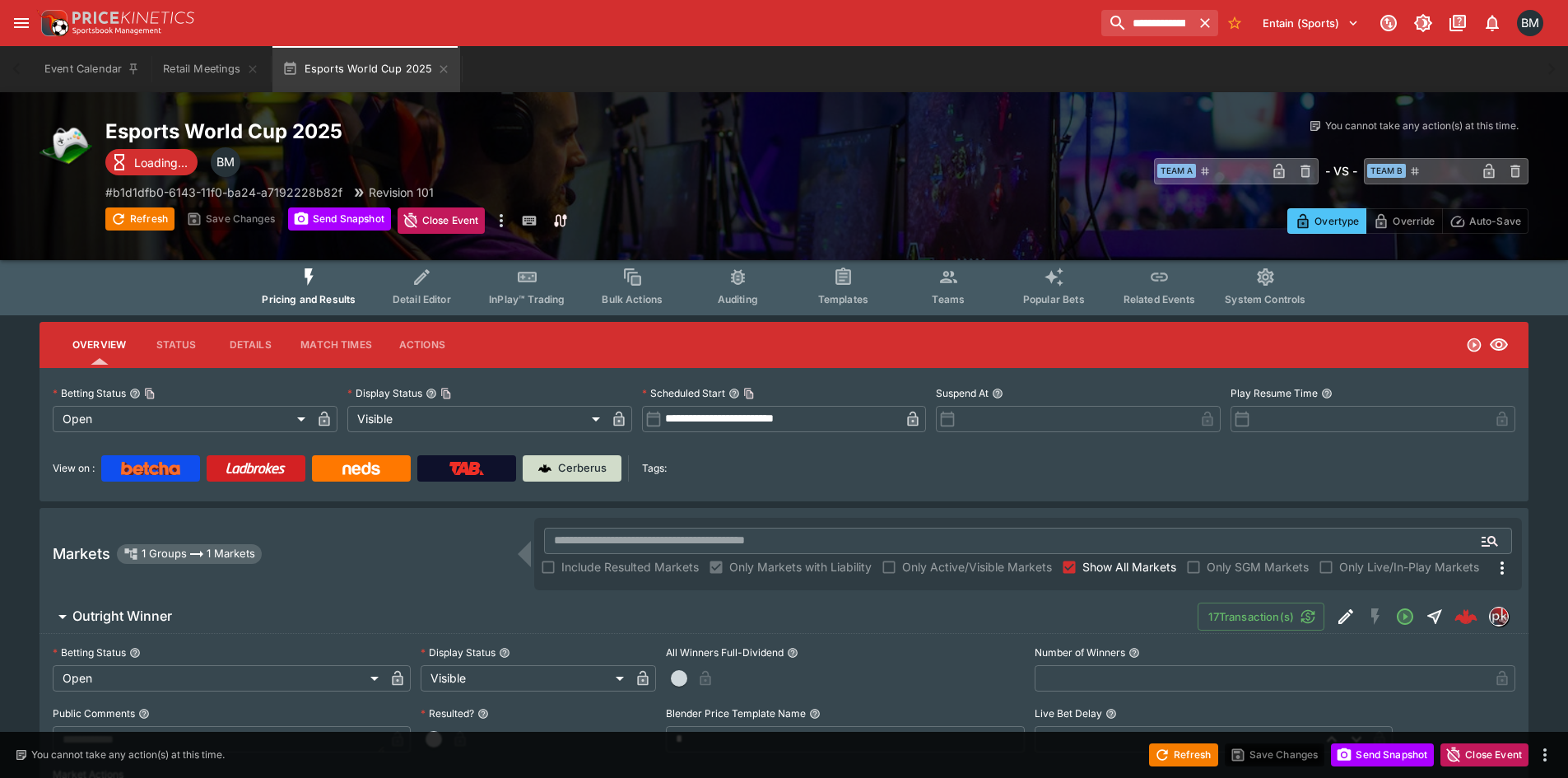 click on "Cerberus" at bounding box center [582, 468] 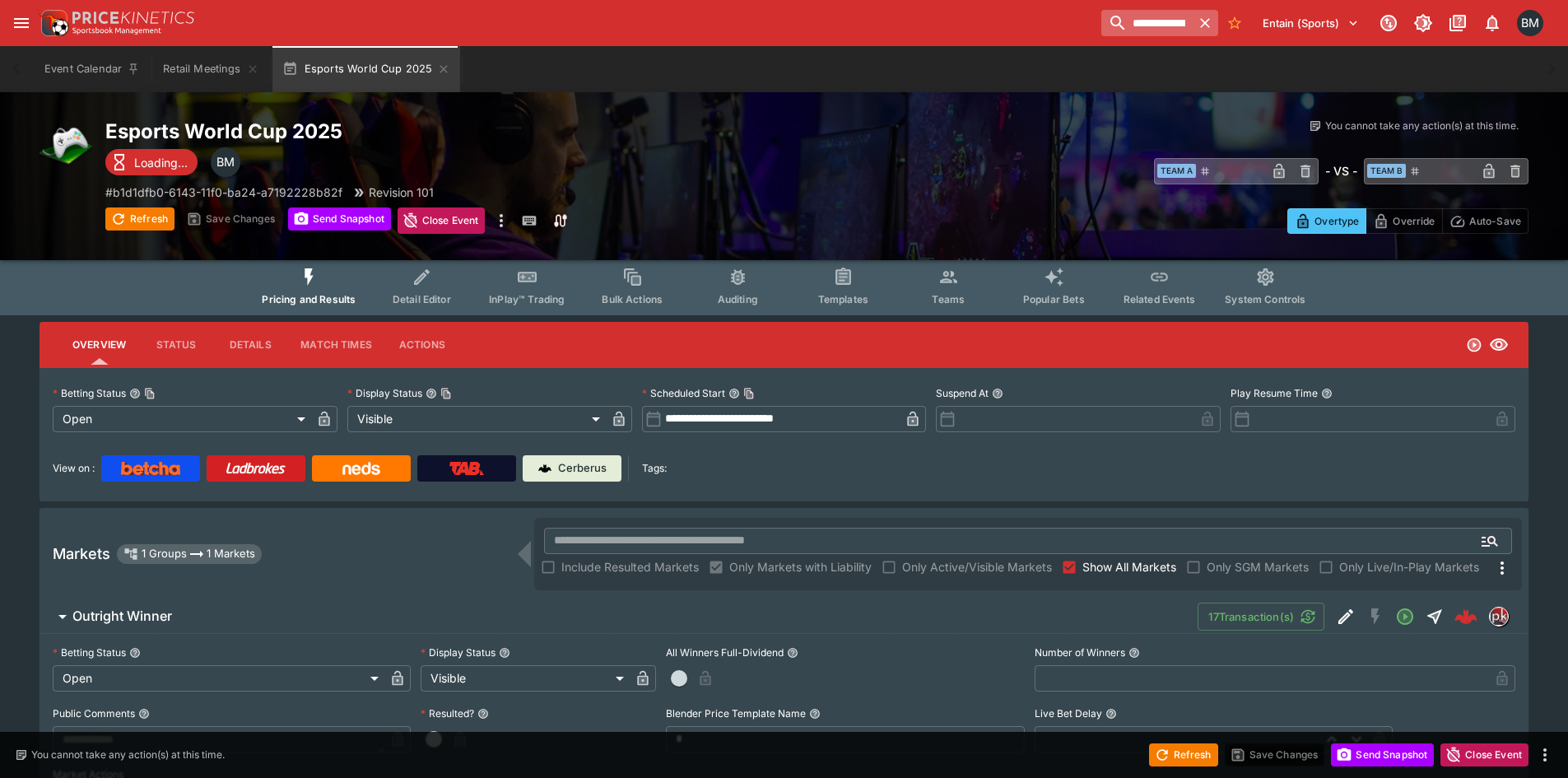 click 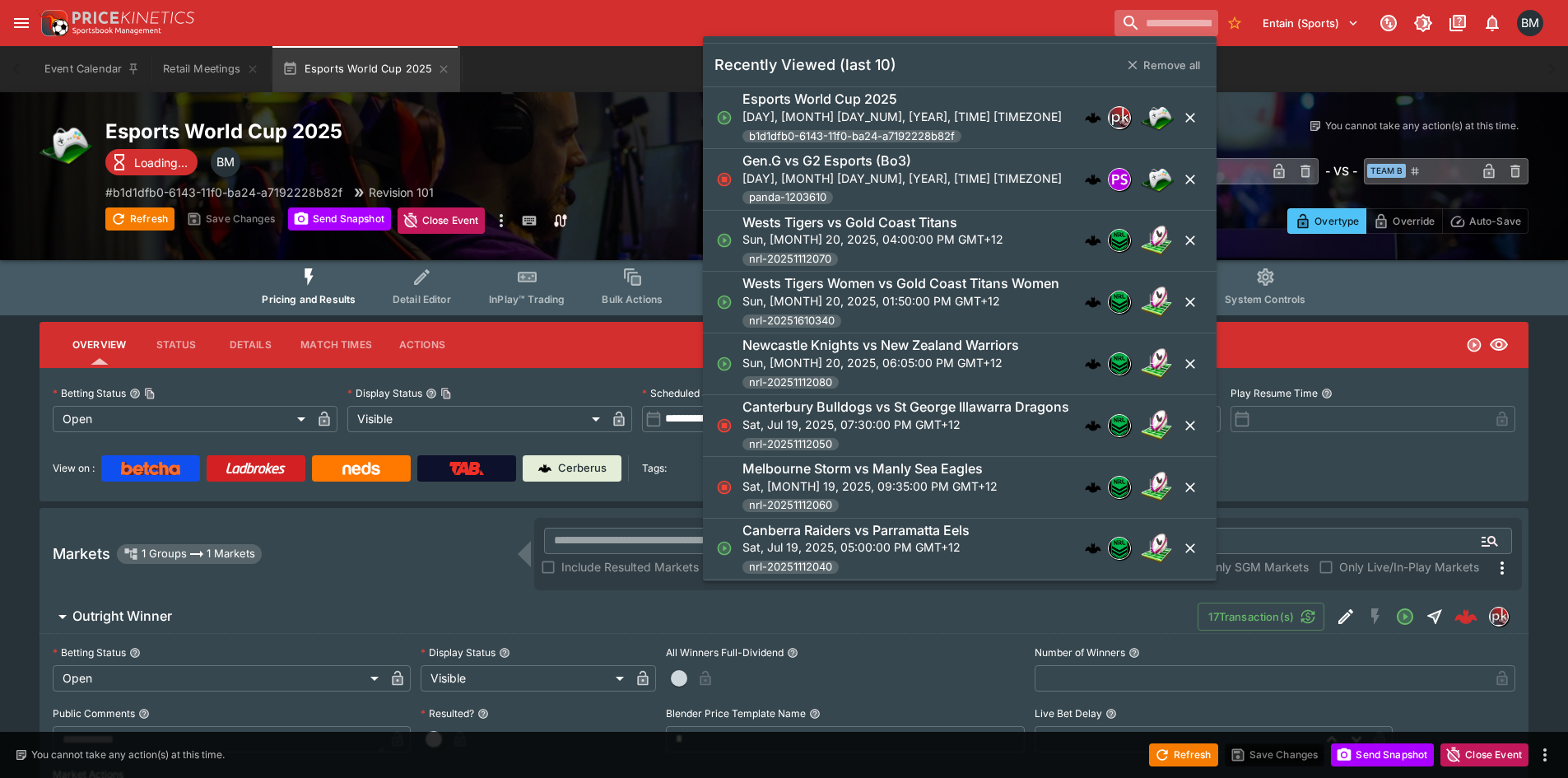 click at bounding box center (1166, 23) 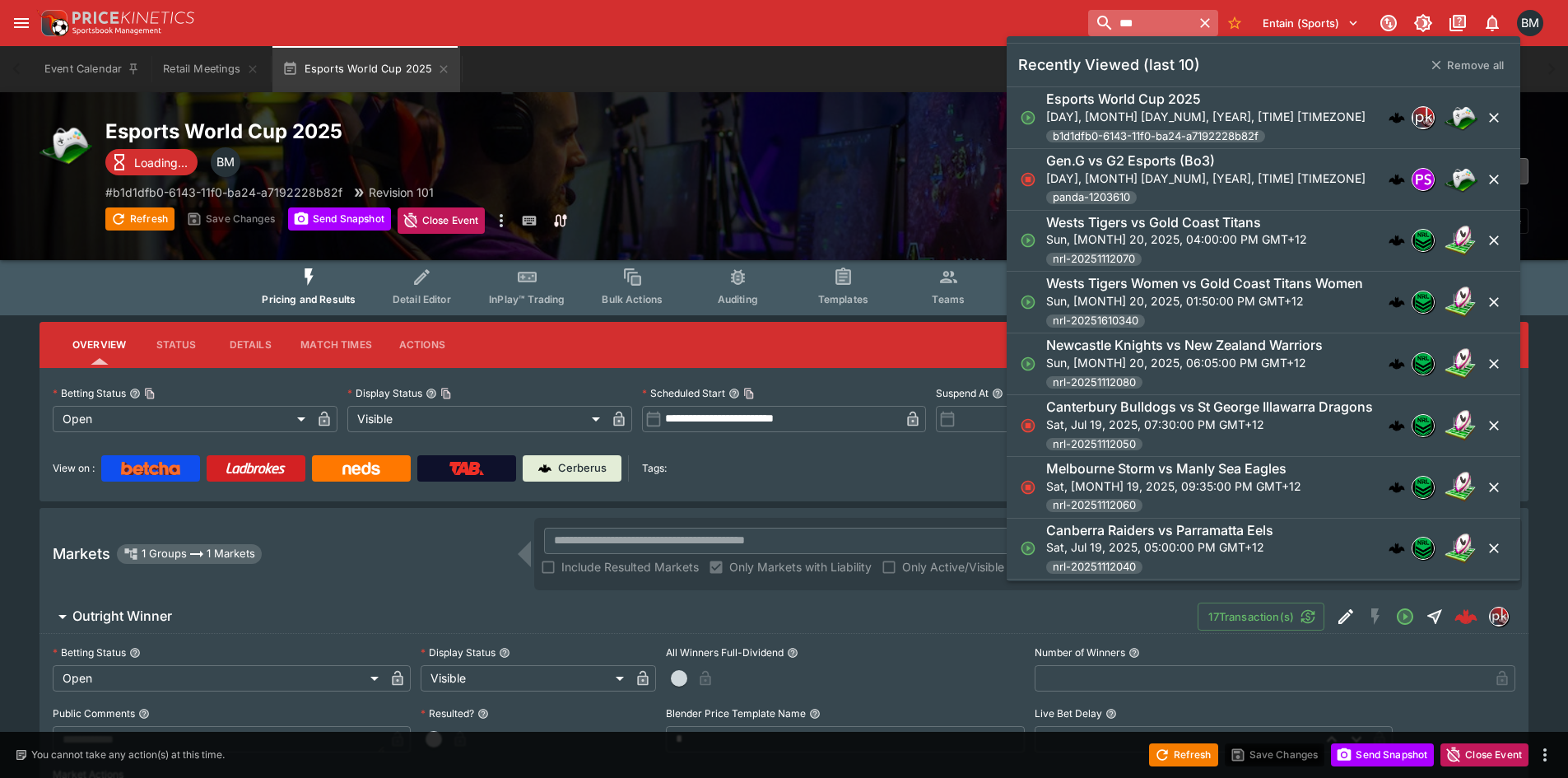 type on "***" 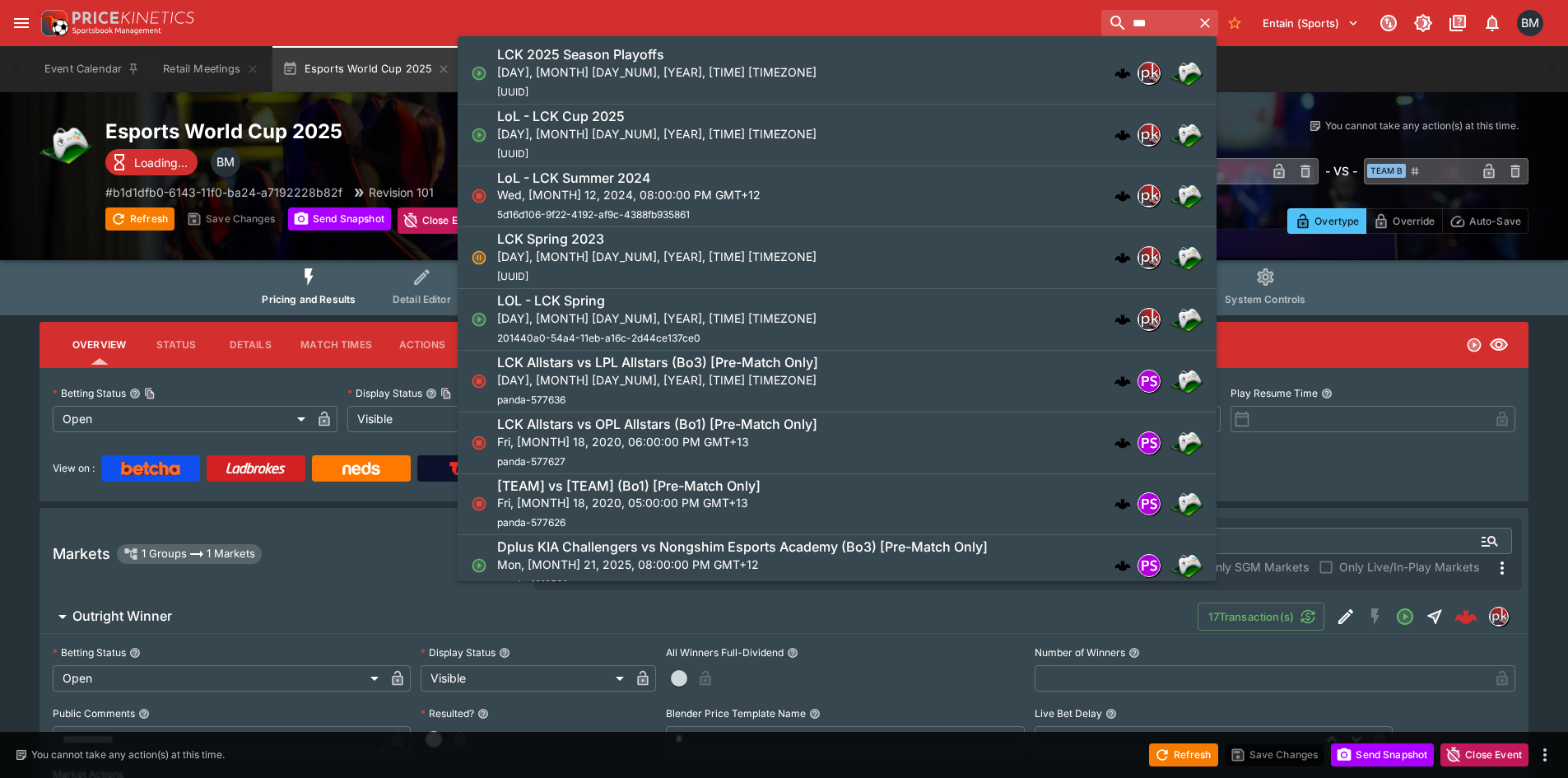 click on "LCK 2025 Season Playoffs  Wed, Jul 23, 2025, 08:00:00 PM GMT+12 f00bd140-61d5-11f0-8667-9f711a776dbc" at bounding box center (829, 73) 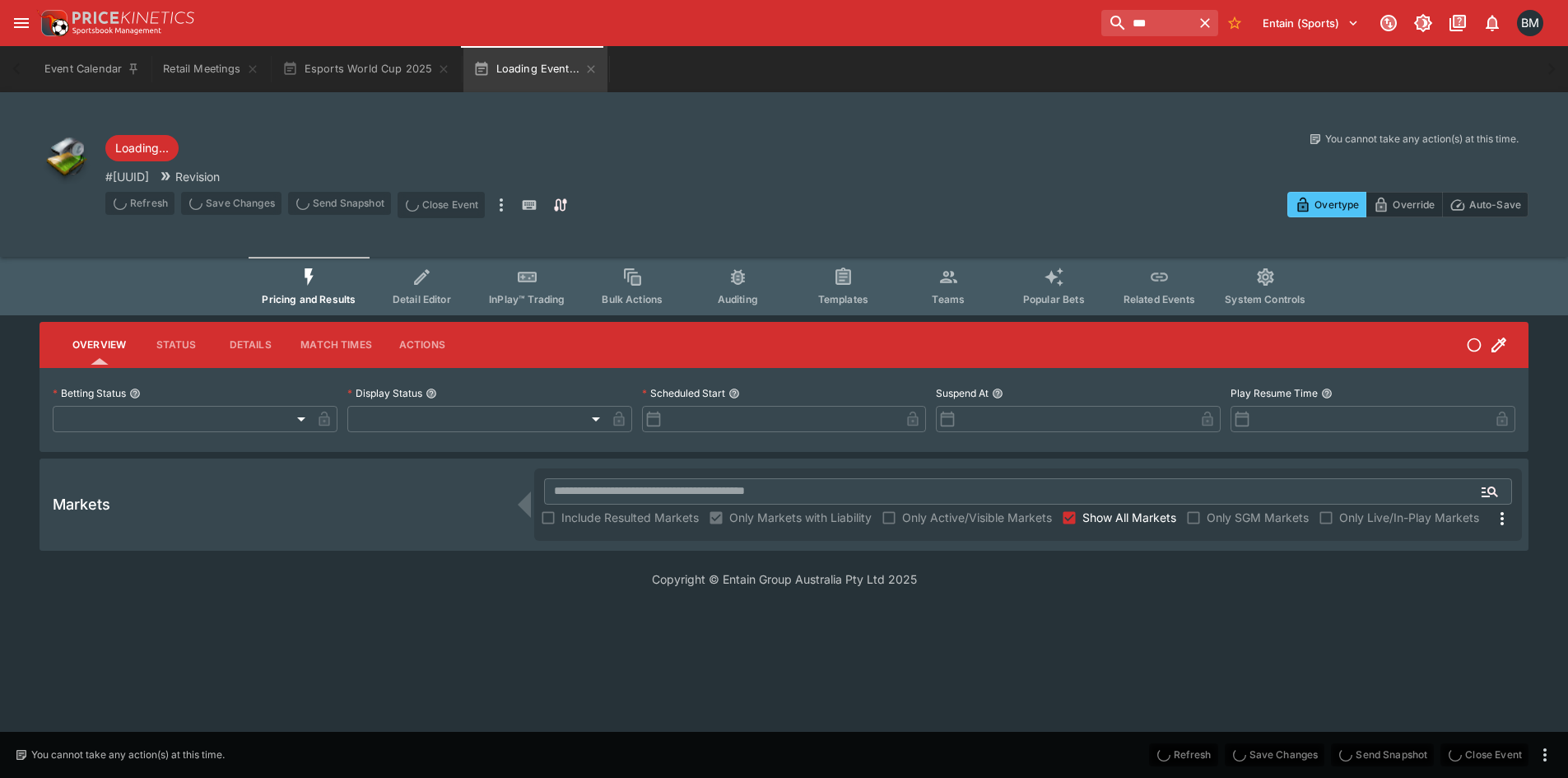 scroll, scrollTop: 0, scrollLeft: 0, axis: both 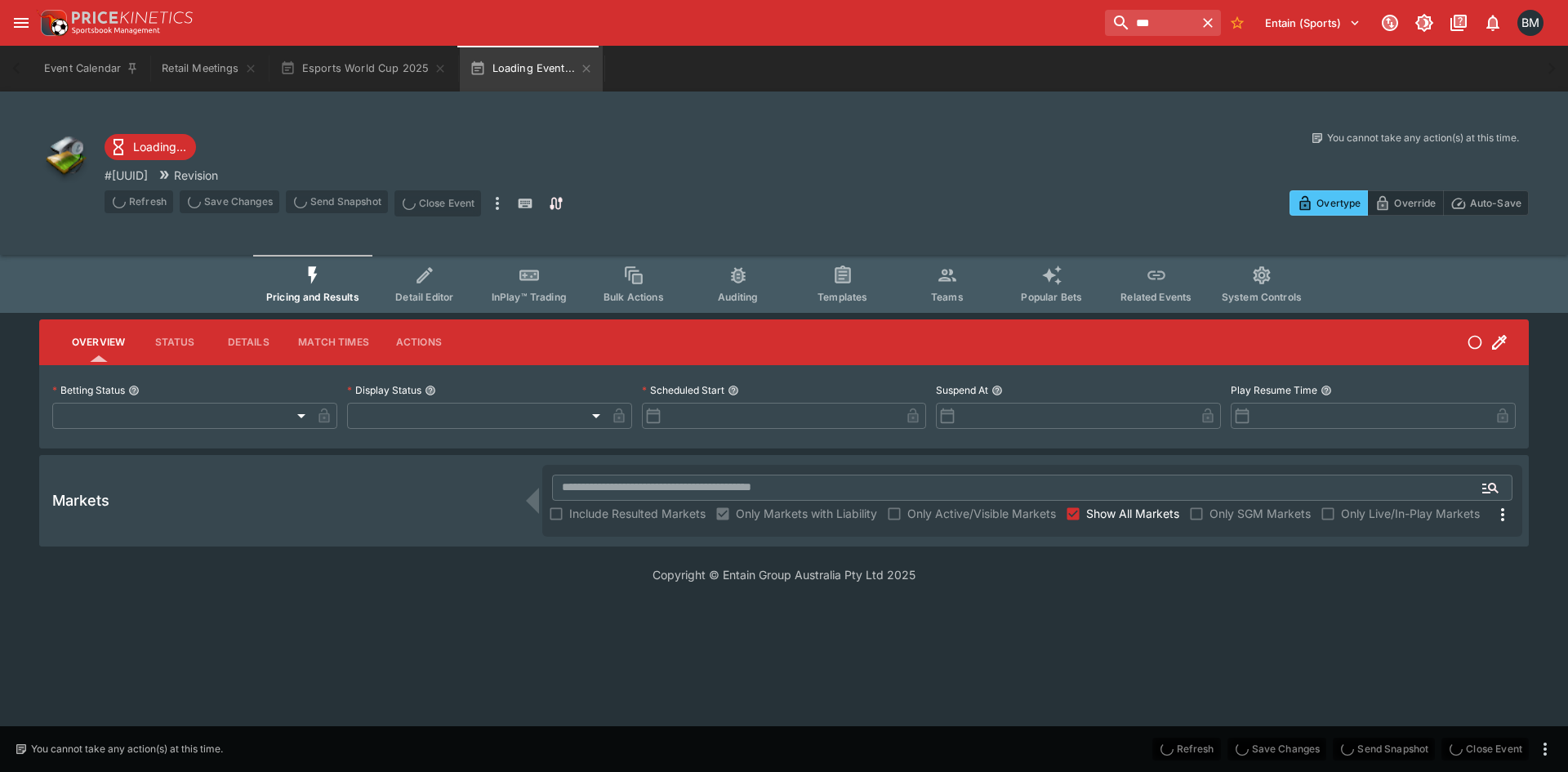 type on "**********" 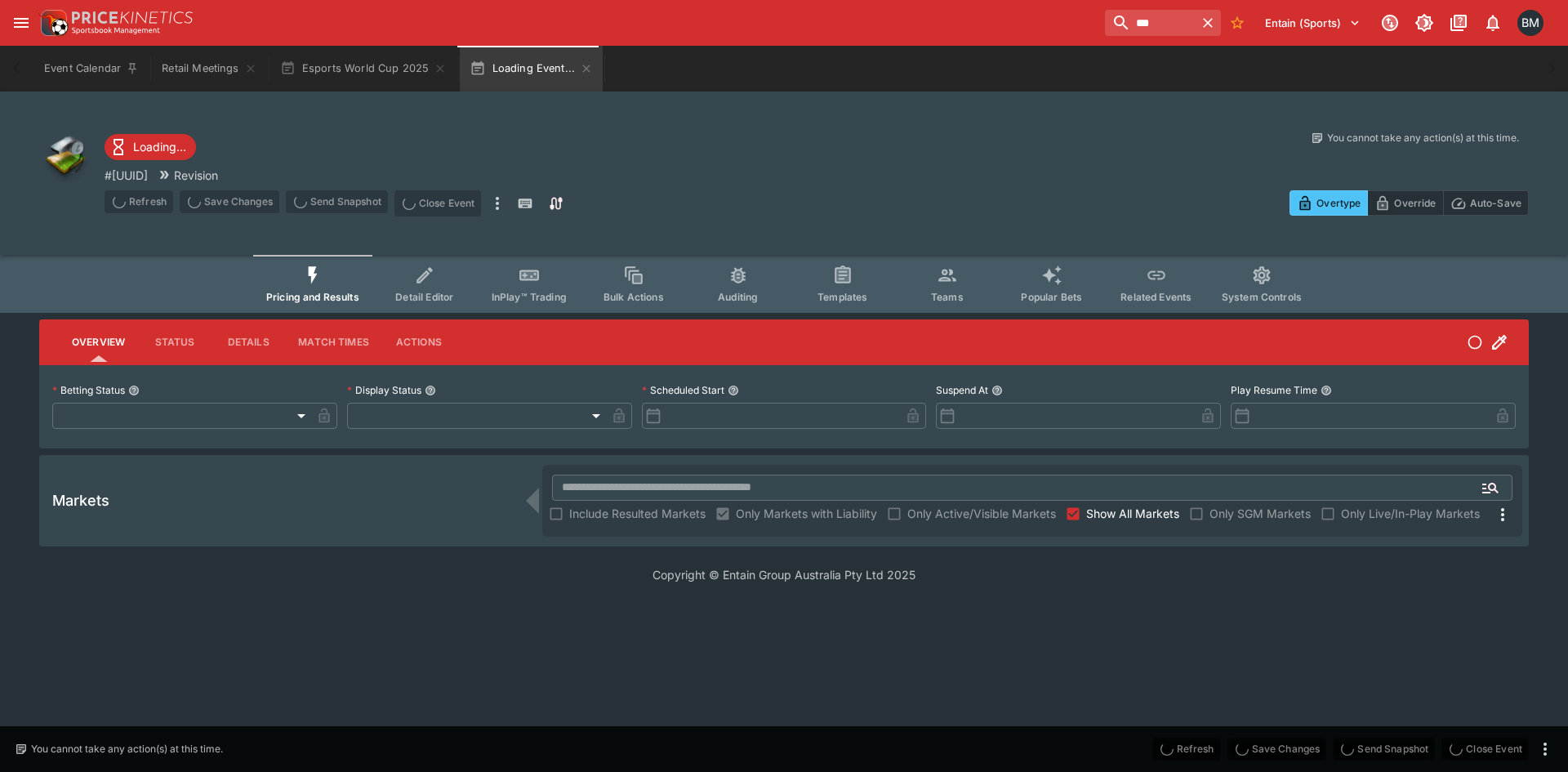 type on "*******" 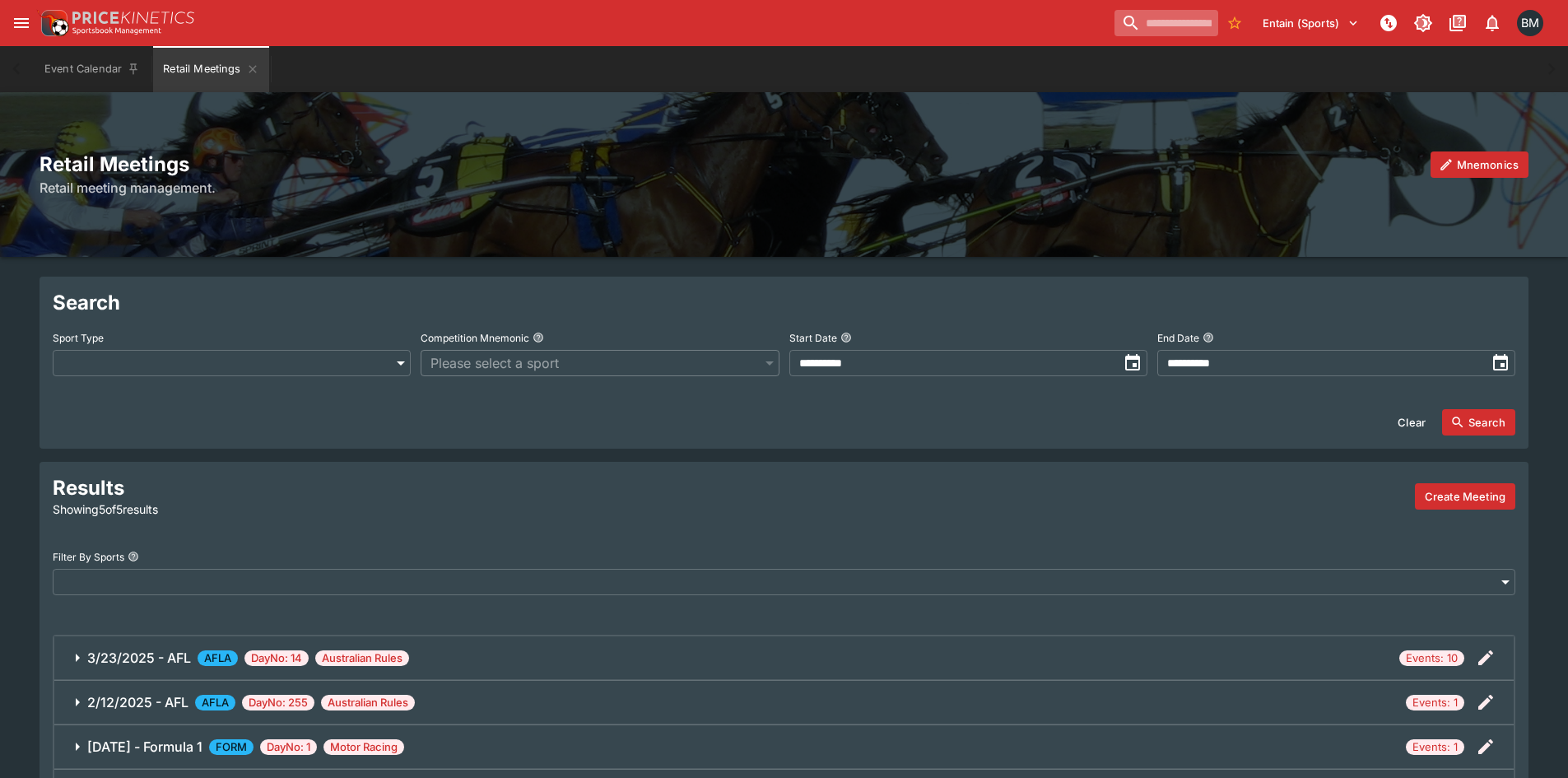 scroll, scrollTop: 0, scrollLeft: 0, axis: both 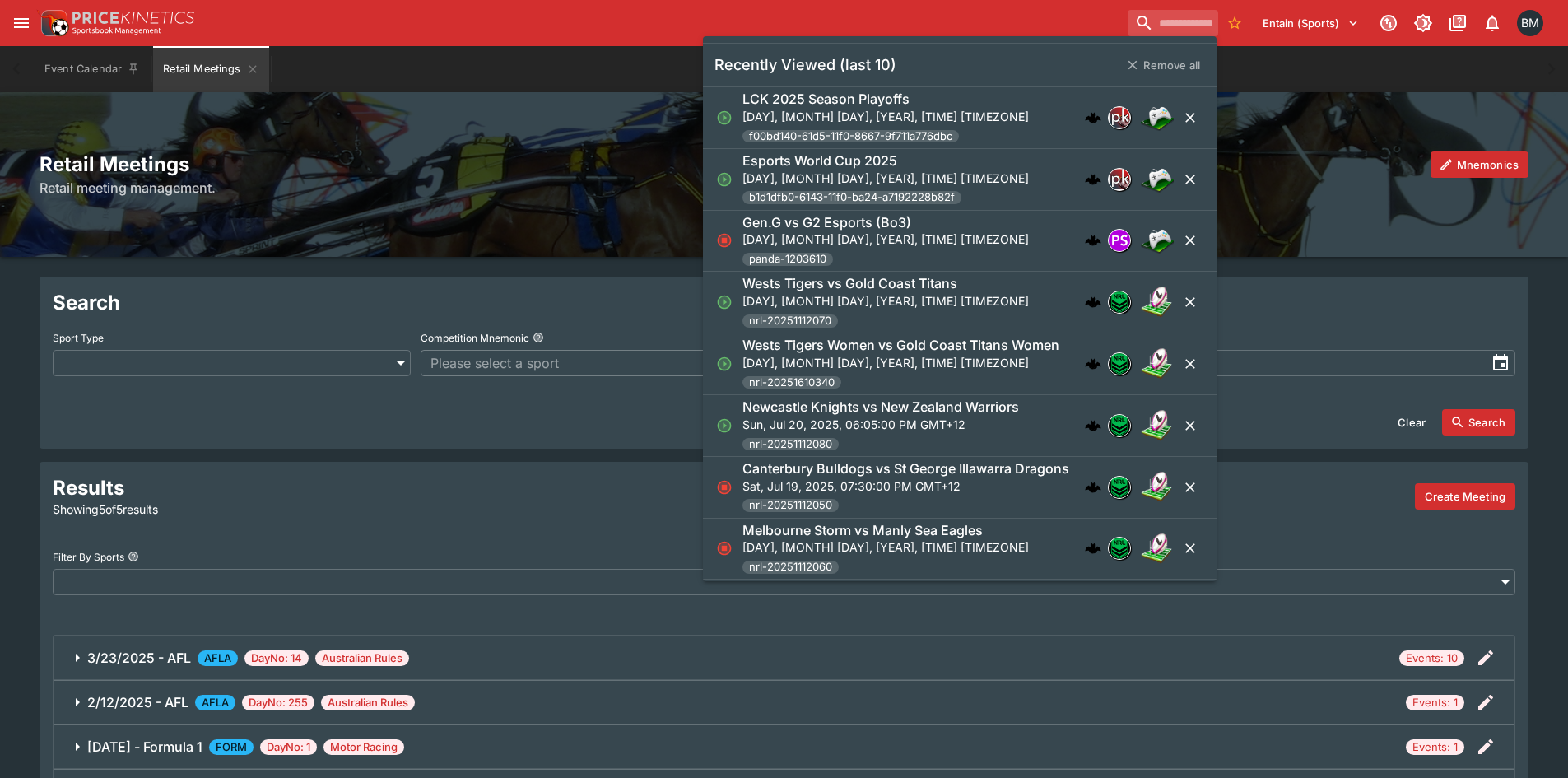 click on "Retail Meetings   Mnemonics Retail meeting management." at bounding box center (784, 175) 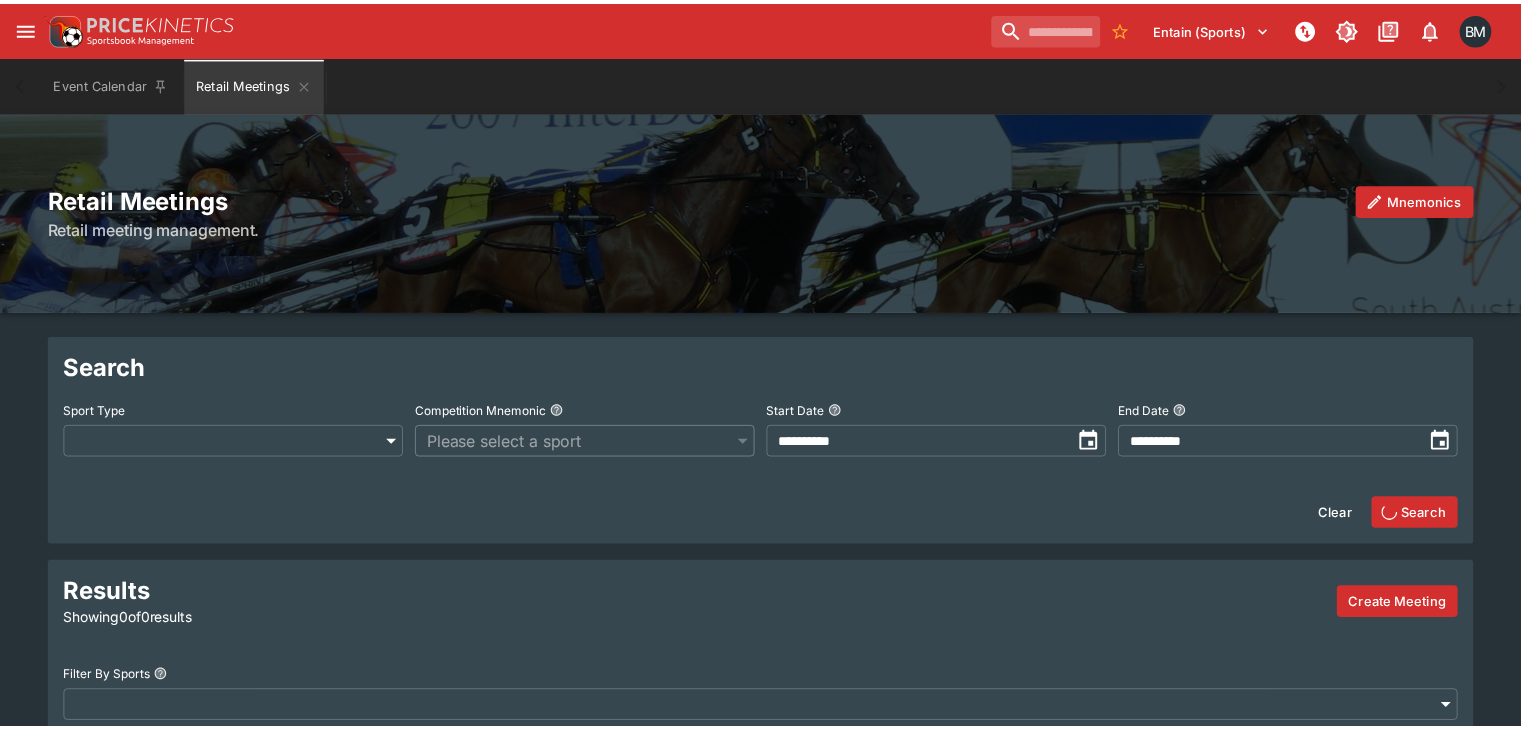scroll, scrollTop: 0, scrollLeft: 0, axis: both 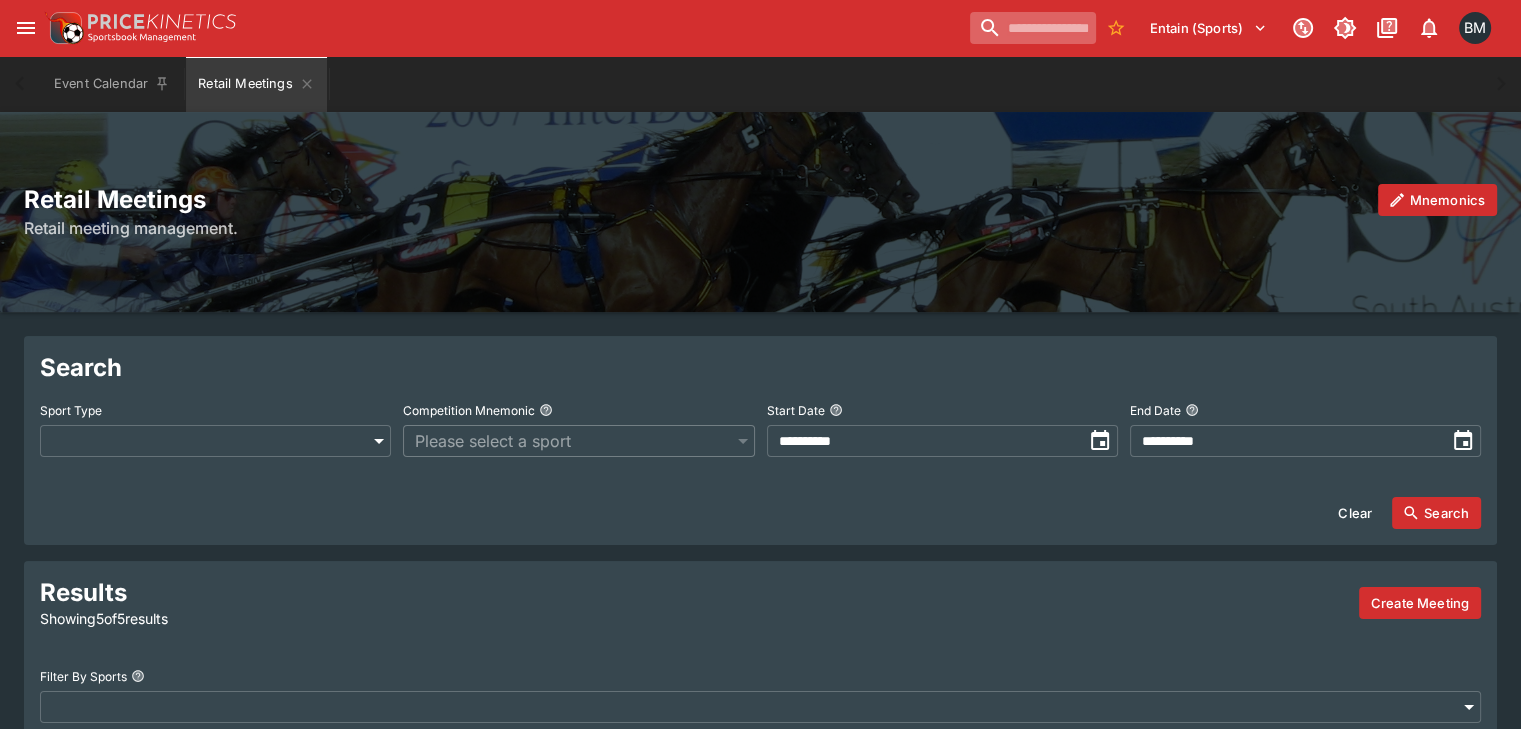 click at bounding box center [1033, 28] 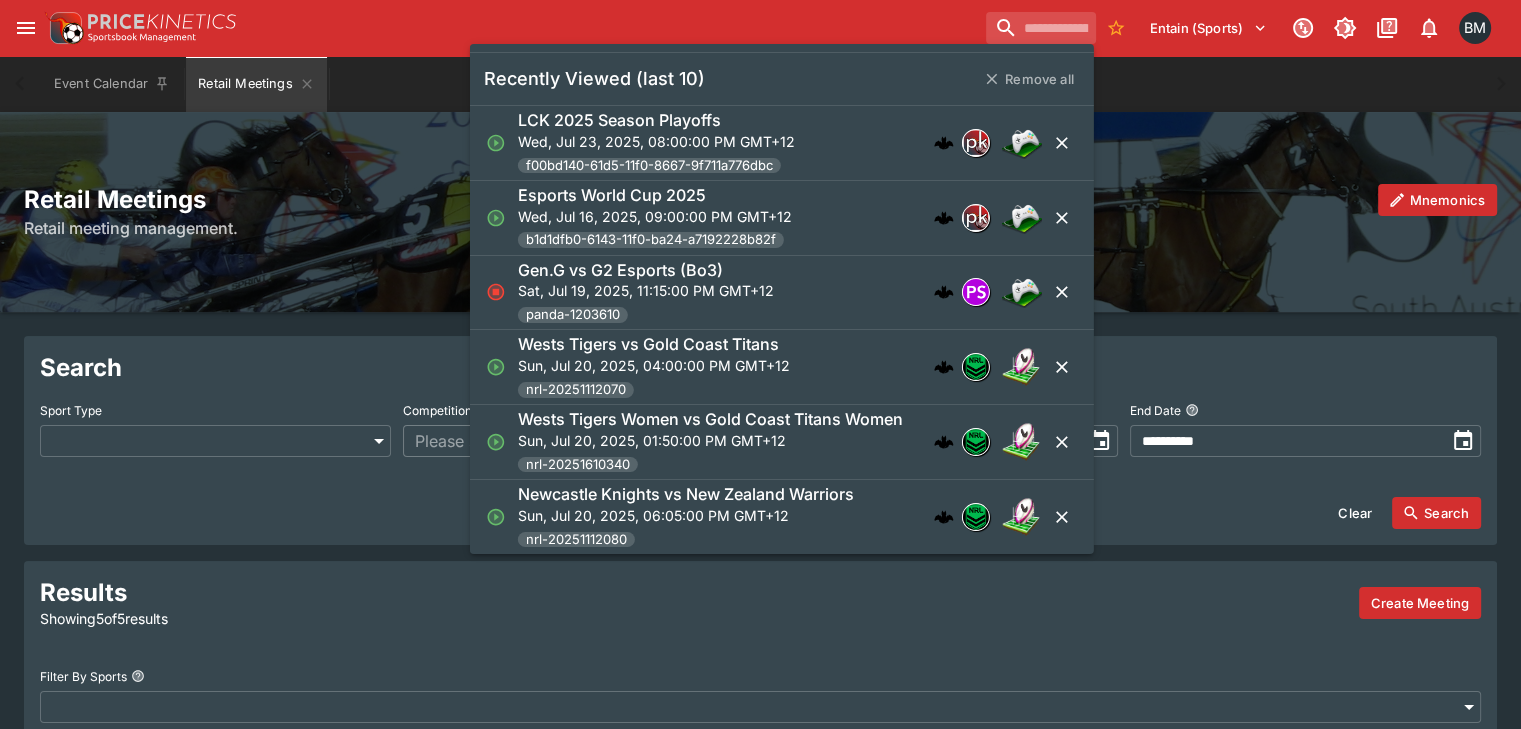 click on "Sun, Jul 20, 2025, 06:05:00 PM GMT+12" at bounding box center (686, 515) 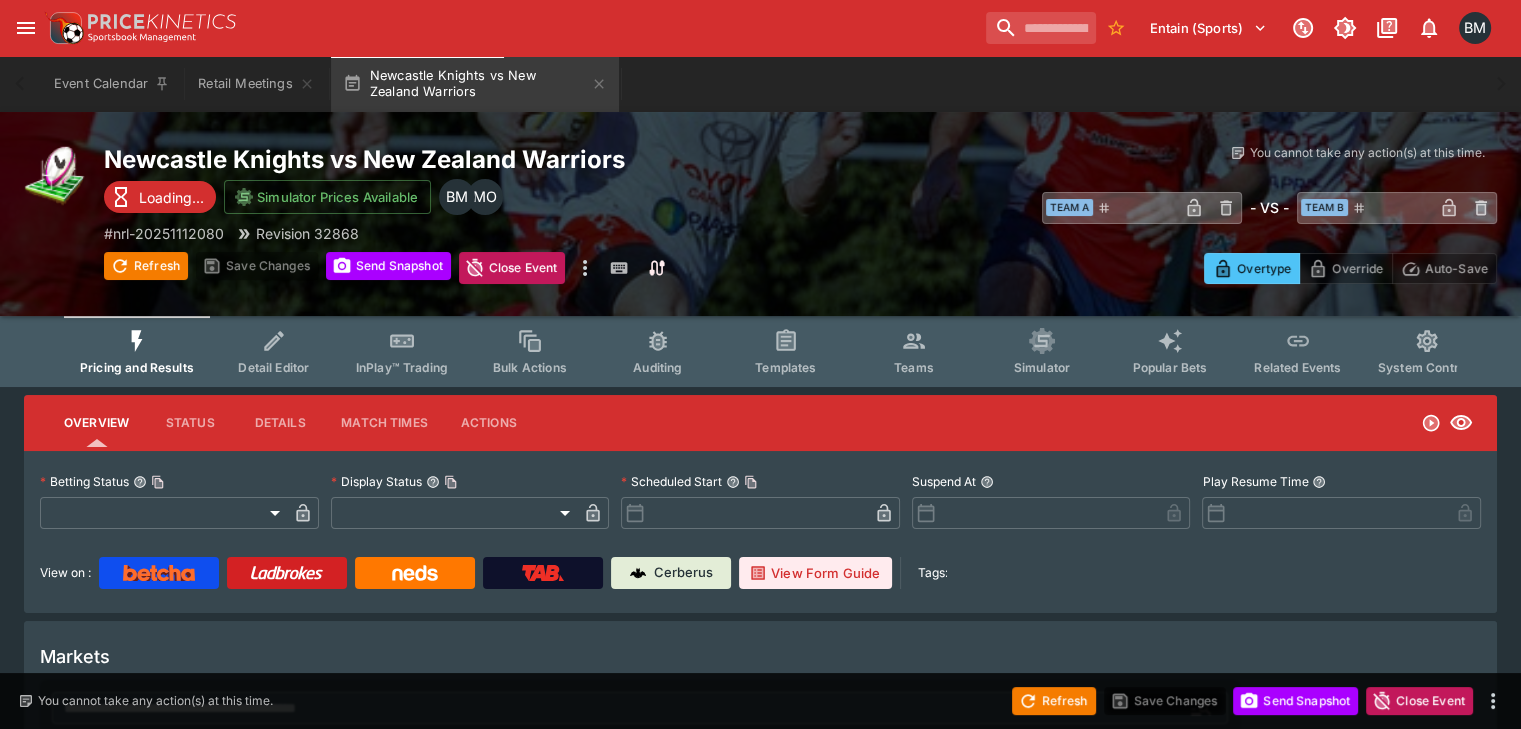 type on "**********" 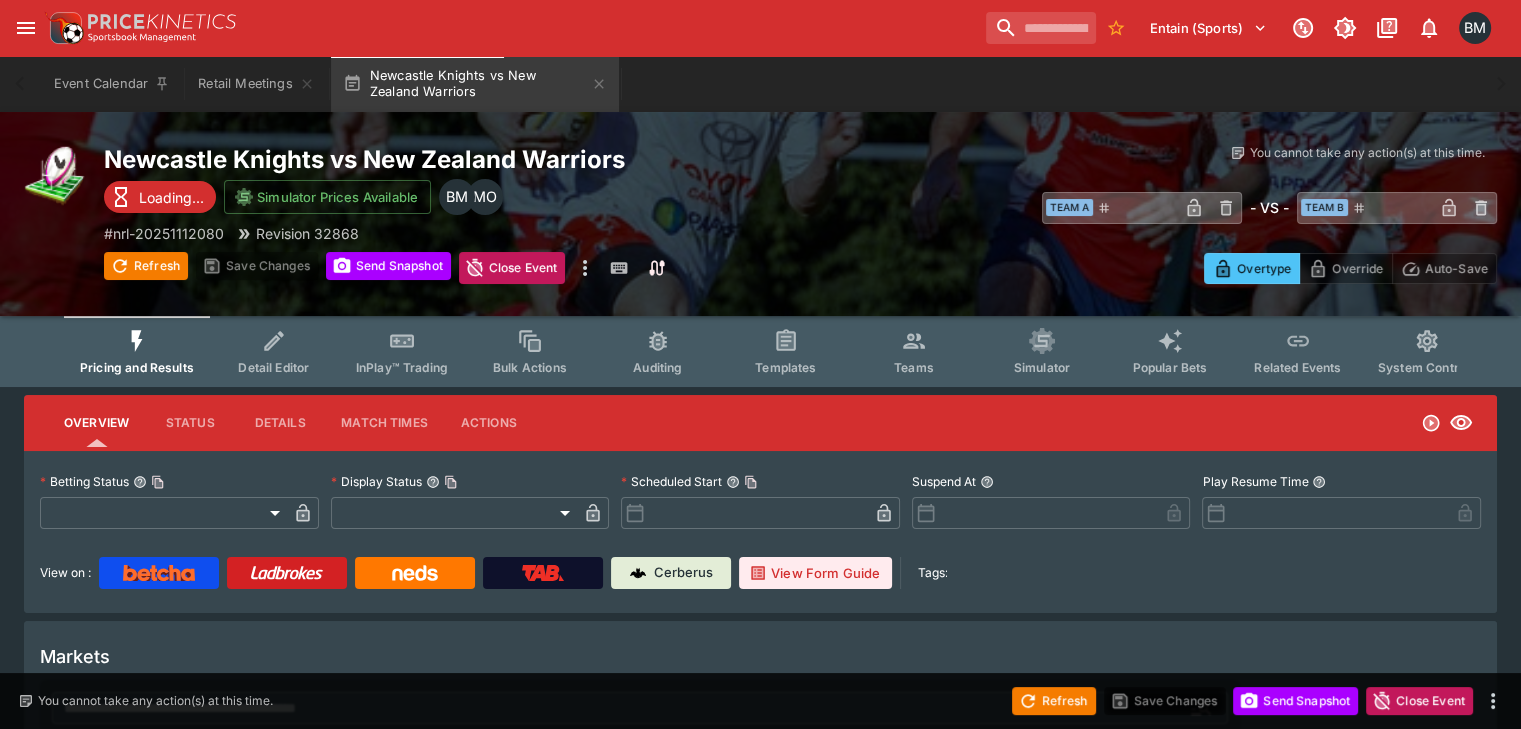 type on "*******" 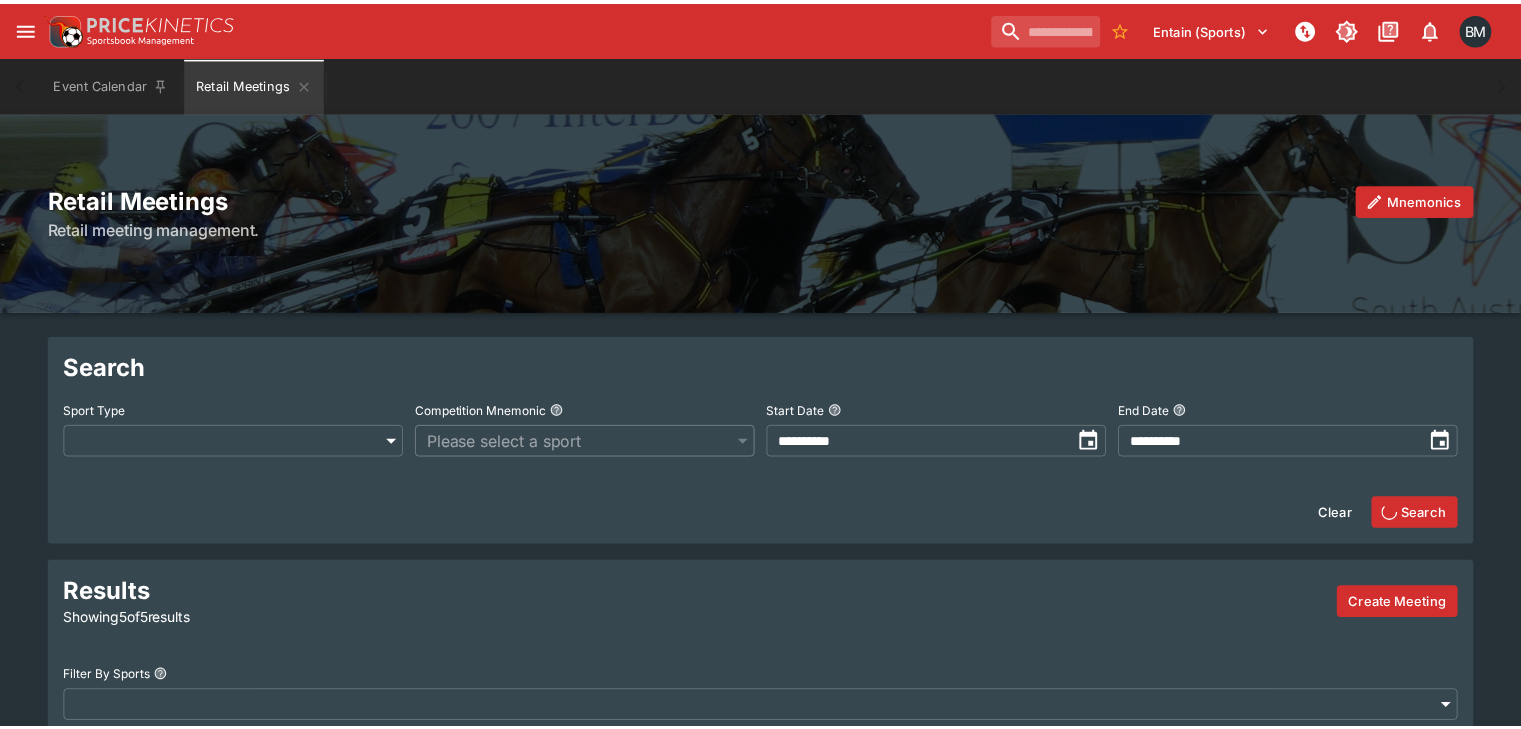 scroll, scrollTop: 0, scrollLeft: 0, axis: both 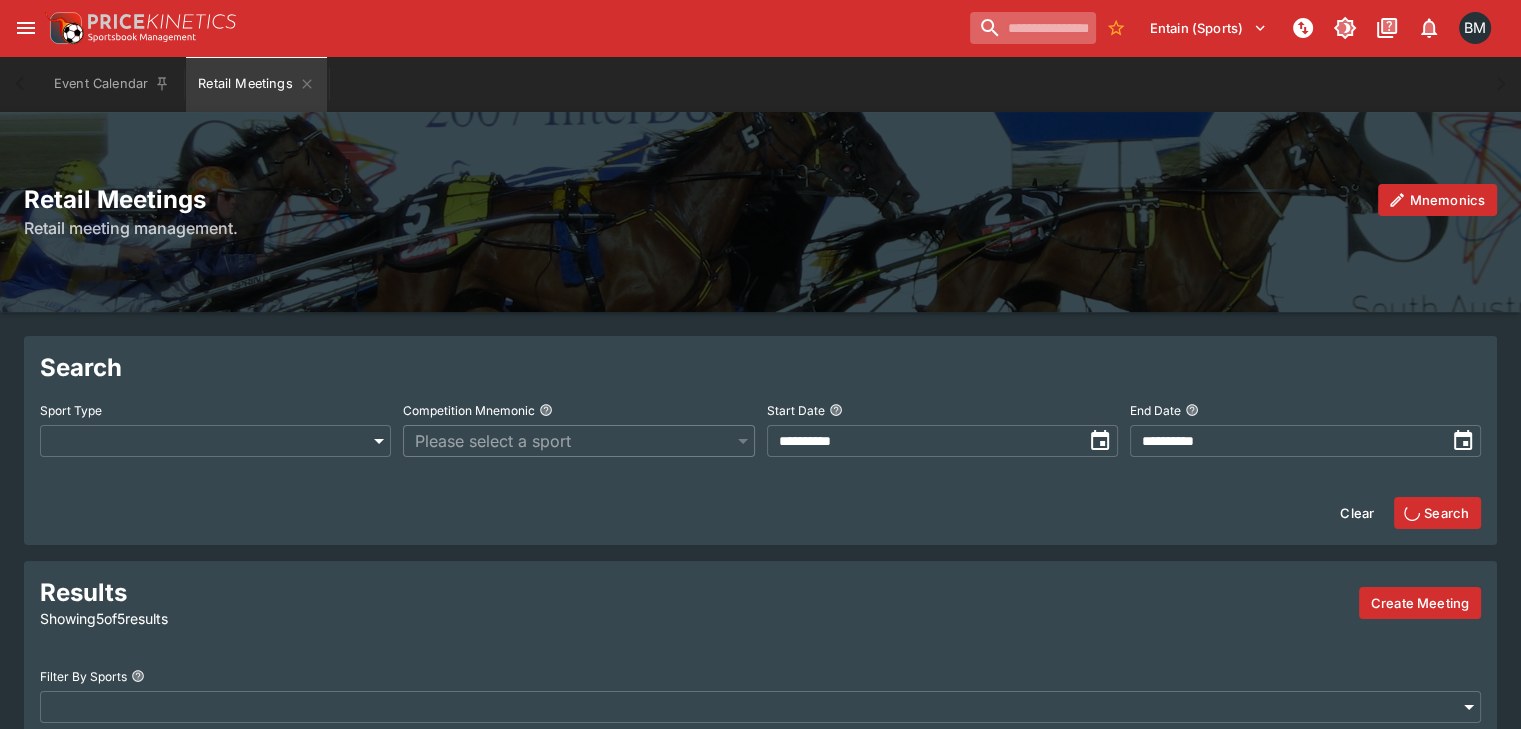 click at bounding box center [1033, 28] 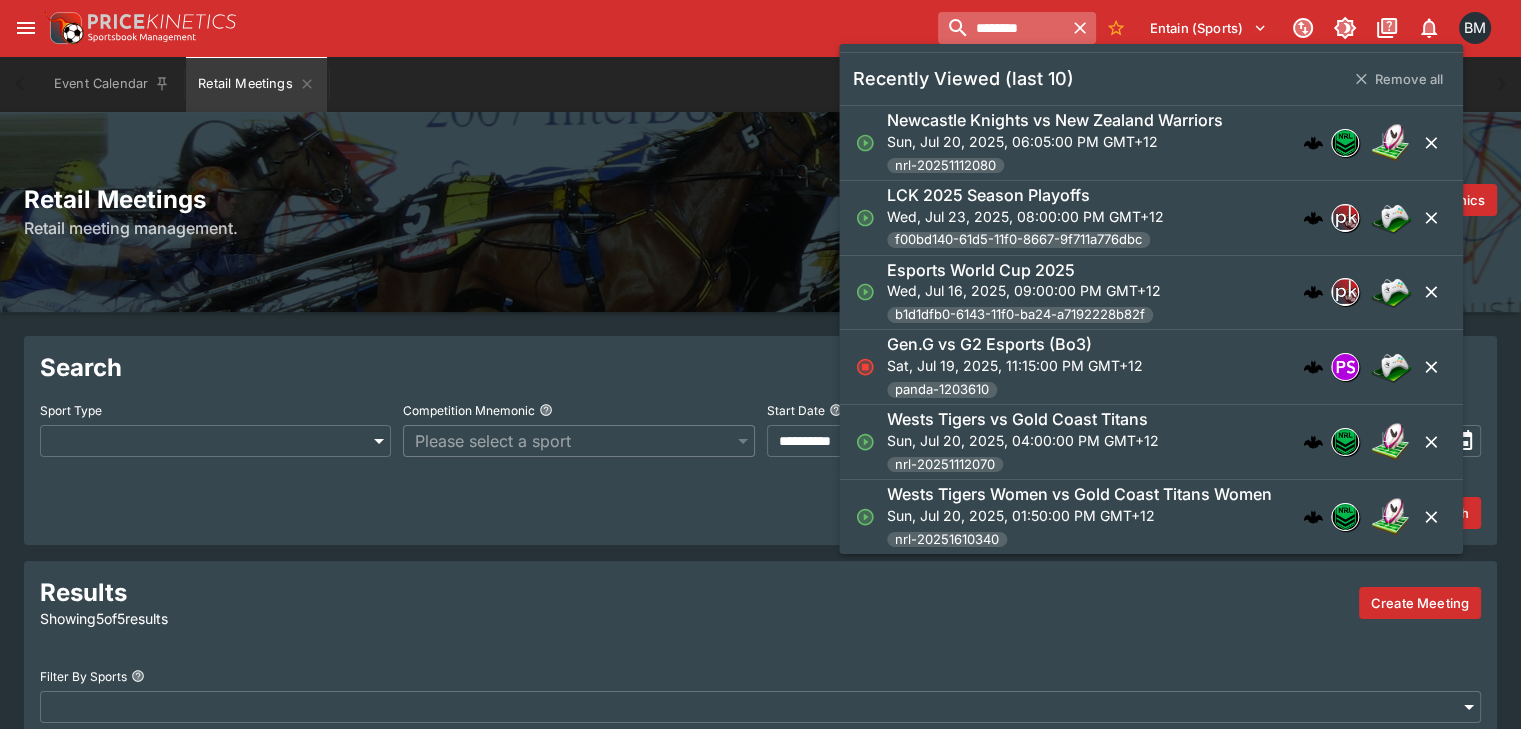type on "********" 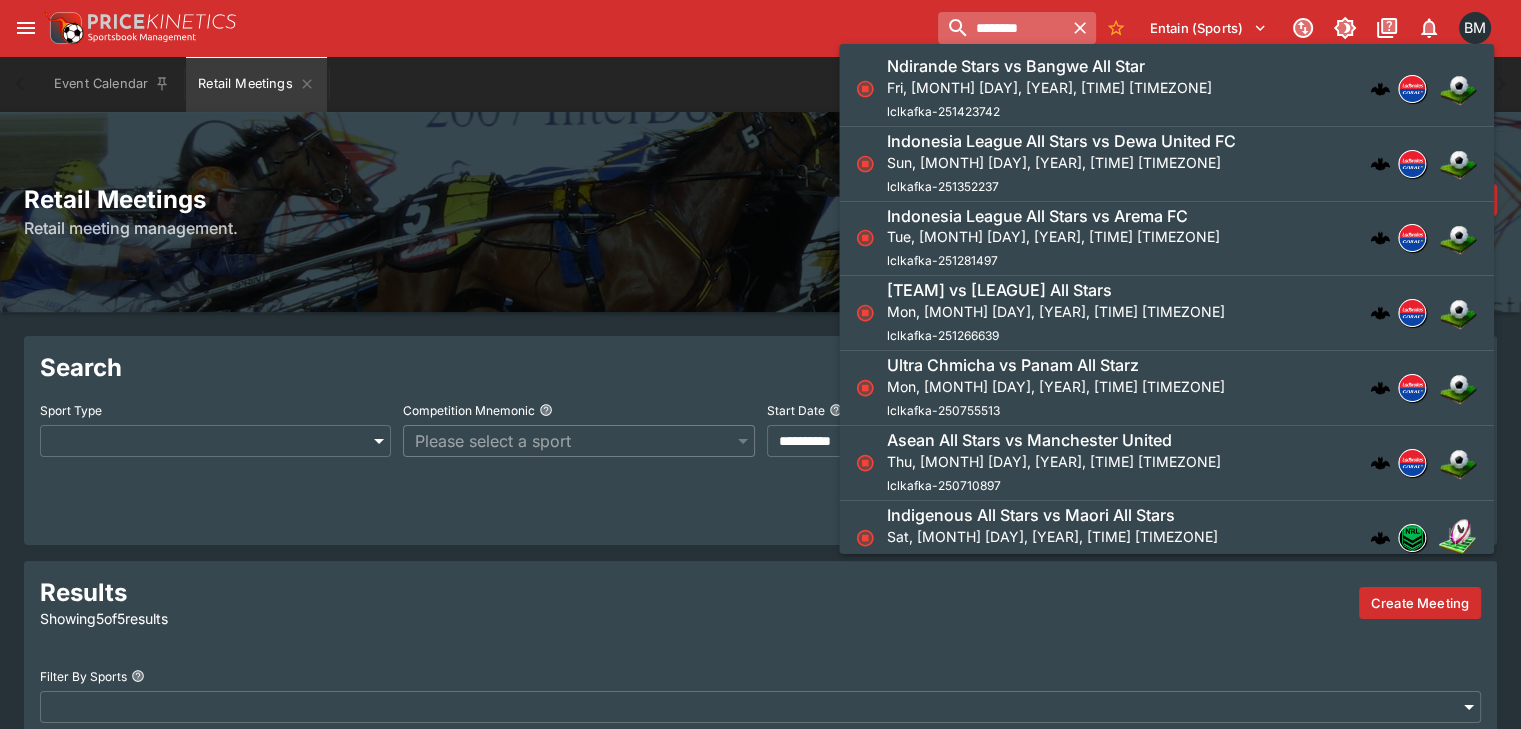 click on "********" at bounding box center (1001, 28) 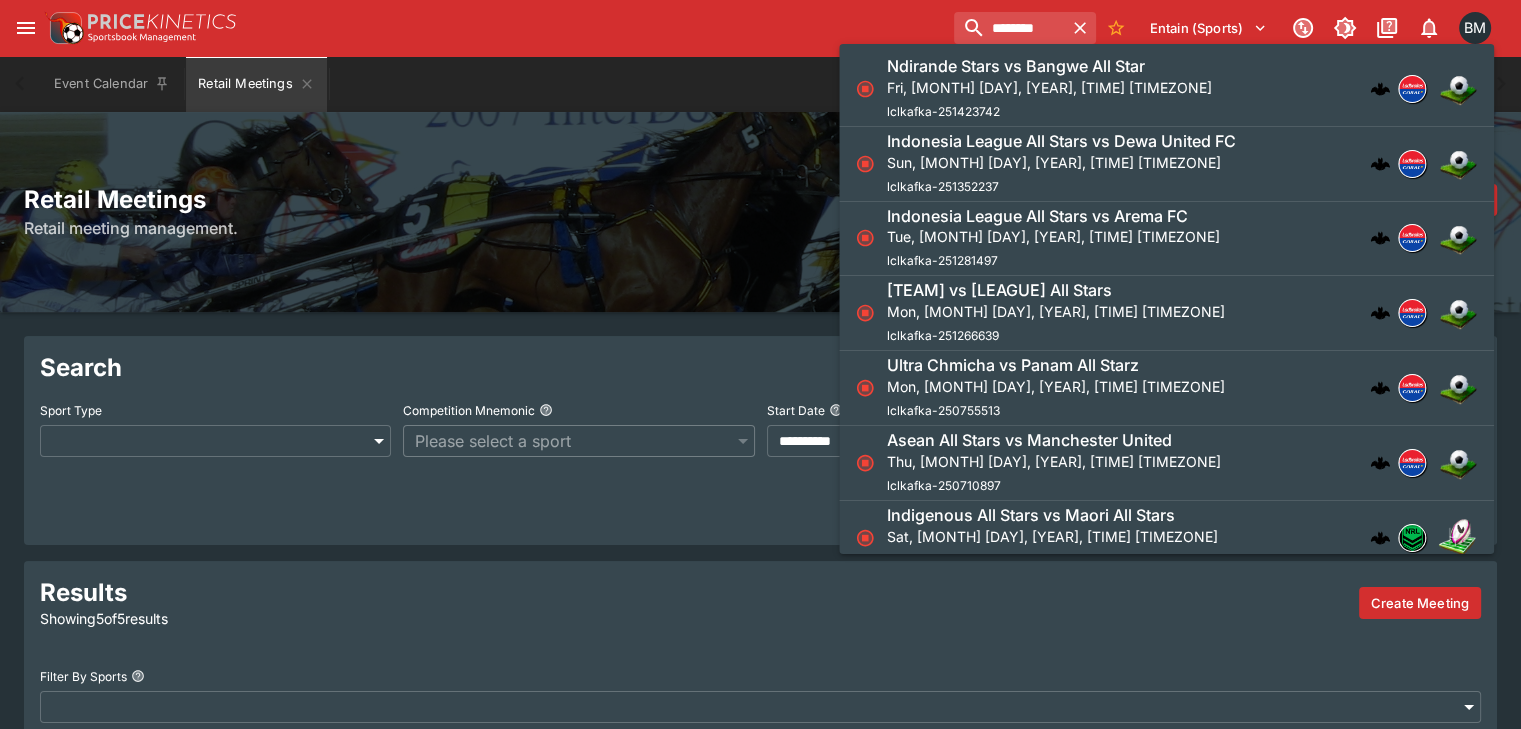 click on "Event Calendar Retail Meetings" at bounding box center [760, 84] 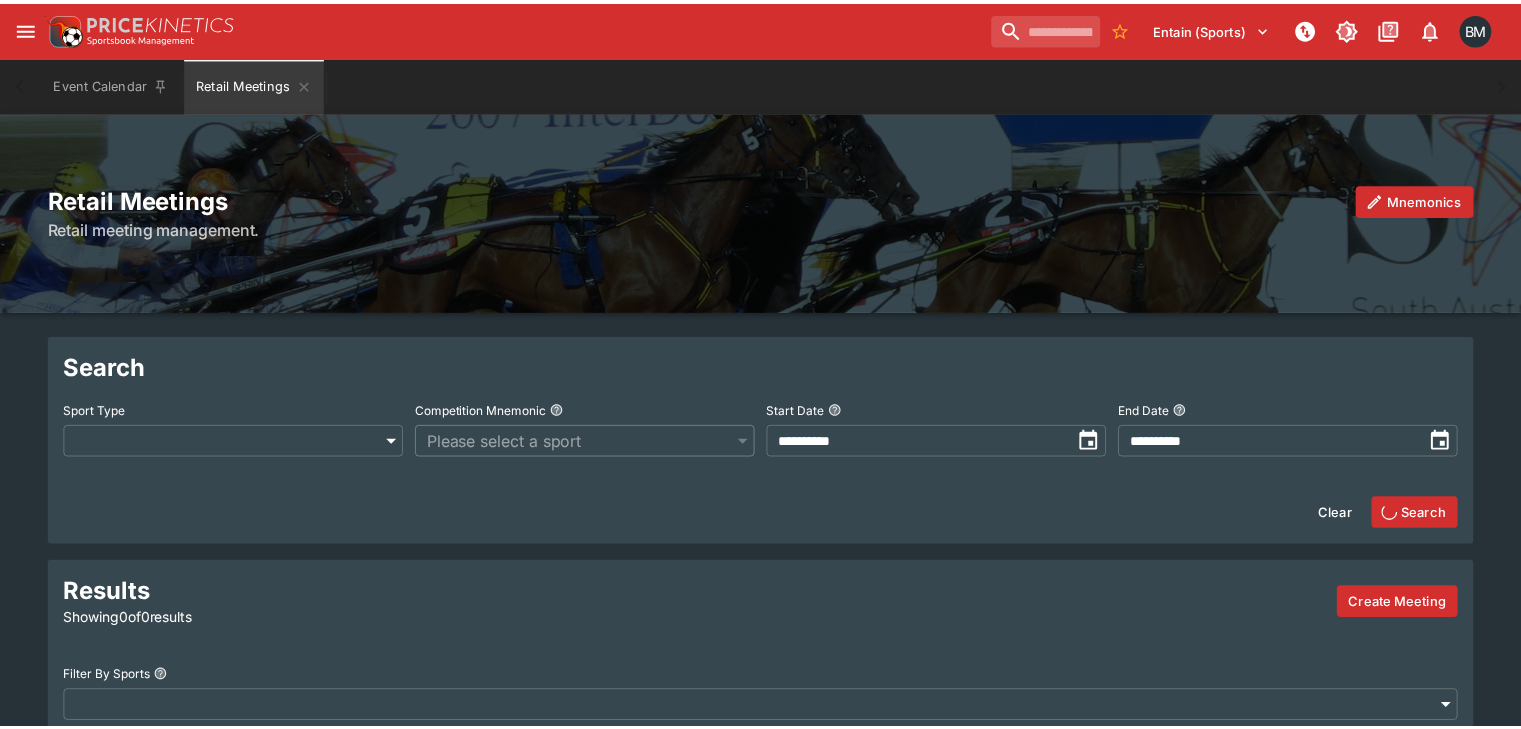 scroll, scrollTop: 0, scrollLeft: 0, axis: both 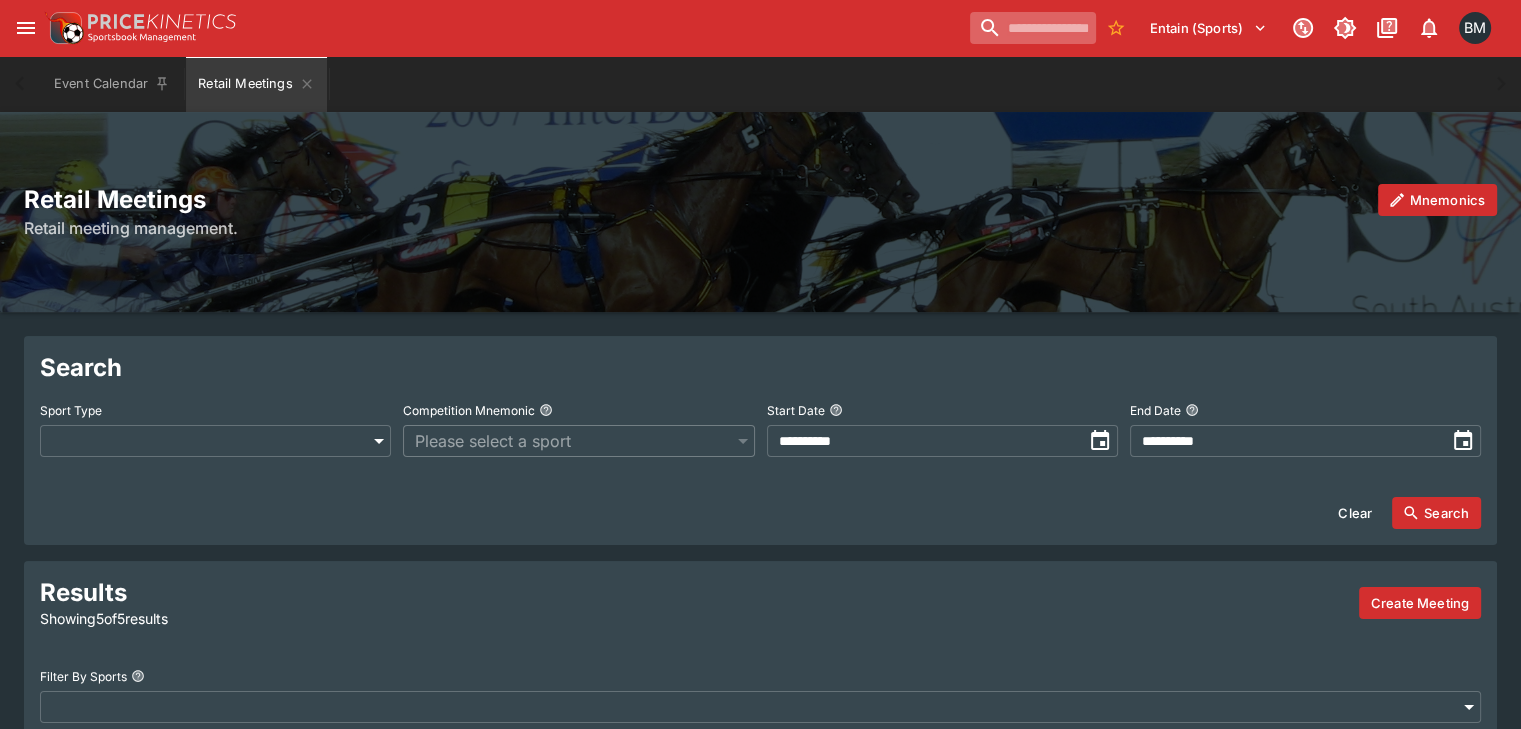 click at bounding box center (1033, 28) 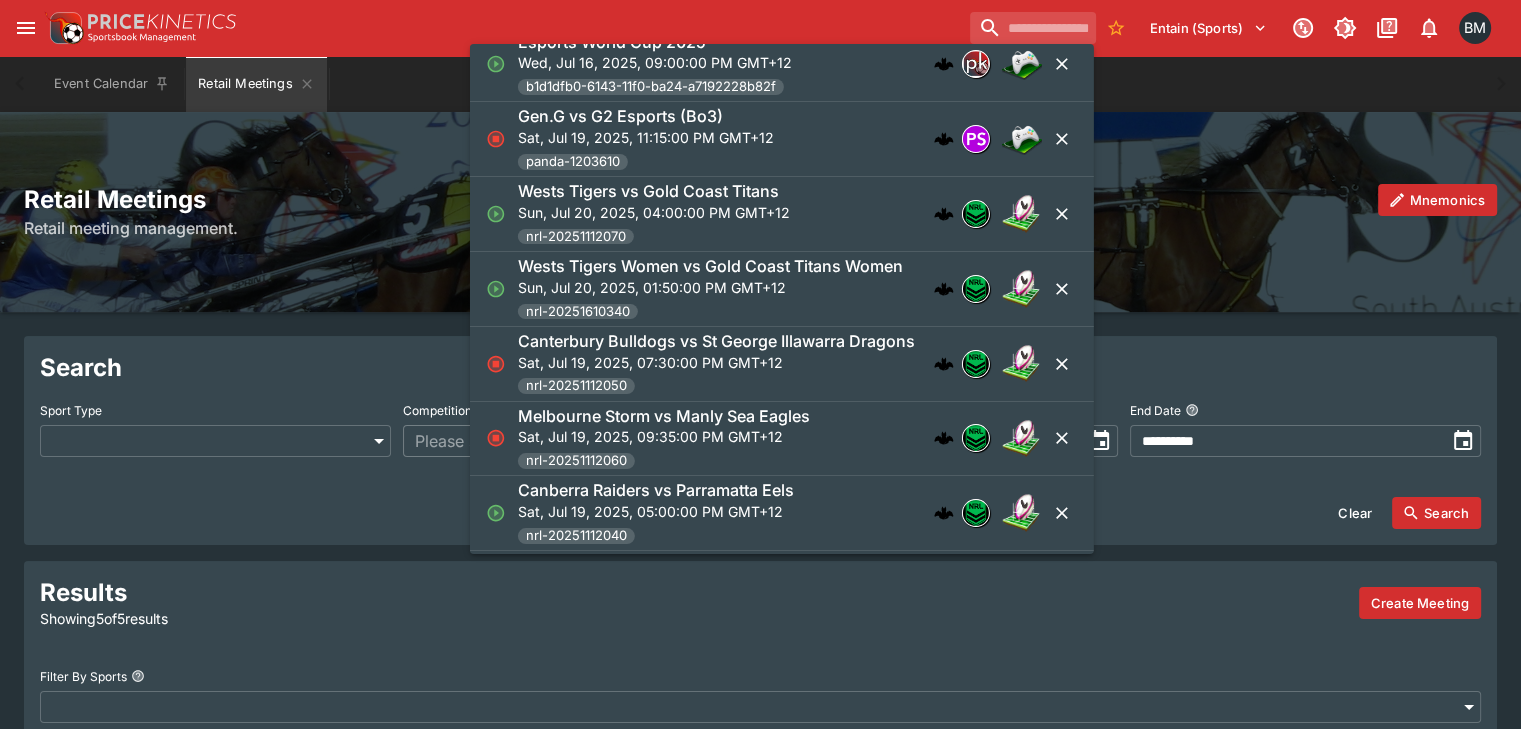 scroll, scrollTop: 297, scrollLeft: 0, axis: vertical 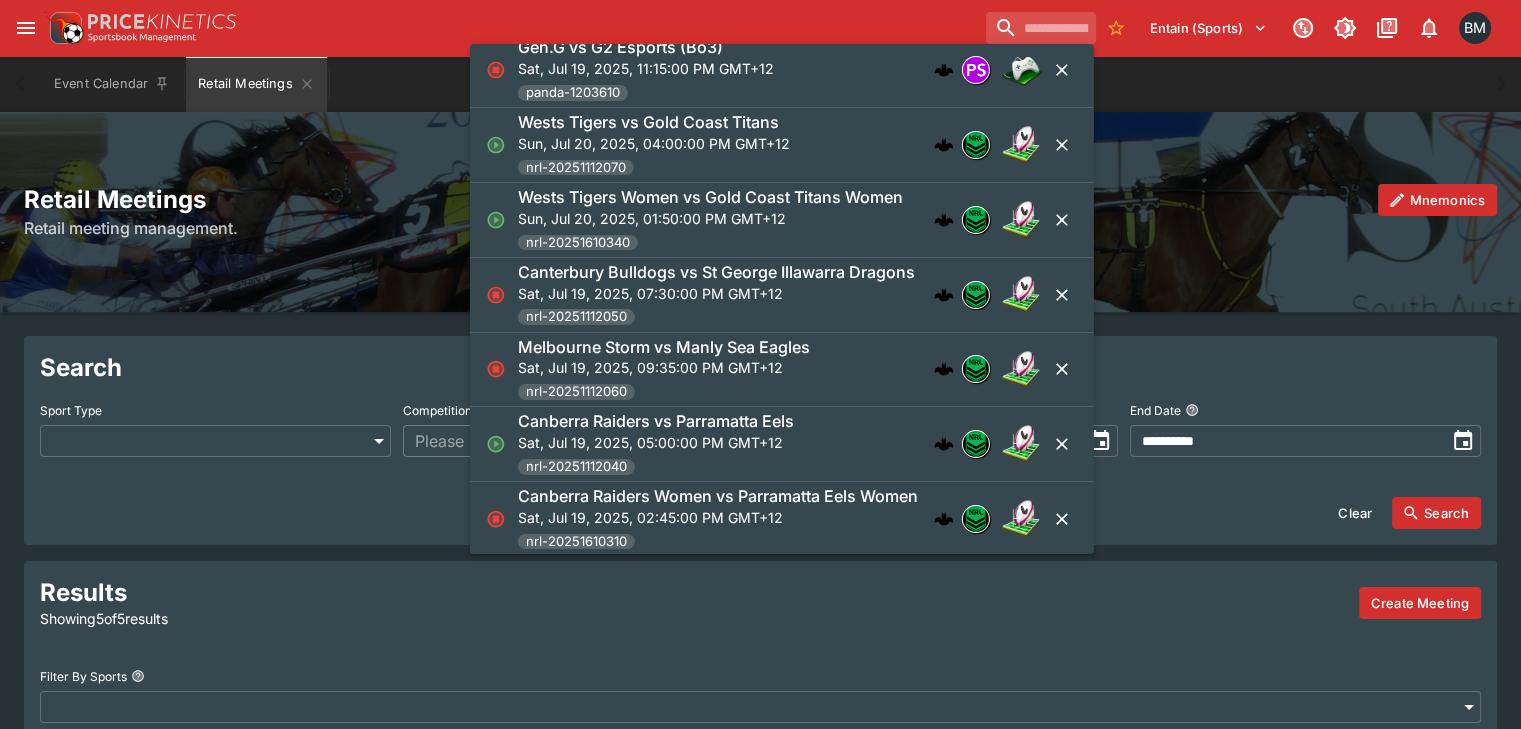 click on "Retail Meetings   Mnemonics" at bounding box center (760, 199) 